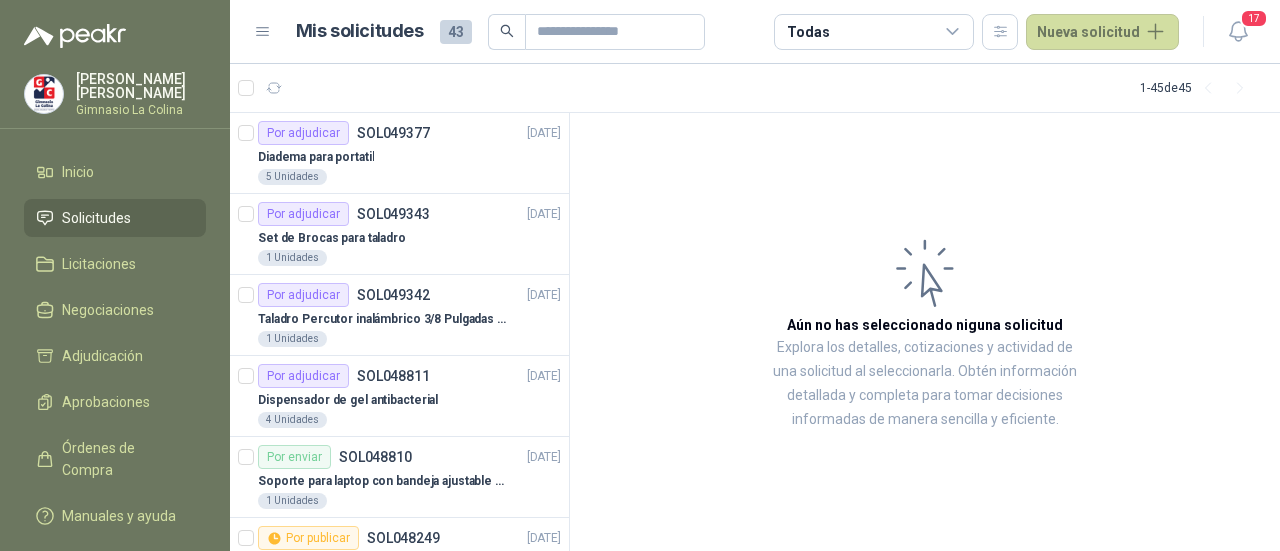 scroll, scrollTop: 0, scrollLeft: 0, axis: both 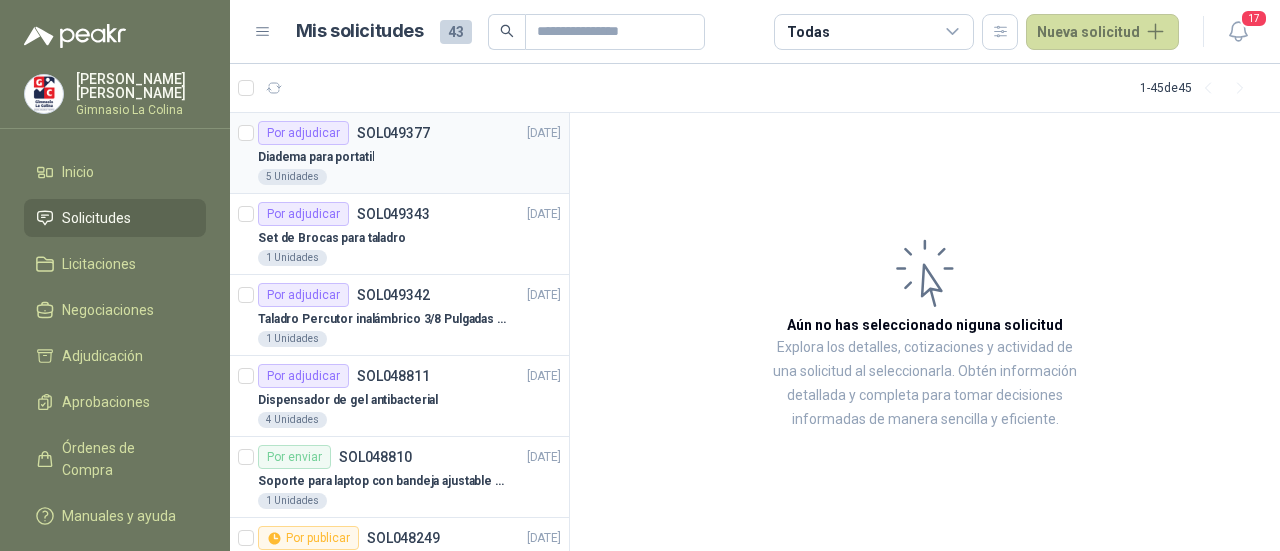 click on "SOL049377" at bounding box center [393, 133] 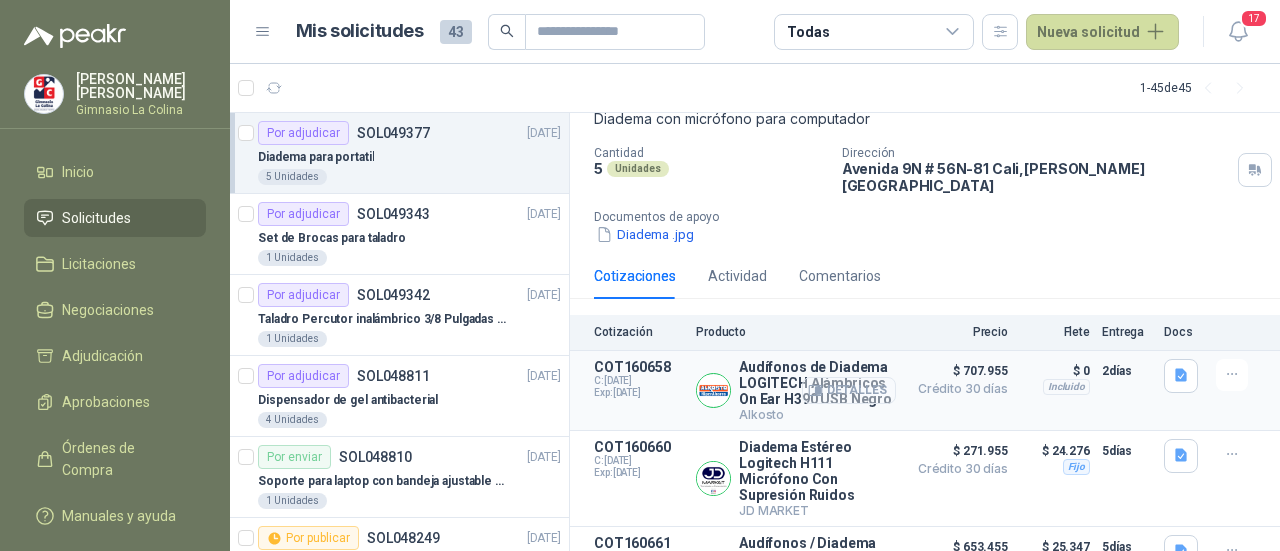 scroll, scrollTop: 200, scrollLeft: 0, axis: vertical 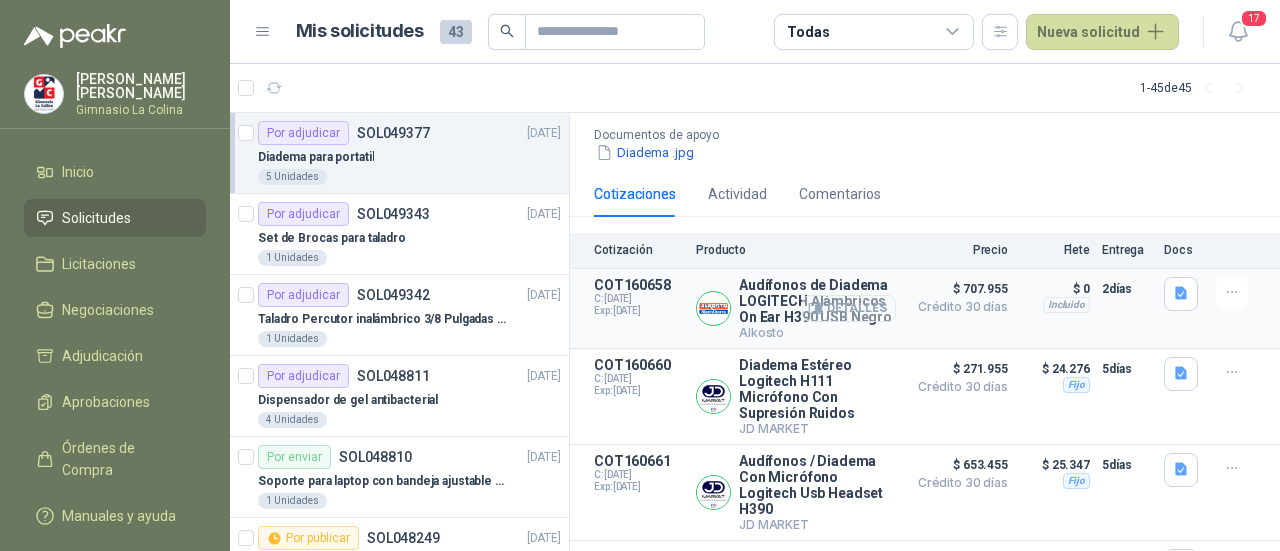 click on "Detalles" at bounding box center [849, 308] 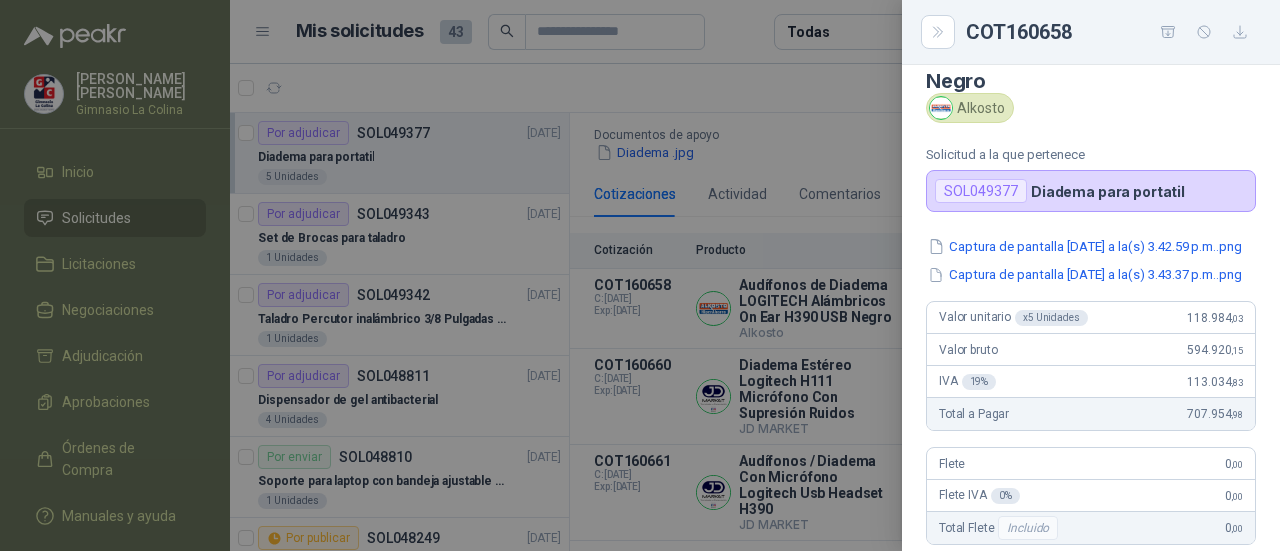 scroll, scrollTop: 100, scrollLeft: 0, axis: vertical 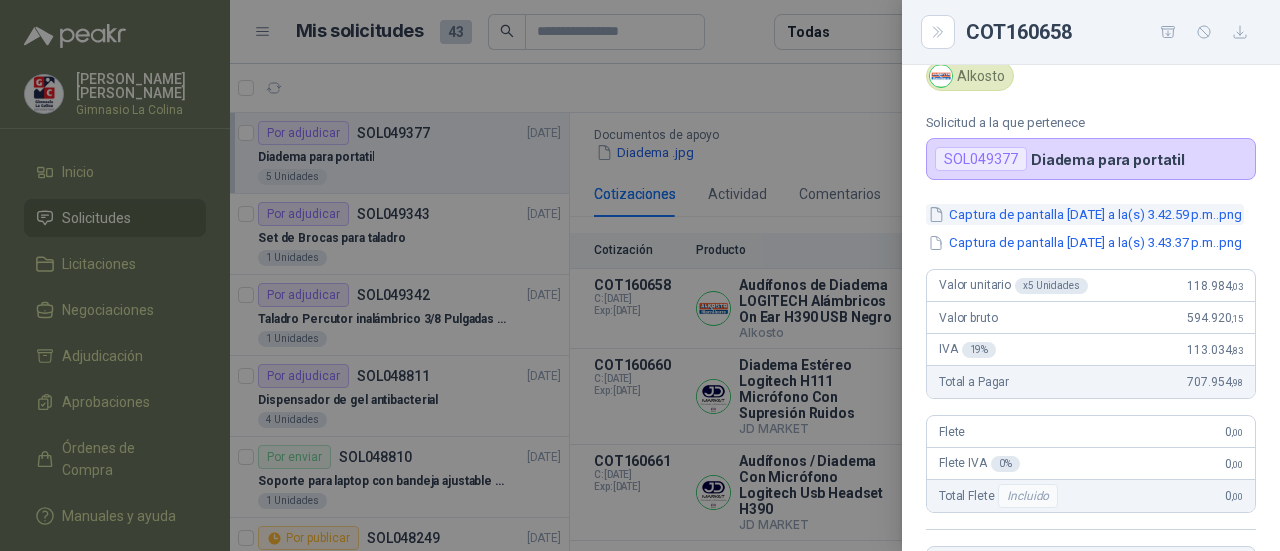 click on "Captura de pantalla [DATE] a la(s) 3.42.59 p.m..png" at bounding box center [1085, 214] 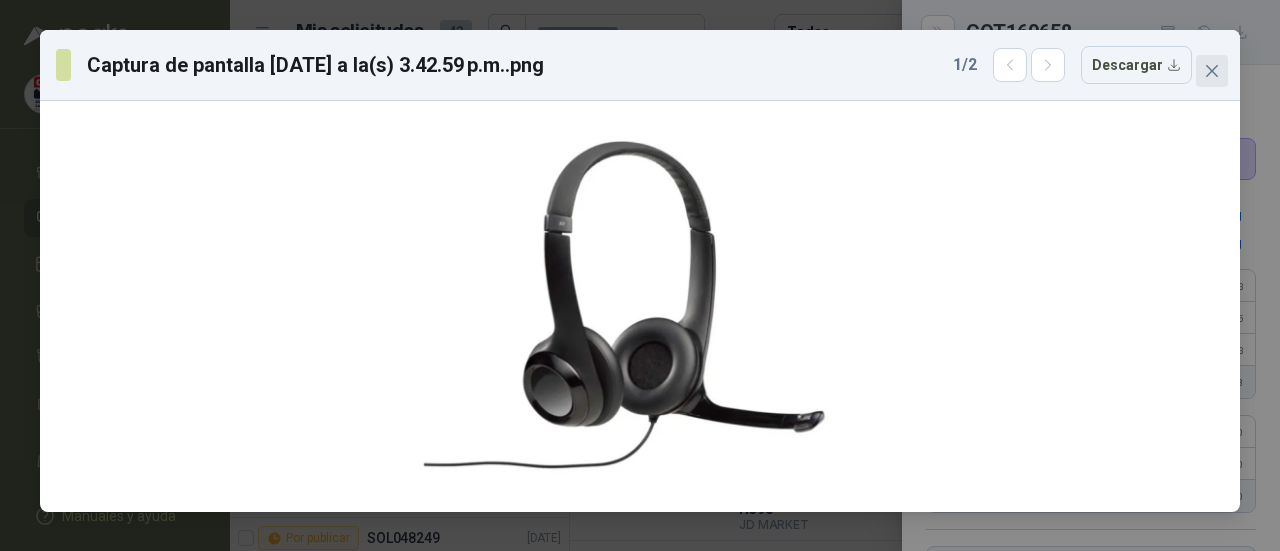 click at bounding box center [1212, 71] 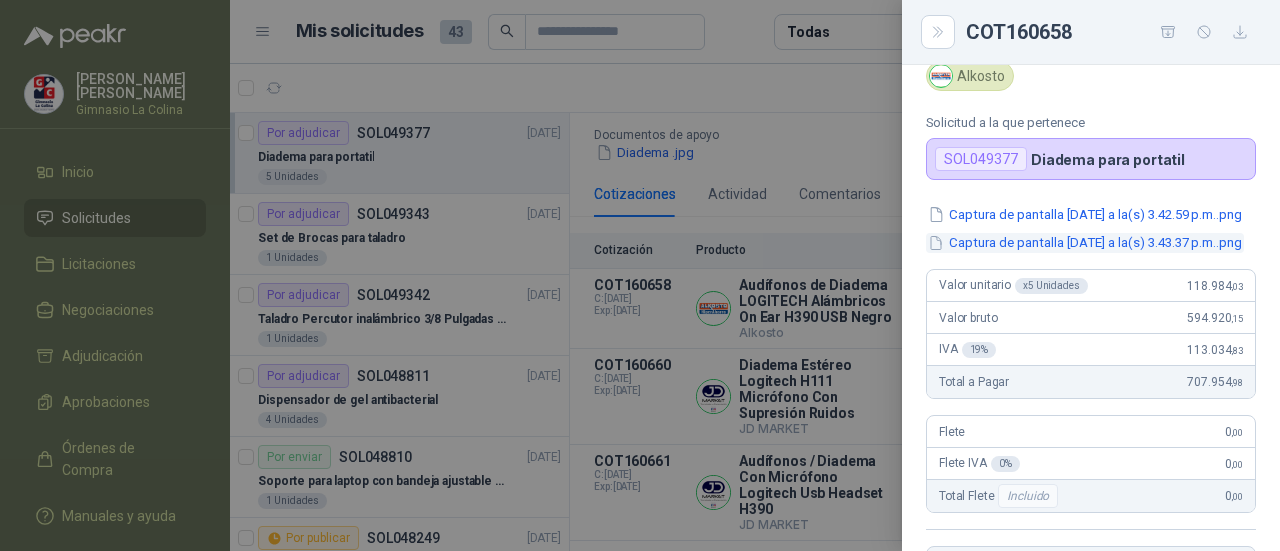 click on "Captura de pantalla [DATE] a la(s) 3.43.37 p.m..png" at bounding box center [1085, 243] 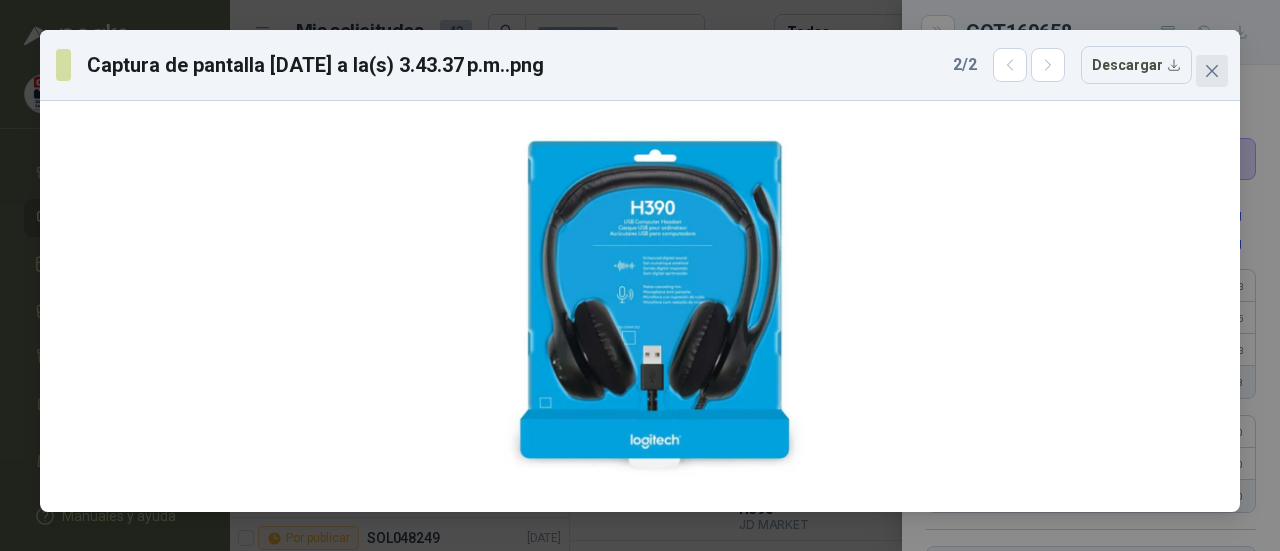 click 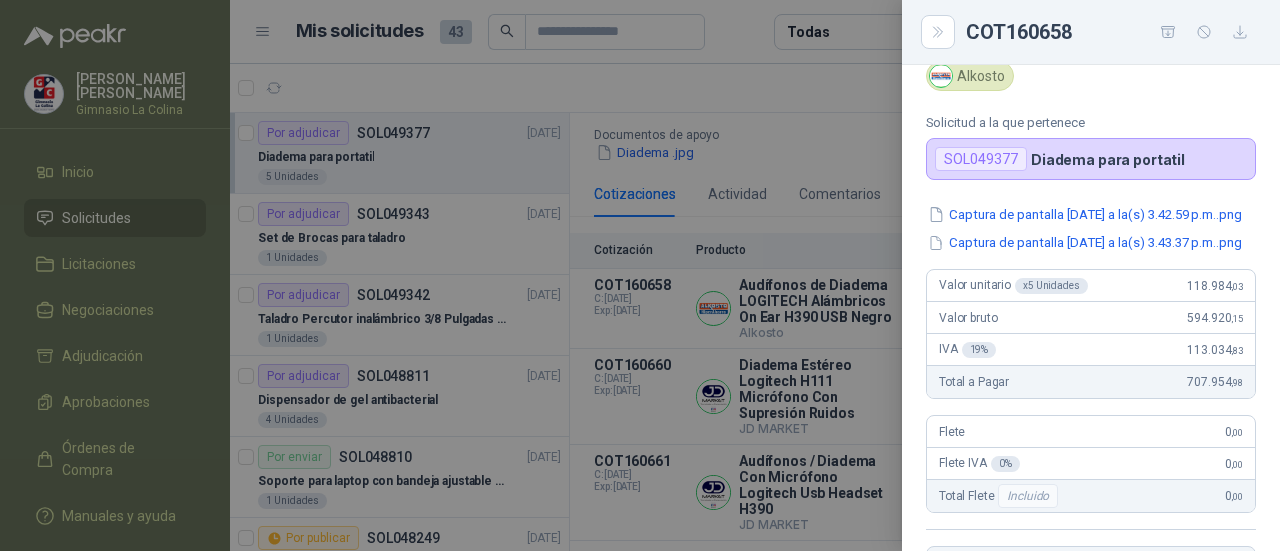 click at bounding box center (640, 275) 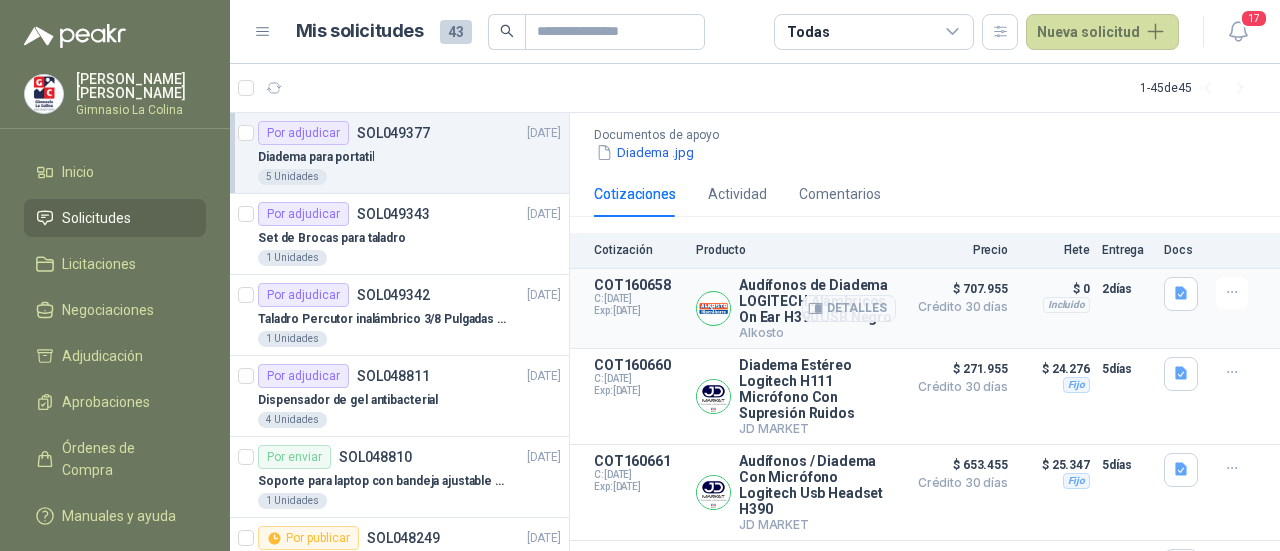 scroll, scrollTop: 300, scrollLeft: 0, axis: vertical 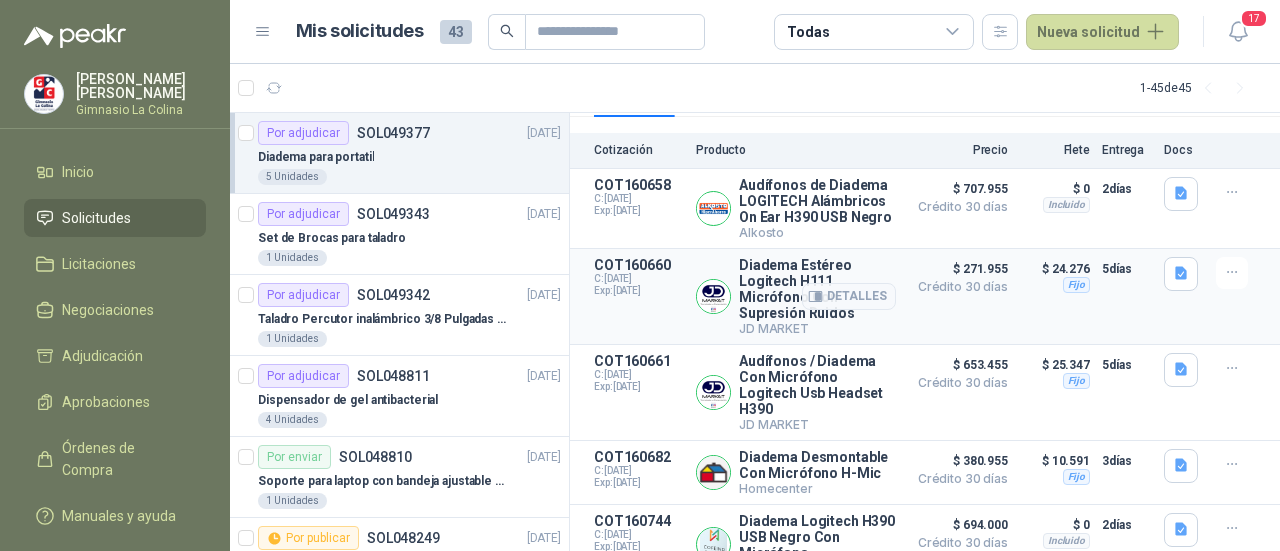 click on "Detalles" at bounding box center (849, 296) 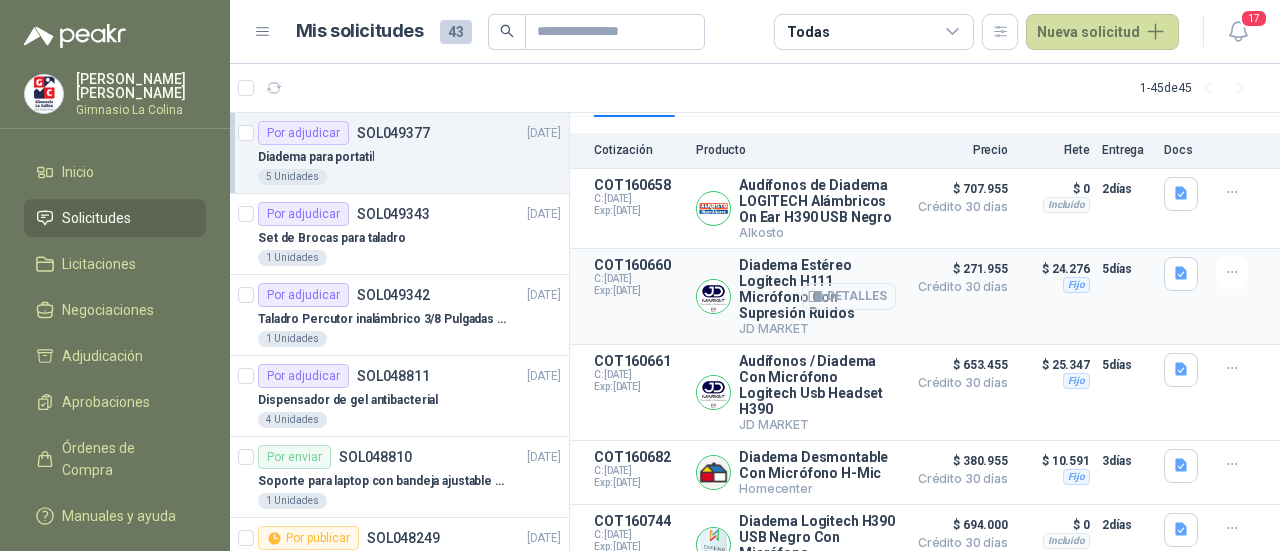 click on "Detalles" at bounding box center (849, 296) 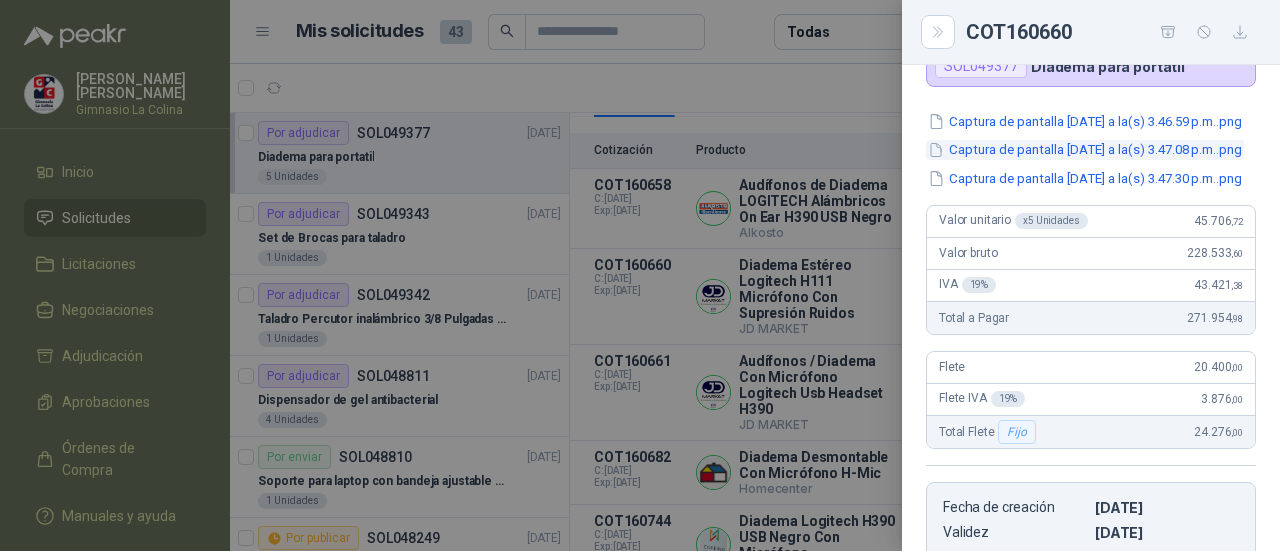 scroll, scrollTop: 200, scrollLeft: 0, axis: vertical 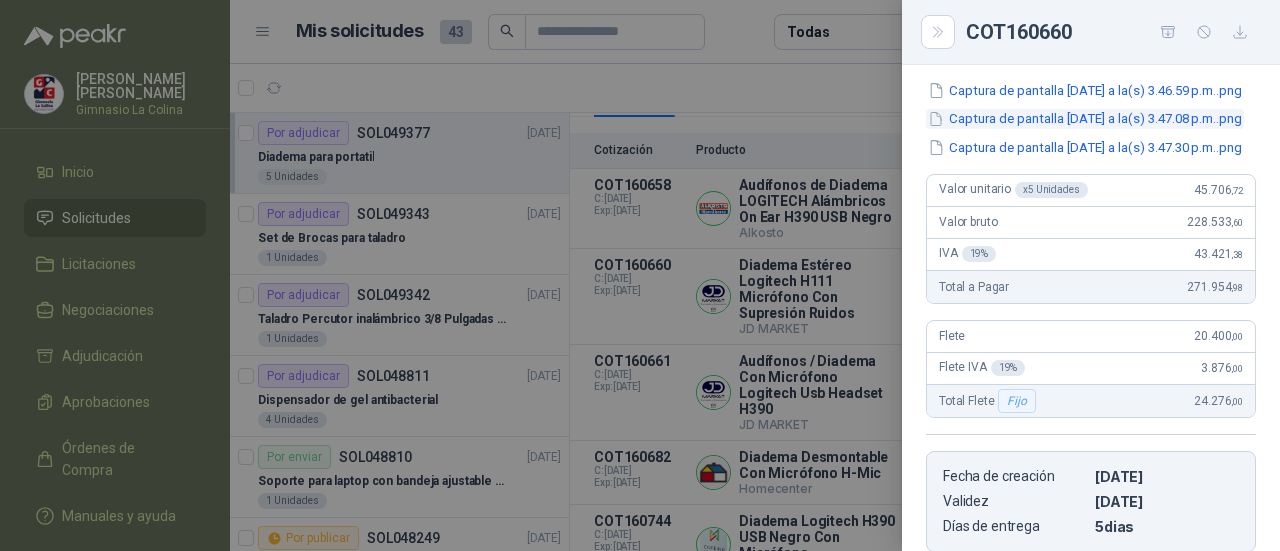 click on "Captura de pantalla [DATE] a la(s) 3.47.08 p.m..png" at bounding box center (1085, 119) 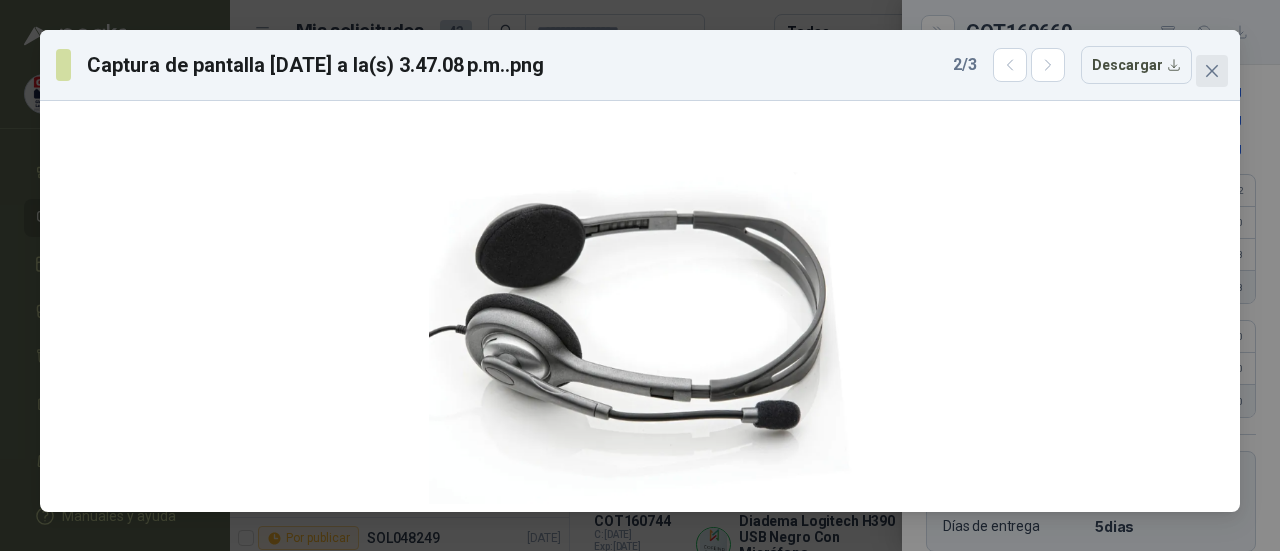 click at bounding box center [1212, 71] 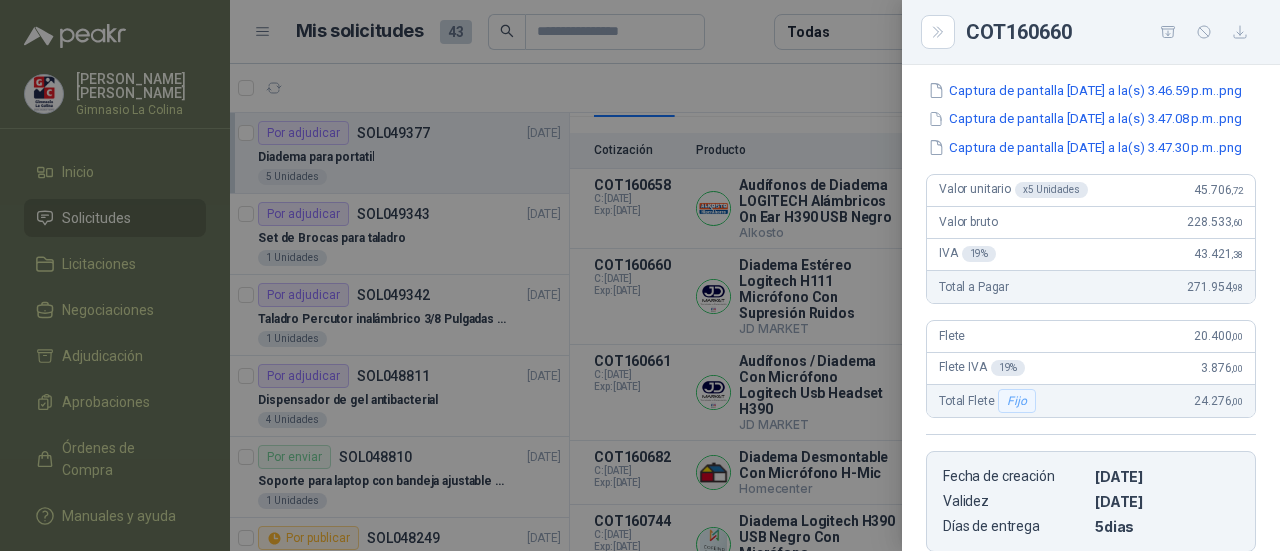 click at bounding box center (640, 275) 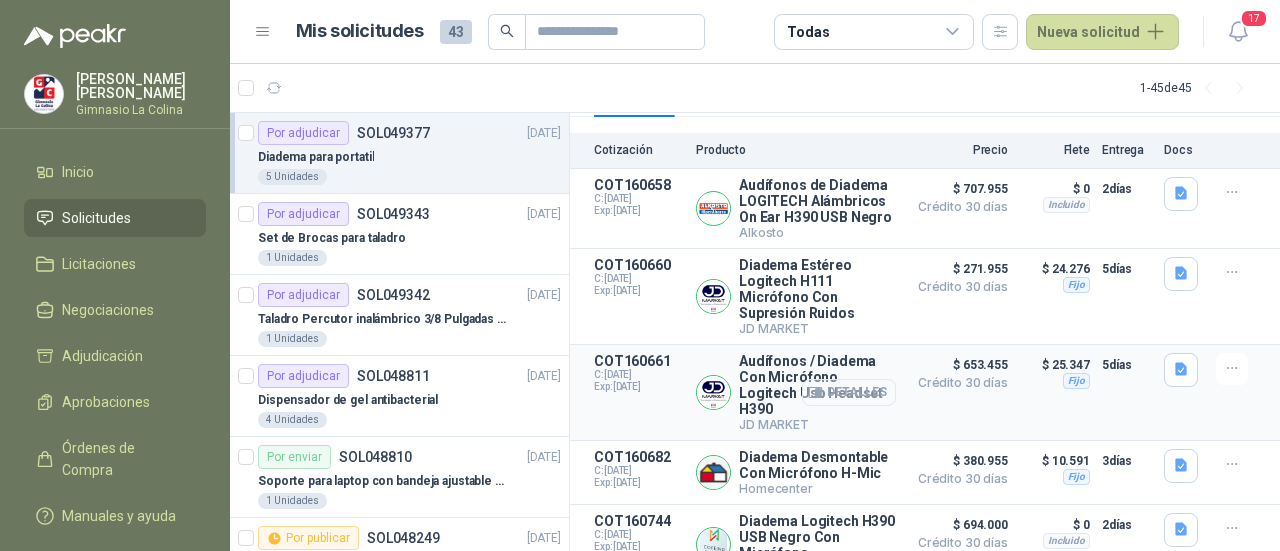 click on "Detalles" at bounding box center (849, 392) 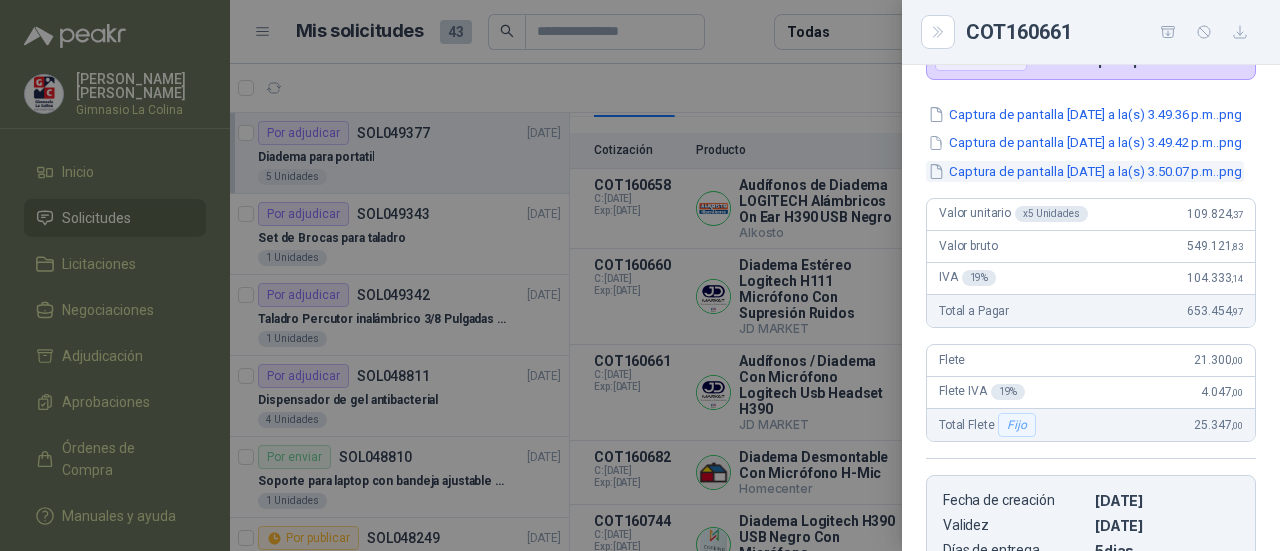 click on "Captura de pantalla [DATE] a la(s) 3.50.07 p.m..png" at bounding box center [1085, 171] 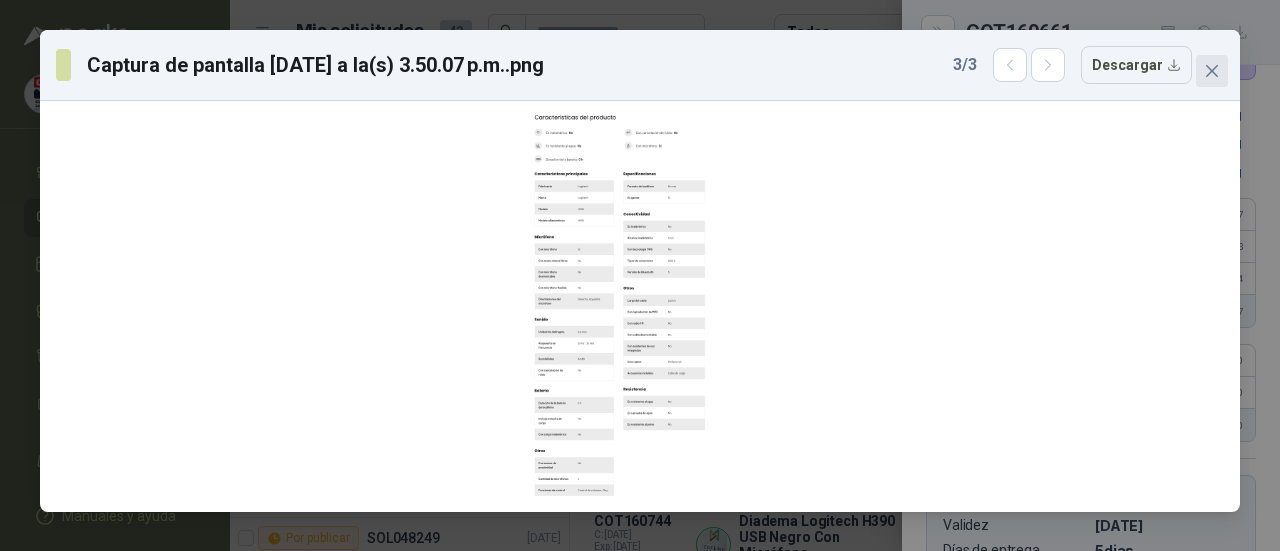 click 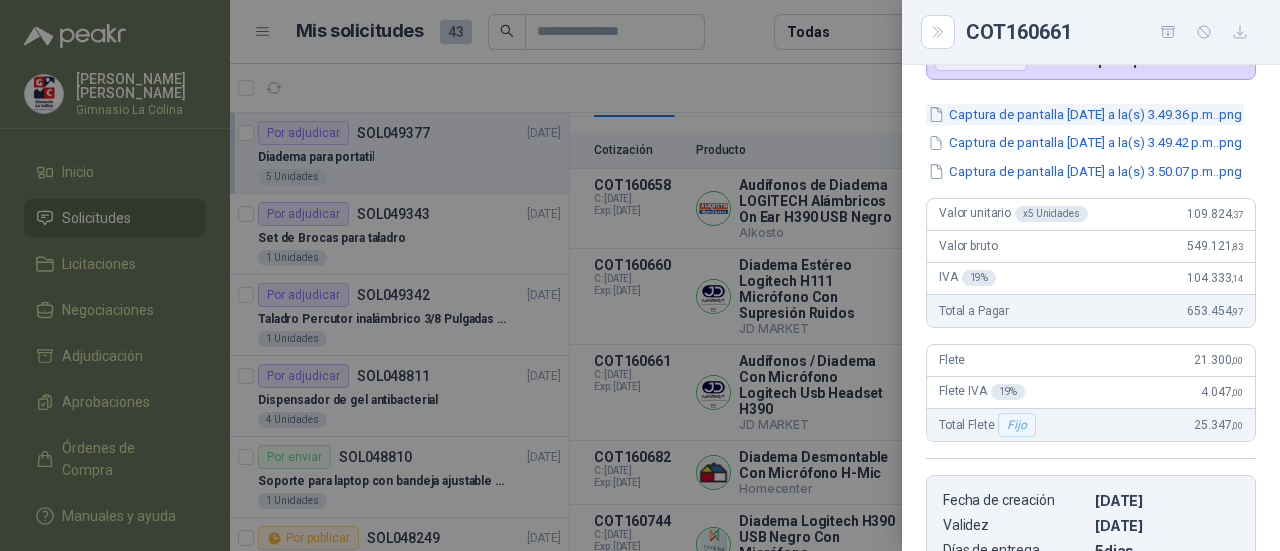 click on "Captura de pantalla [DATE] a la(s) 3.49.36 p.m..png" at bounding box center [1085, 114] 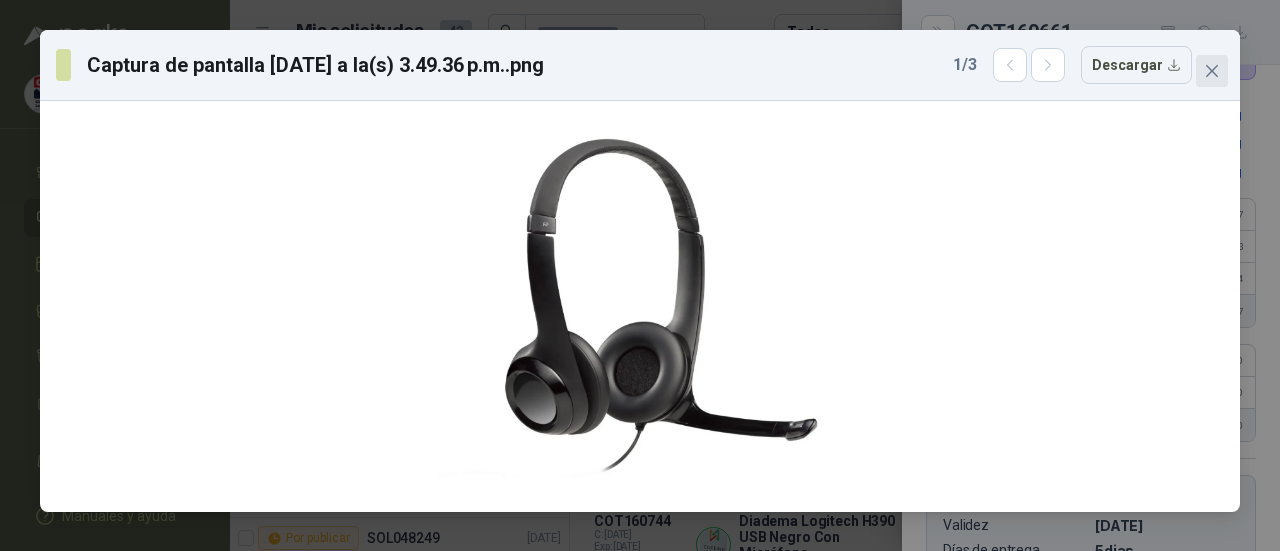 click 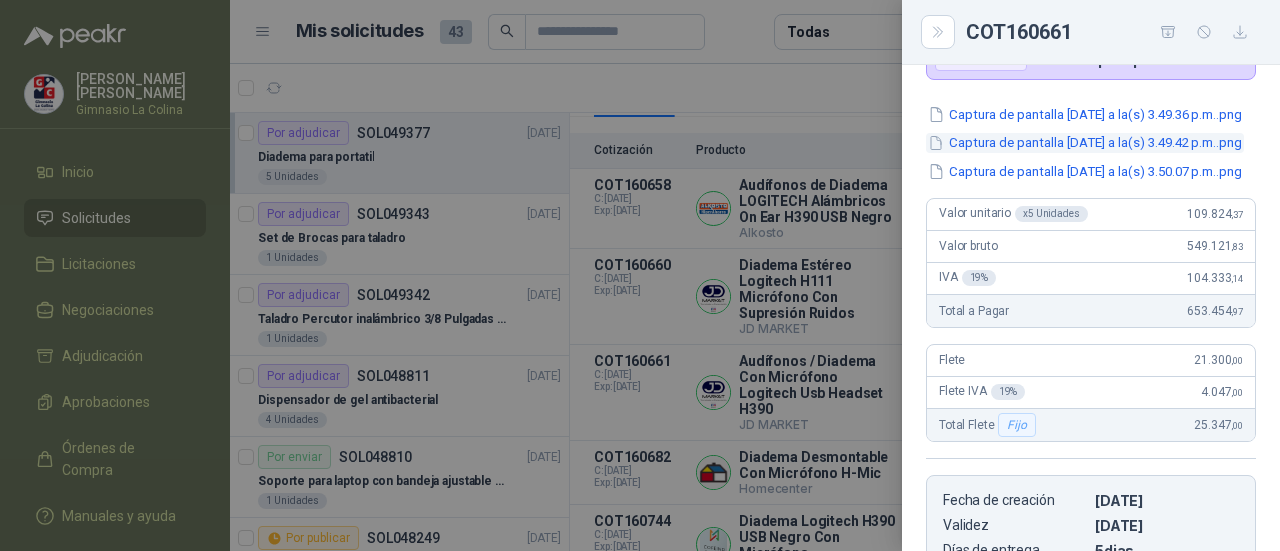 click on "Captura de pantalla [DATE] a la(s) 3.49.42 p.m..png" at bounding box center (1085, 143) 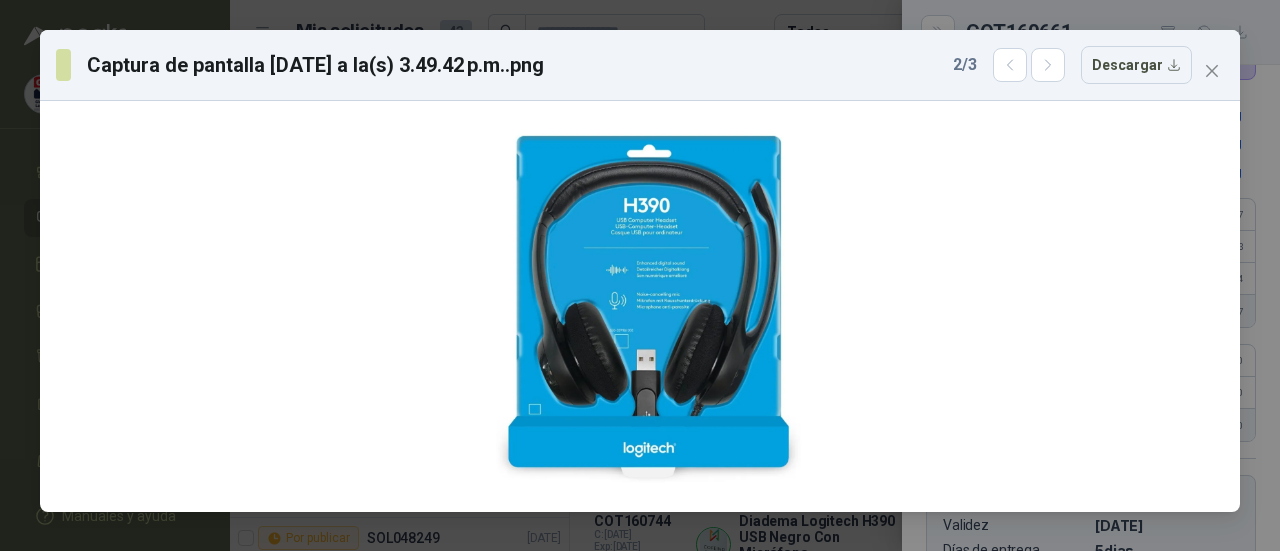 click at bounding box center [1212, 71] 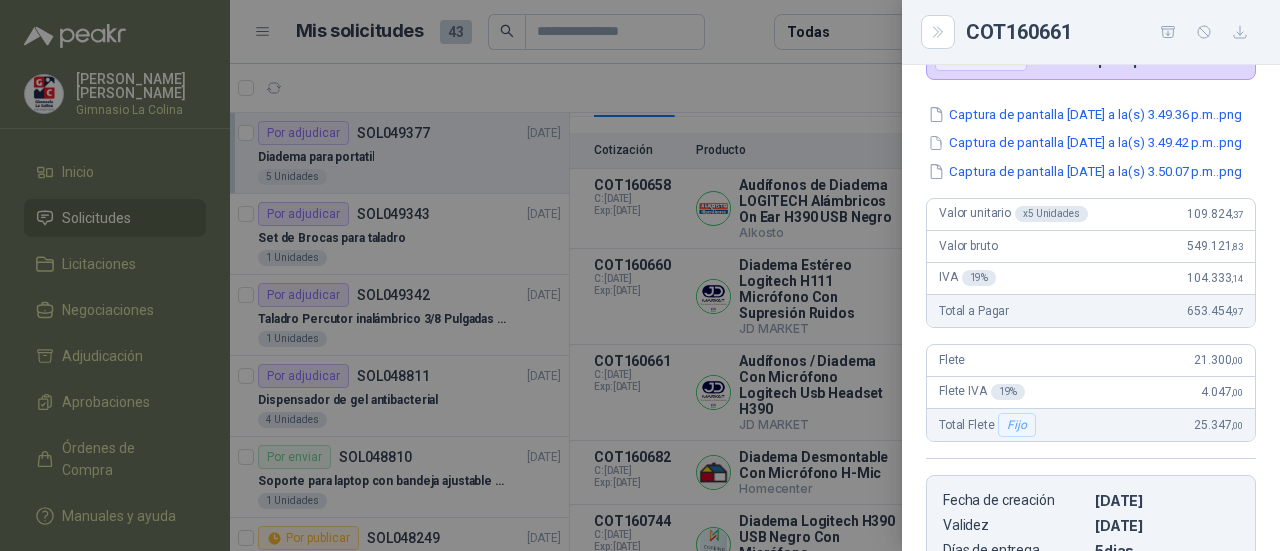 click at bounding box center (640, 275) 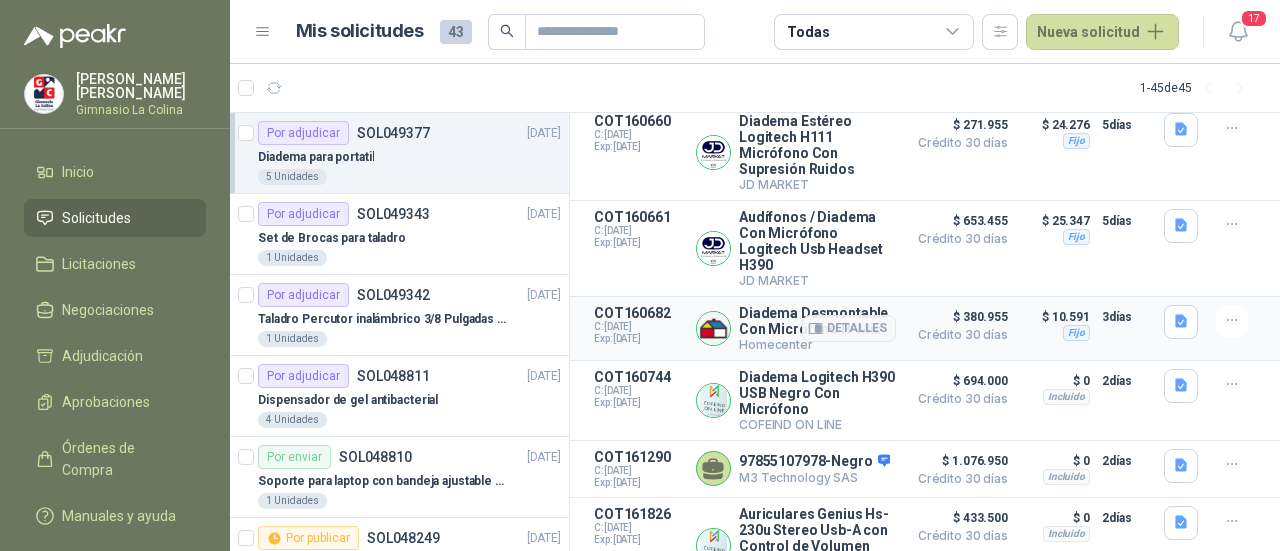 scroll, scrollTop: 400, scrollLeft: 0, axis: vertical 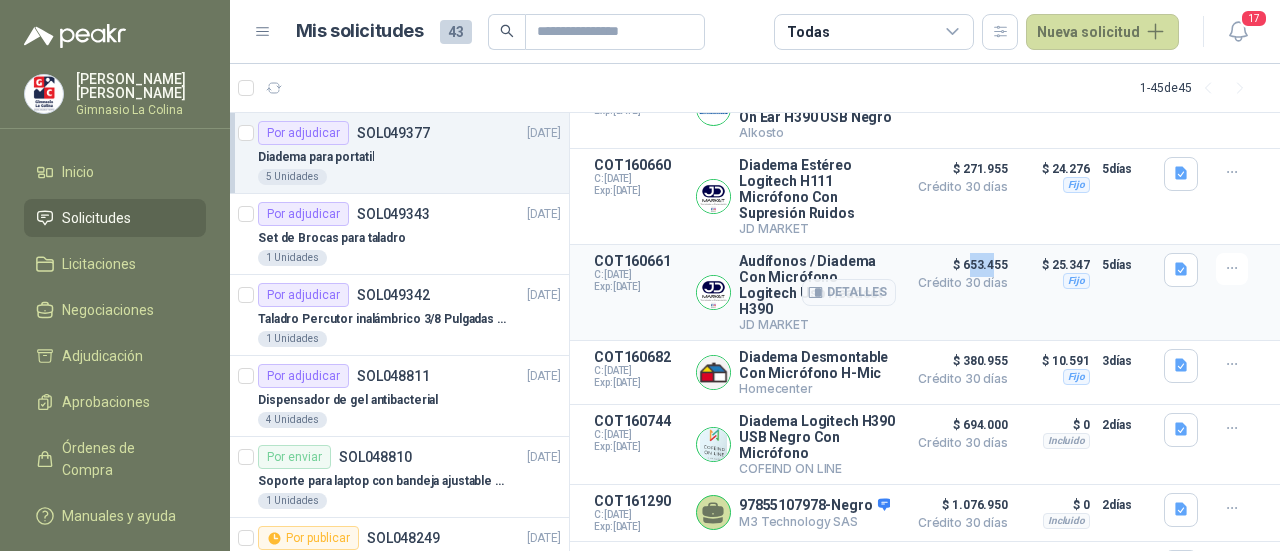 drag, startPoint x: 954, startPoint y: 265, endPoint x: 976, endPoint y: 265, distance: 22 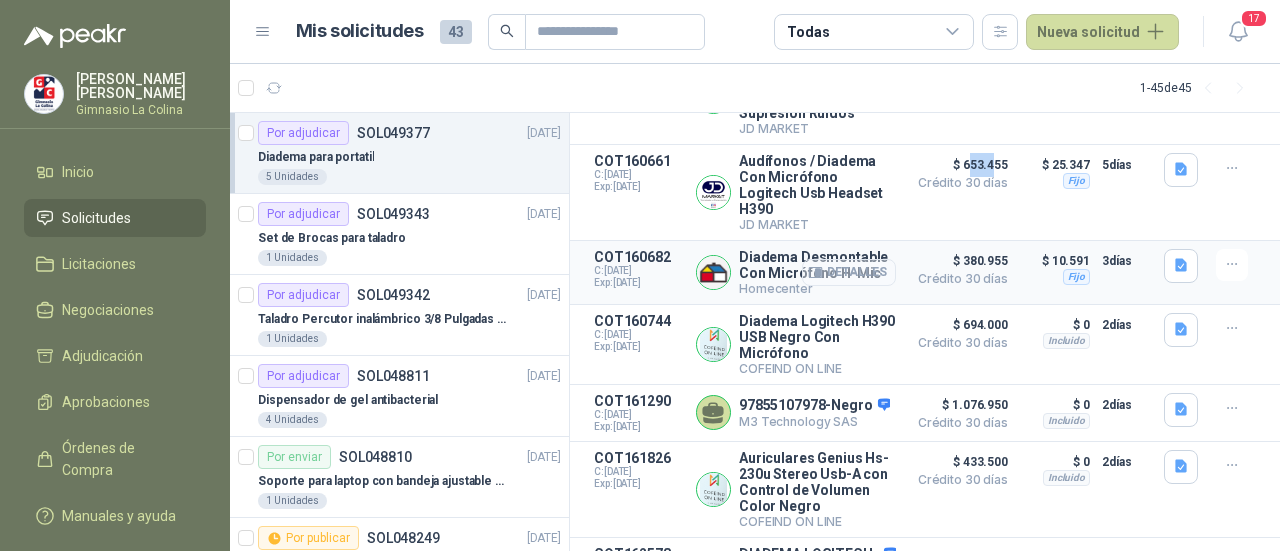 click on "Detalles" at bounding box center [849, 272] 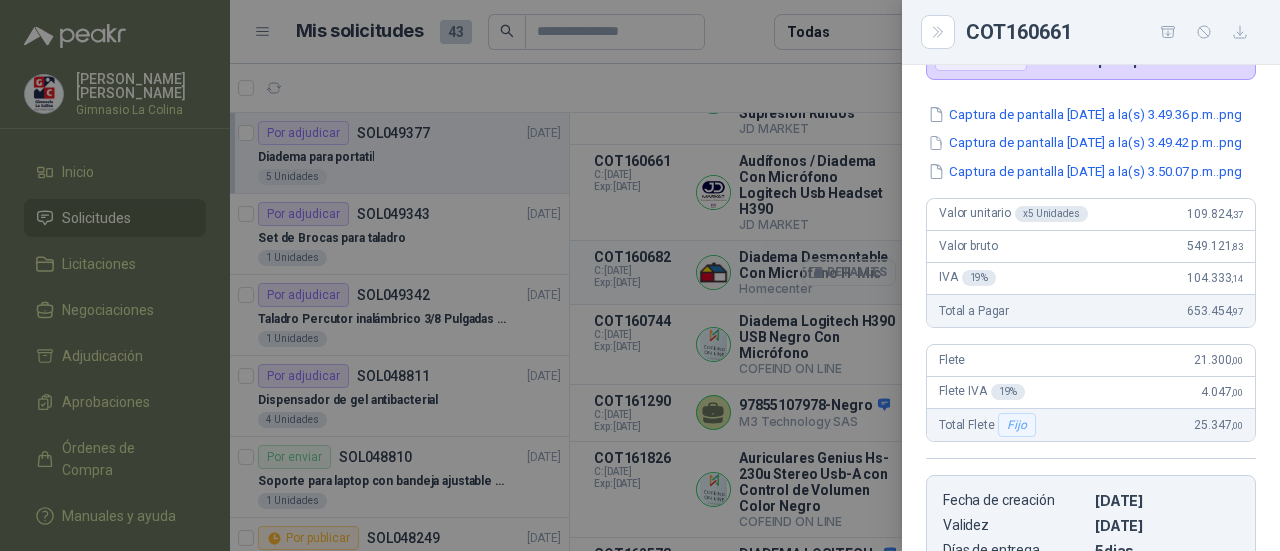 scroll, scrollTop: 176, scrollLeft: 0, axis: vertical 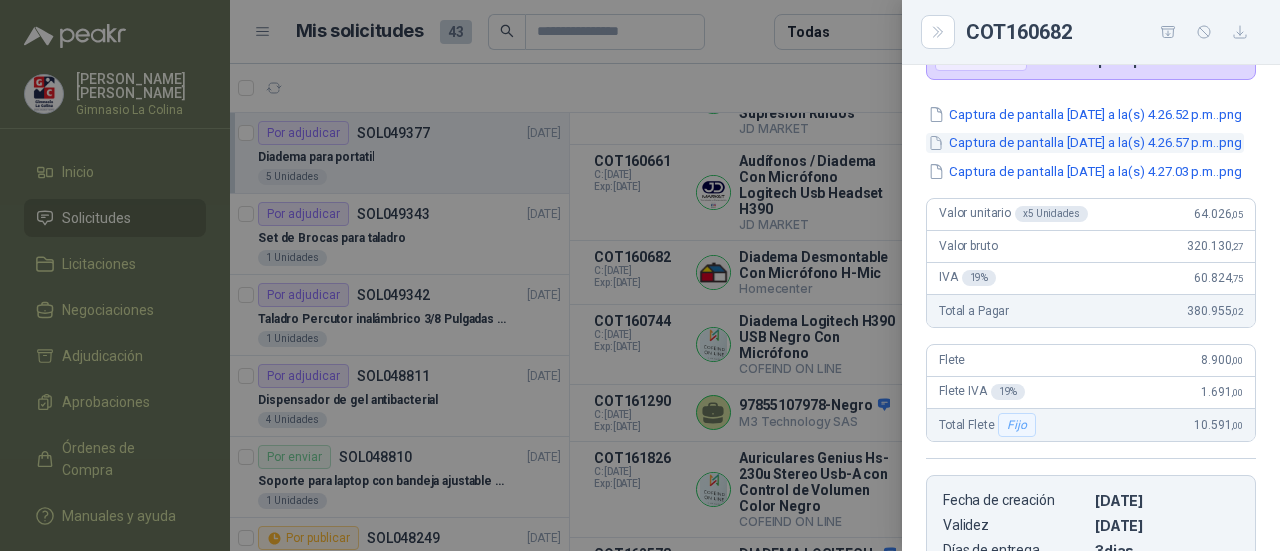 click on "Captura de pantalla [DATE] a la(s) 4.26.57 p.m..png" at bounding box center [1085, 143] 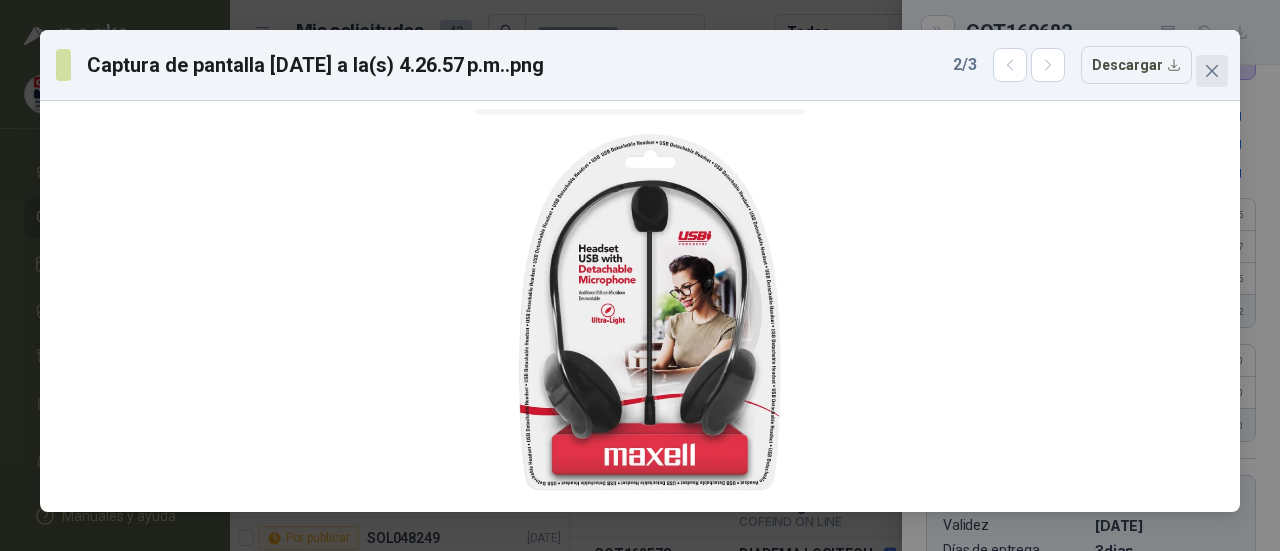 click at bounding box center (1212, 71) 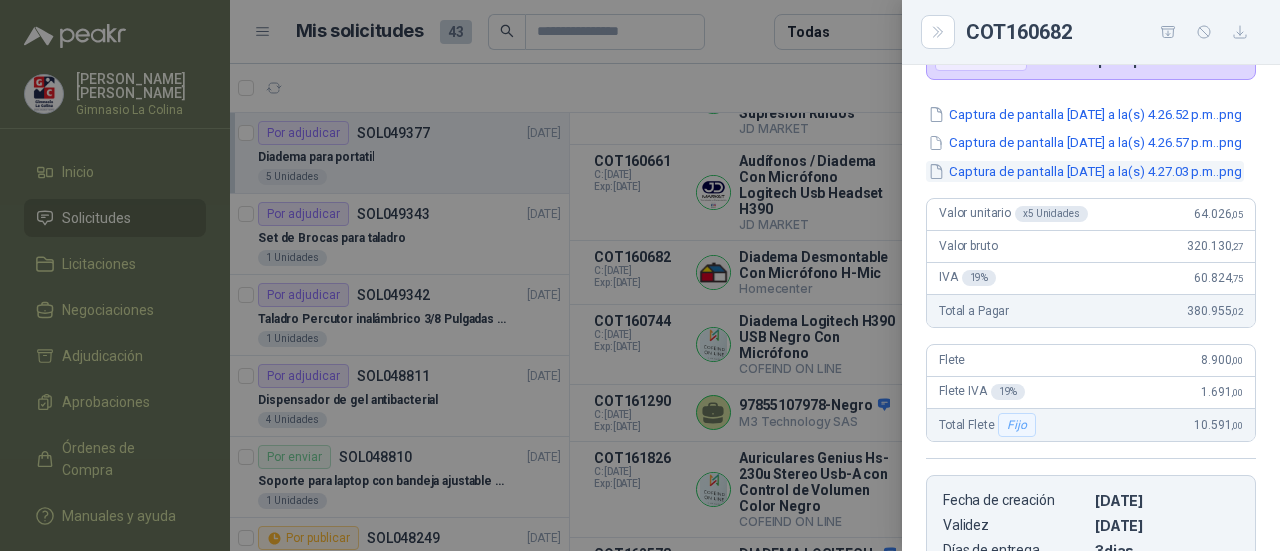 click on "Captura de pantalla [DATE] a la(s) 4.27.03 p.m..png" at bounding box center [1085, 171] 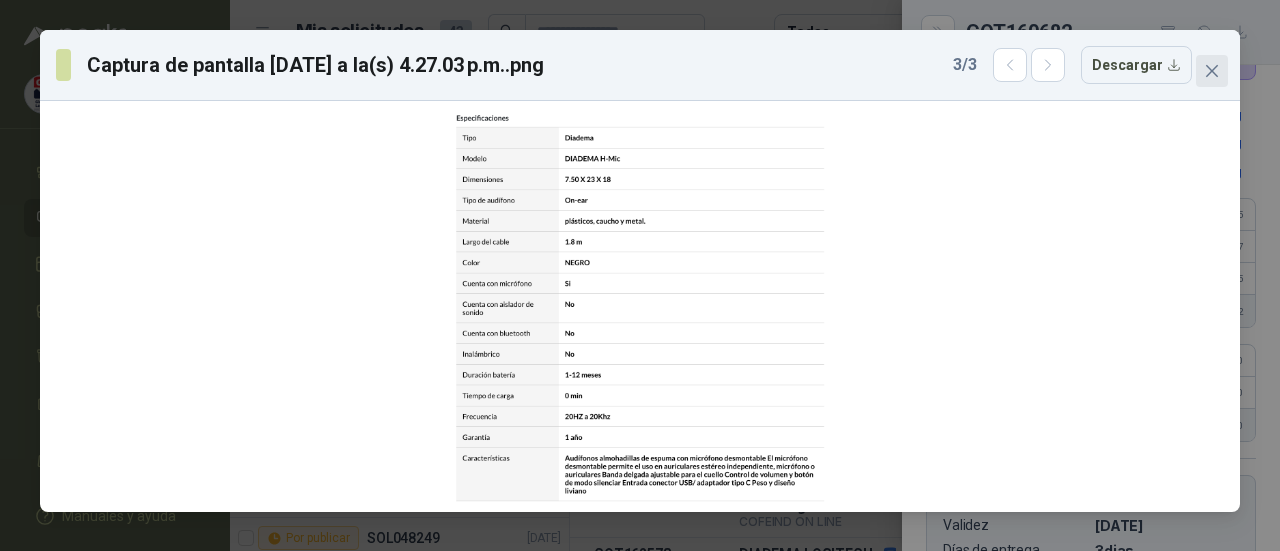 click 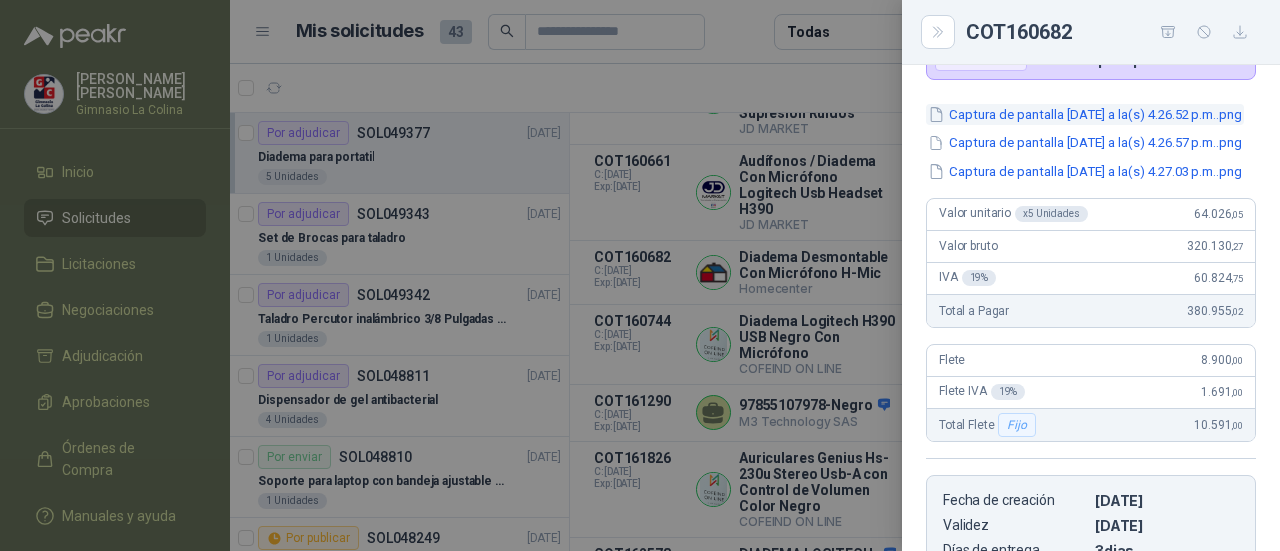 click on "Captura de pantalla [DATE] a la(s) 4.26.52 p.m..png" at bounding box center (1085, 114) 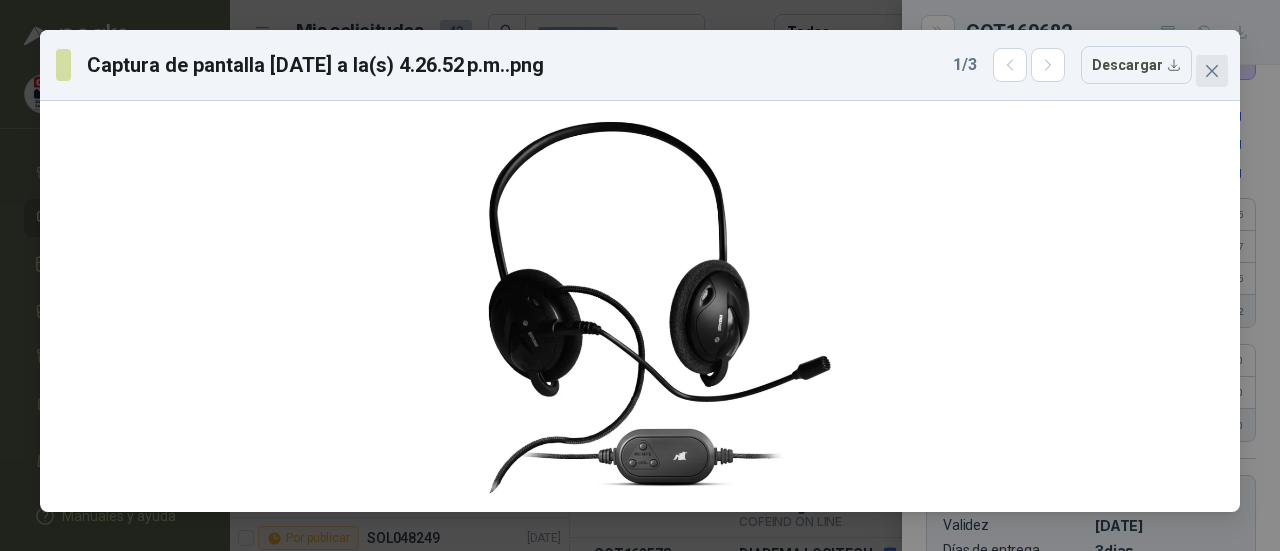 click at bounding box center [1212, 71] 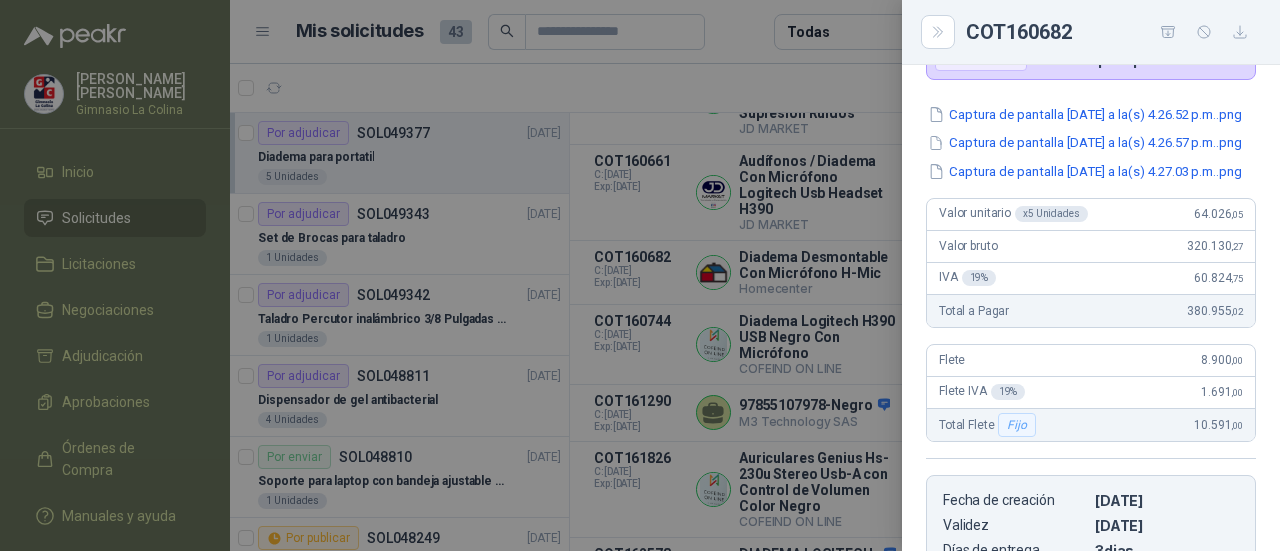 click at bounding box center [640, 275] 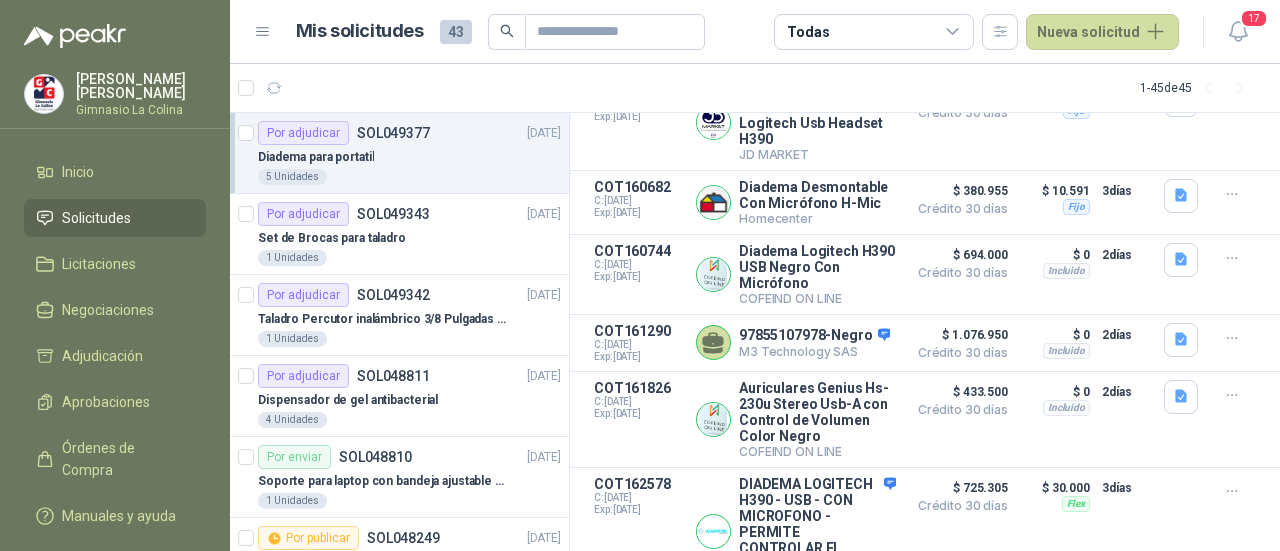 scroll, scrollTop: 600, scrollLeft: 0, axis: vertical 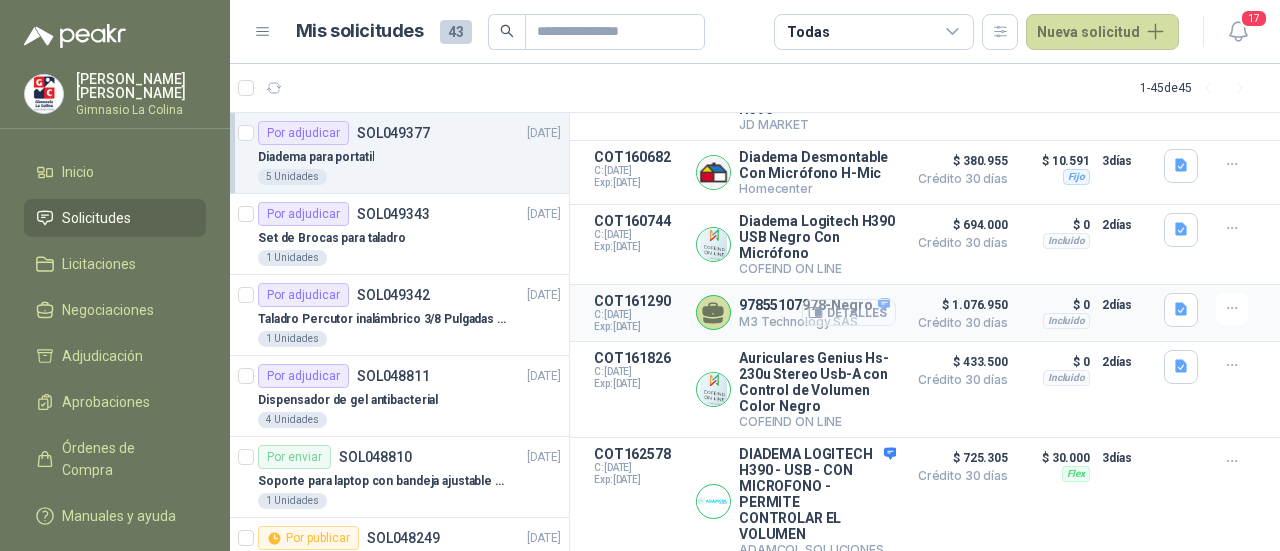 click on "Detalles" at bounding box center [849, 312] 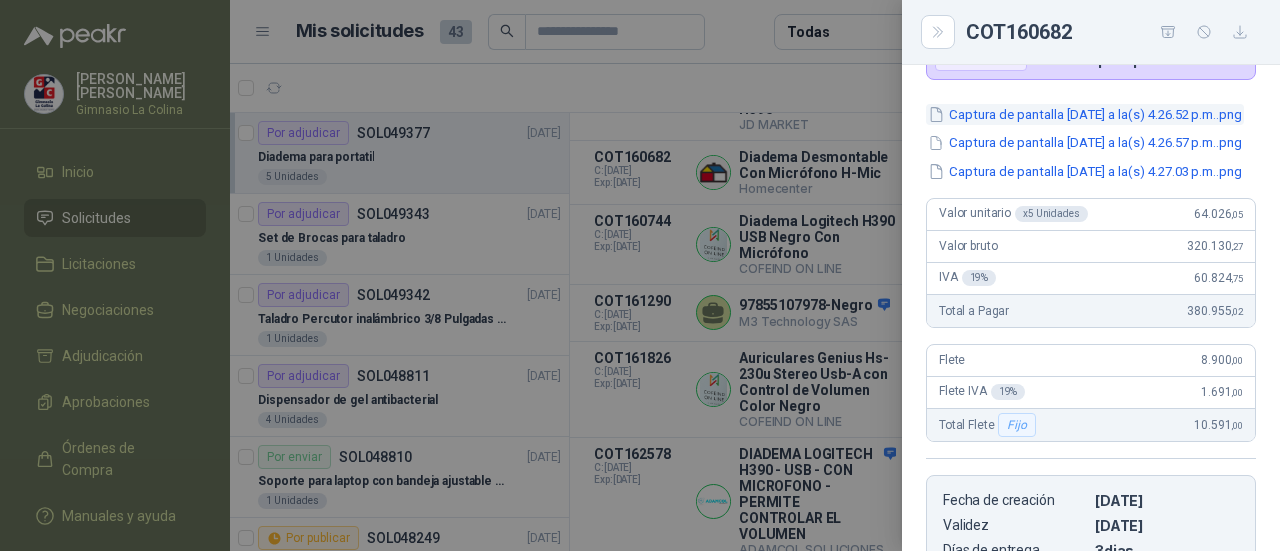 scroll, scrollTop: 152, scrollLeft: 0, axis: vertical 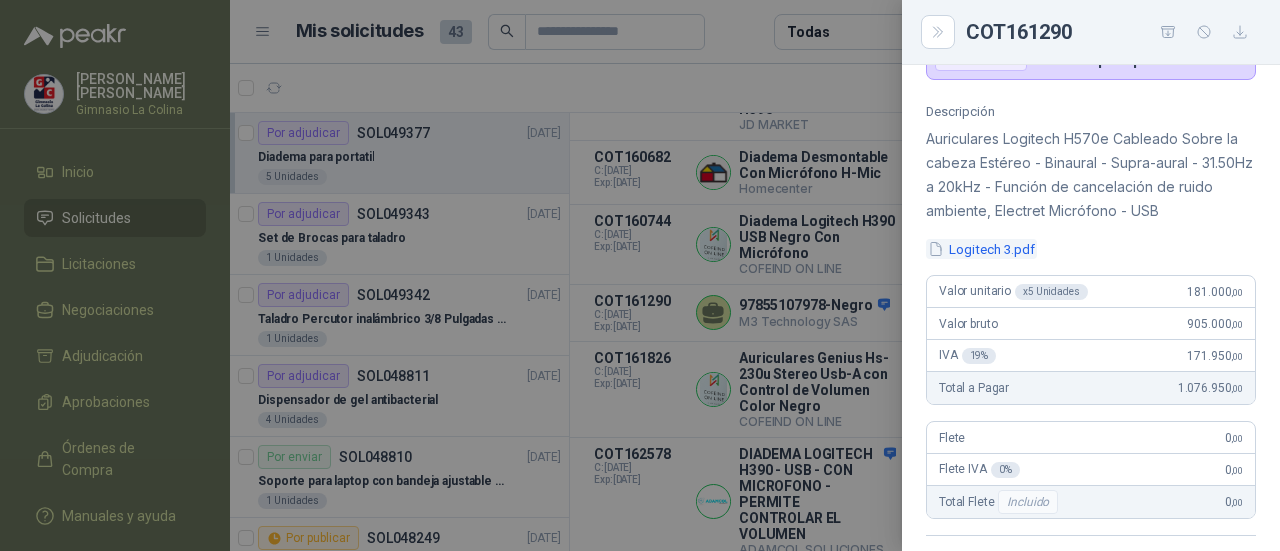 click on "Logitech 3.pdf" at bounding box center (981, 249) 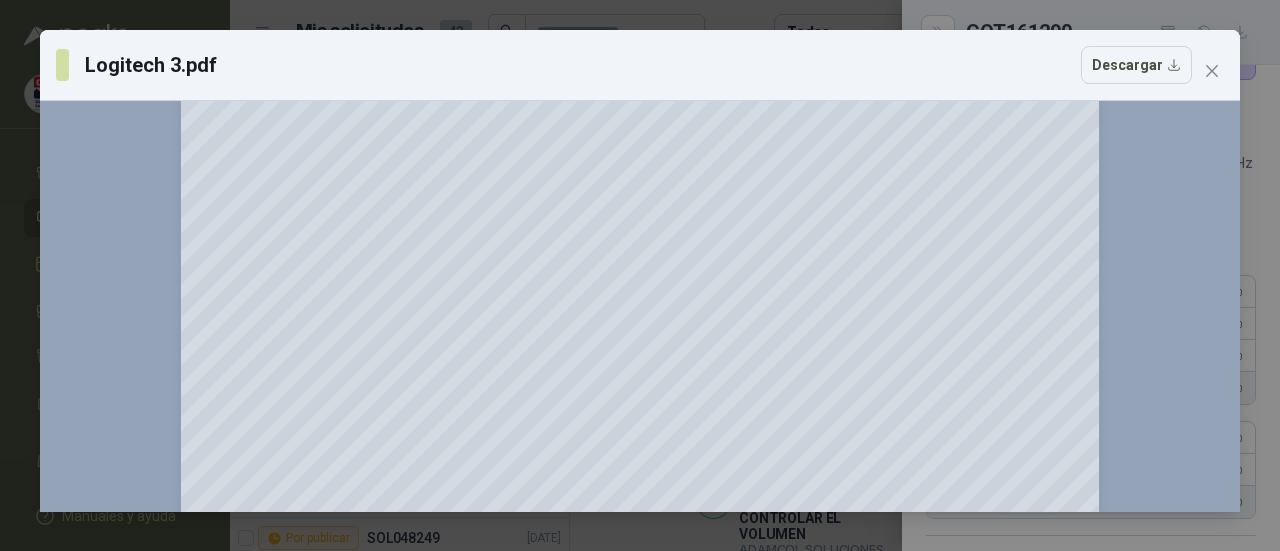 scroll, scrollTop: 700, scrollLeft: 0, axis: vertical 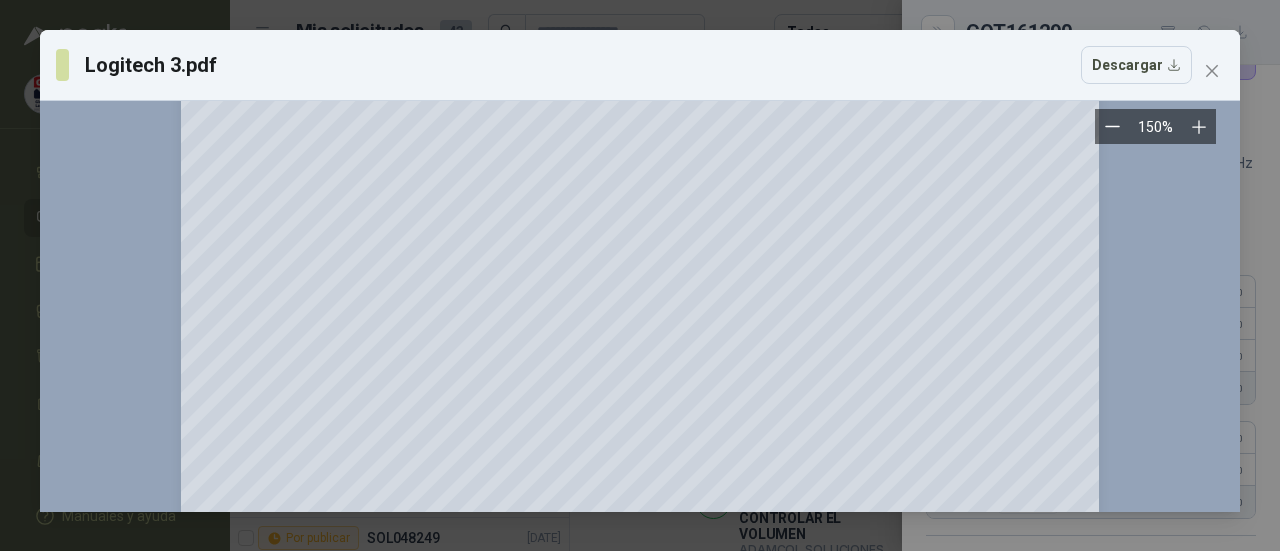 click at bounding box center [640, 11] 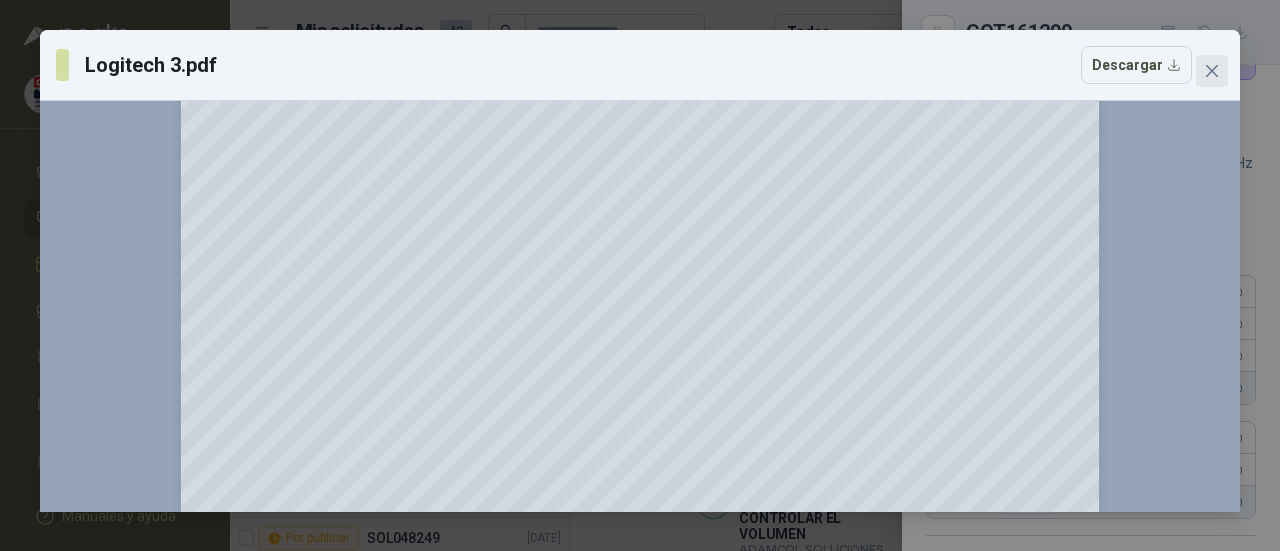 click at bounding box center [1212, 71] 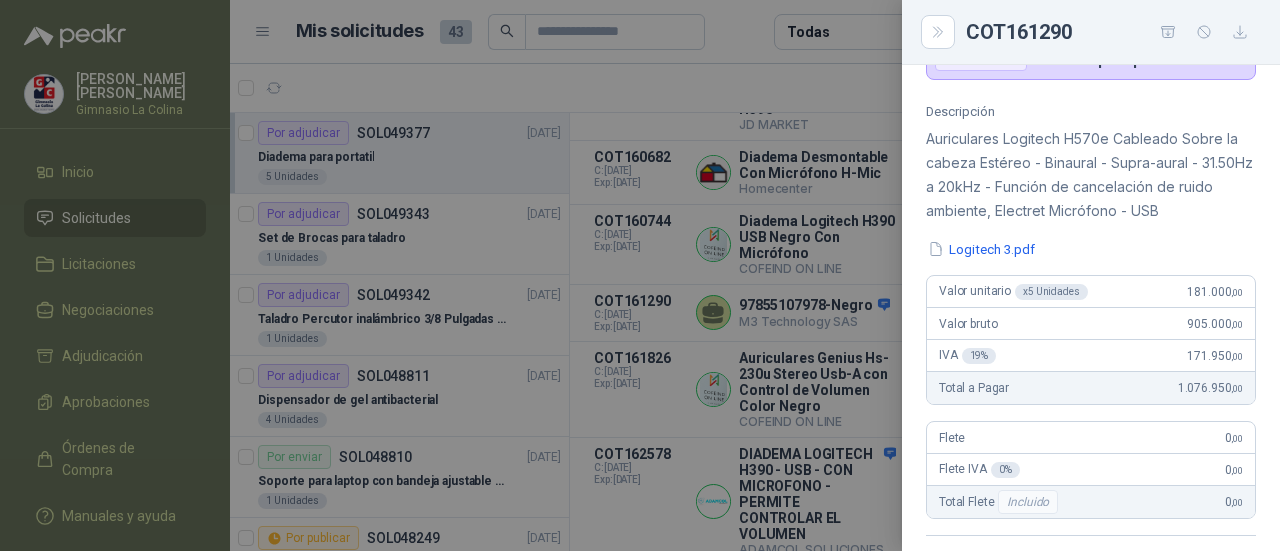 click at bounding box center (640, 275) 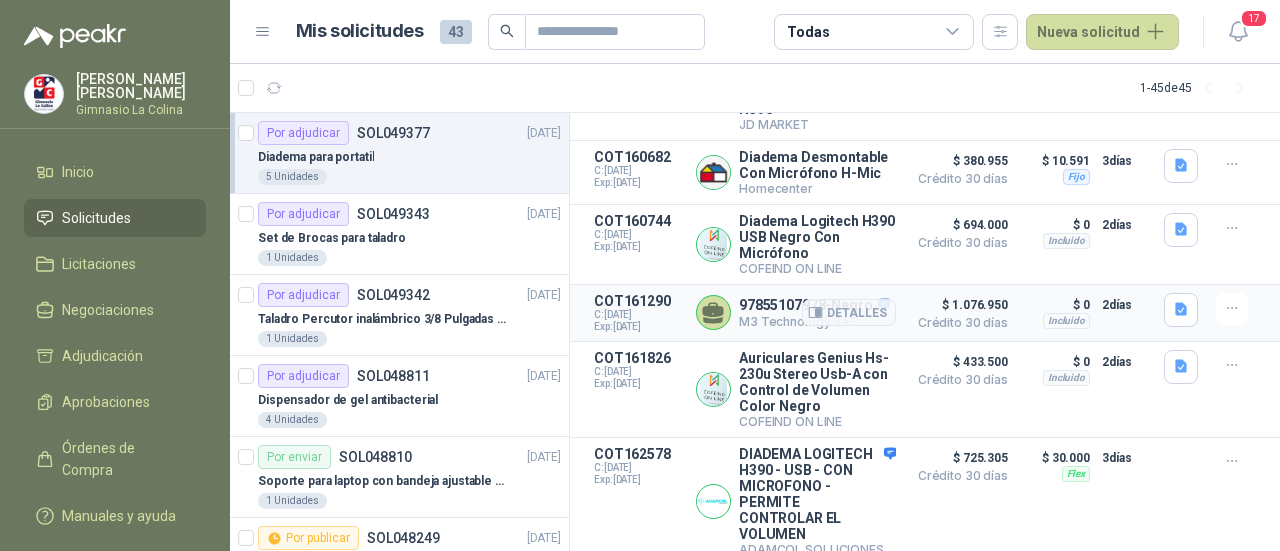 scroll, scrollTop: 700, scrollLeft: 0, axis: vertical 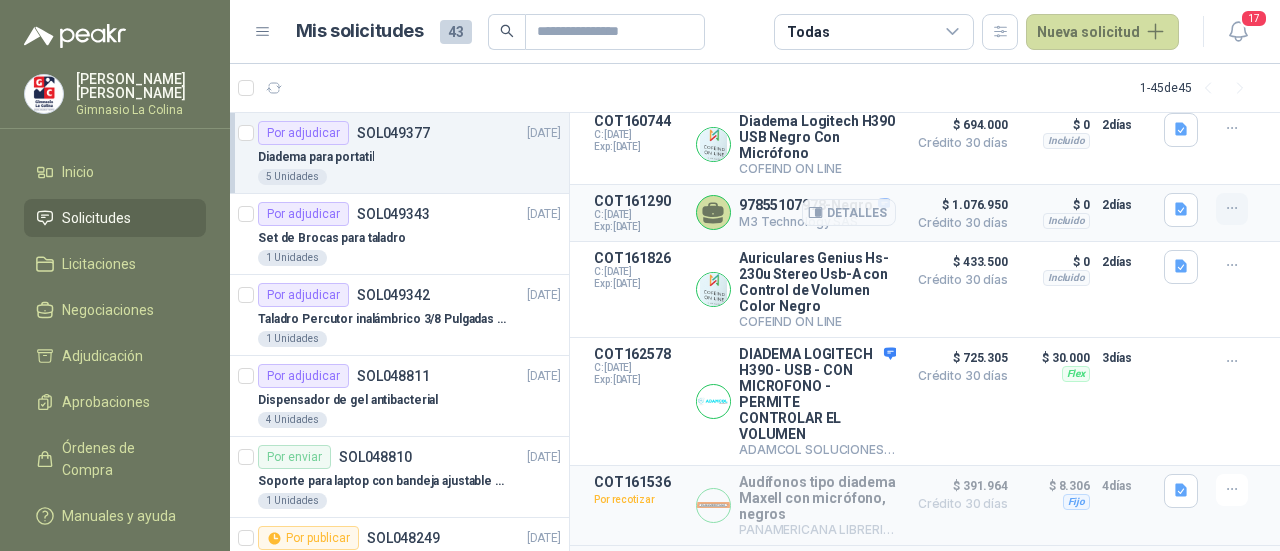 click 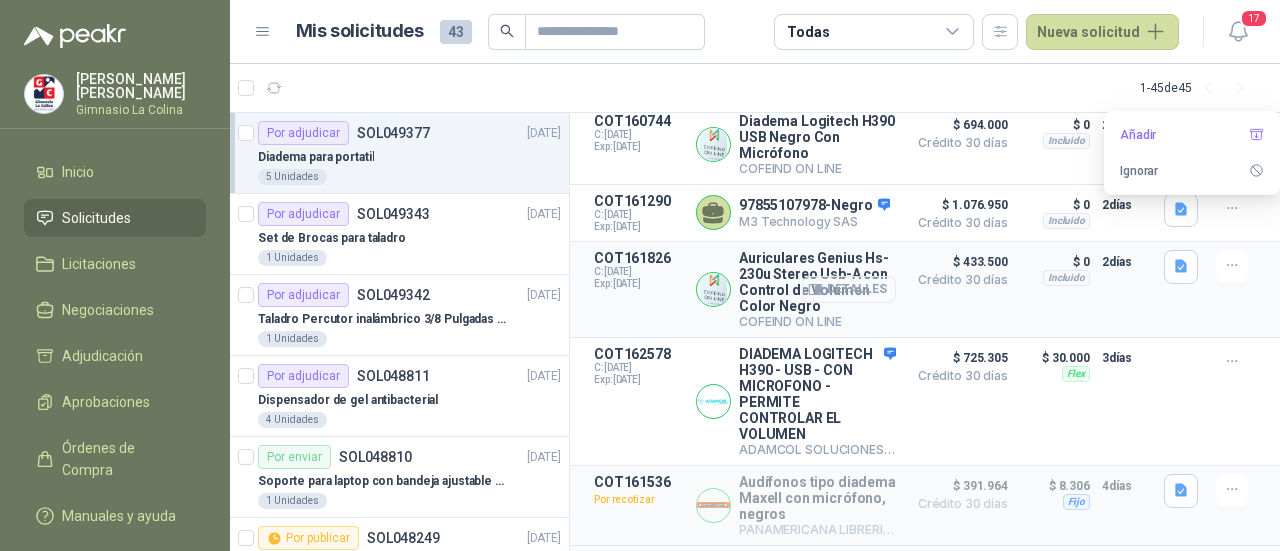 click on "Detalles" at bounding box center (849, 289) 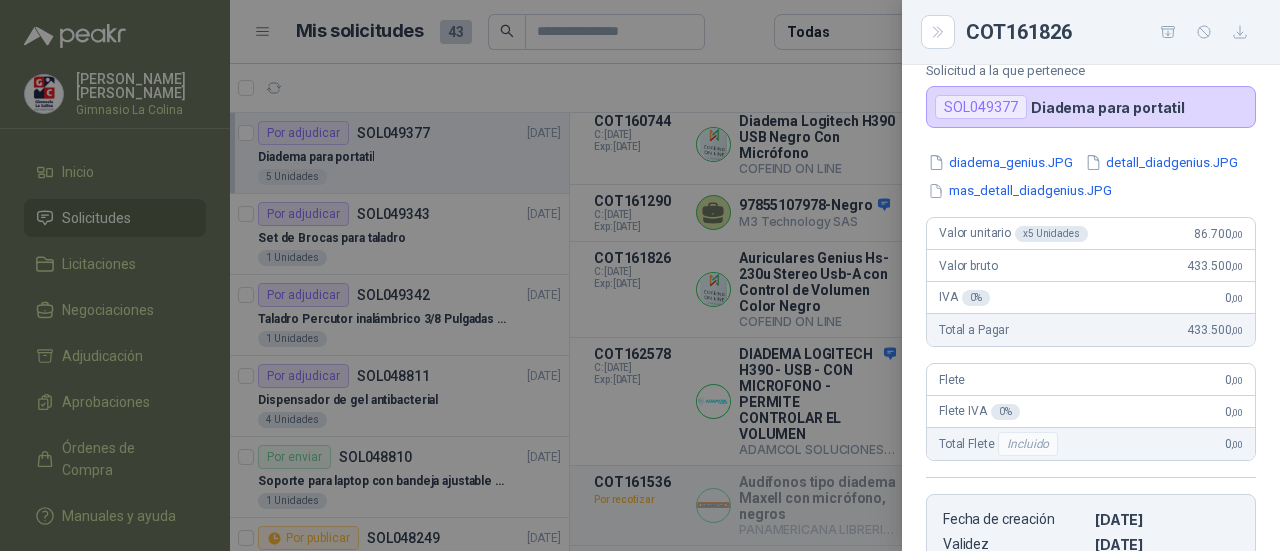 scroll, scrollTop: 200, scrollLeft: 0, axis: vertical 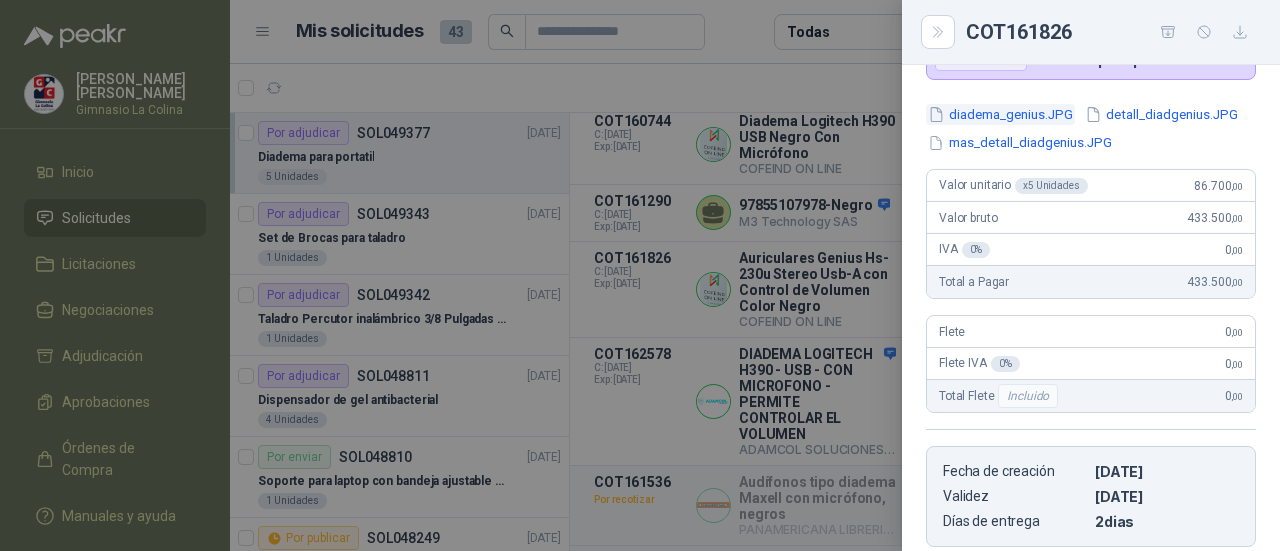 click on "diadema_genius.JPG" at bounding box center [1000, 114] 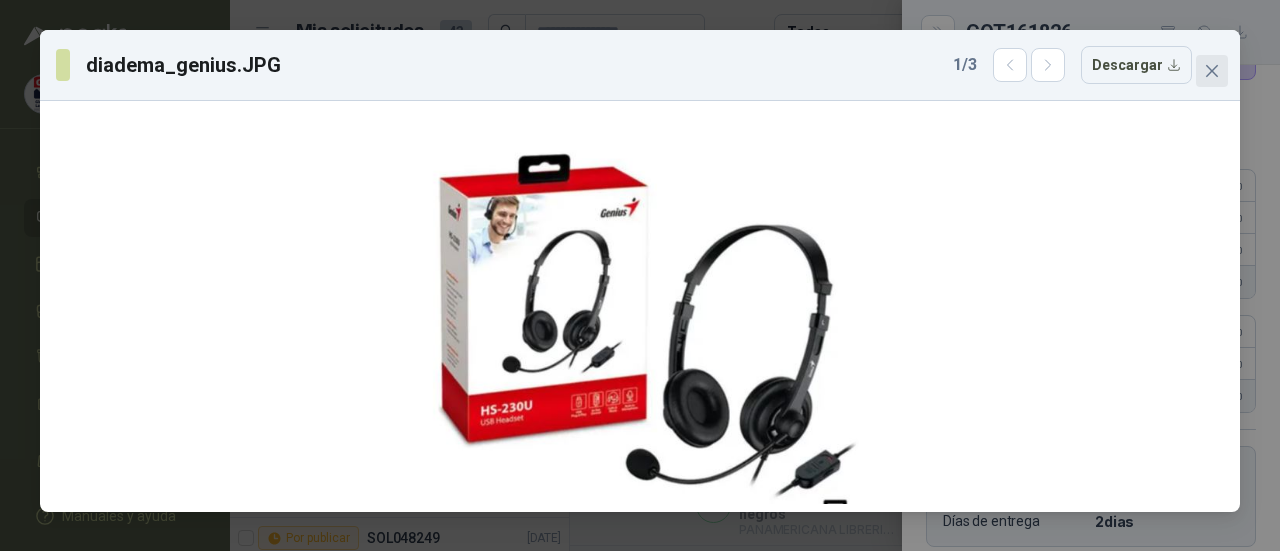 click 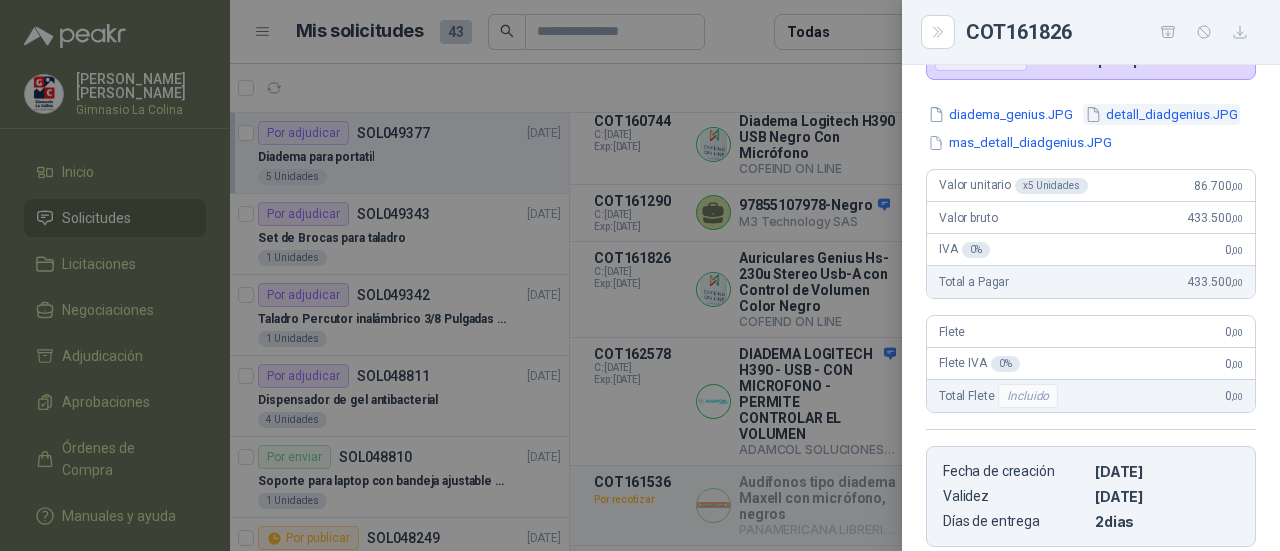 click on "detall_diadgenius.JPG" at bounding box center [1161, 114] 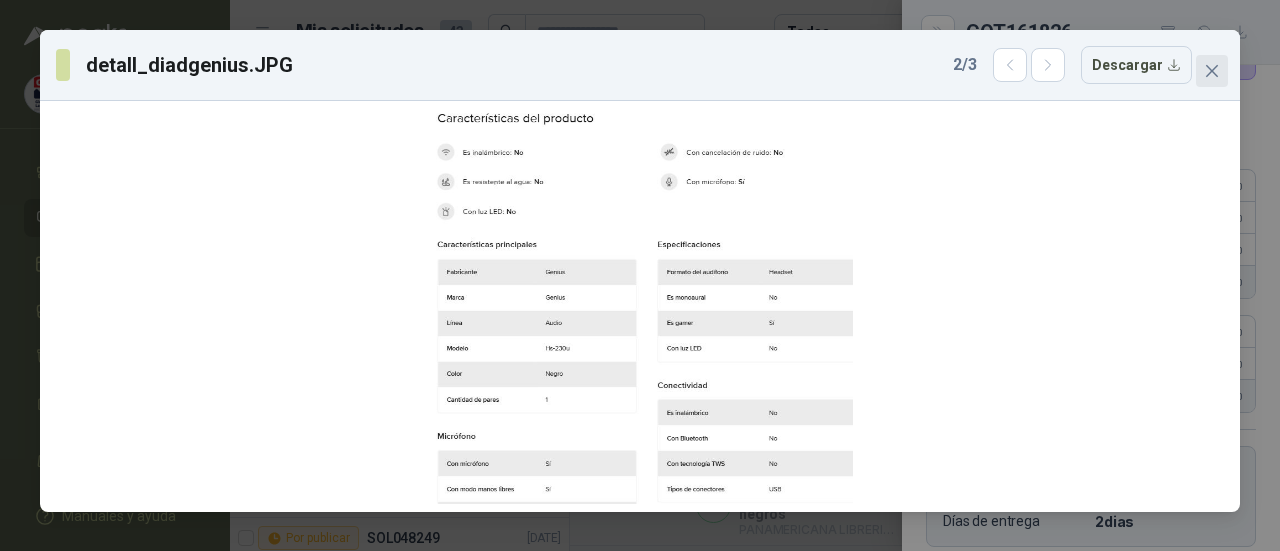 click at bounding box center (1212, 71) 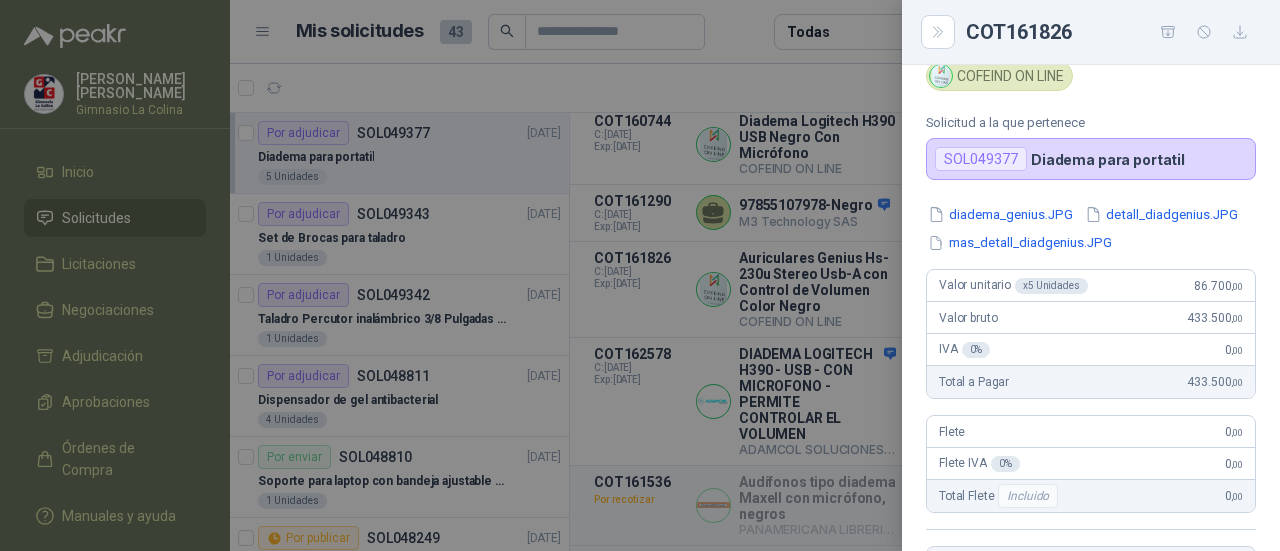 scroll, scrollTop: 0, scrollLeft: 0, axis: both 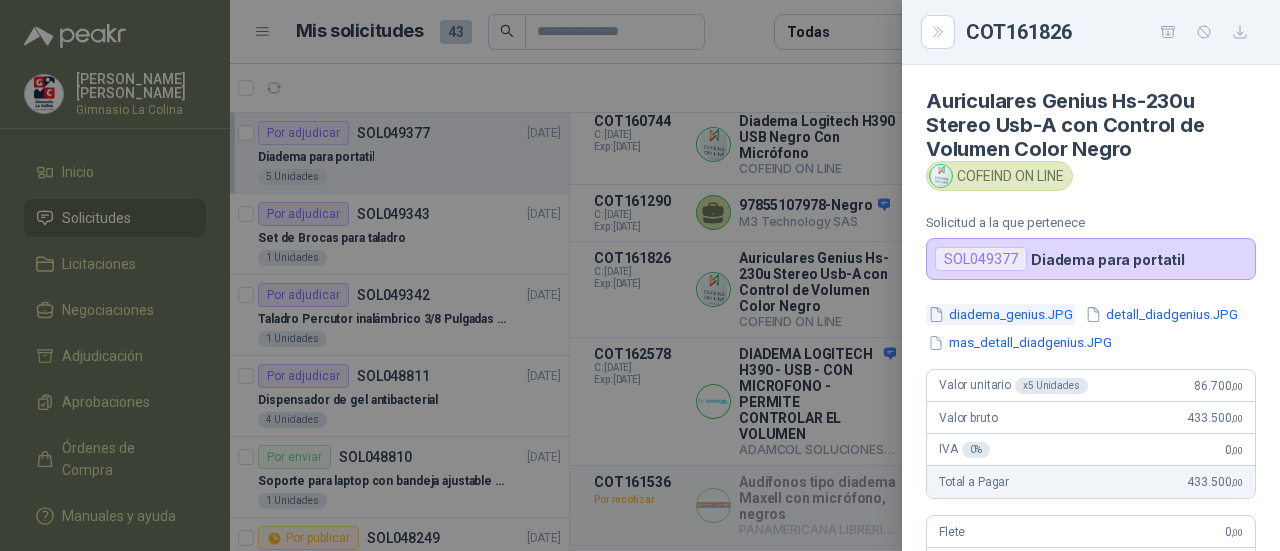 click on "diadema_genius.JPG" at bounding box center [1000, 314] 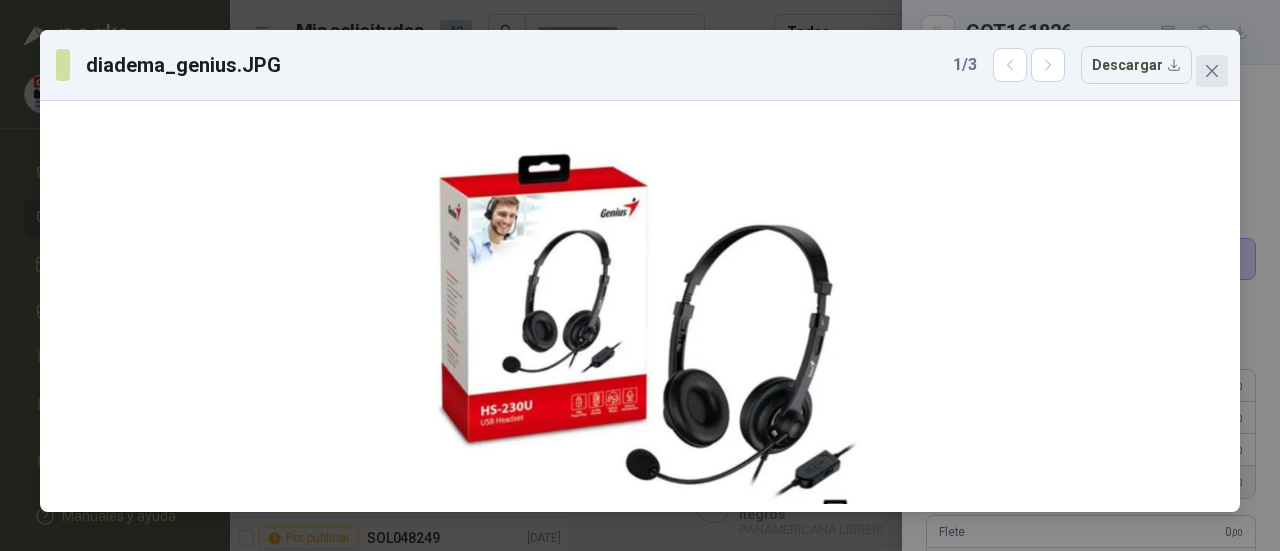 click 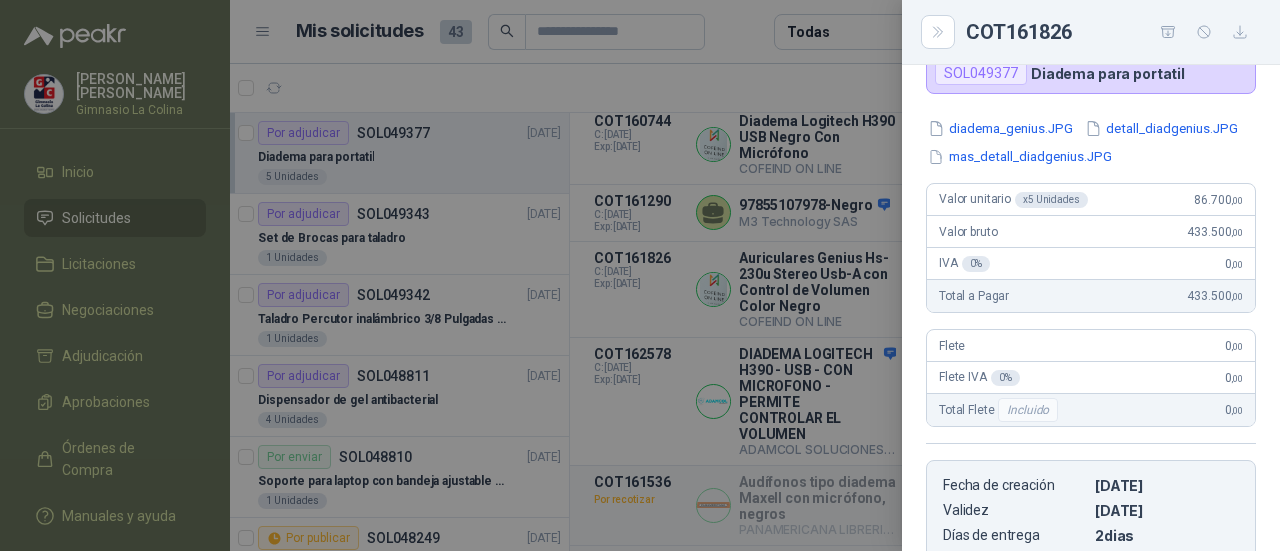 scroll, scrollTop: 200, scrollLeft: 0, axis: vertical 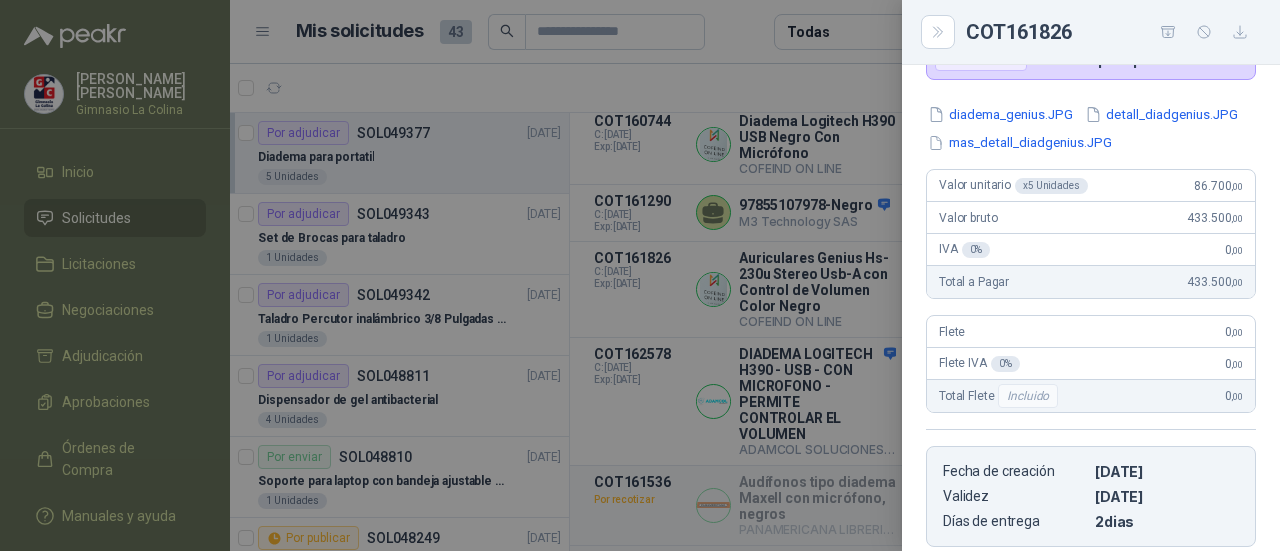 click on "Valor bruto 433.500 ,00" at bounding box center [1091, 218] 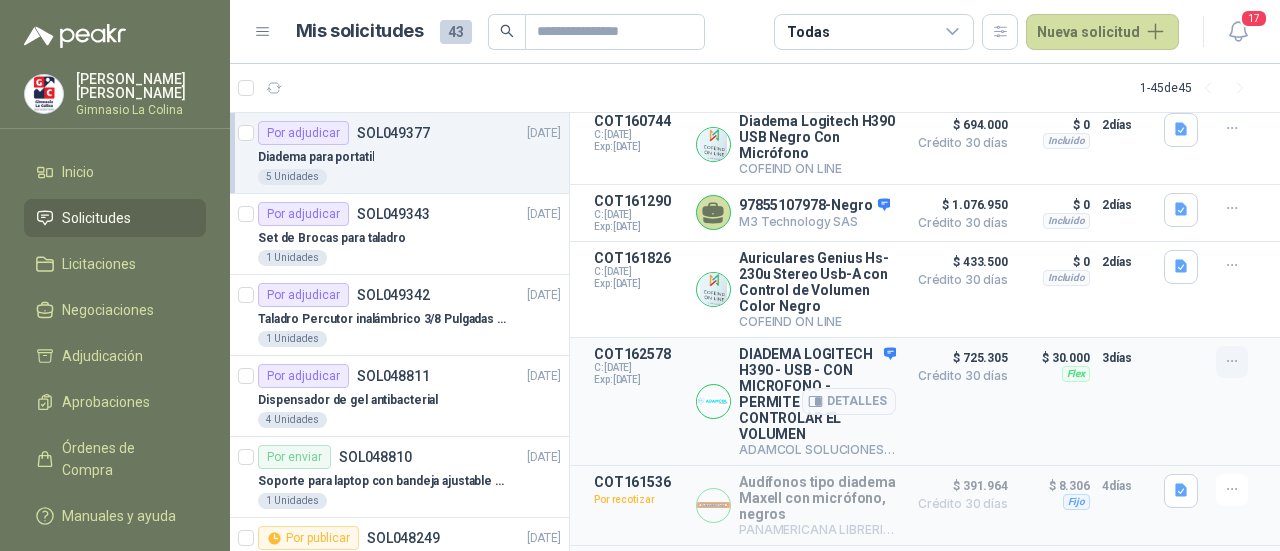 click 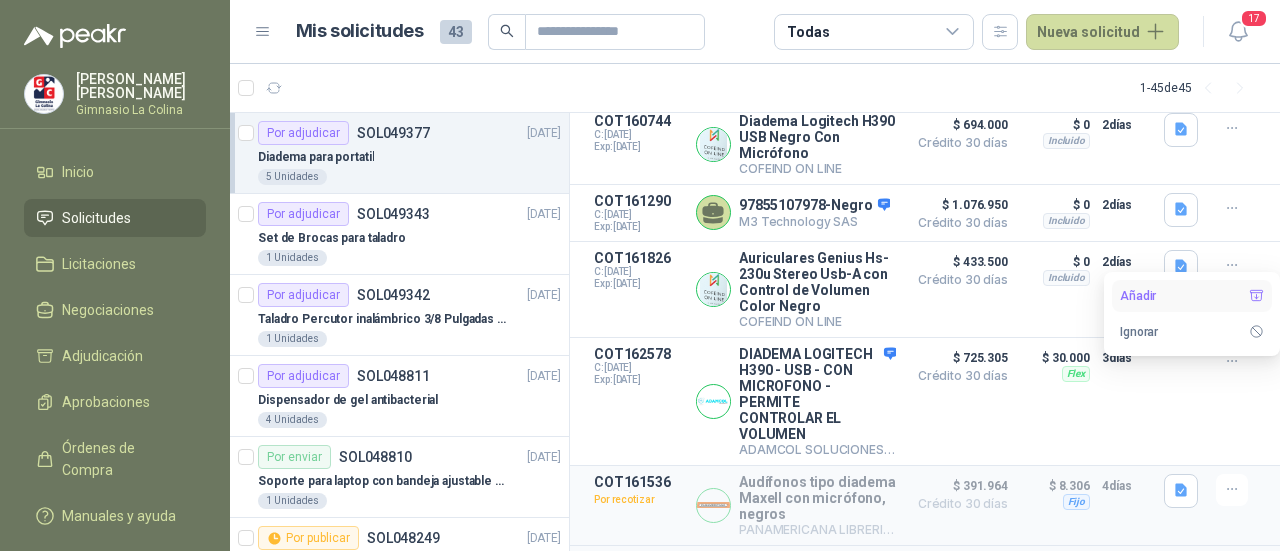 click on "Añadir" at bounding box center [1192, 296] 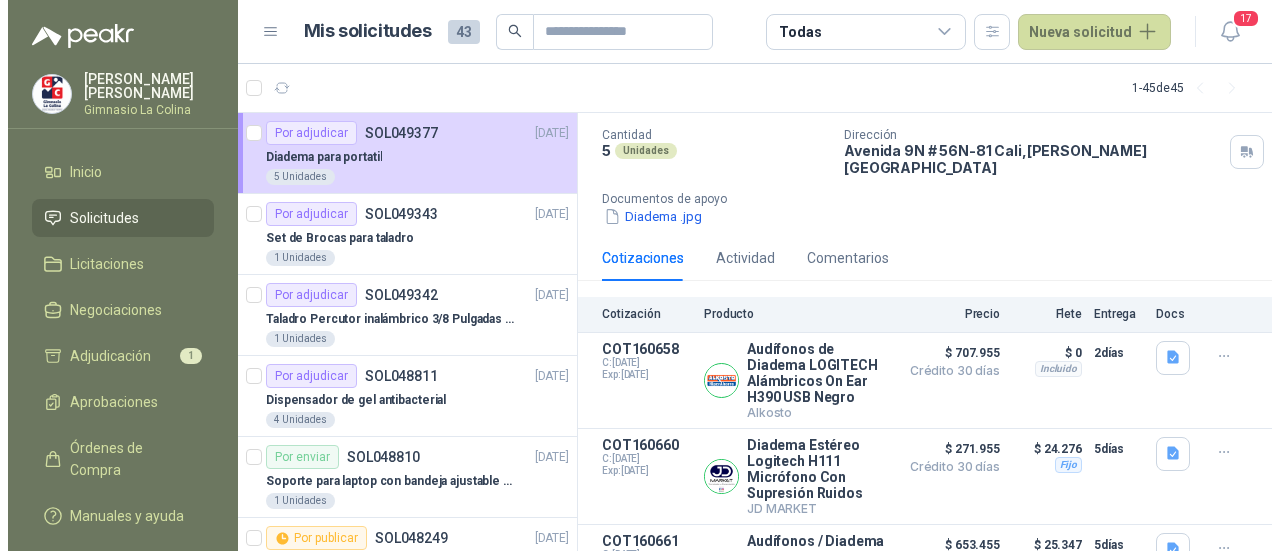scroll, scrollTop: 0, scrollLeft: 0, axis: both 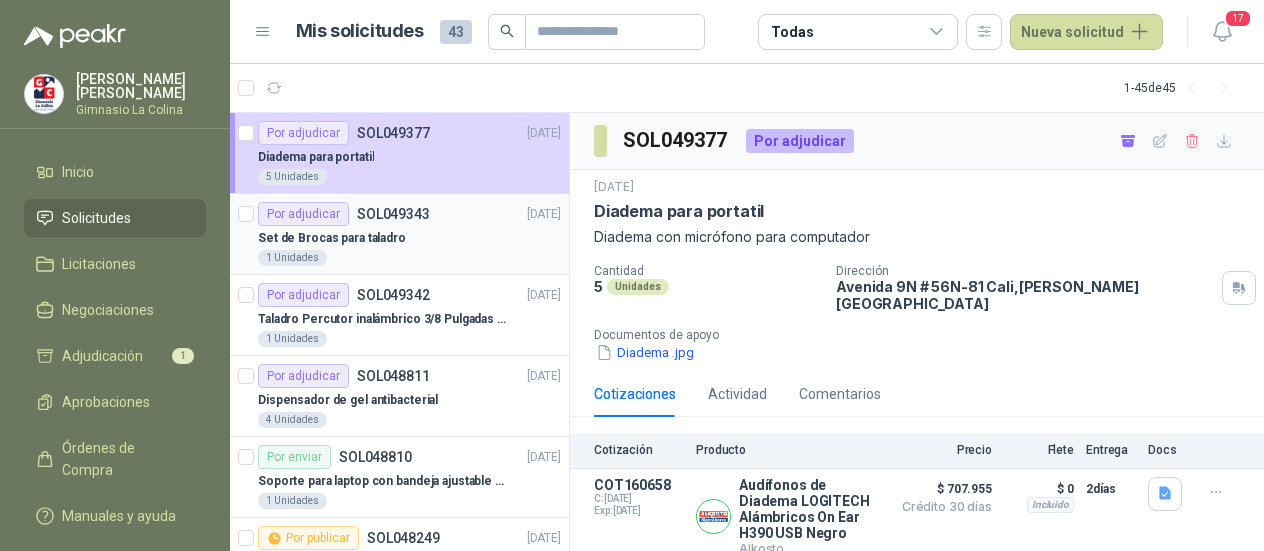 click on "SOL049343" at bounding box center [393, 214] 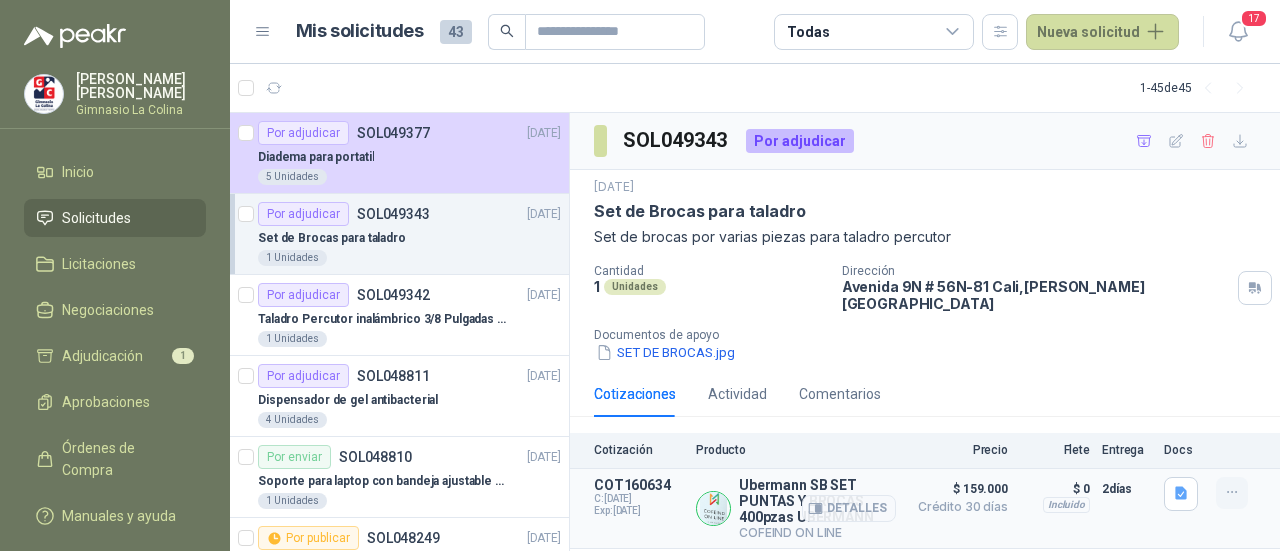 click 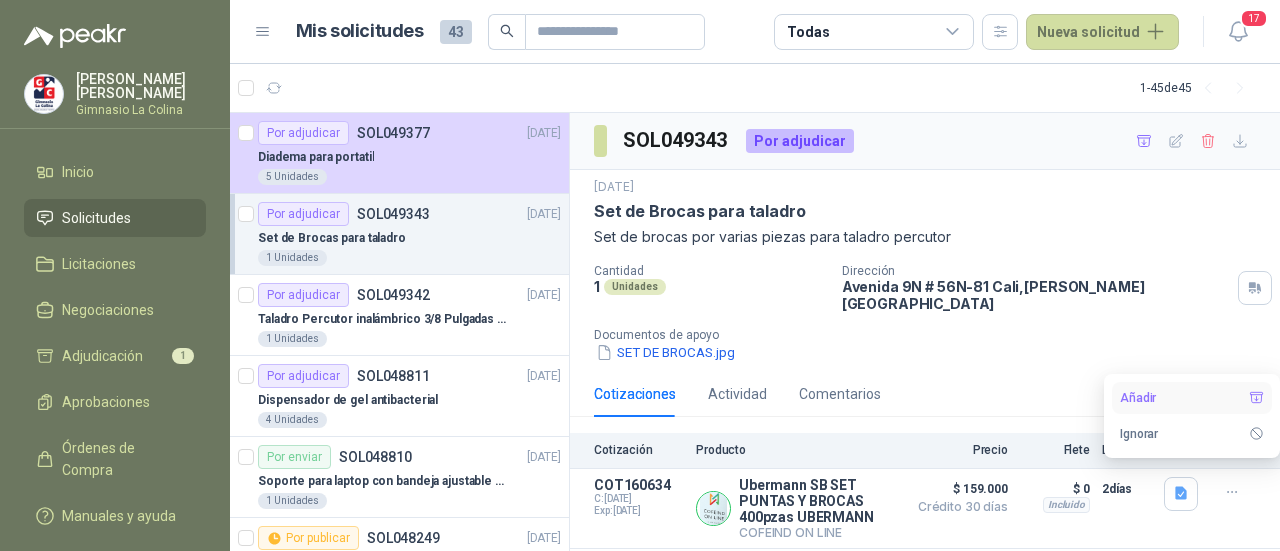 click on "Añadir" at bounding box center (1192, 398) 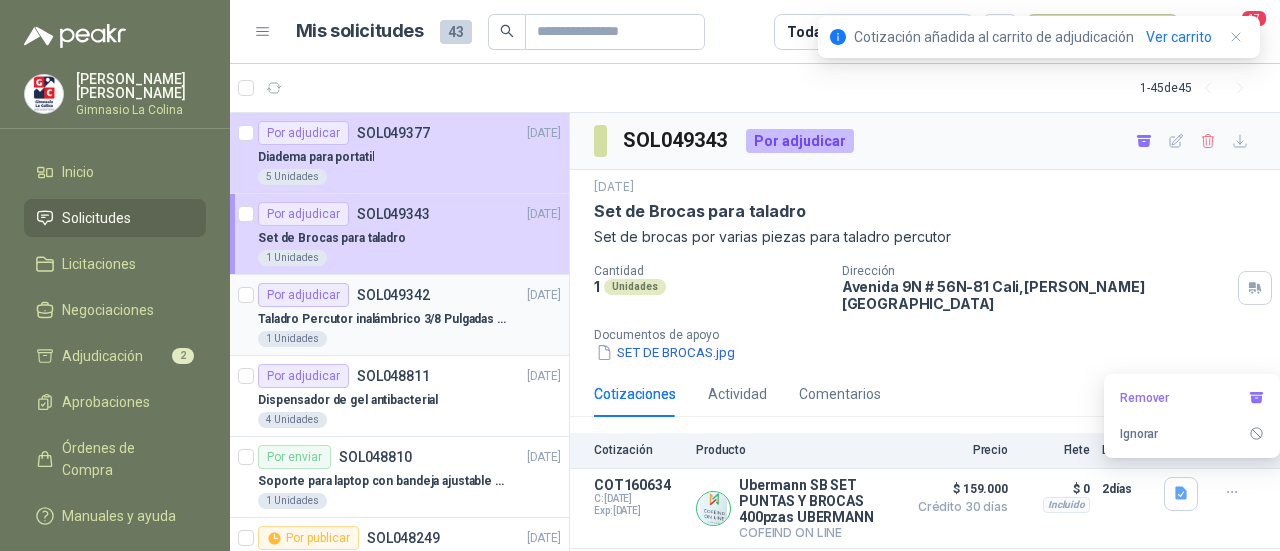 click on "Por adjudicar" at bounding box center (303, 295) 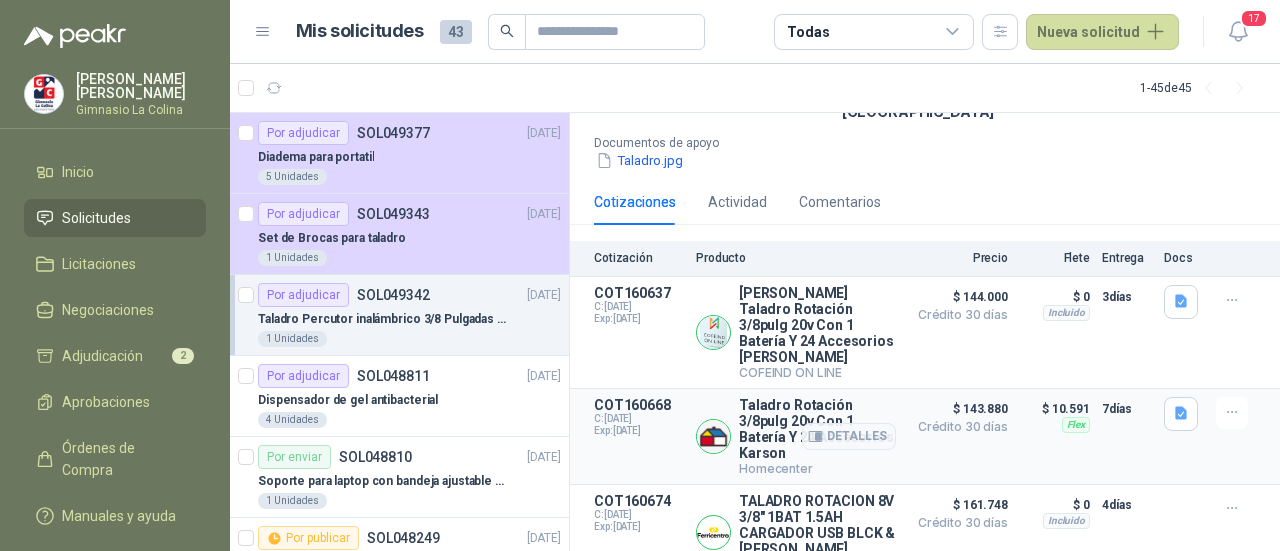 scroll, scrollTop: 168, scrollLeft: 0, axis: vertical 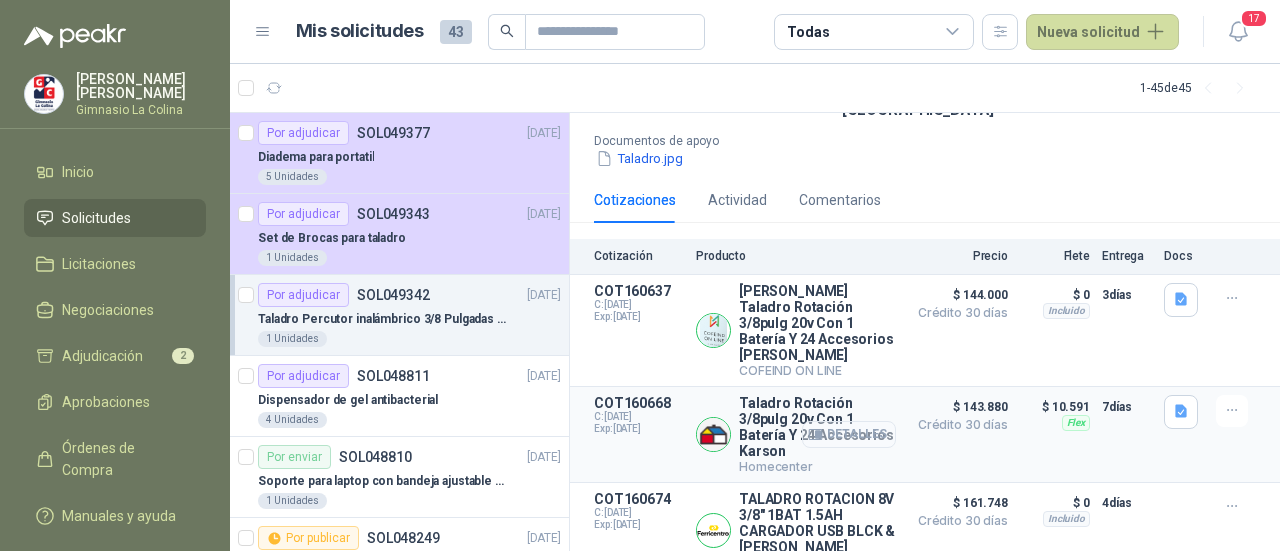 click on "Detalles" at bounding box center (849, 434) 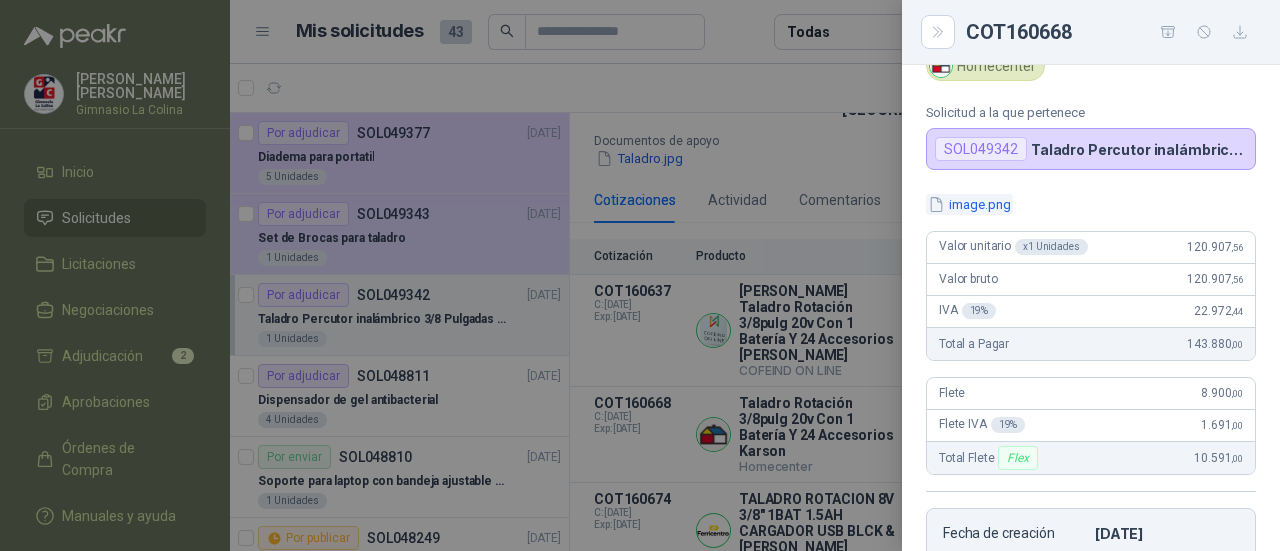 scroll, scrollTop: 0, scrollLeft: 0, axis: both 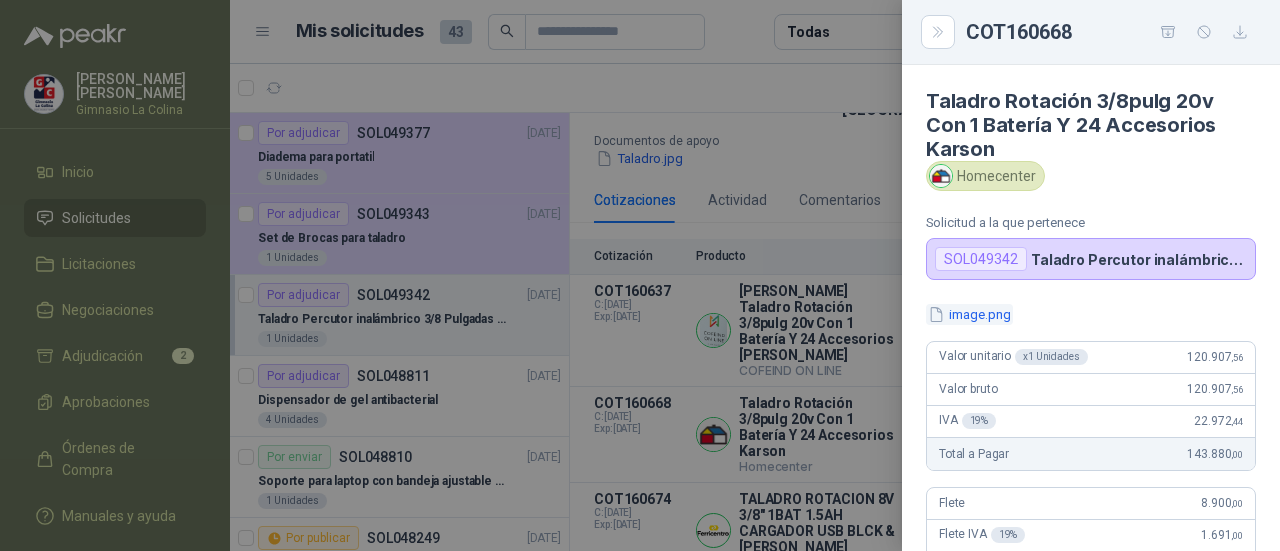 click on "image.png" at bounding box center (969, 314) 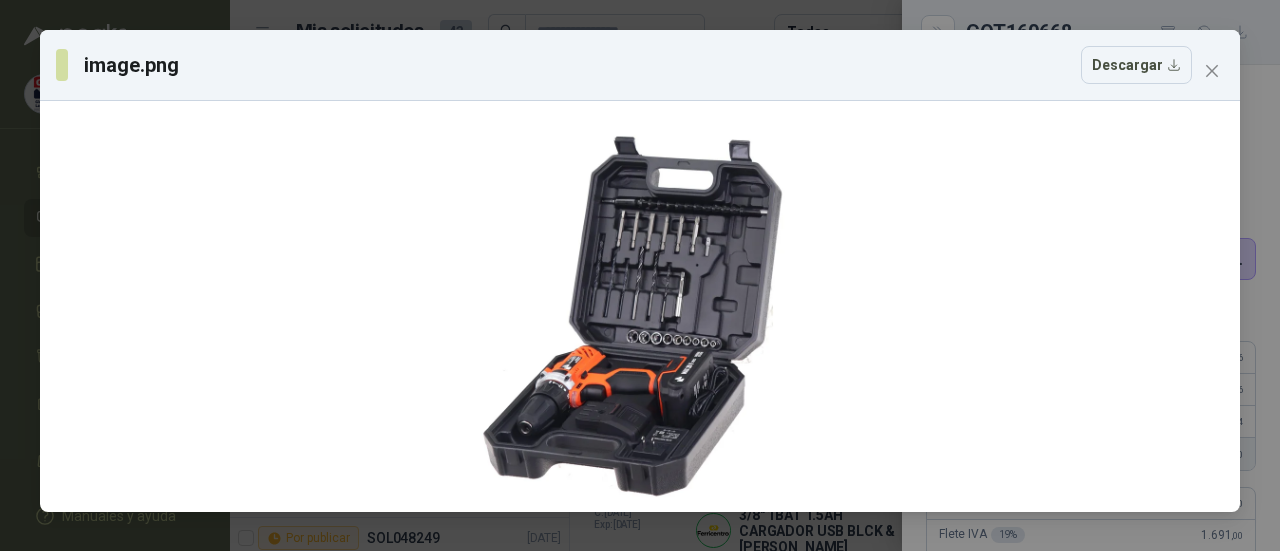 click on "image.png   Descargar" at bounding box center (640, 65) 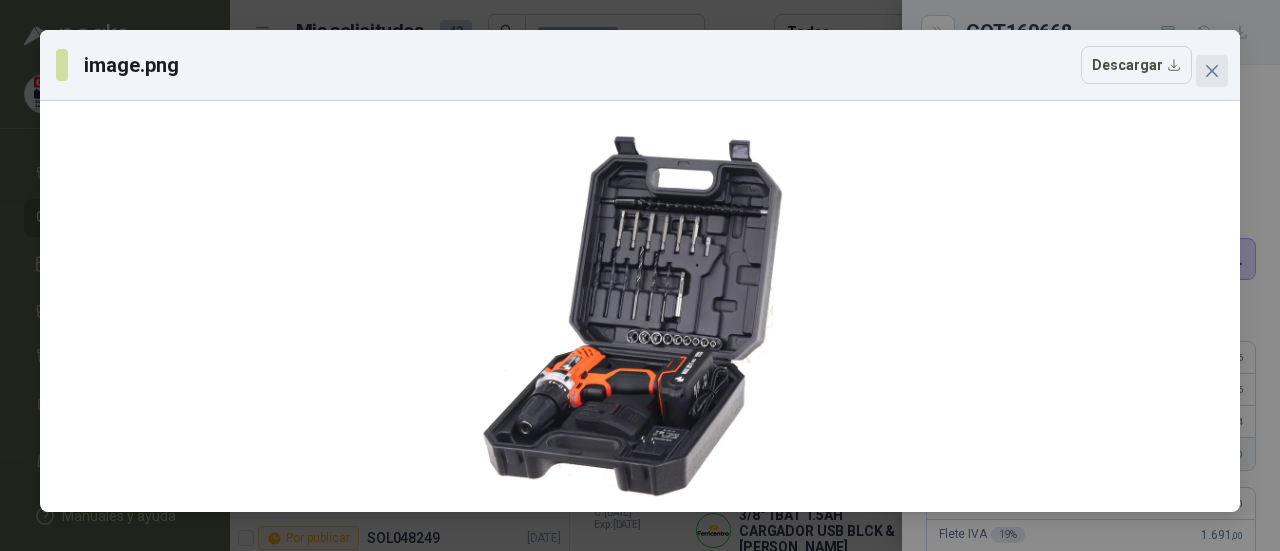 click 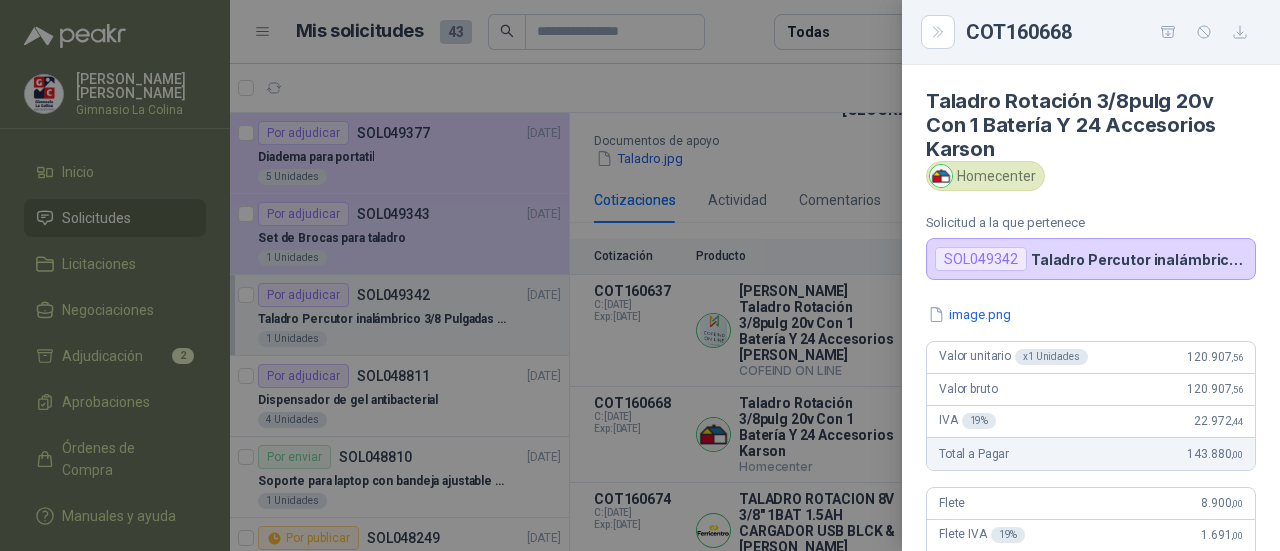 click at bounding box center (640, 275) 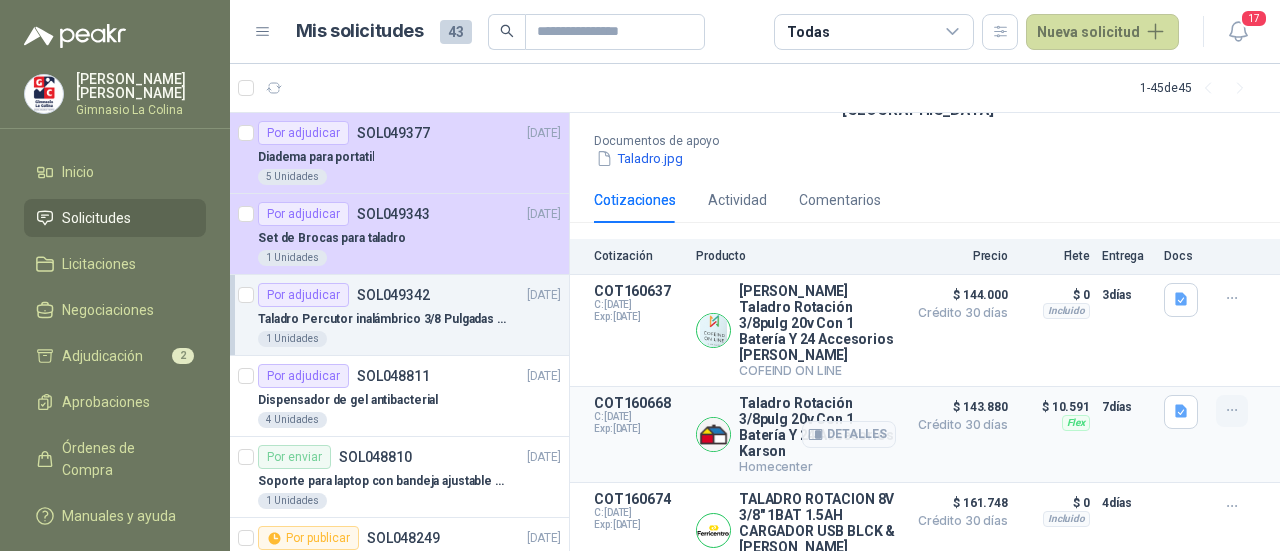 click 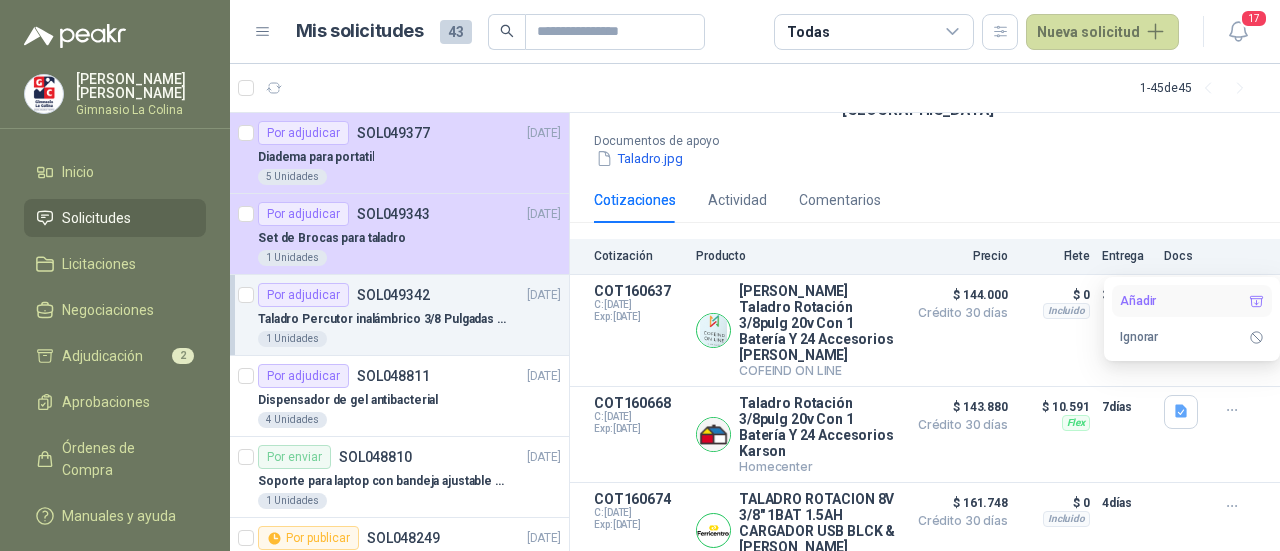 click on "Añadir" at bounding box center (1192, 301) 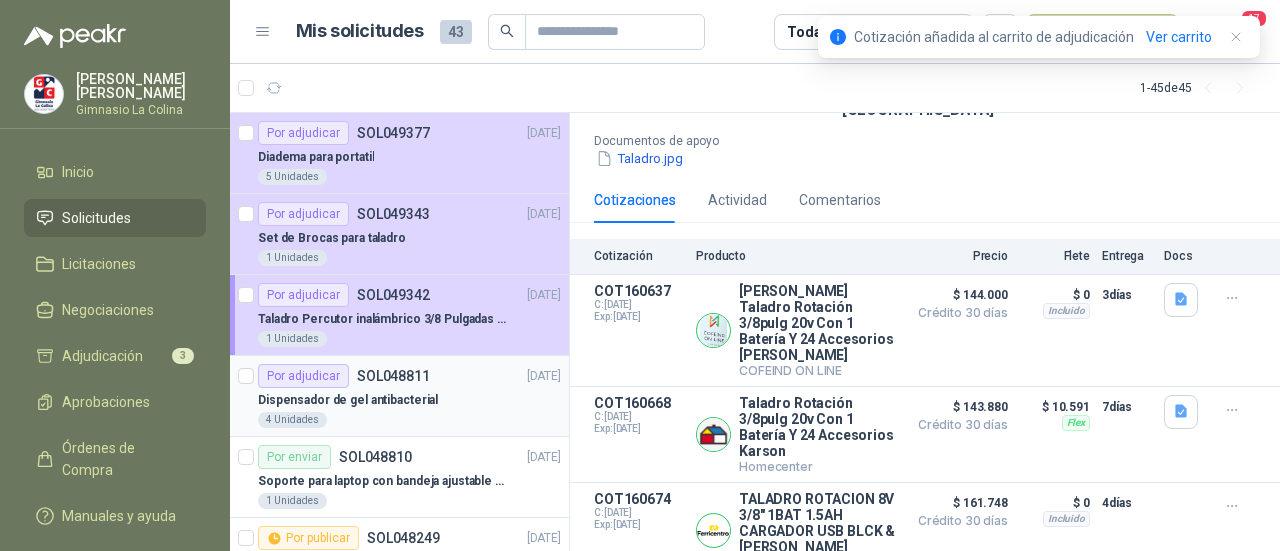 click on "Dispensador de gel antibacterial" at bounding box center (409, 400) 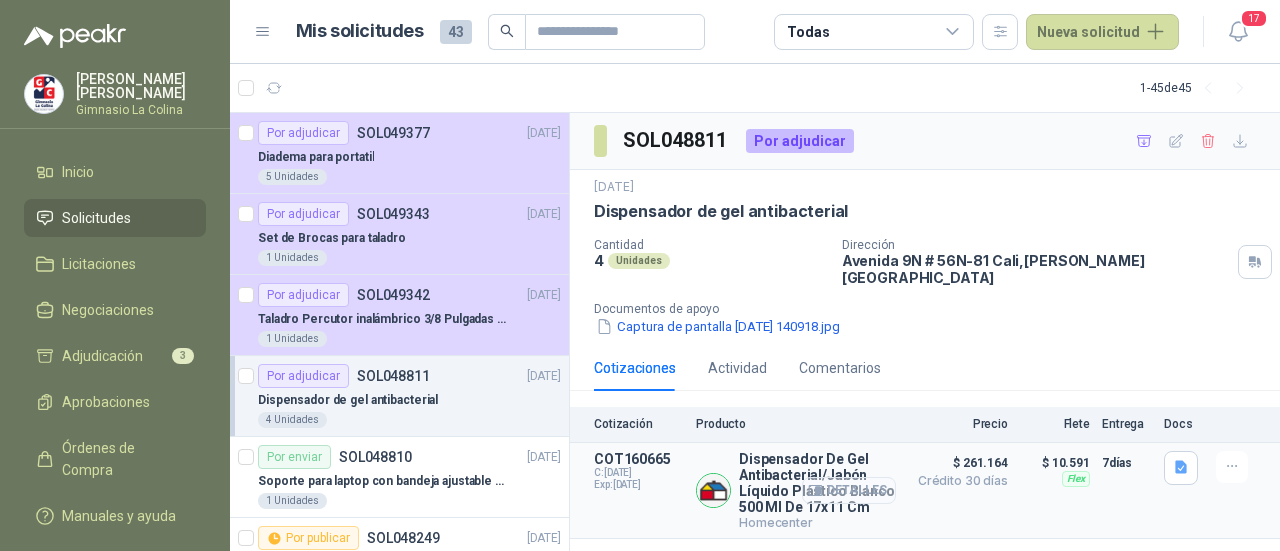 click on "Detalles" at bounding box center (849, 490) 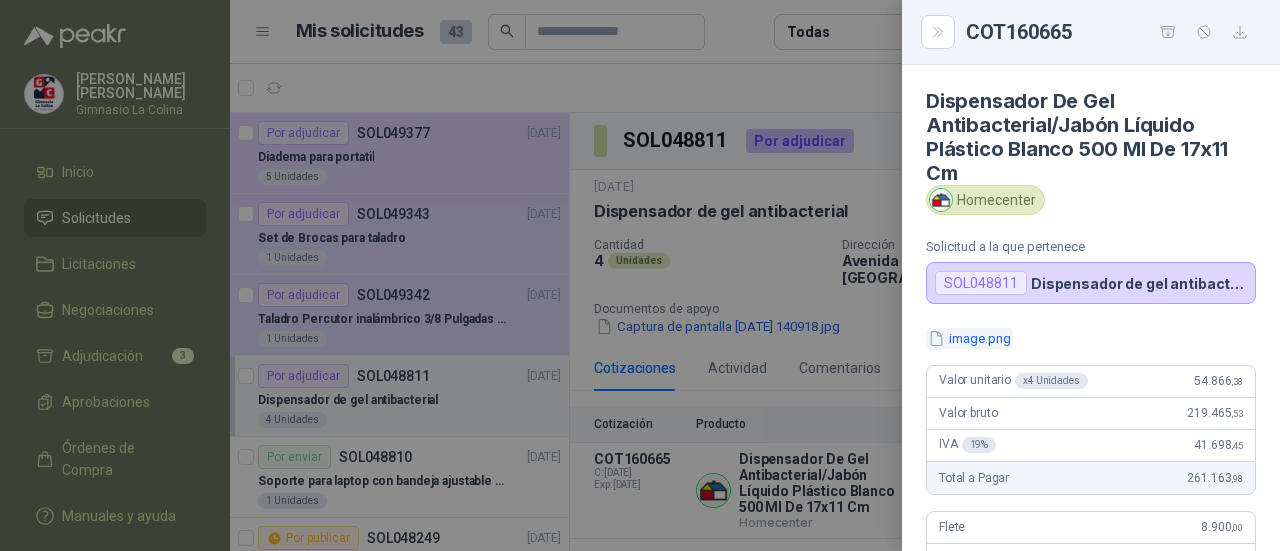 click on "image.png" at bounding box center [969, 338] 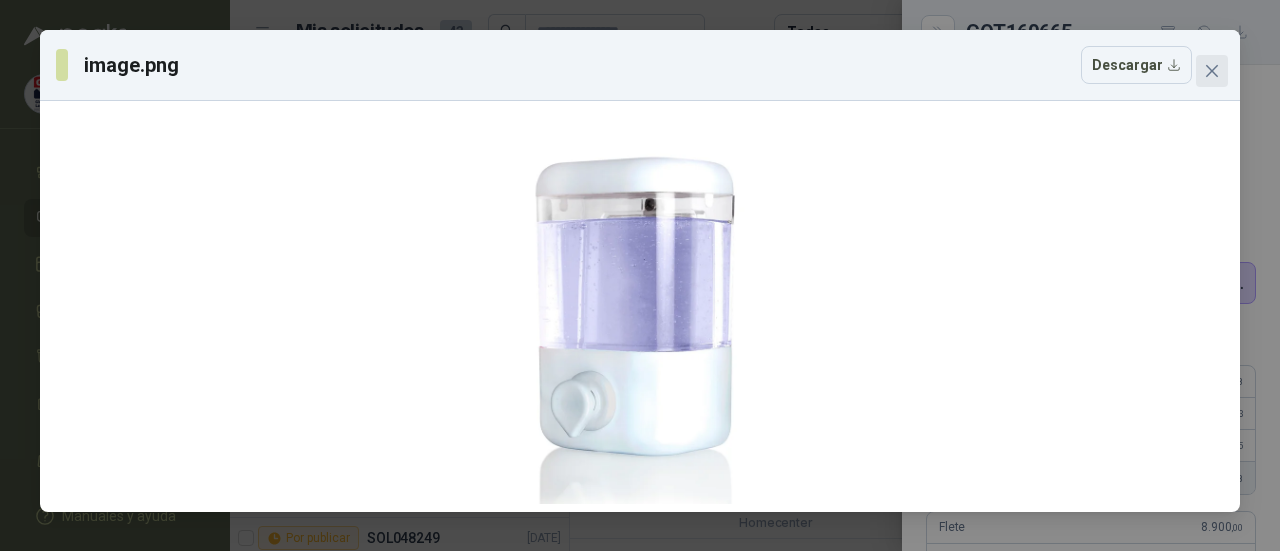 click at bounding box center [1212, 71] 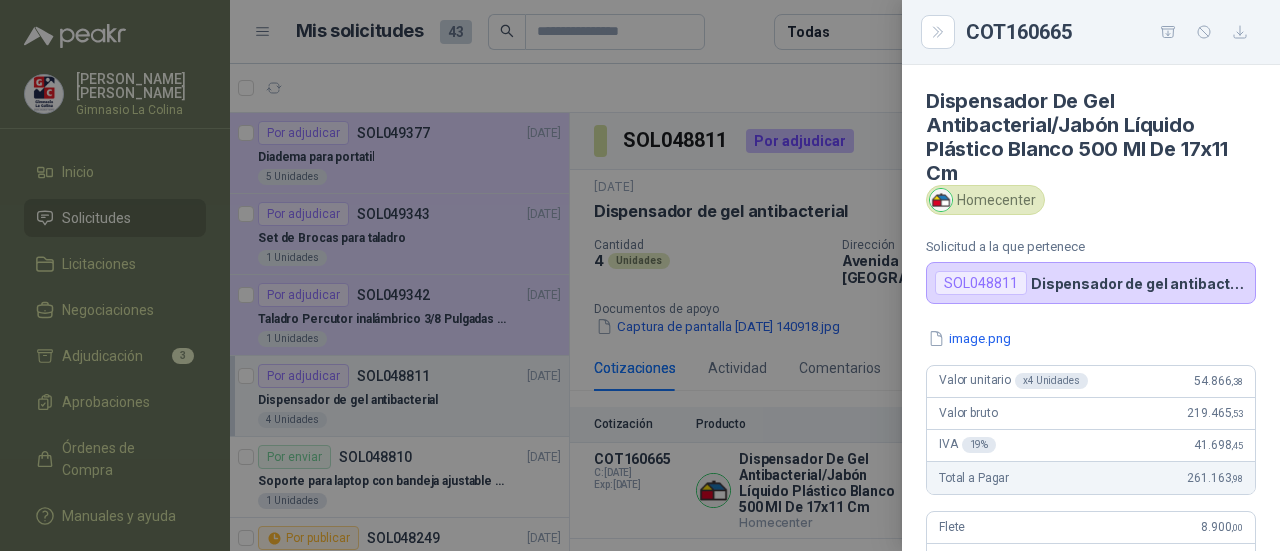 click at bounding box center (640, 275) 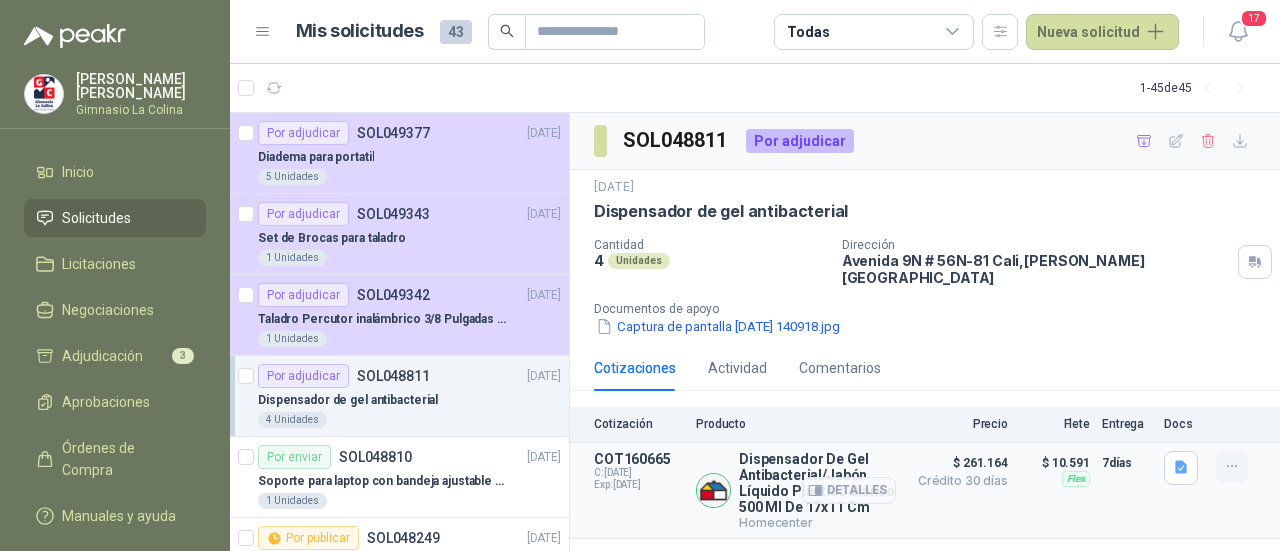 click 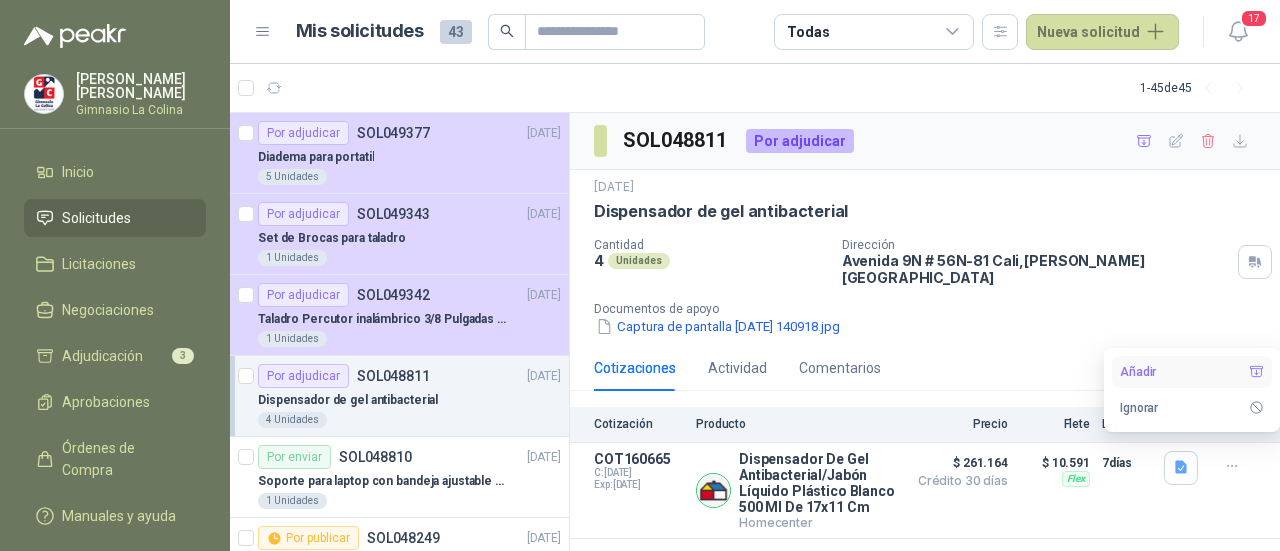 click on "Añadir" at bounding box center (1192, 372) 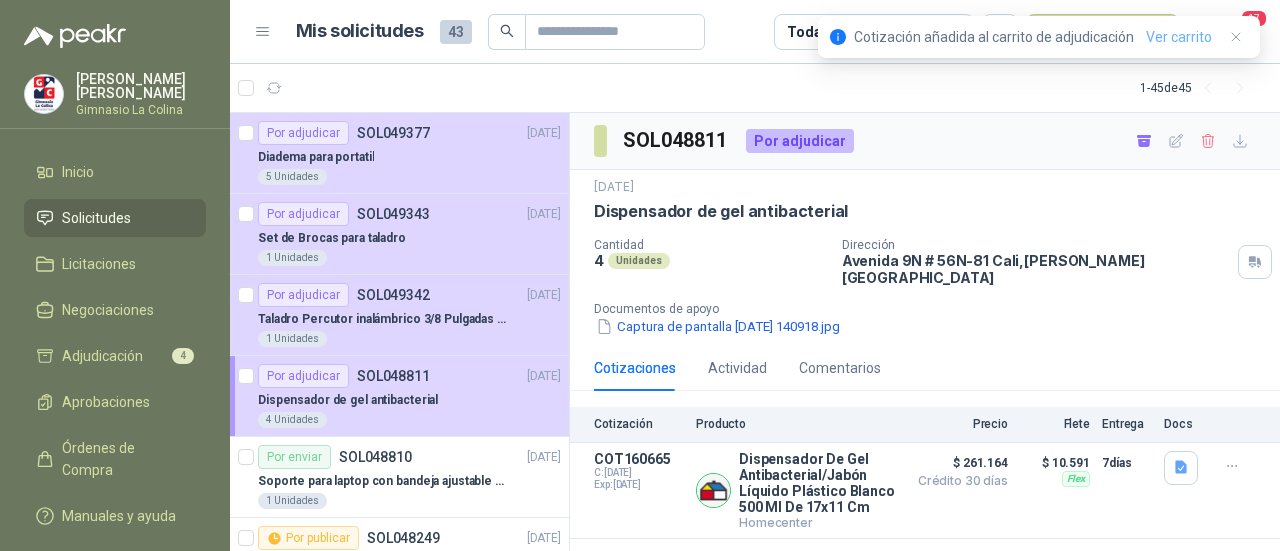click on "Ver carrito" at bounding box center (1179, 37) 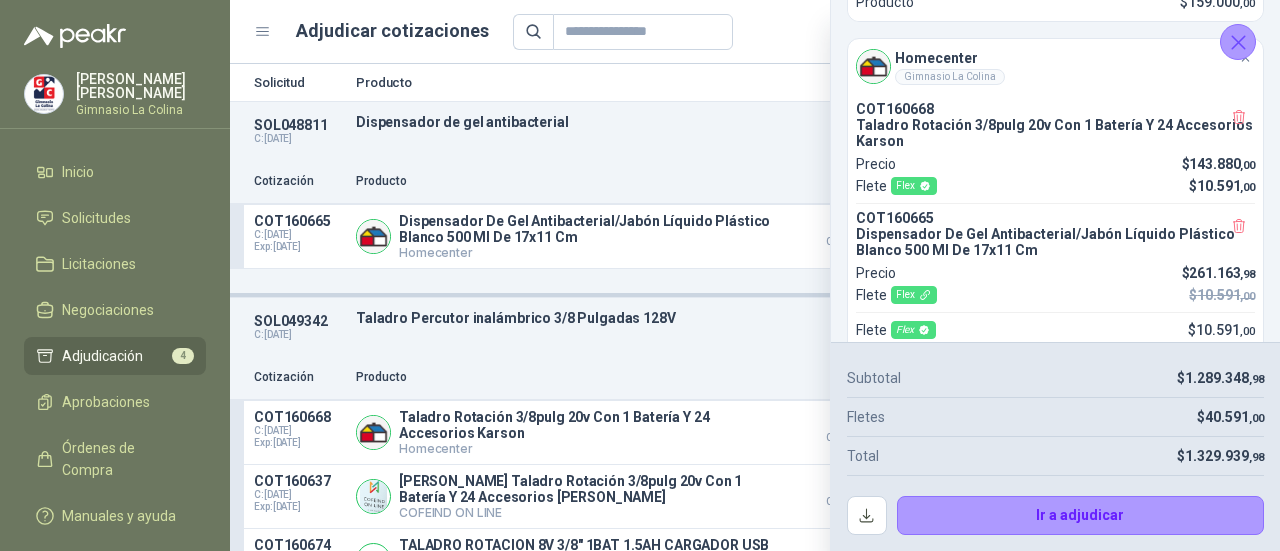 scroll, scrollTop: 448, scrollLeft: 0, axis: vertical 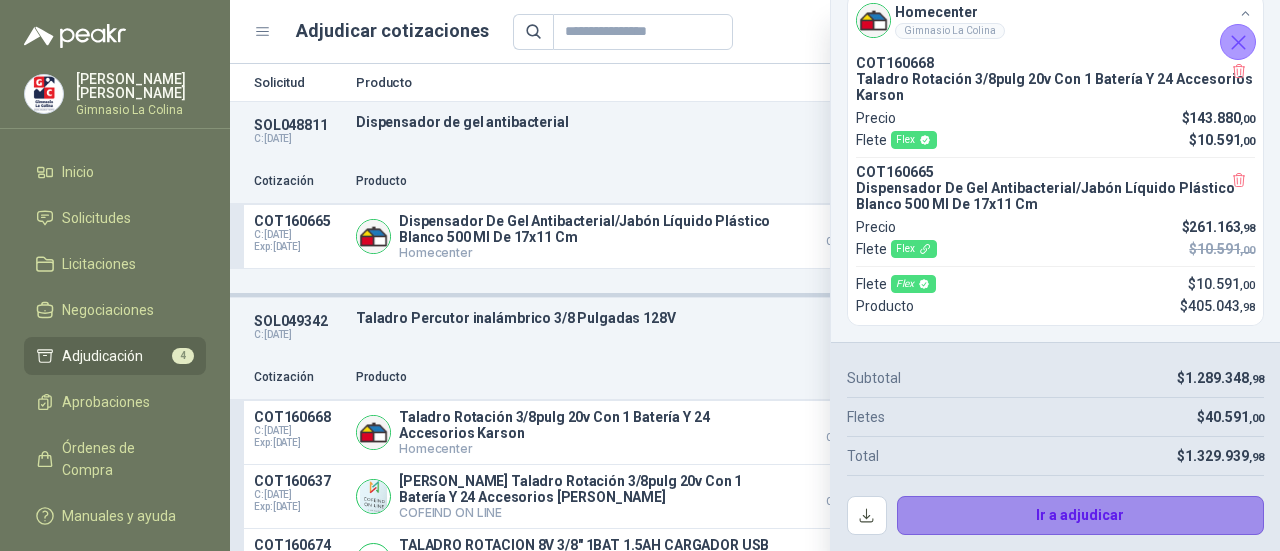 click on "Ir a adjudicar" at bounding box center (1081, 516) 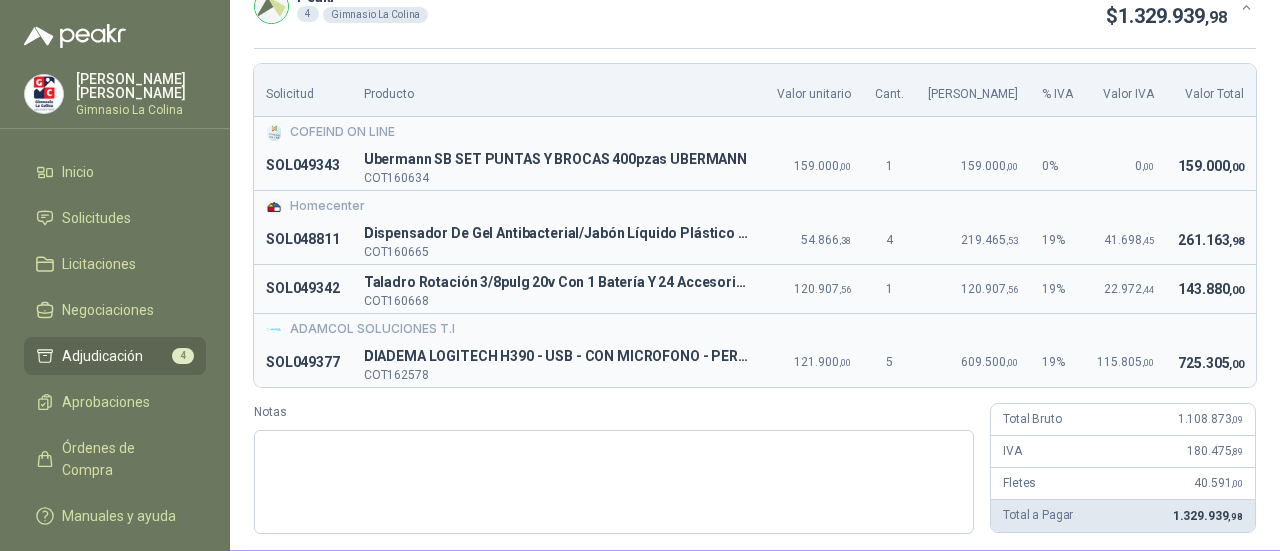 scroll, scrollTop: 0, scrollLeft: 0, axis: both 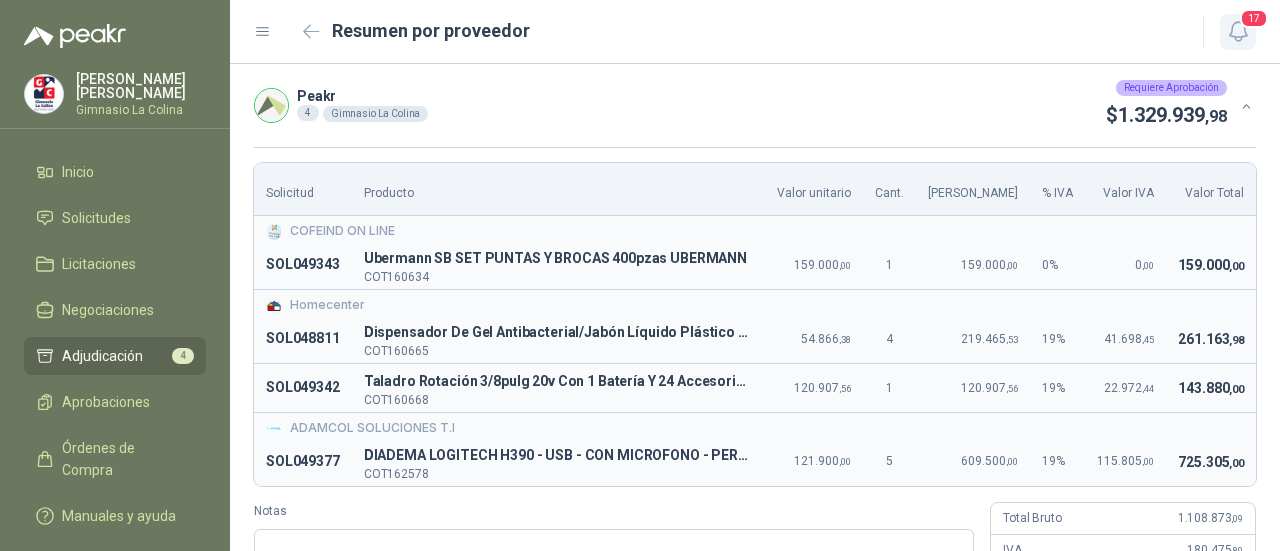 click 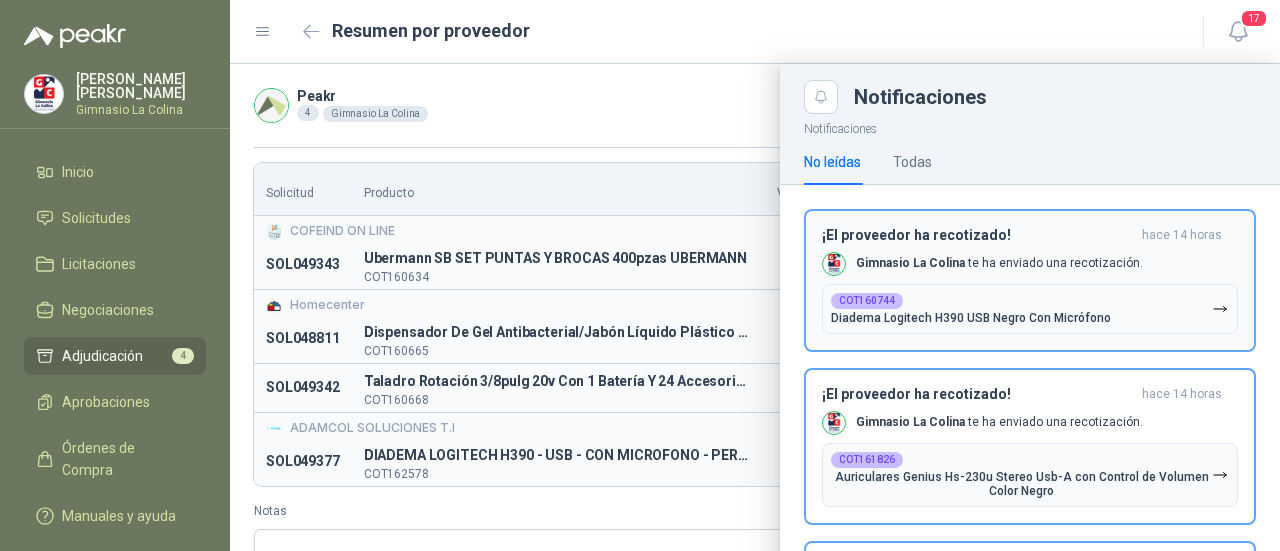 drag, startPoint x: 1022, startPoint y: 261, endPoint x: 1024, endPoint y: 227, distance: 34.058773 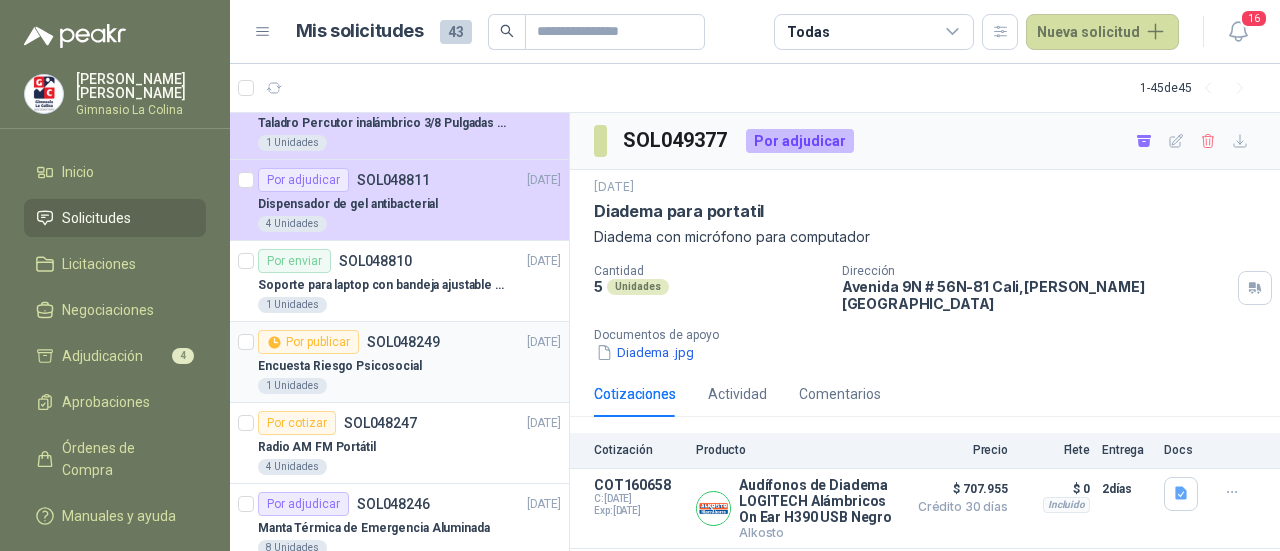 scroll, scrollTop: 200, scrollLeft: 0, axis: vertical 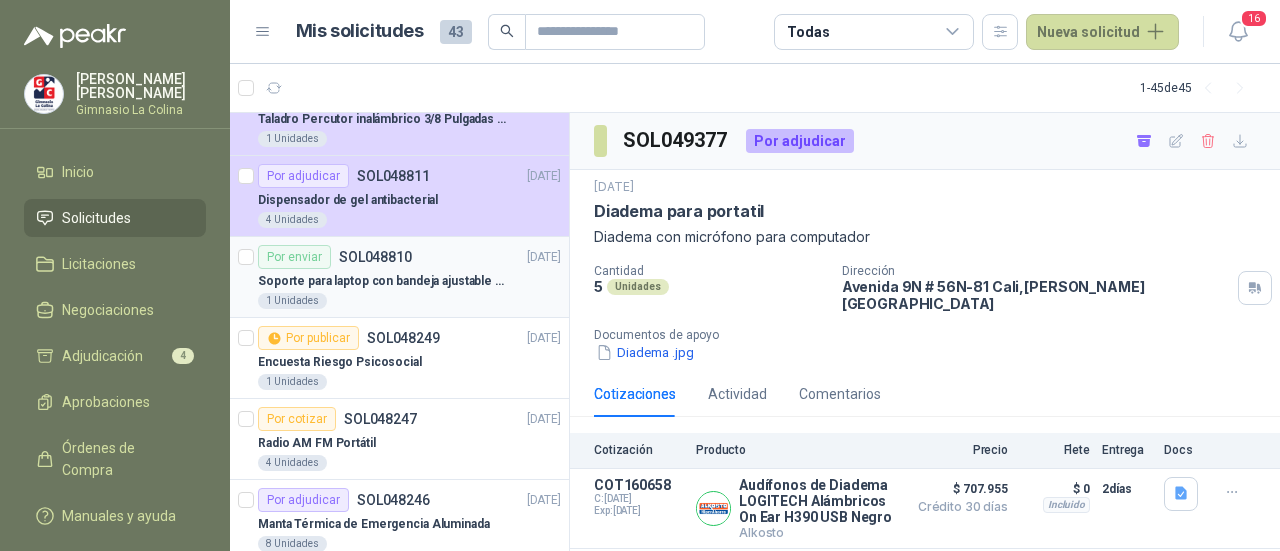 click on "Soporte para laptop con bandeja ajustable para portátil" at bounding box center (409, 281) 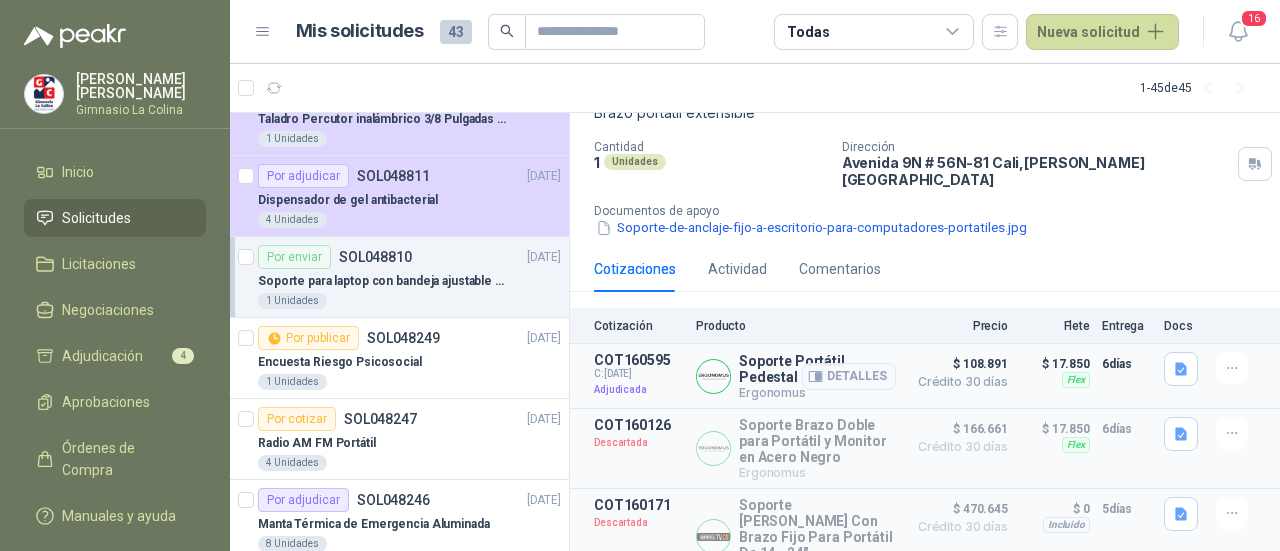 scroll, scrollTop: 136, scrollLeft: 0, axis: vertical 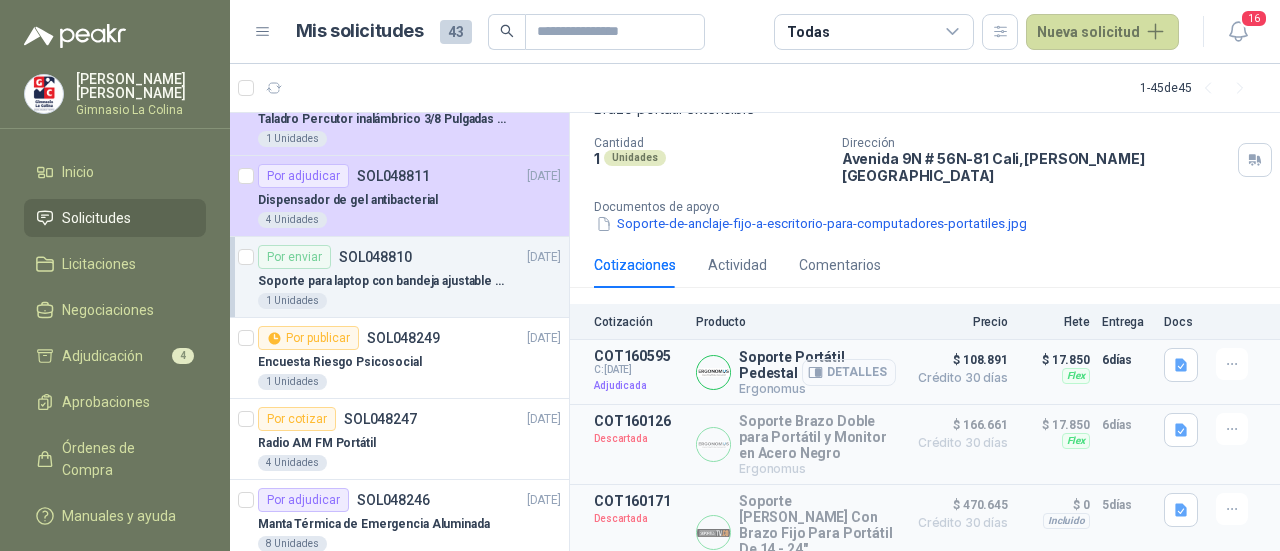 click on "Detalles" at bounding box center (849, 372) 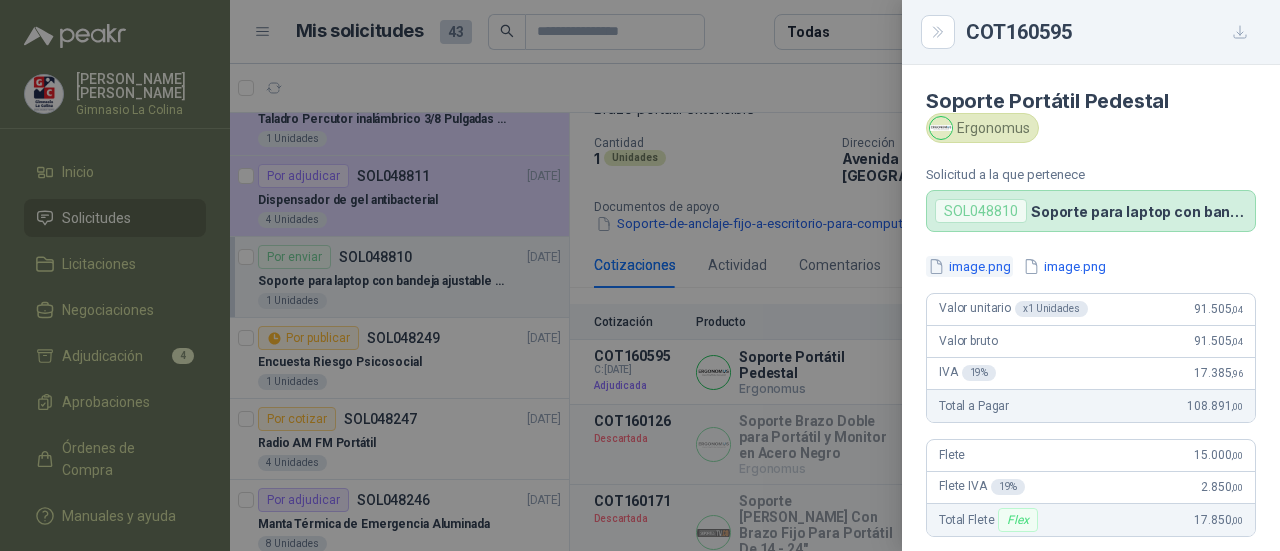 click on "image.png" at bounding box center [969, 266] 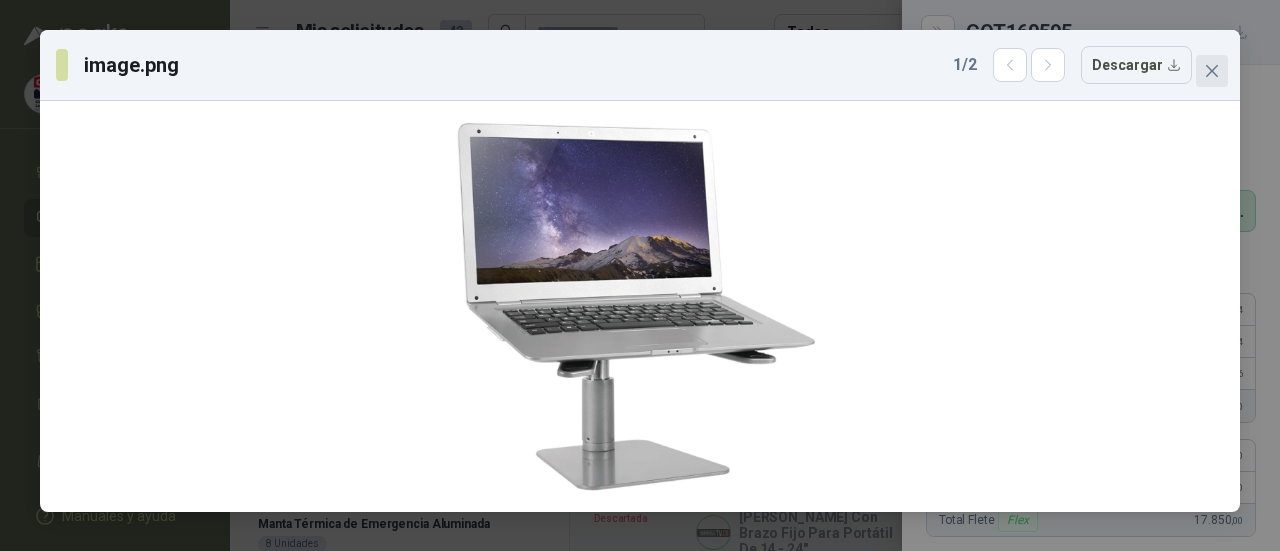 click 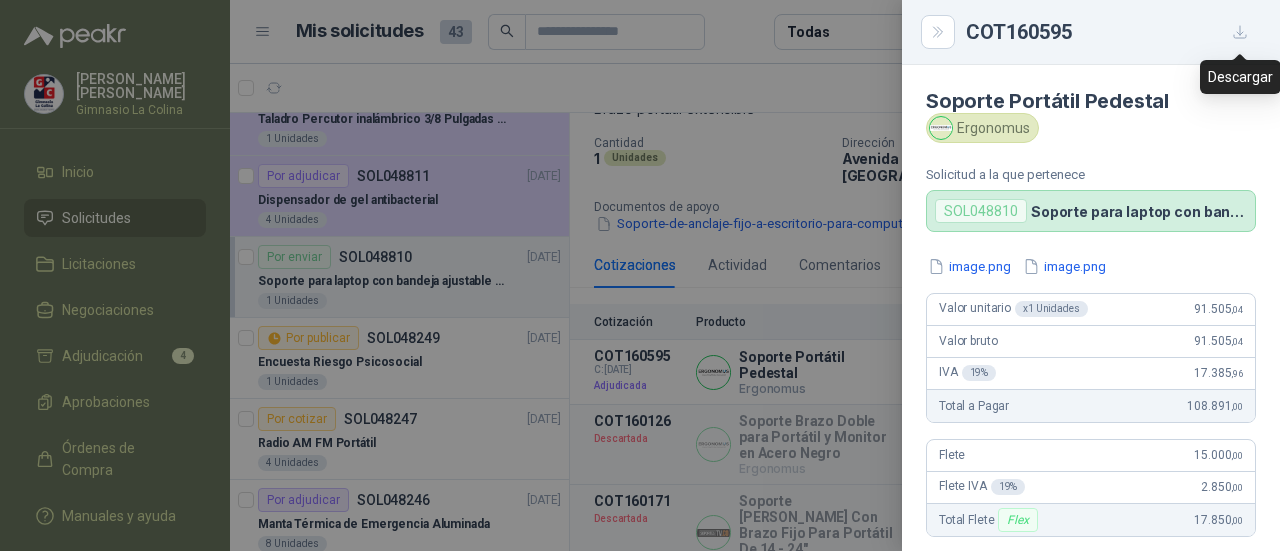 click at bounding box center [640, 275] 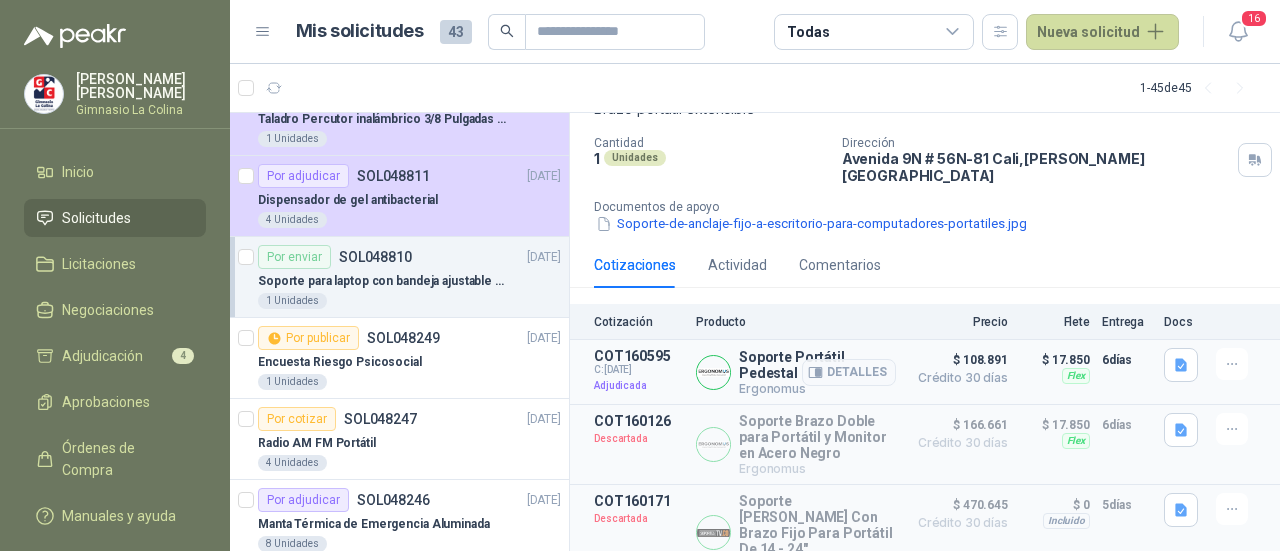 drag, startPoint x: 1229, startPoint y: 346, endPoint x: 1213, endPoint y: 332, distance: 21.260292 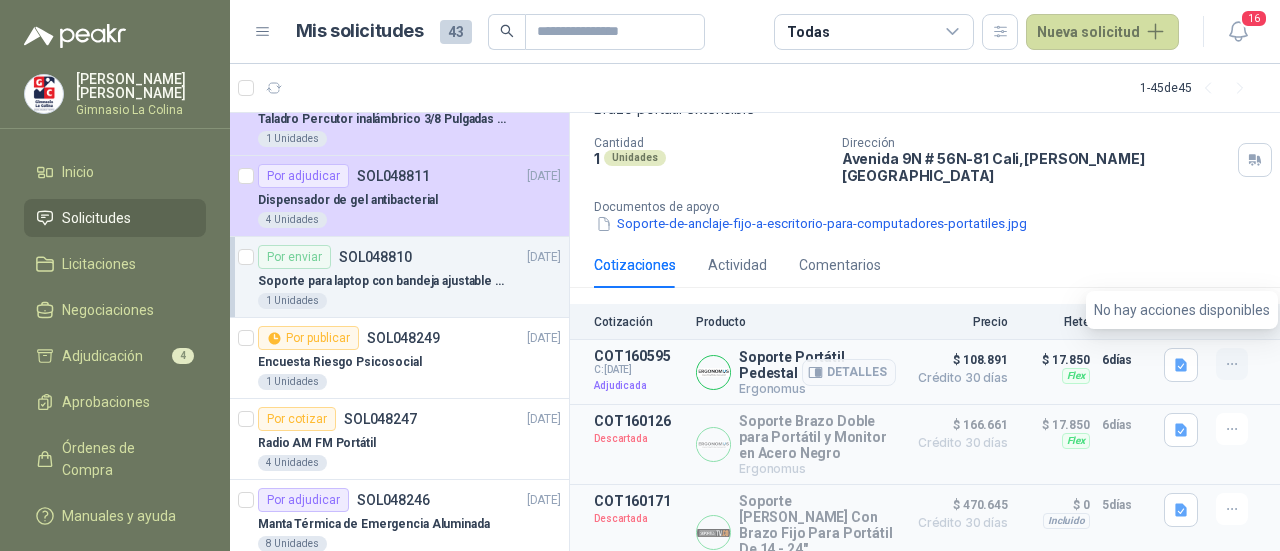 click 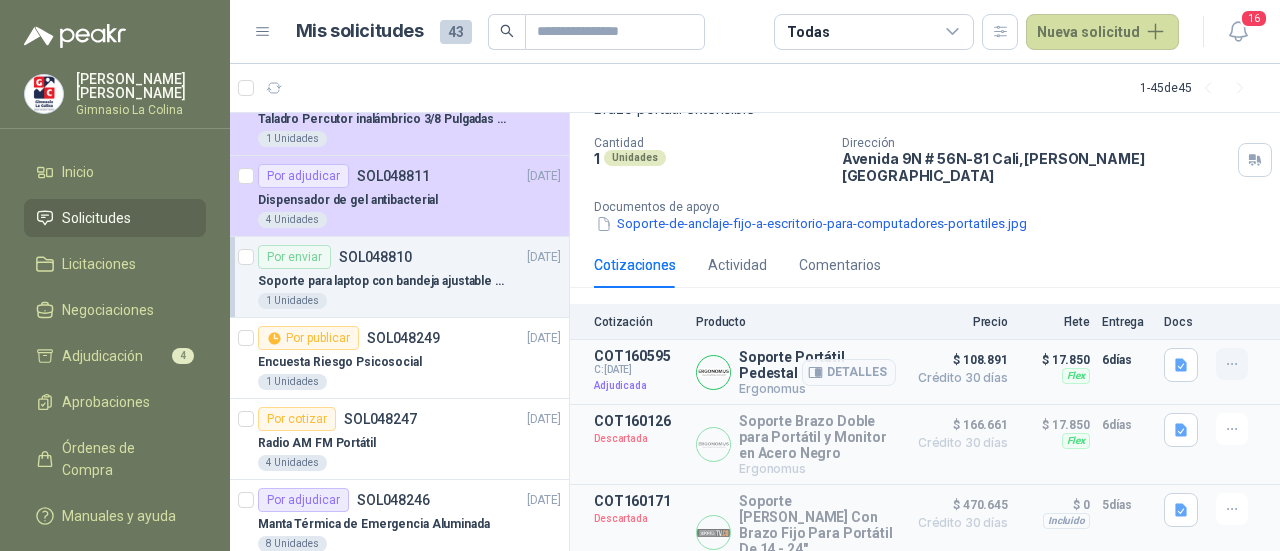 click 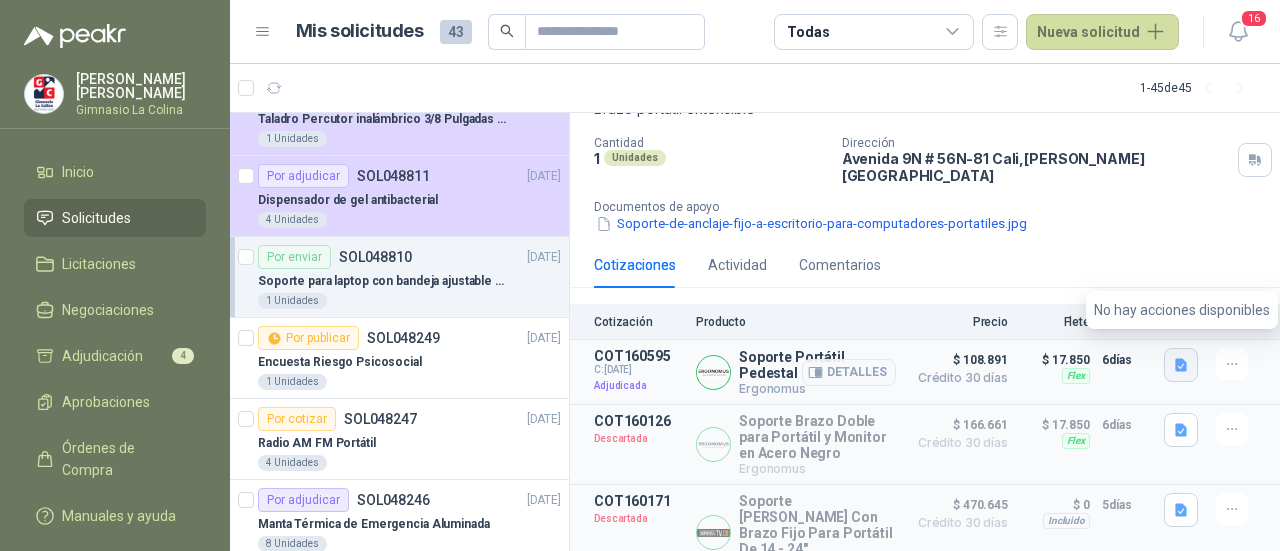 click 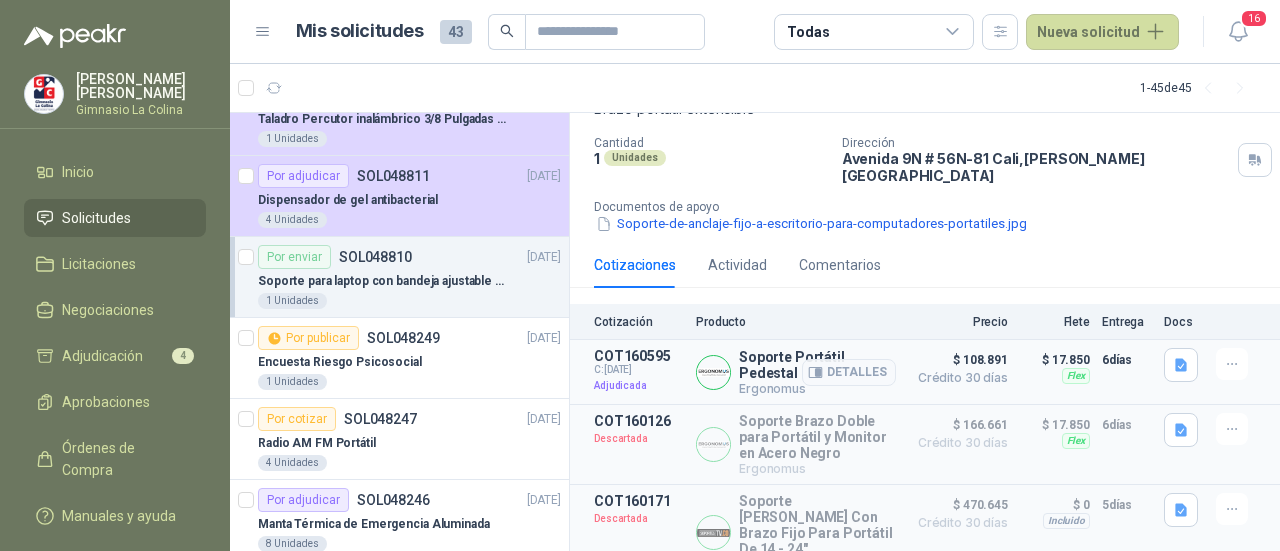 drag, startPoint x: 1228, startPoint y: 347, endPoint x: 1199, endPoint y: 344, distance: 29.15476 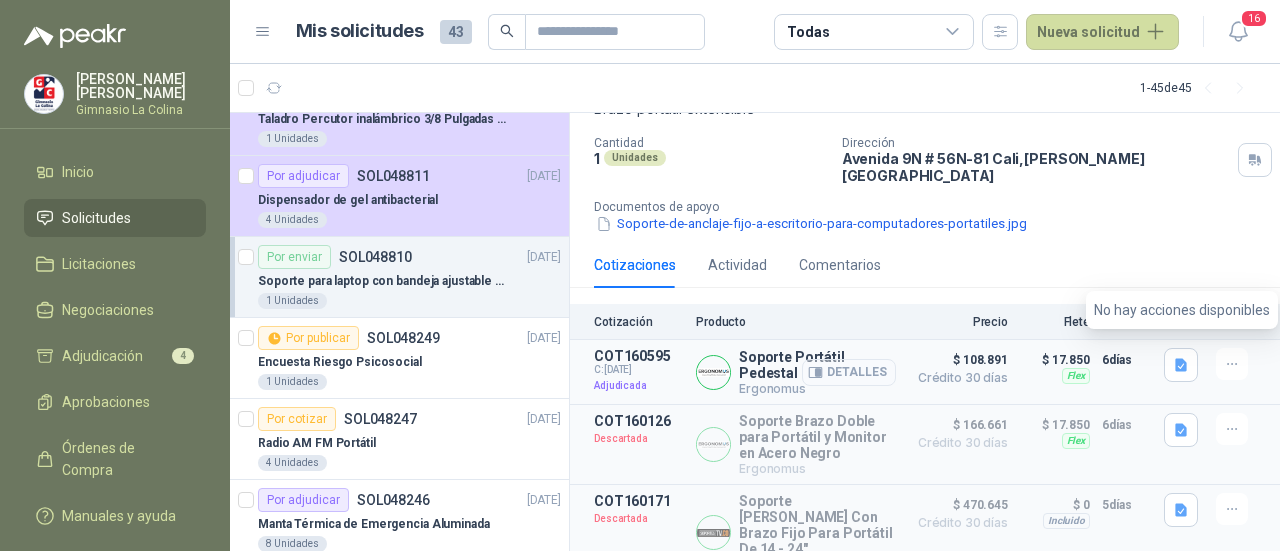 click on "Detalles" at bounding box center (849, 372) 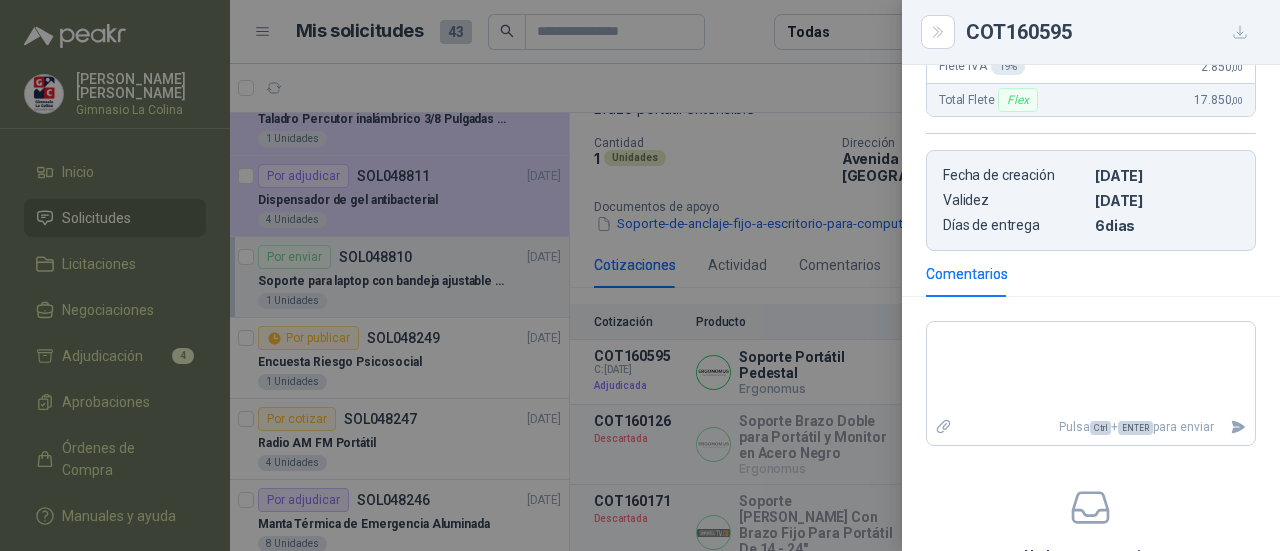 scroll, scrollTop: 375, scrollLeft: 0, axis: vertical 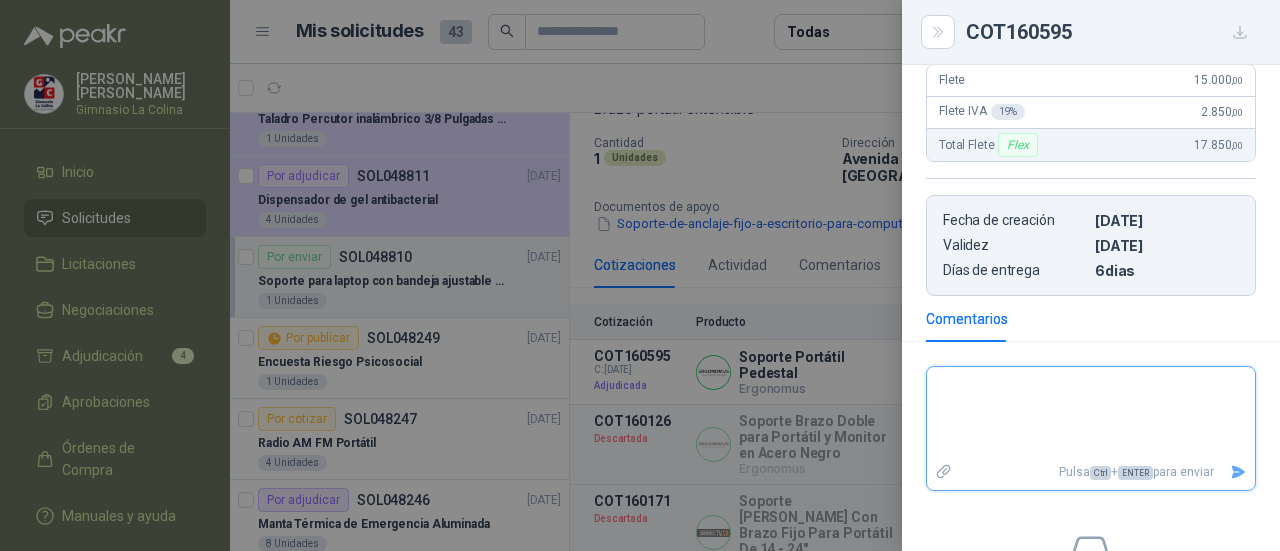 click at bounding box center [1091, 413] 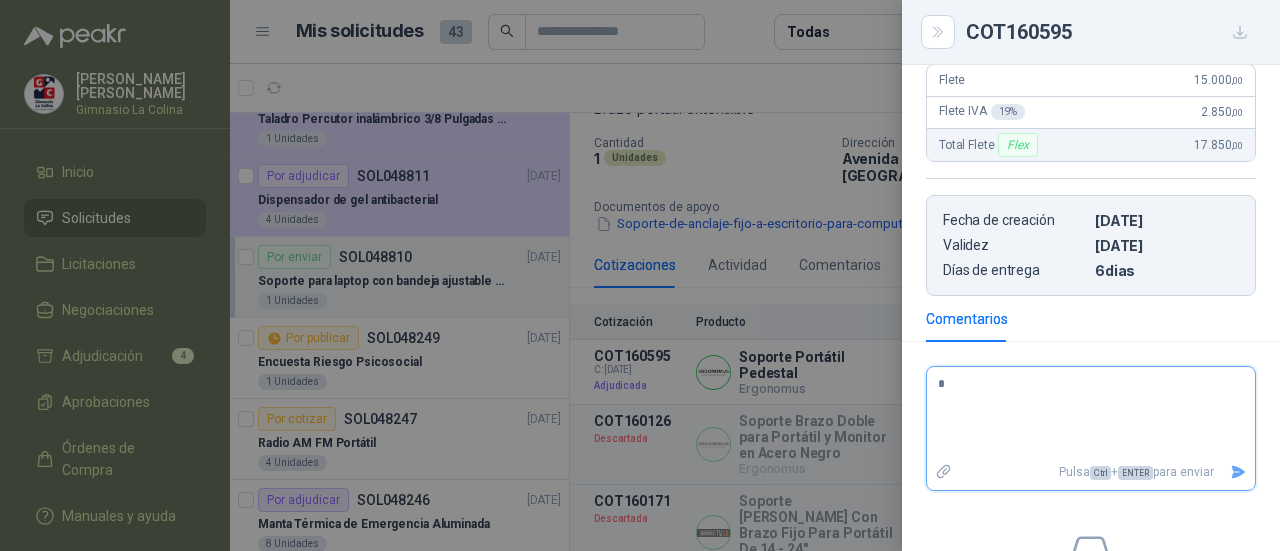type on "*" 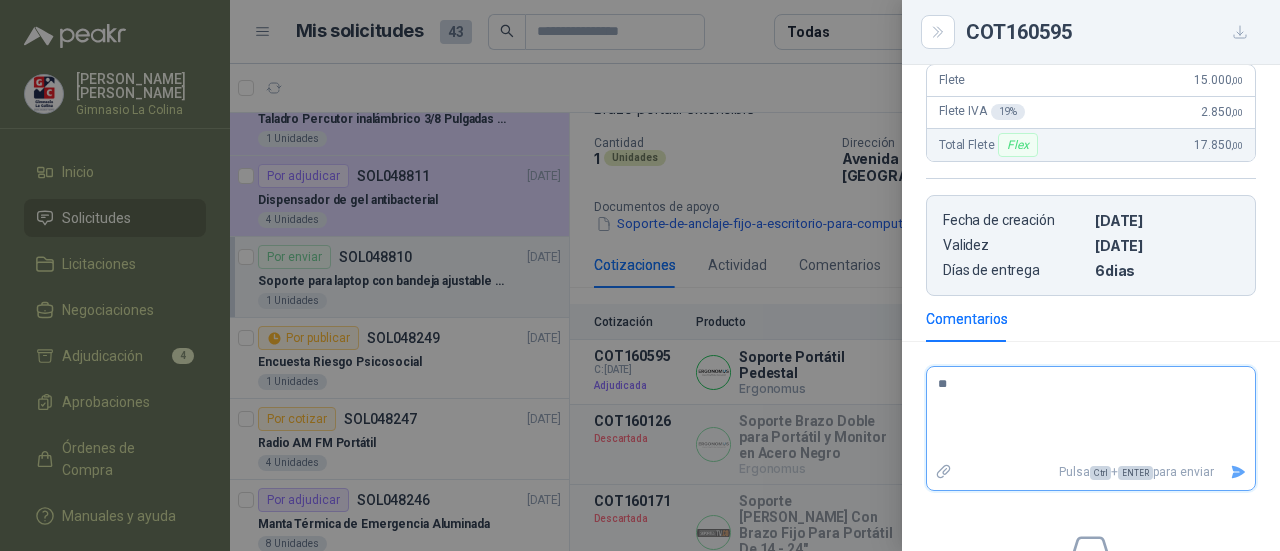 type 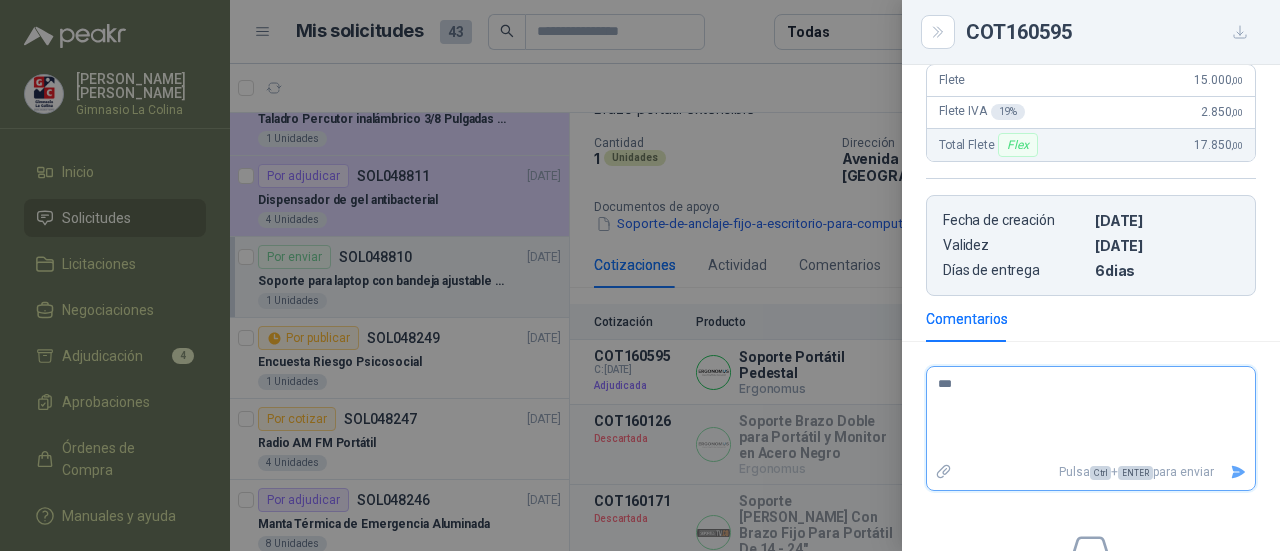 type on "****" 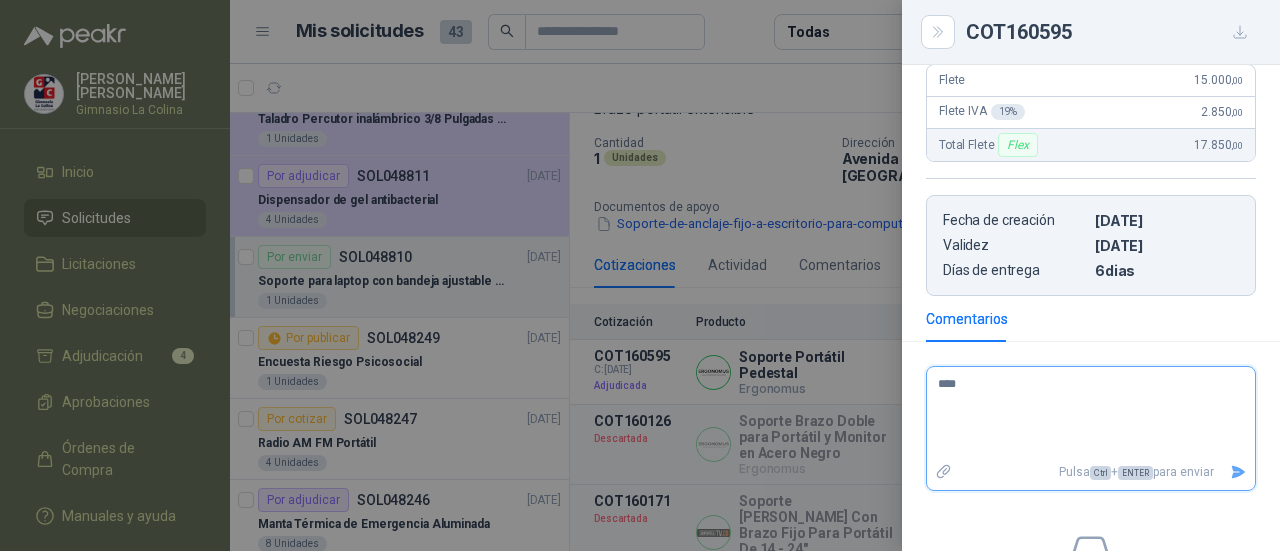 type 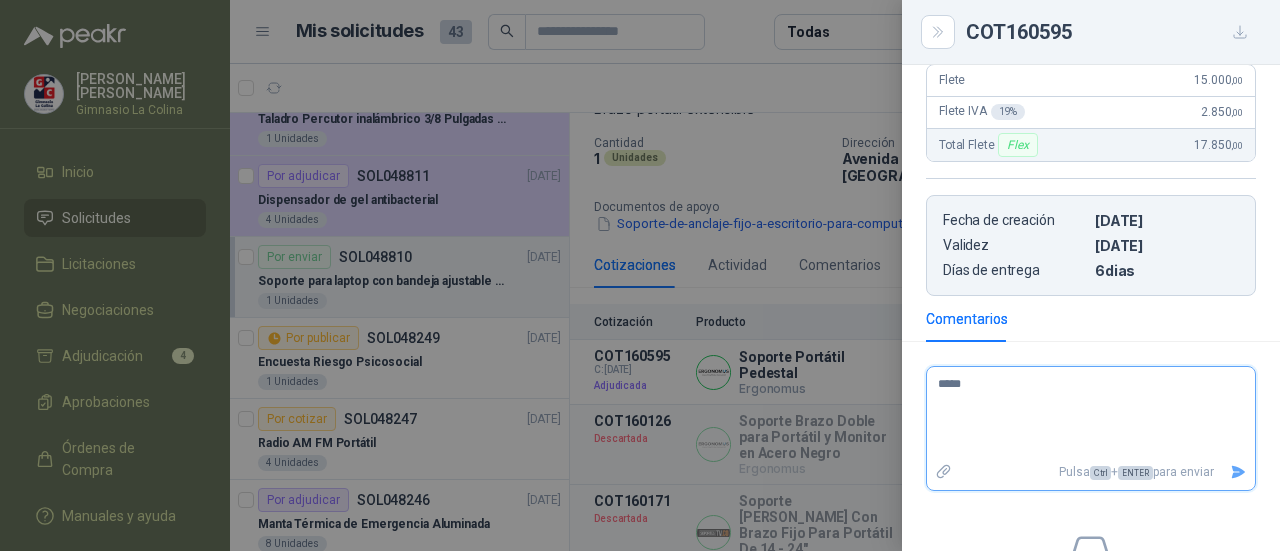 type 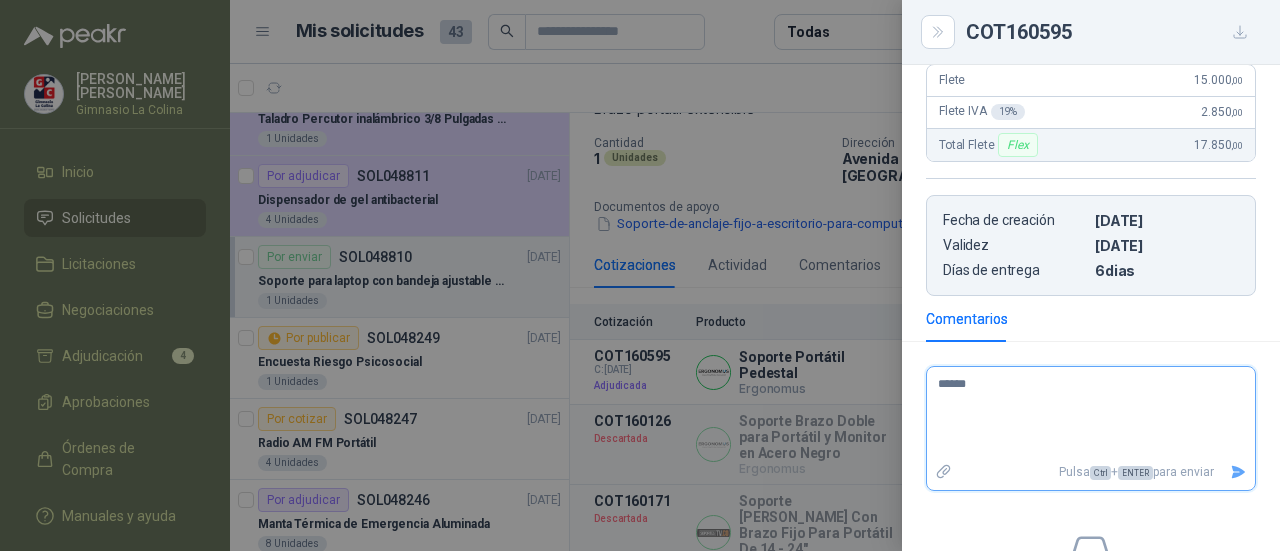 type 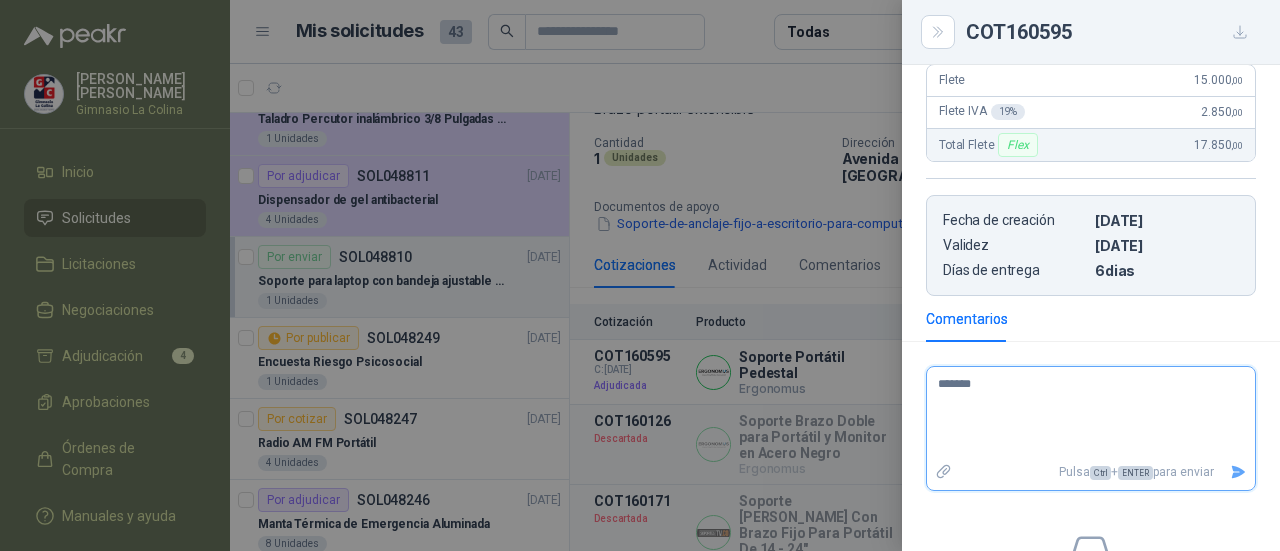 type 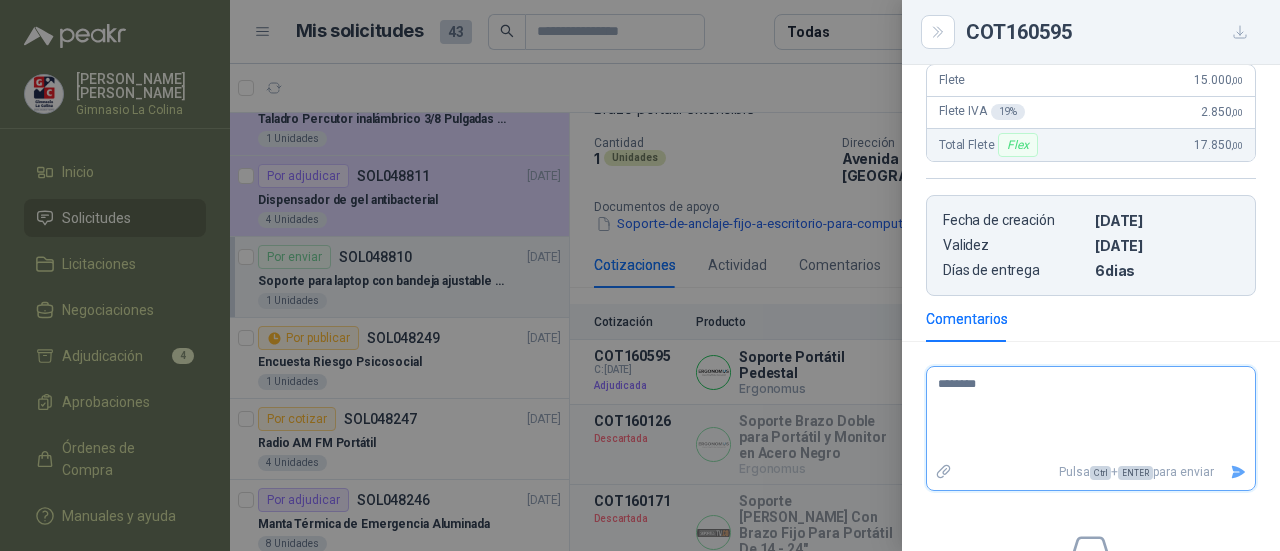 type 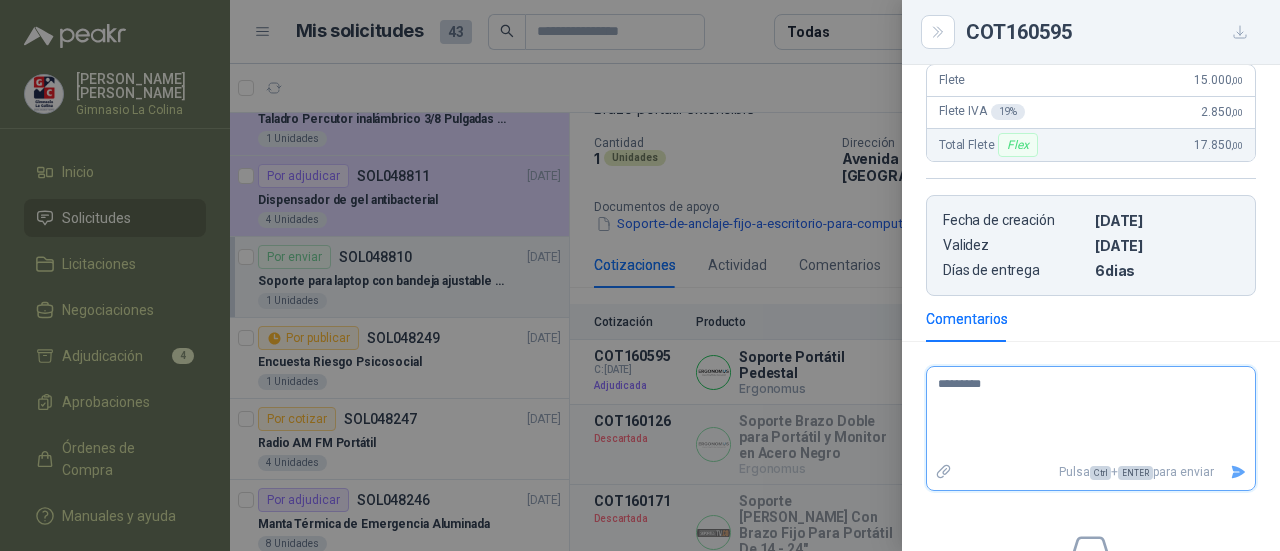 type 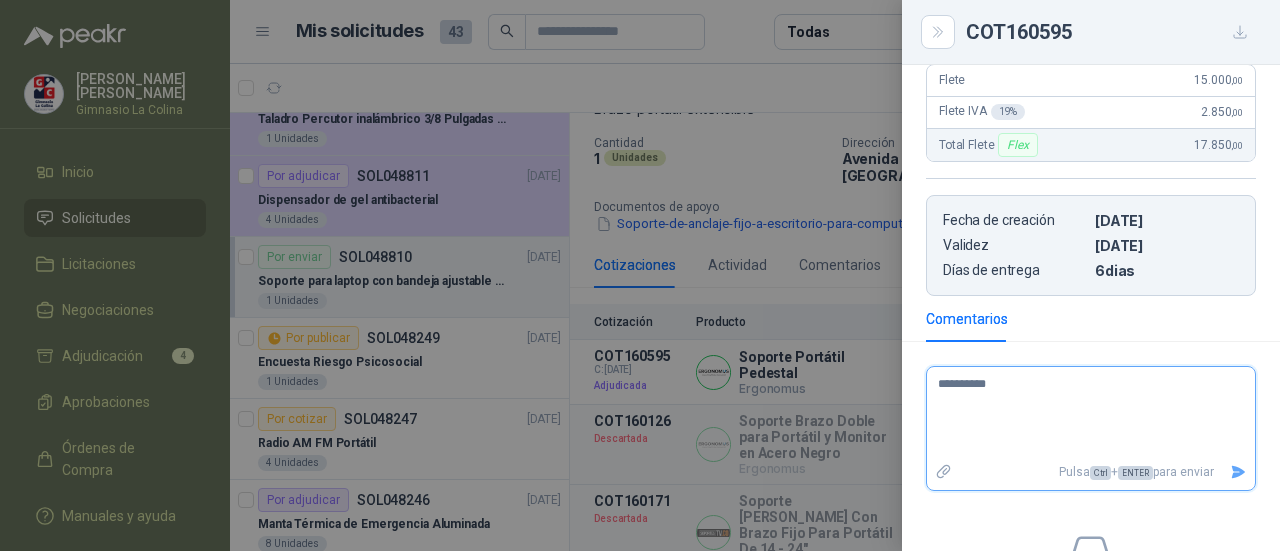 type 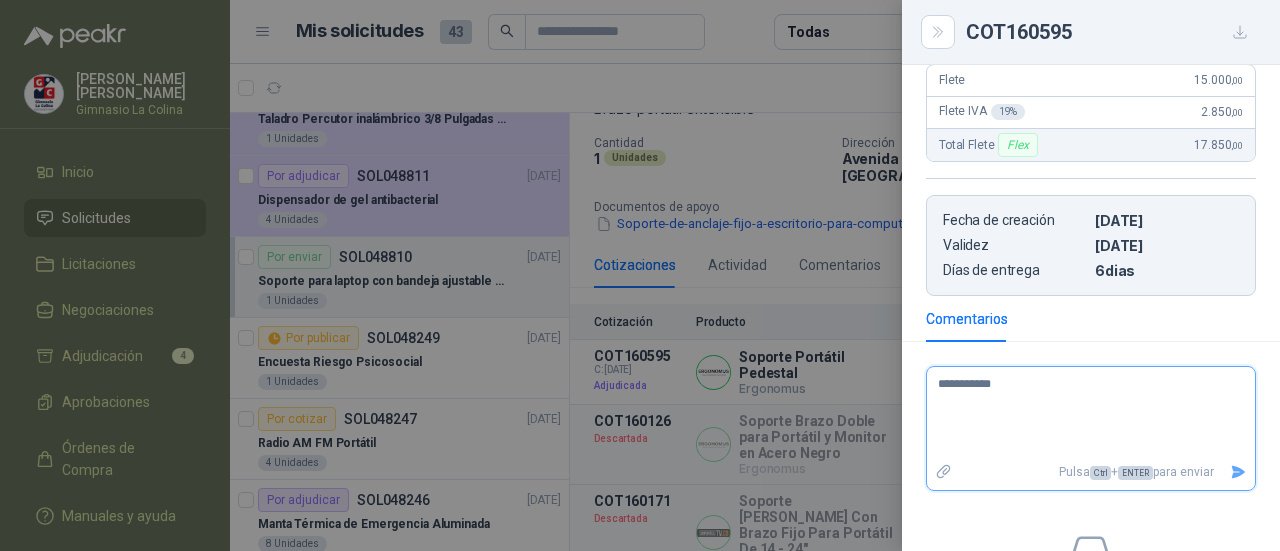 type 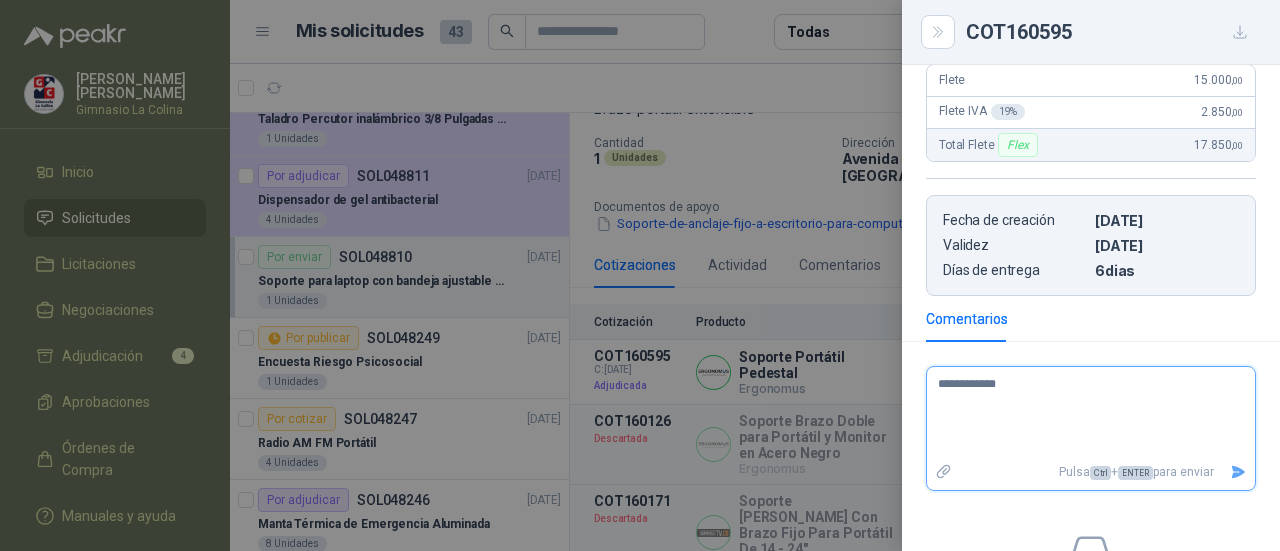 type 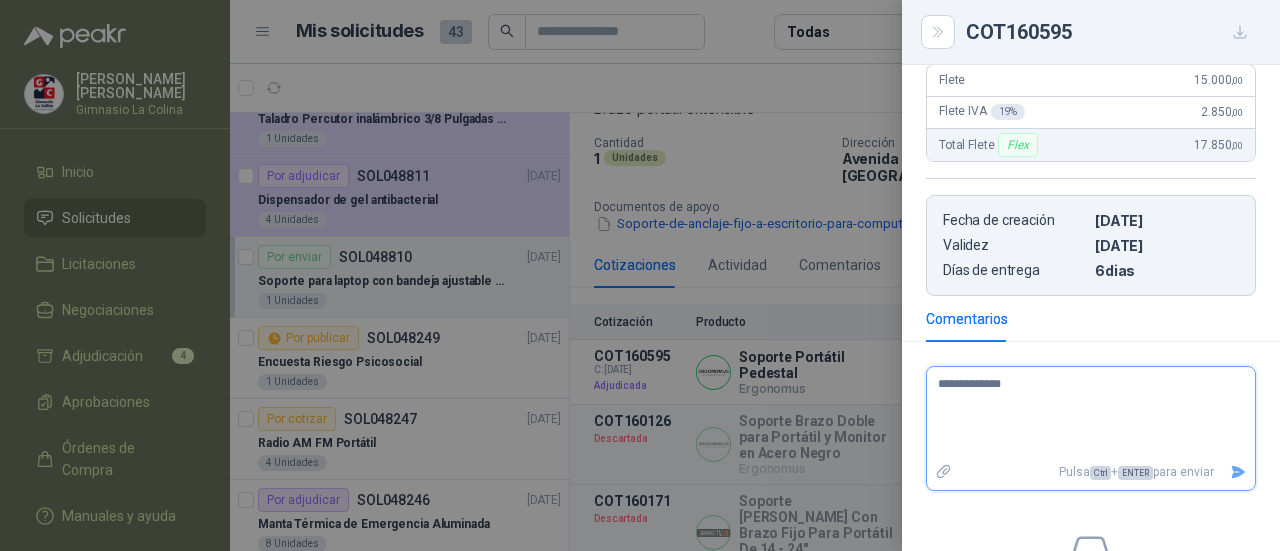 type 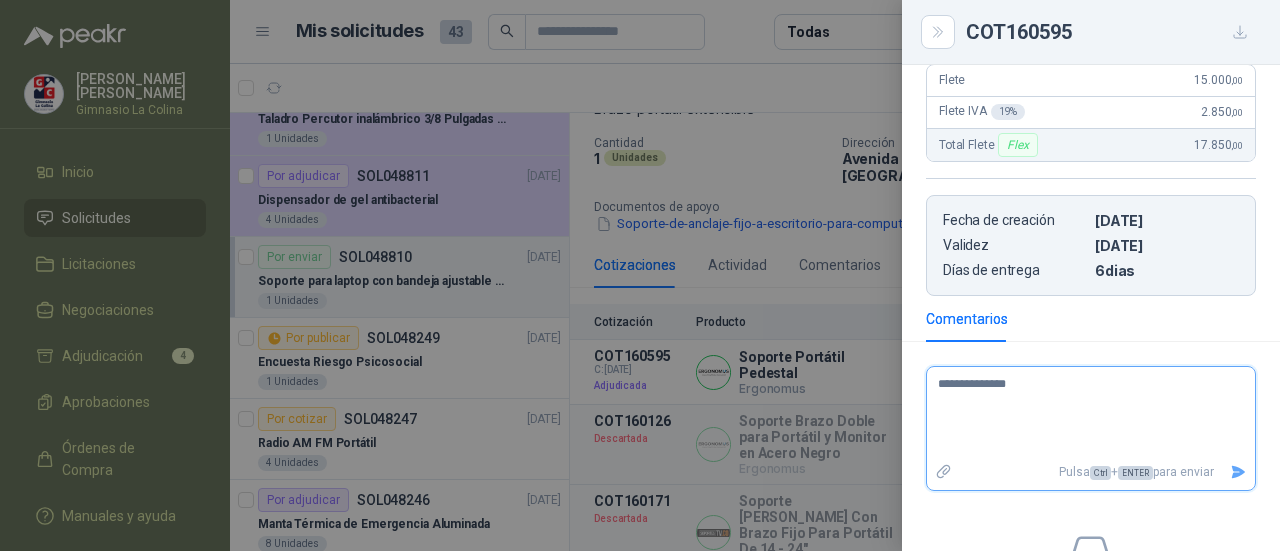type 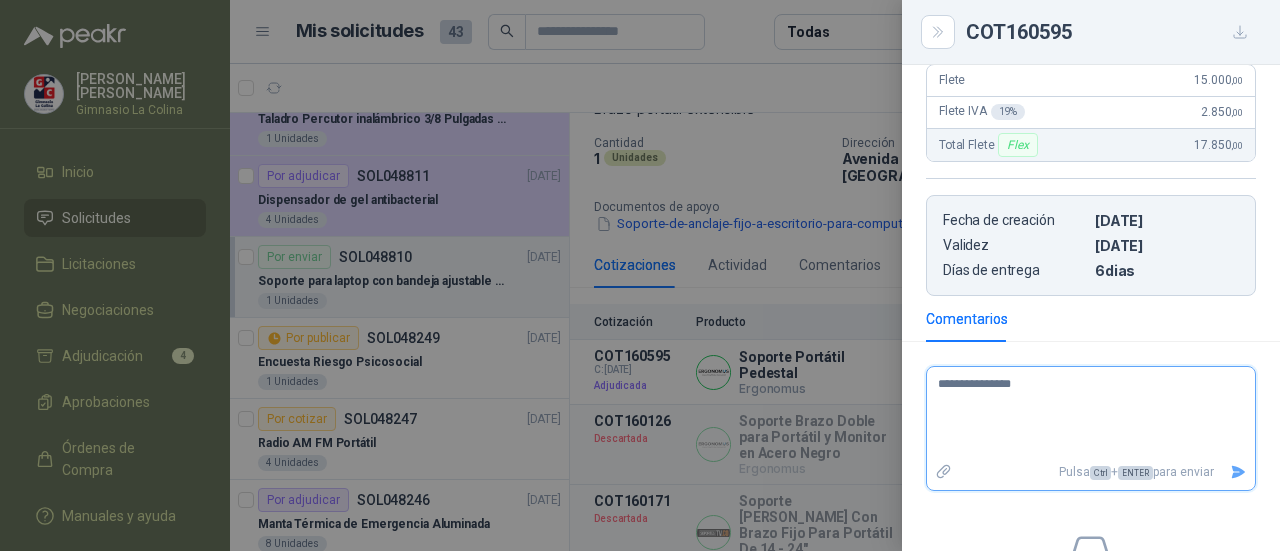 type 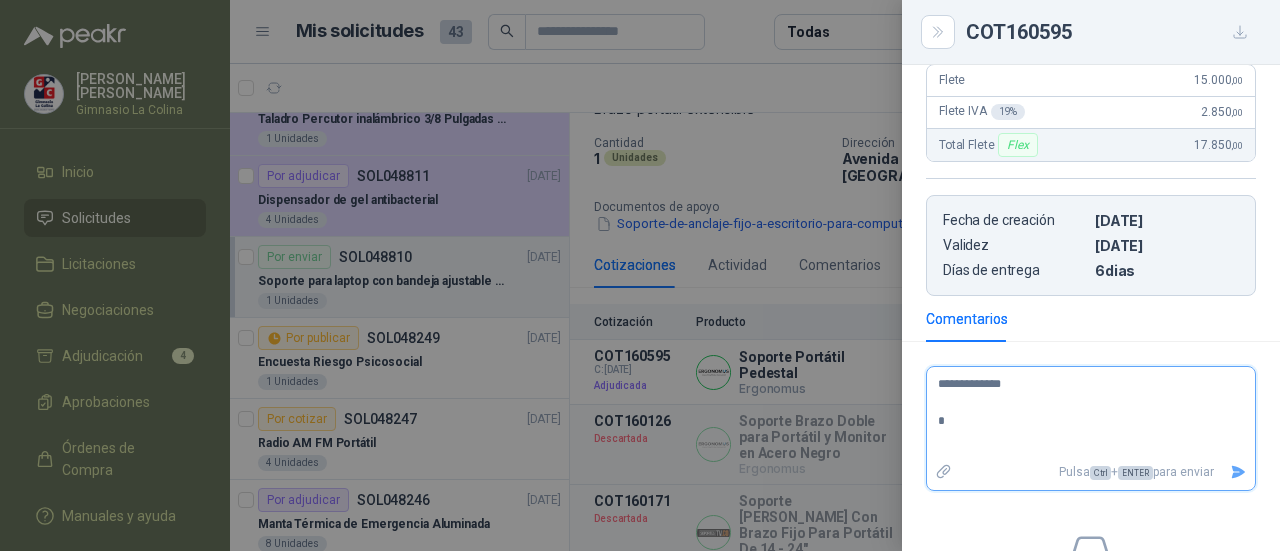 type 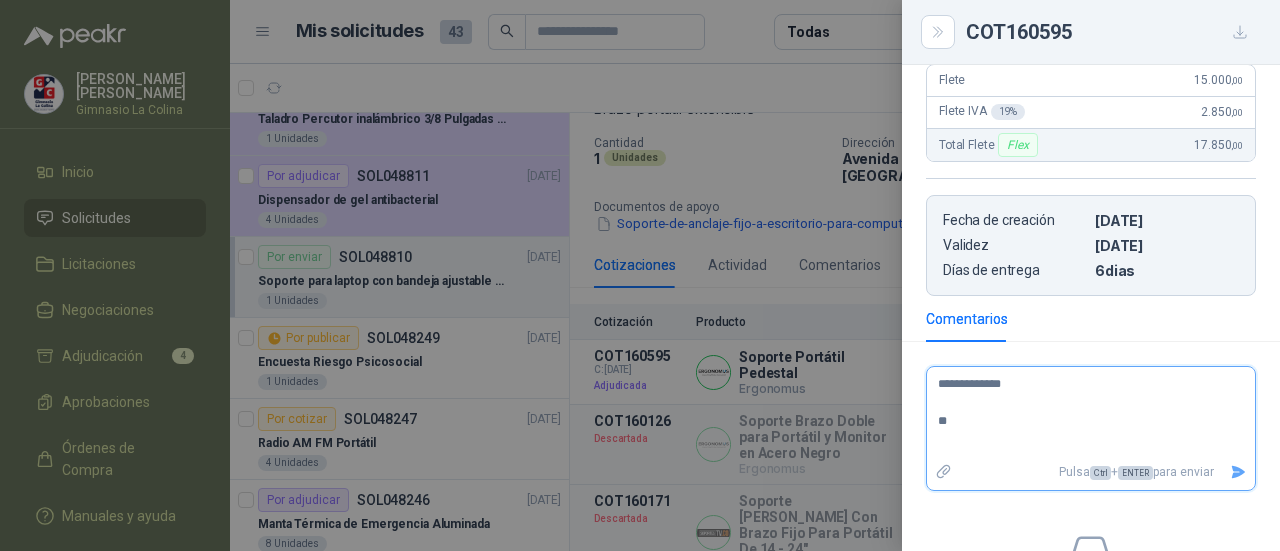 type 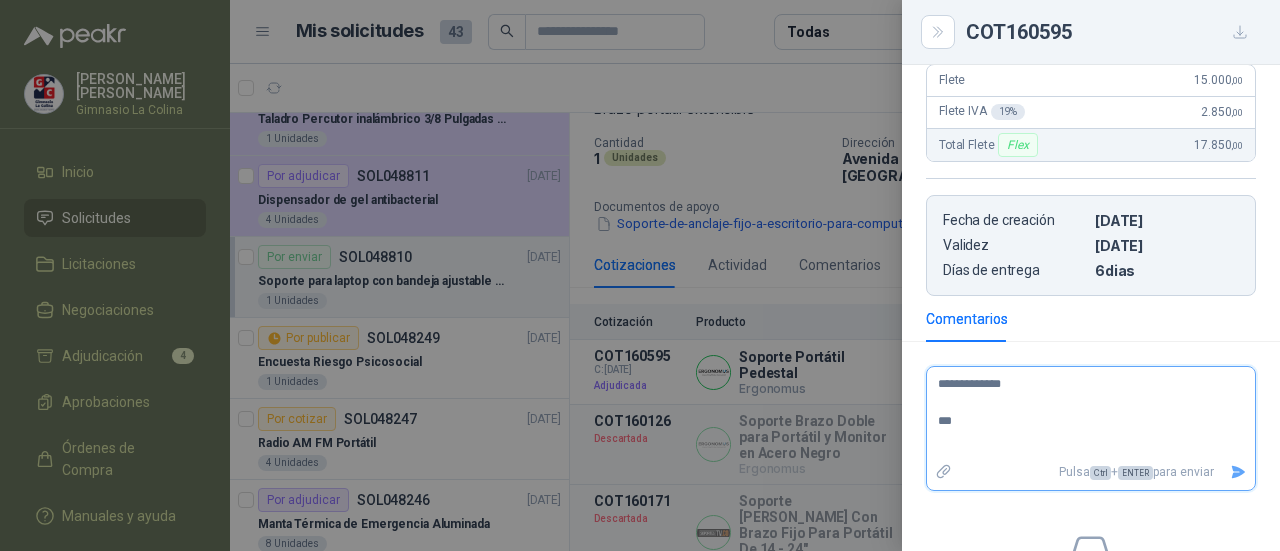 type 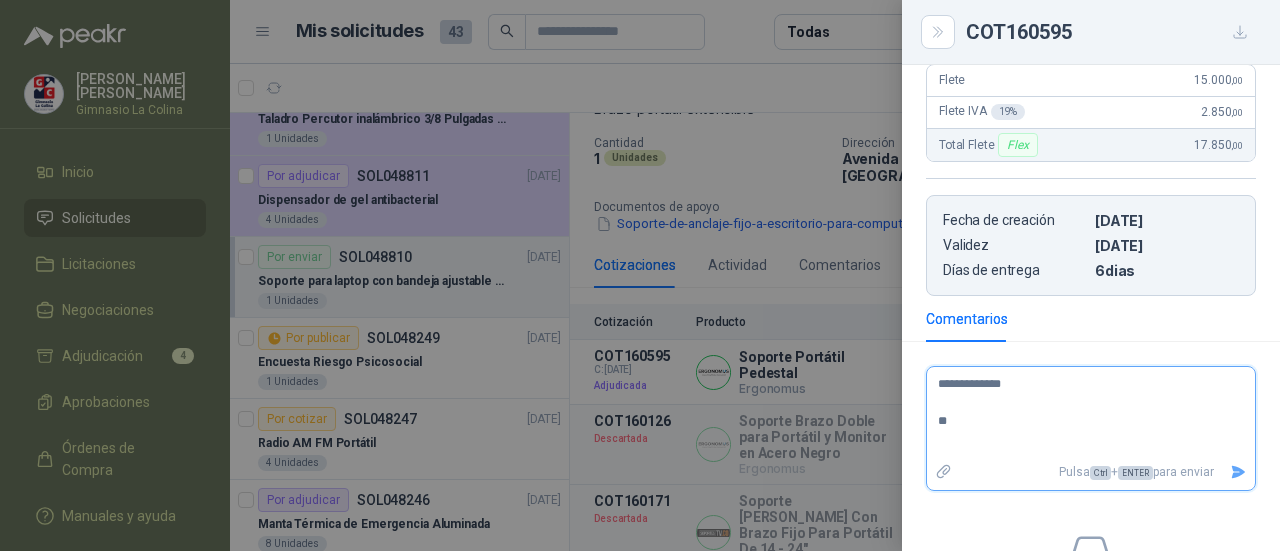 type 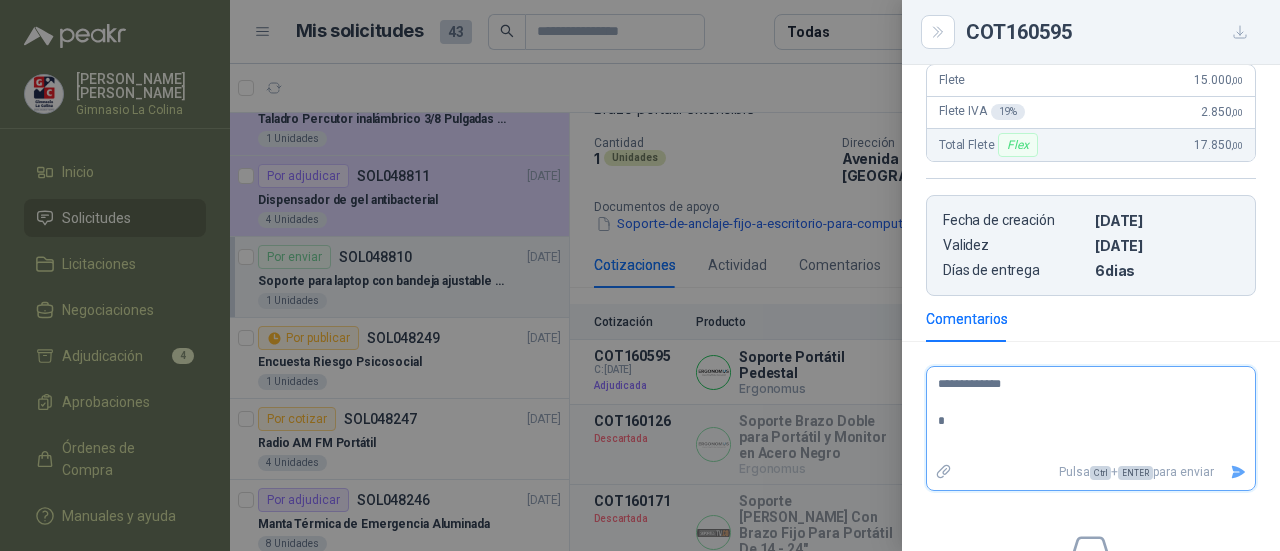 type 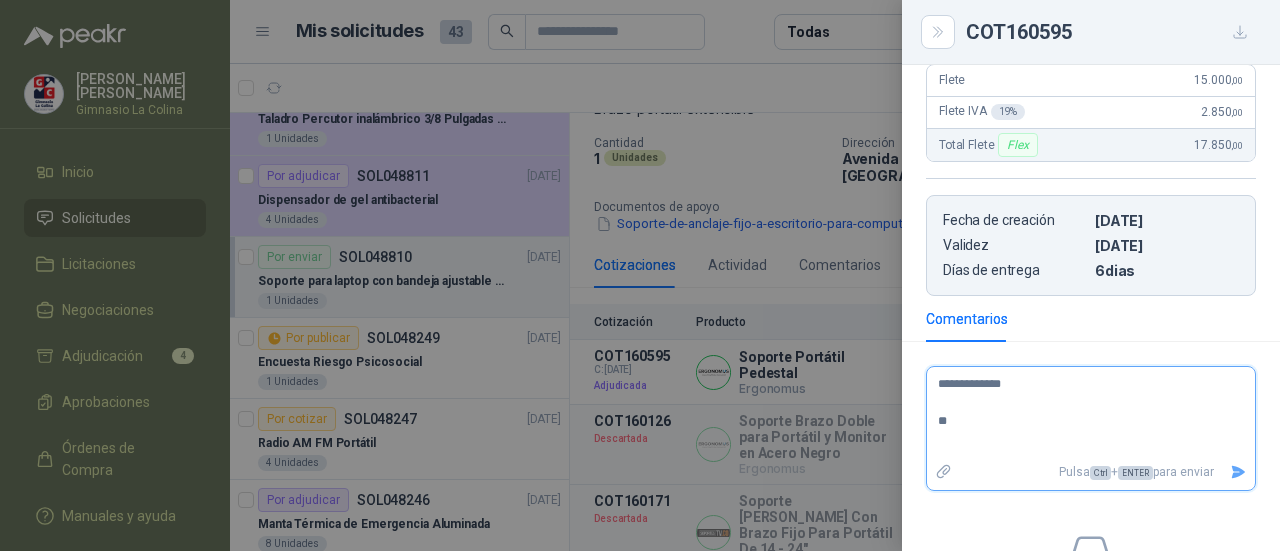 type 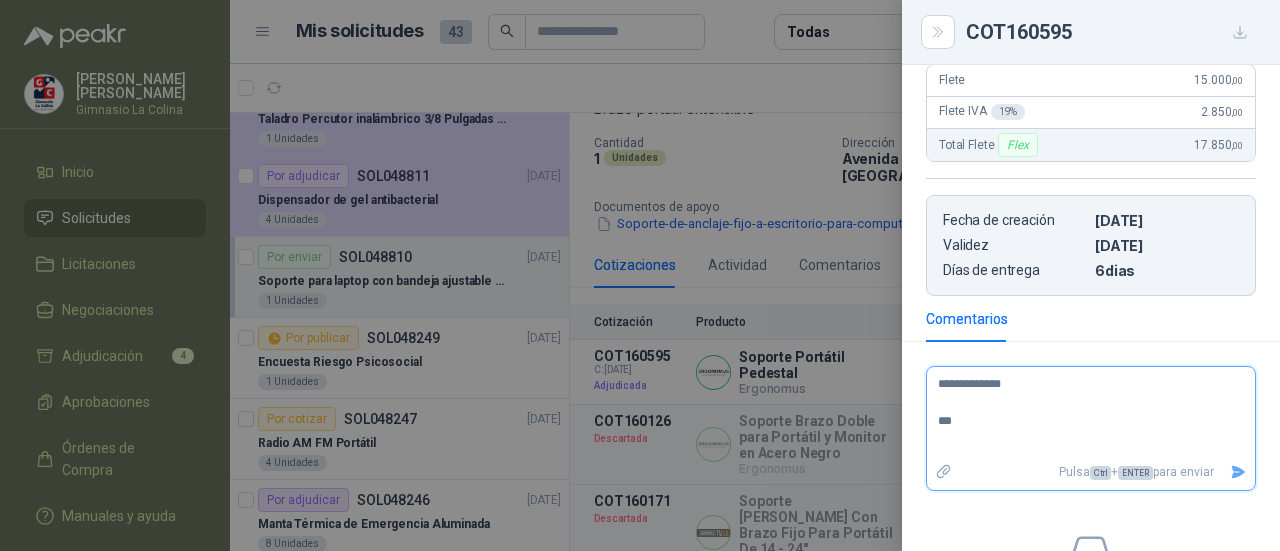 type 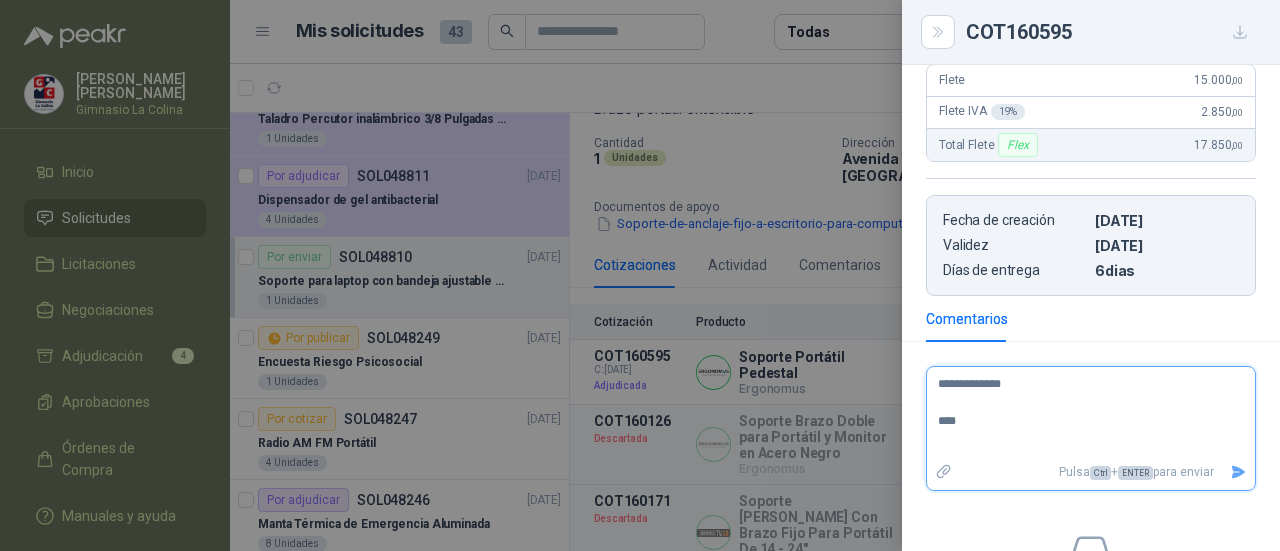 type 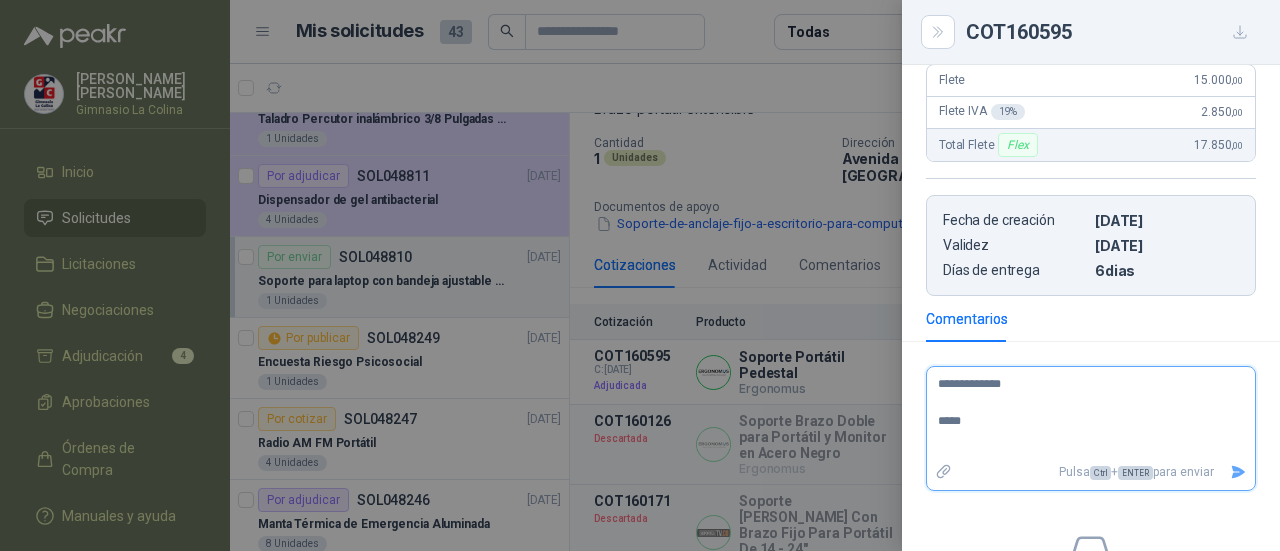 type 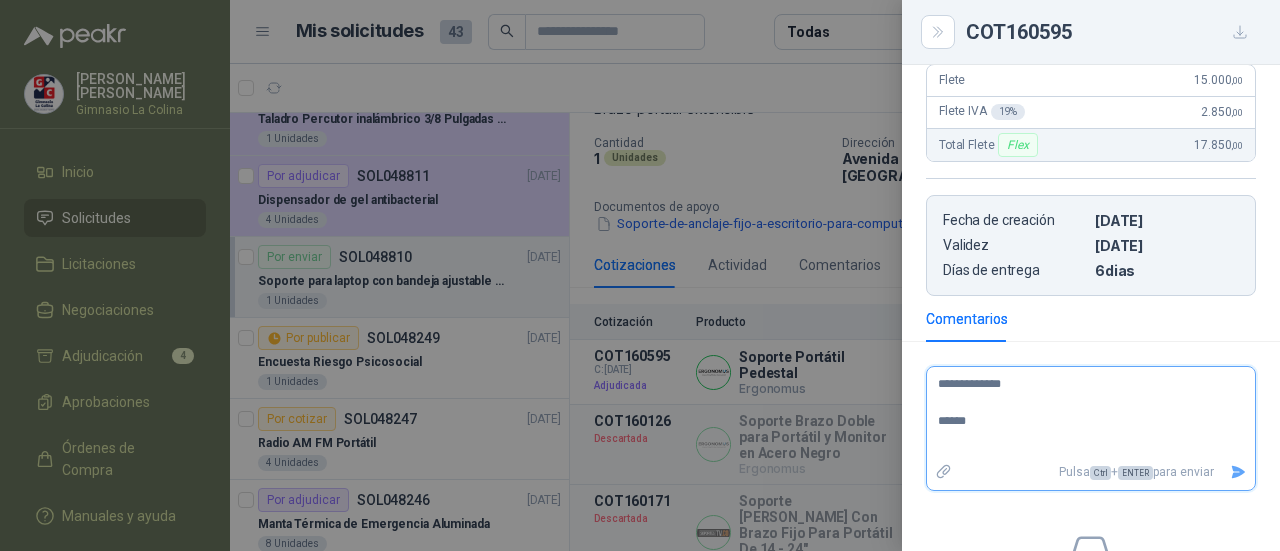 type 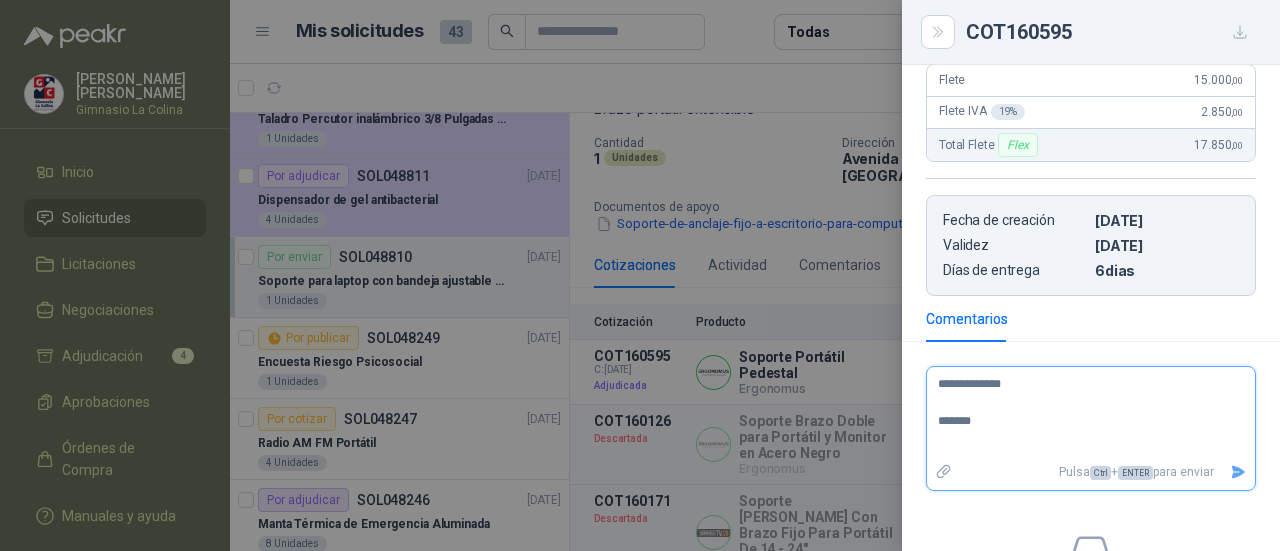 type 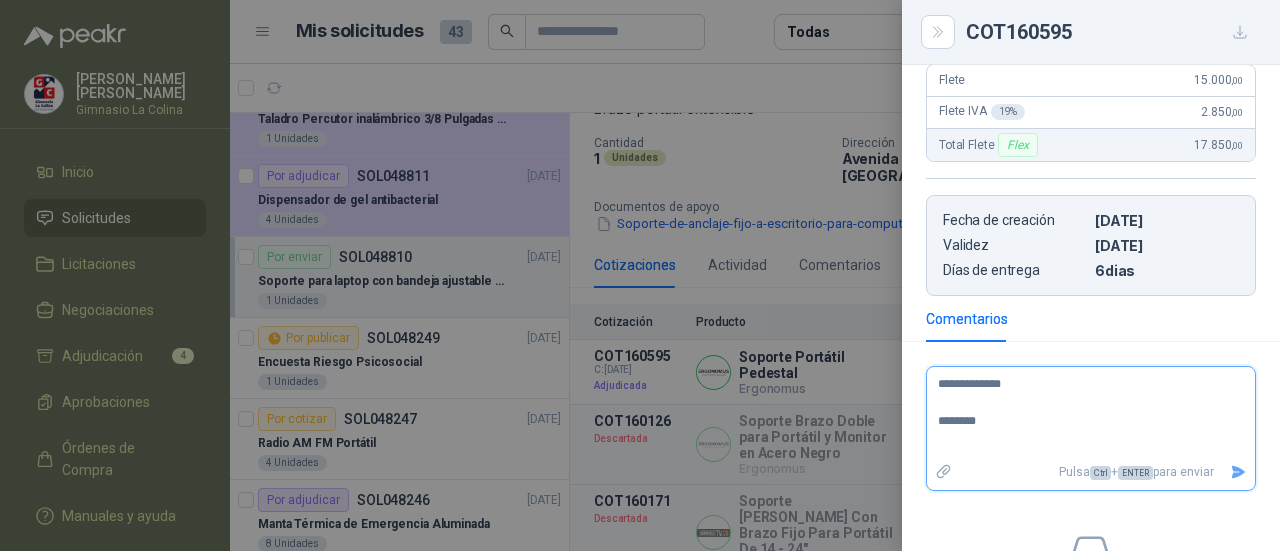 type 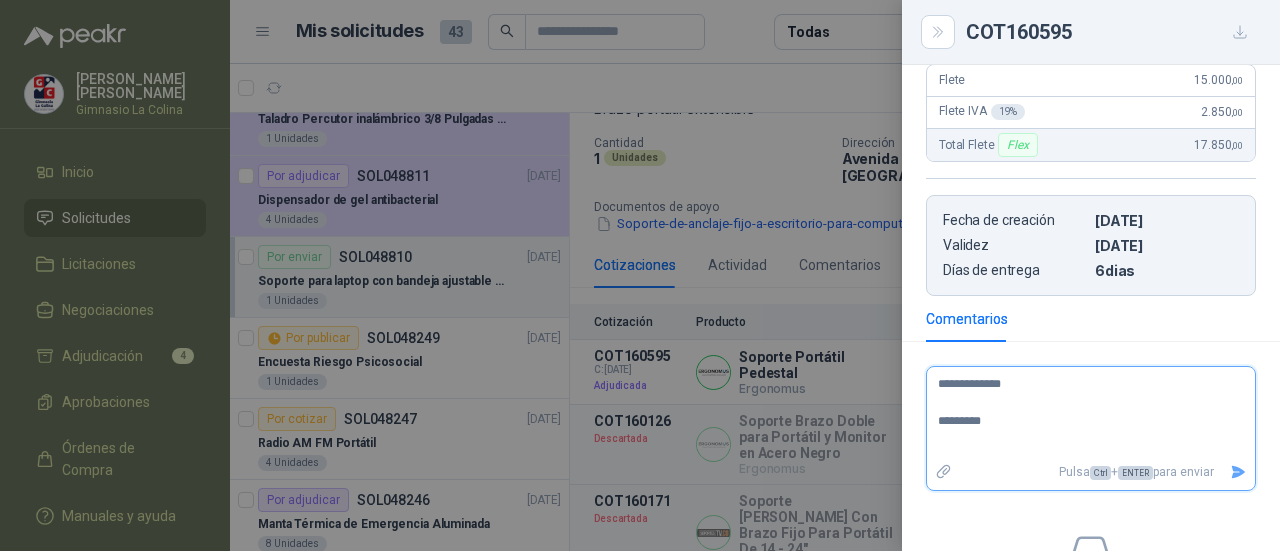 type 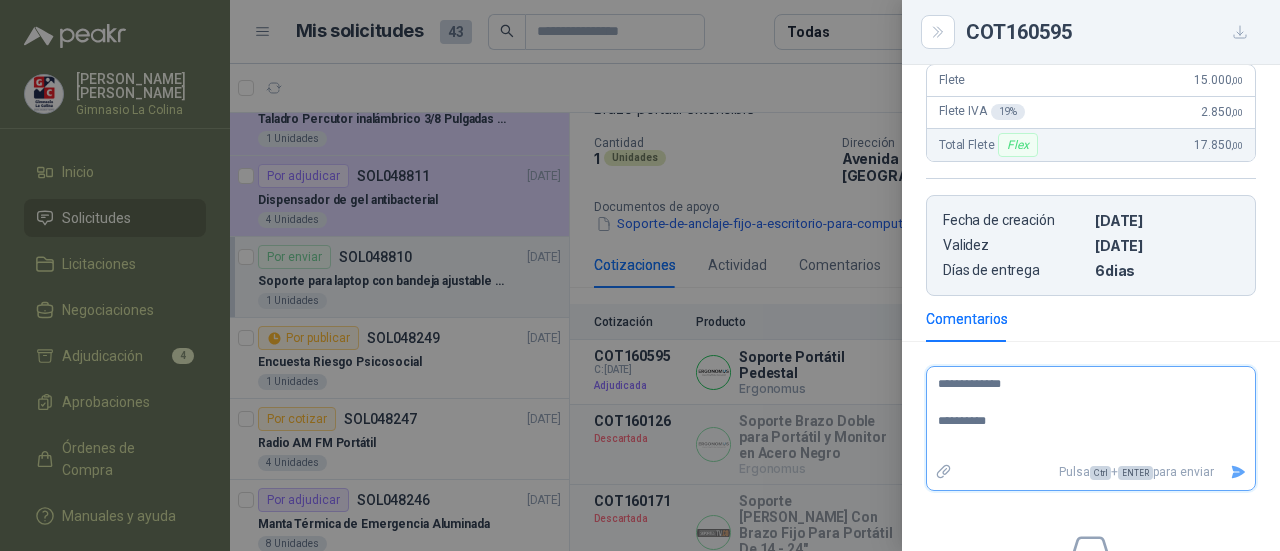 type 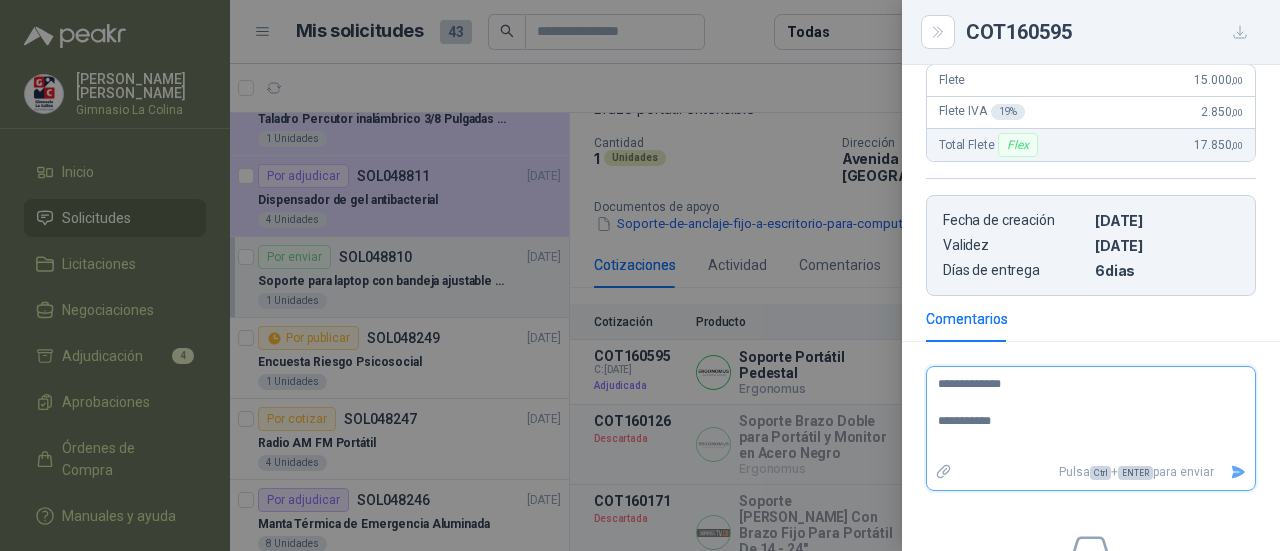 type 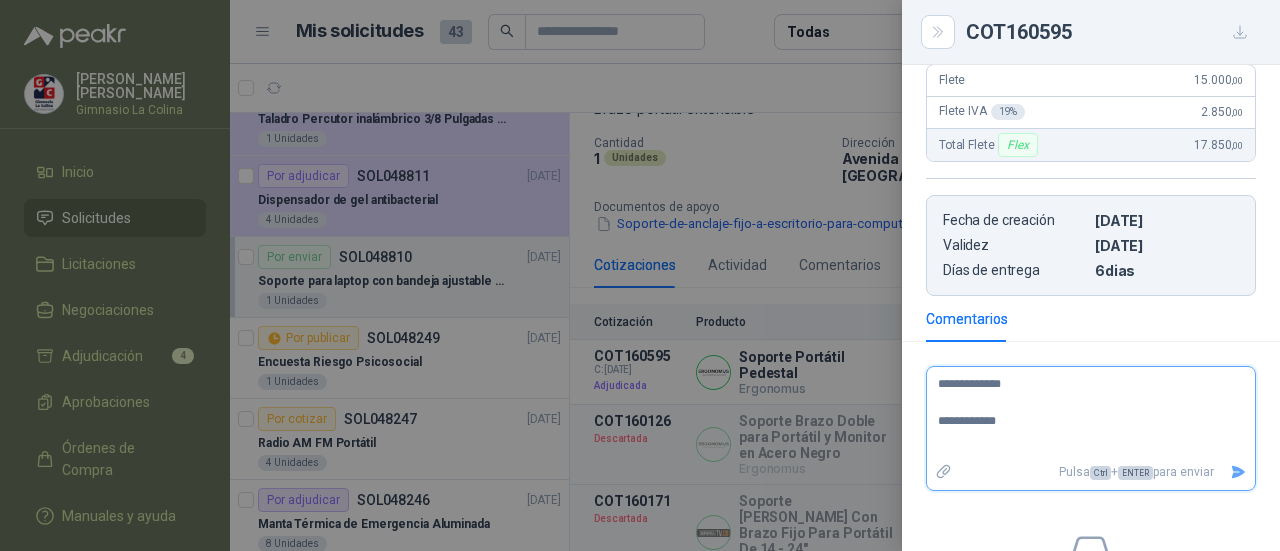 type 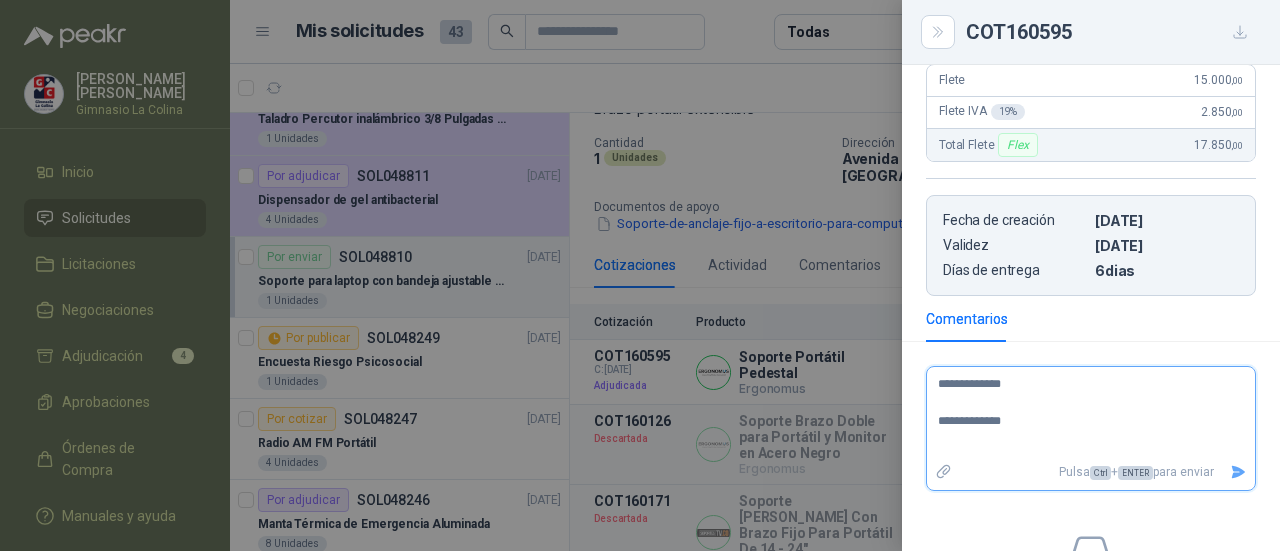 type 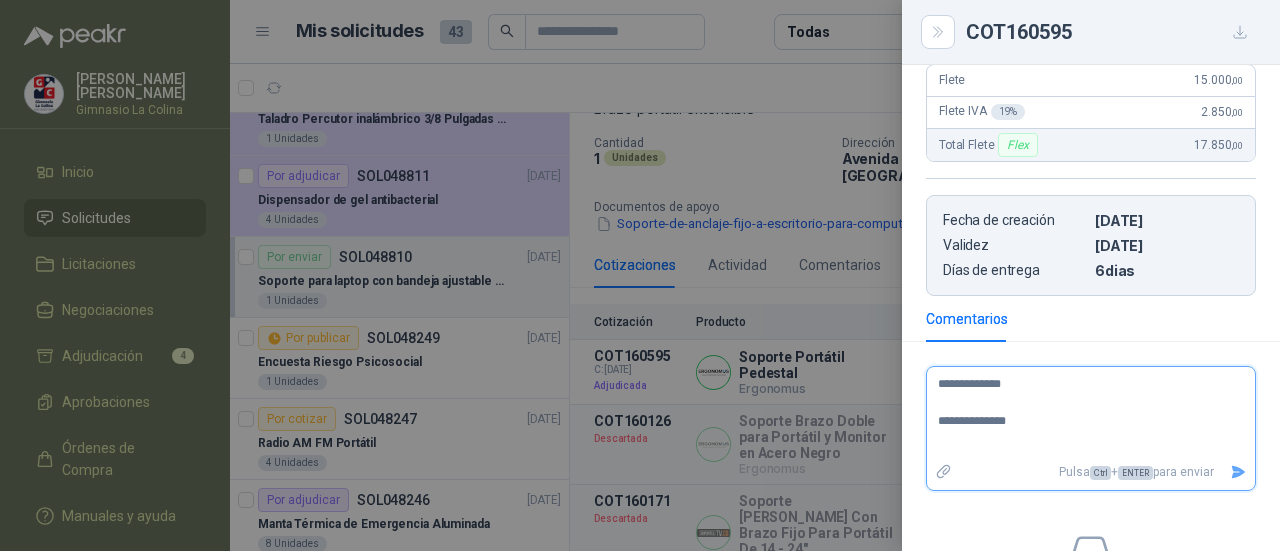 type 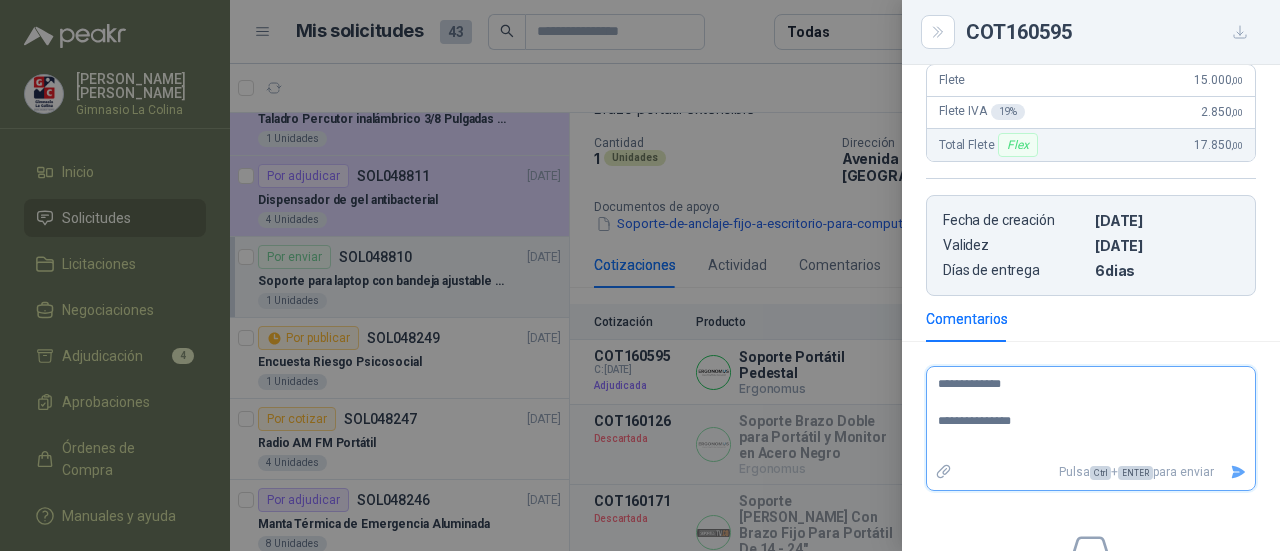 type 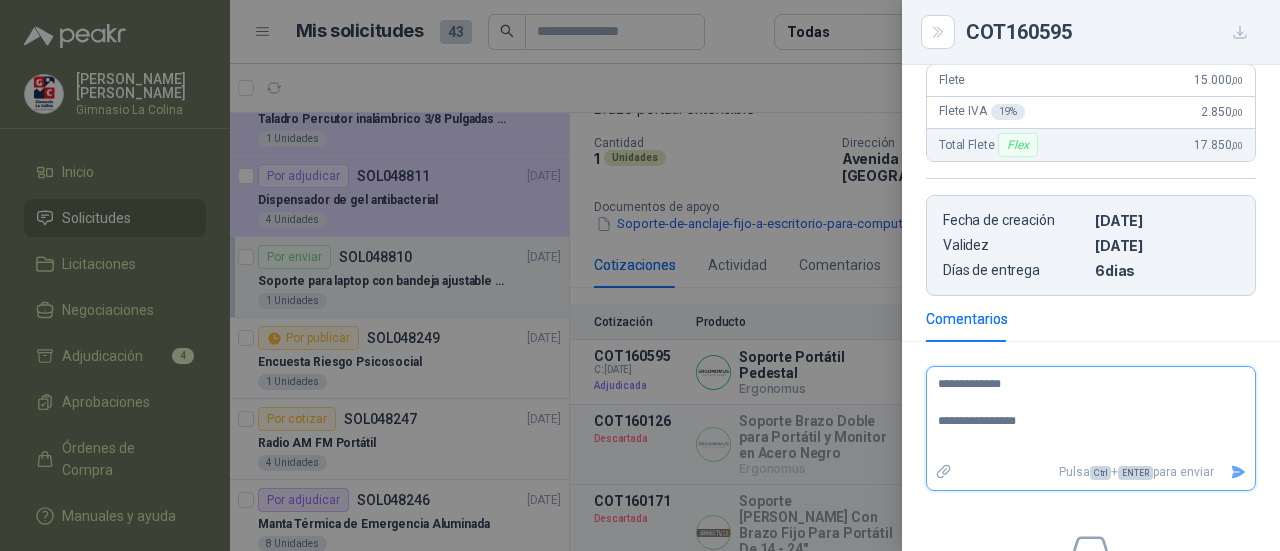 type 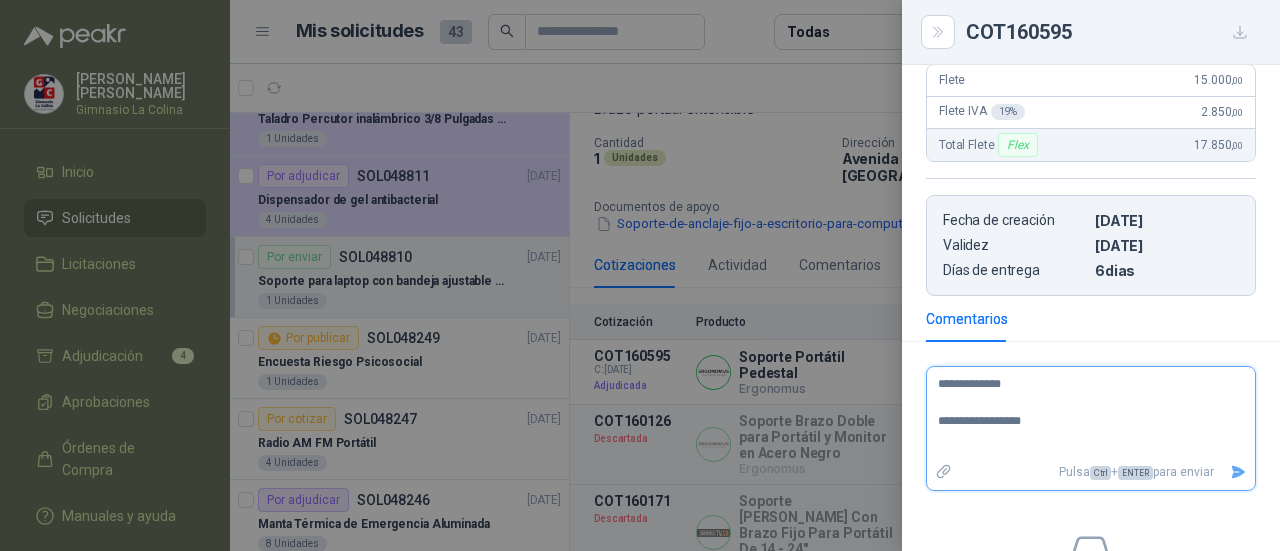 type 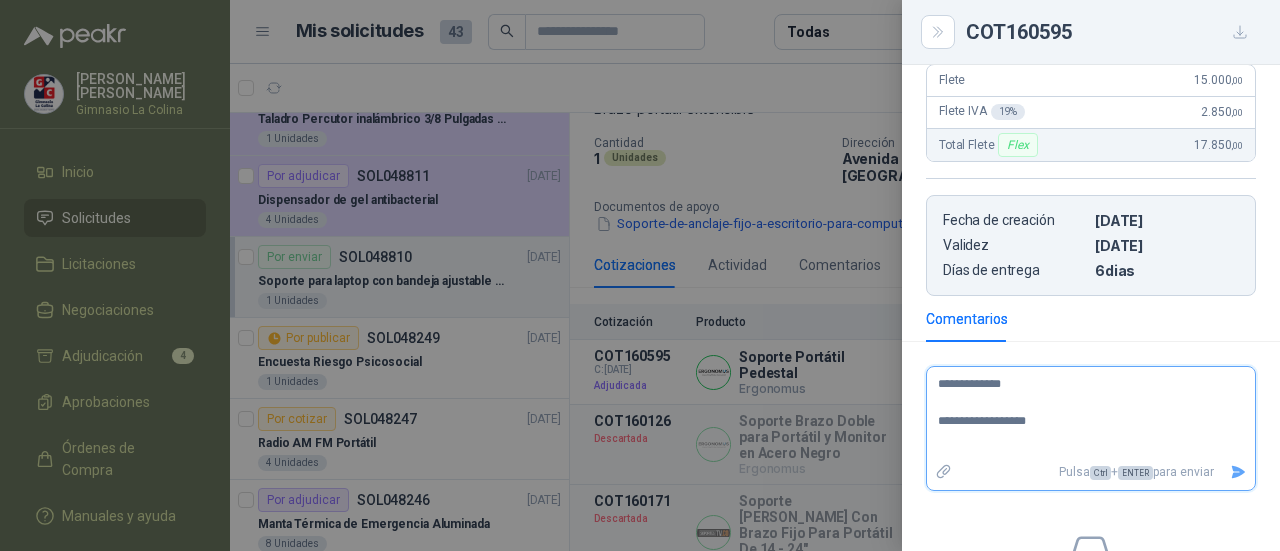 type 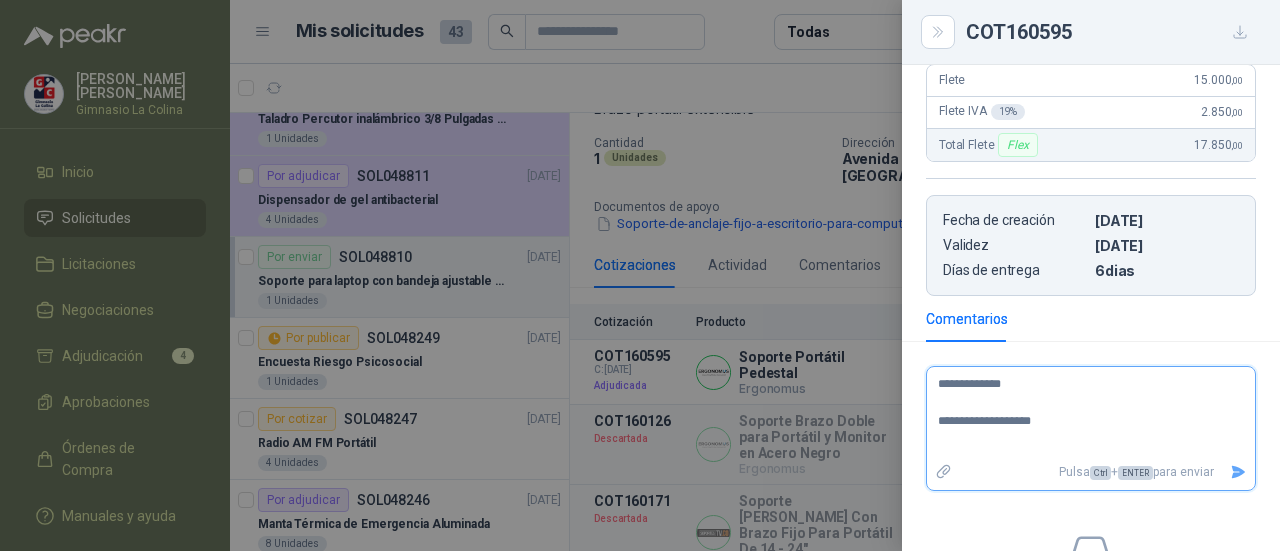 type 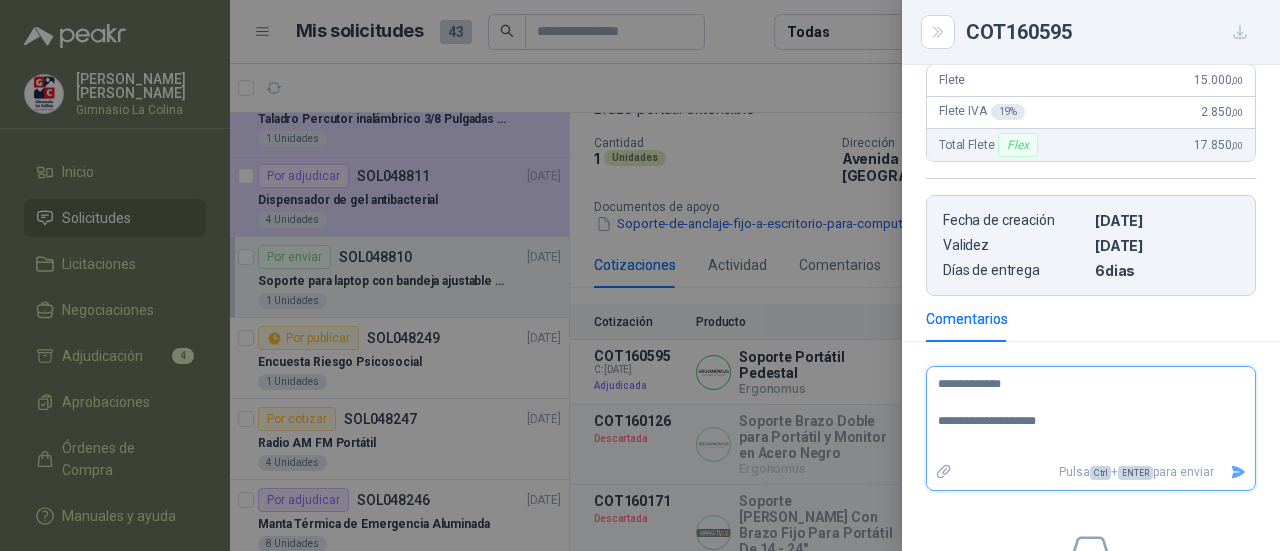 type 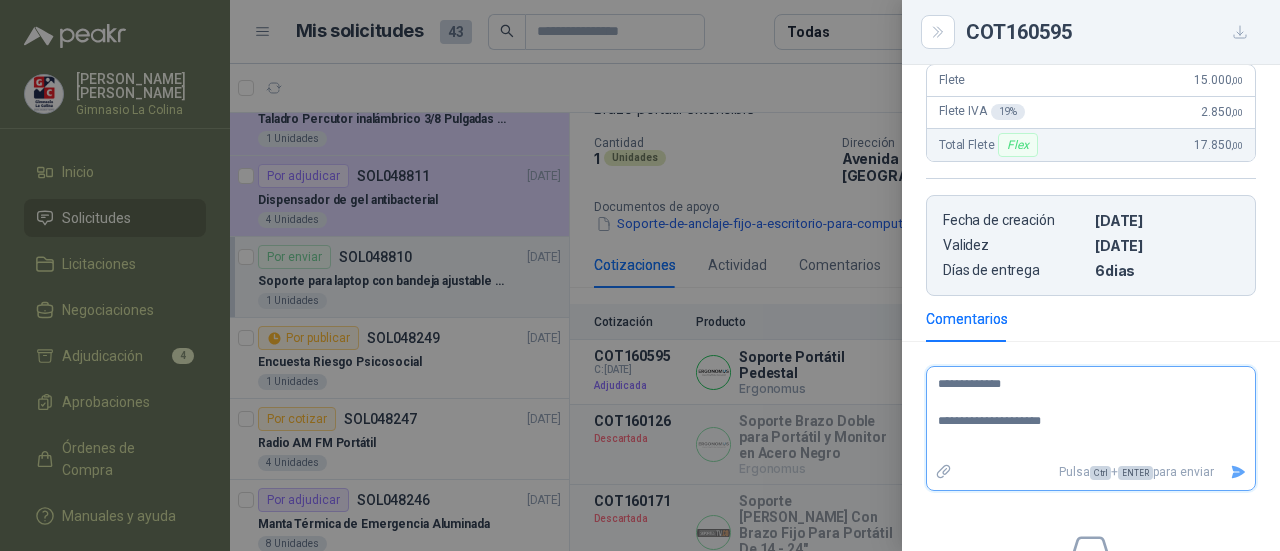 type 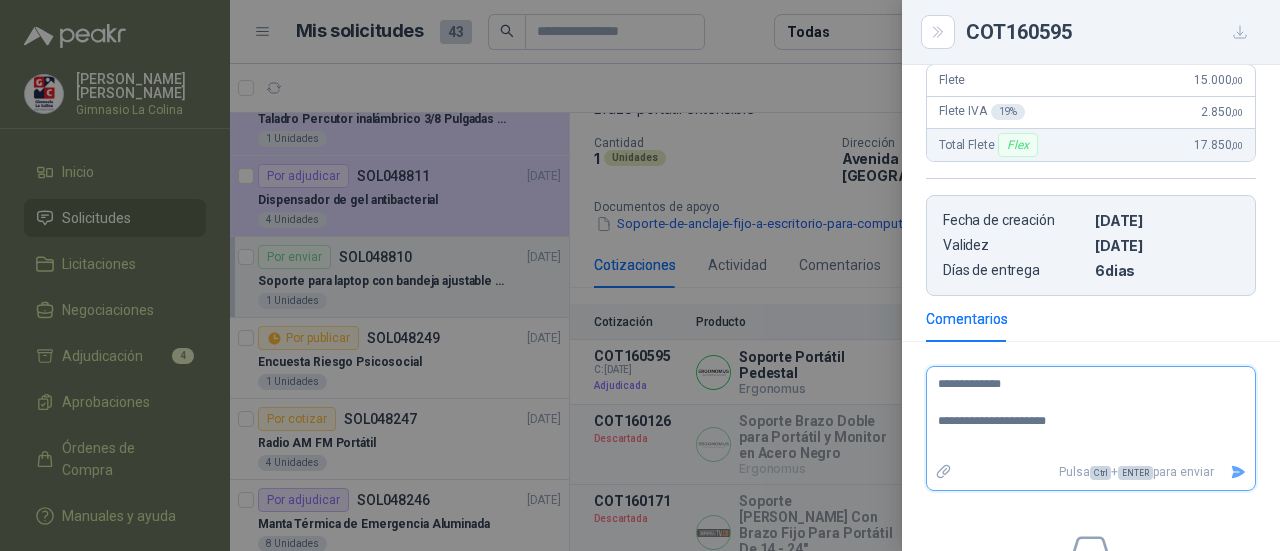 type 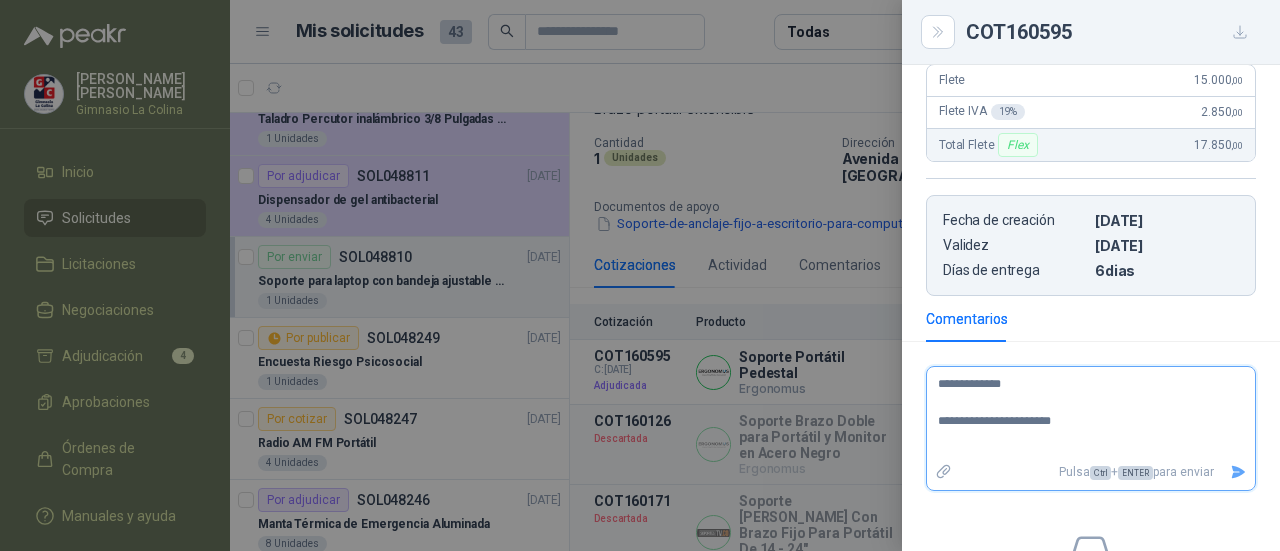 type 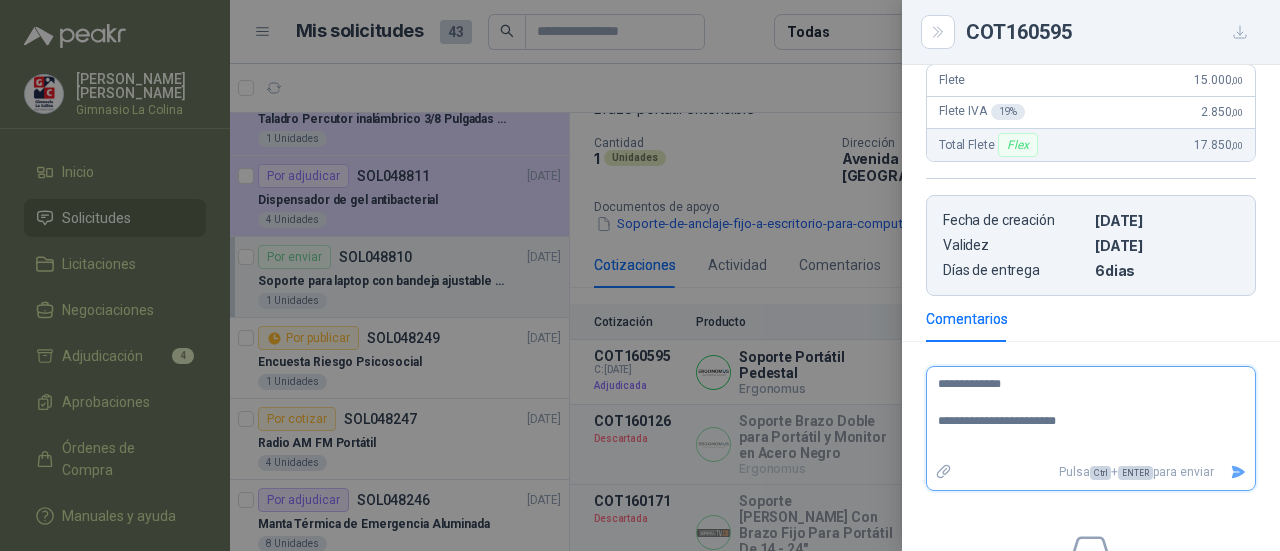 type 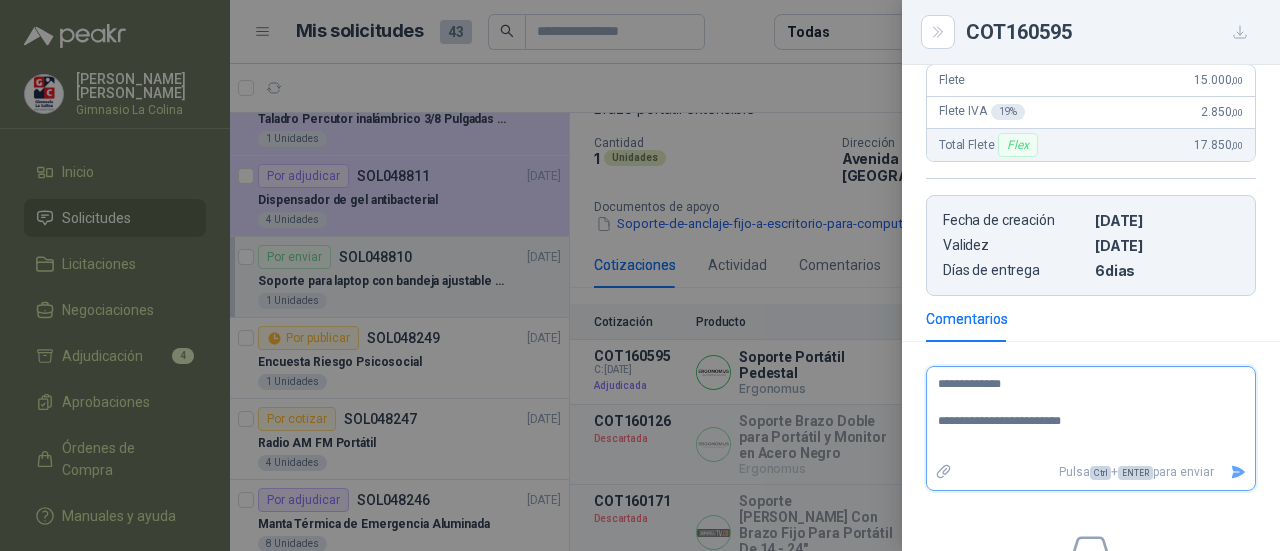 type 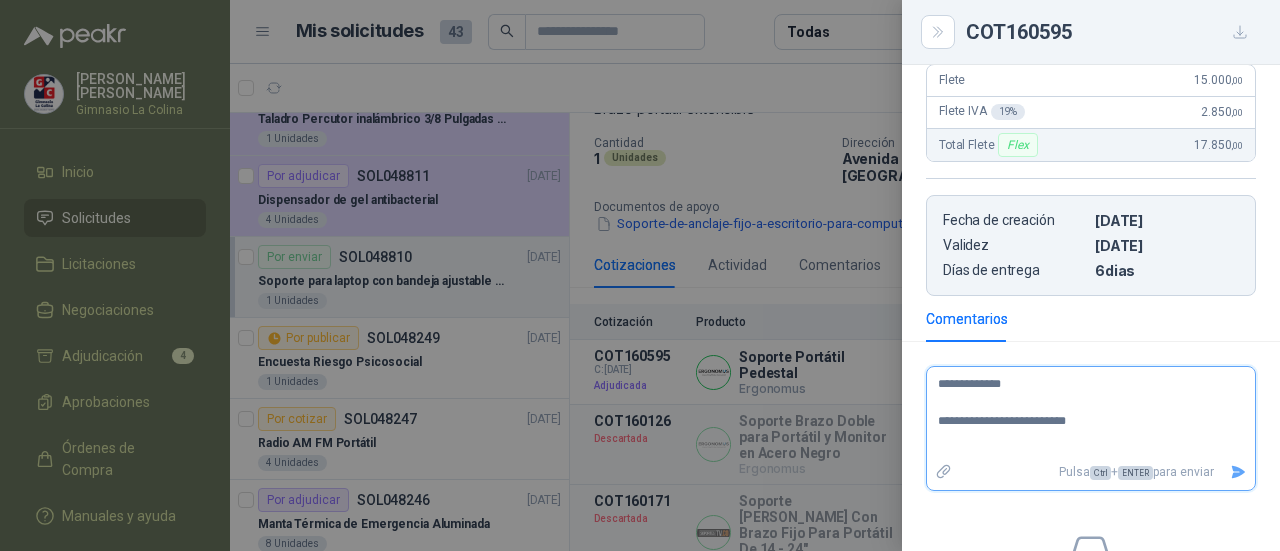 type 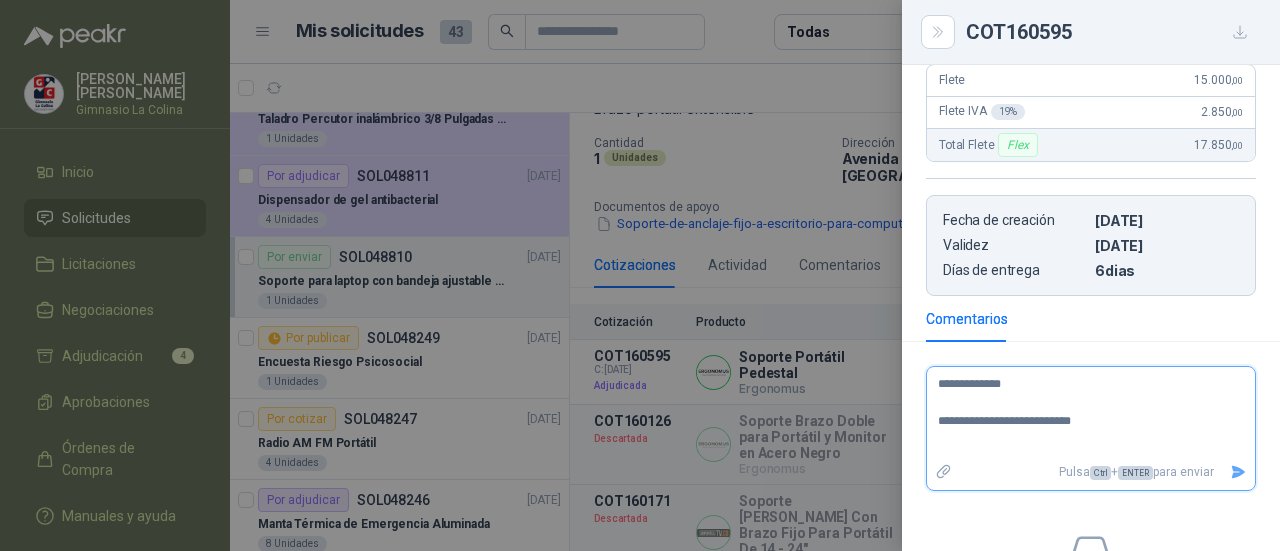 type 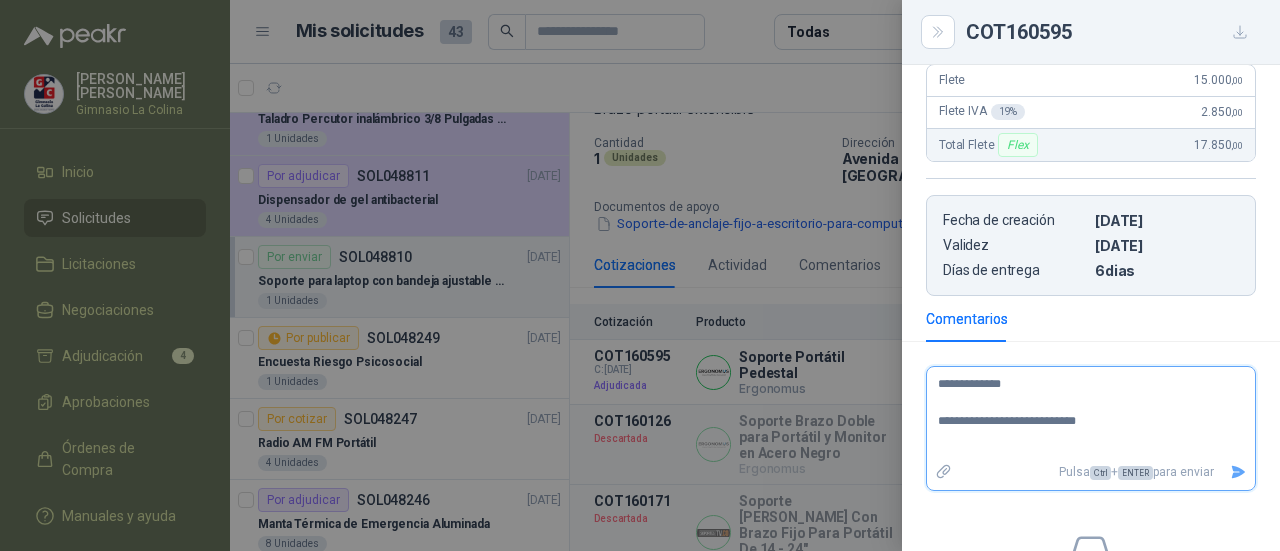 type 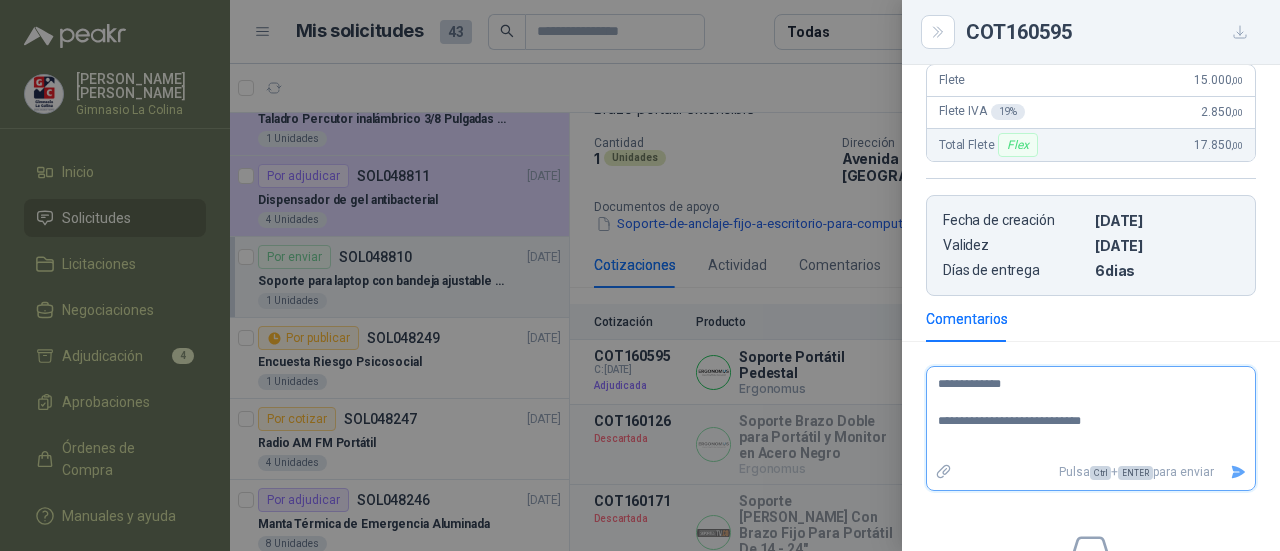 type 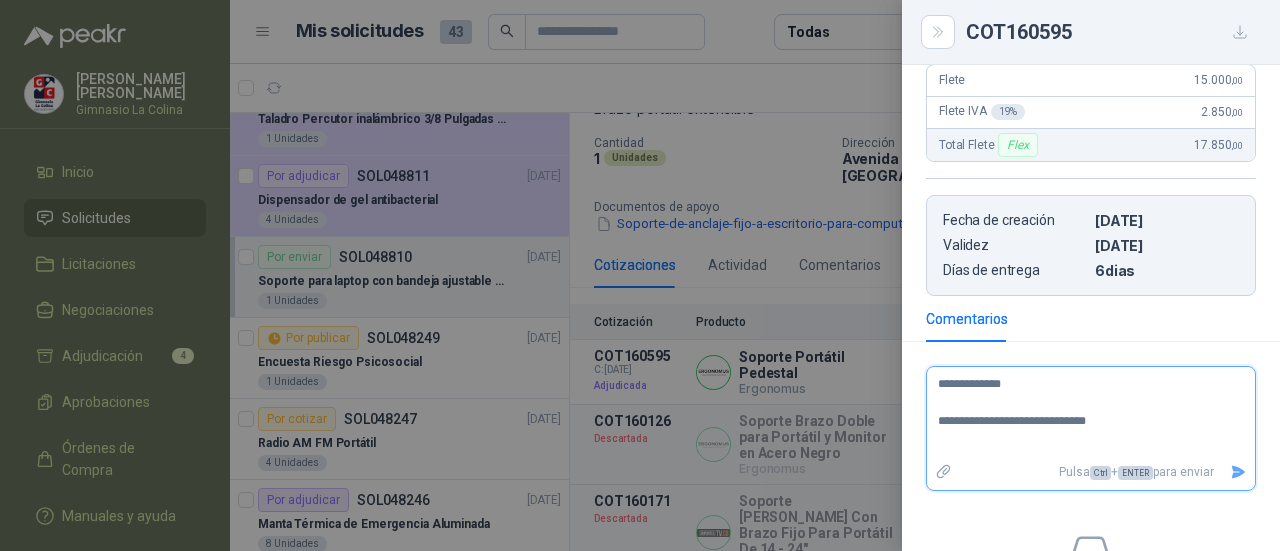 type 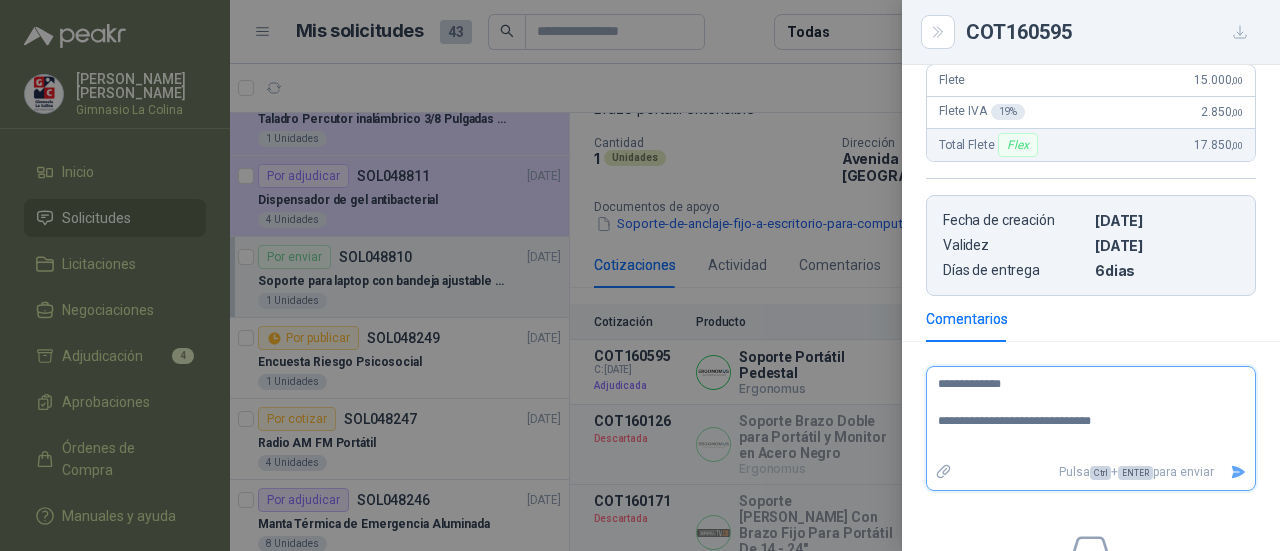 type 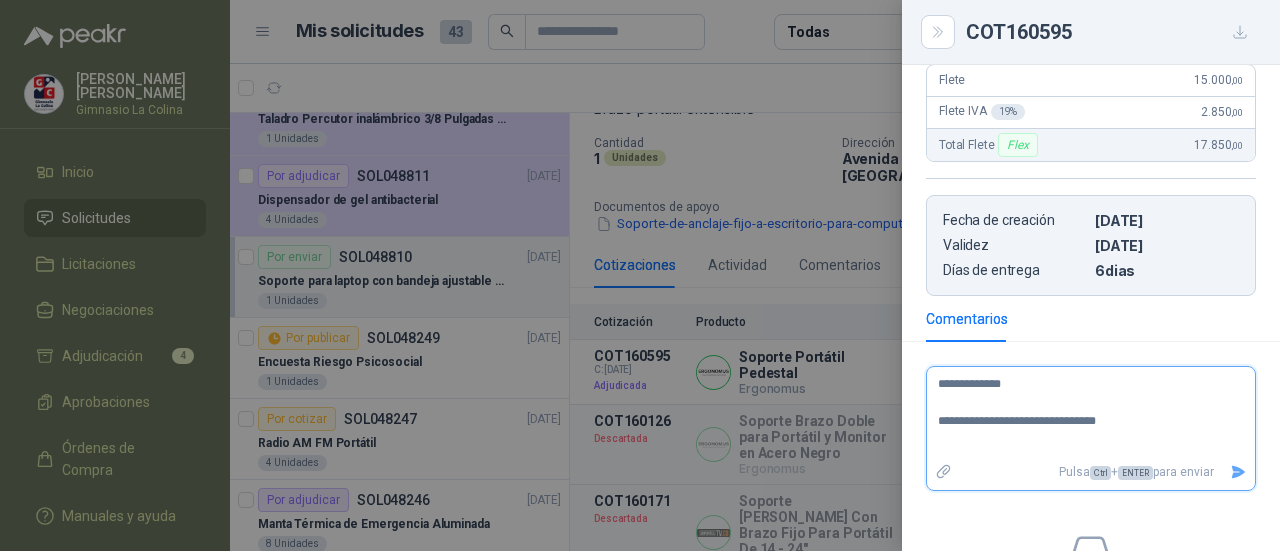type 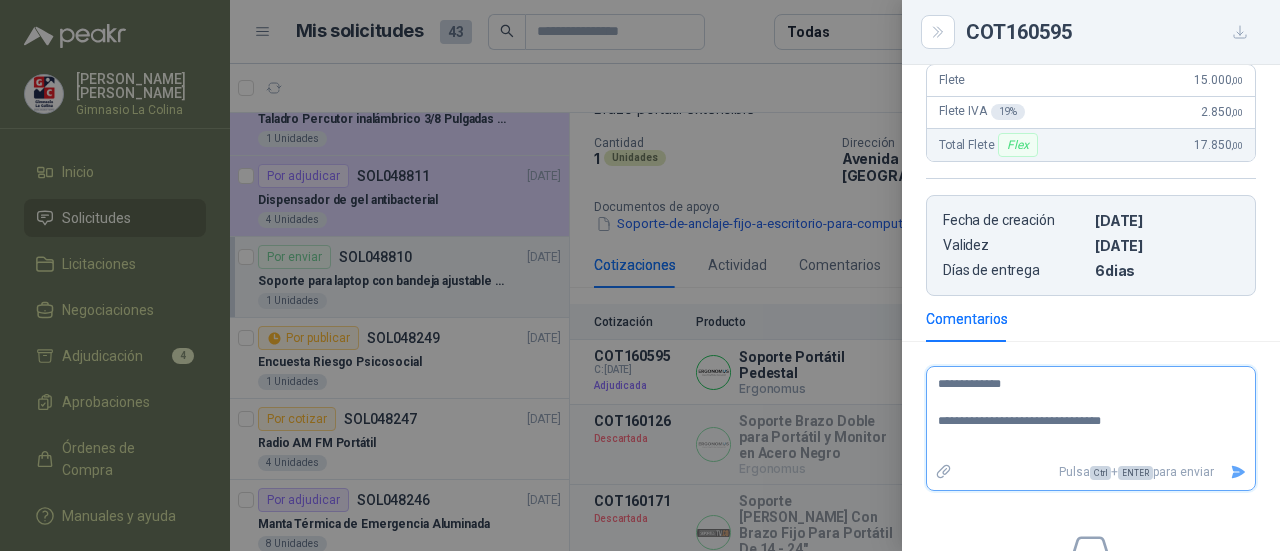 type 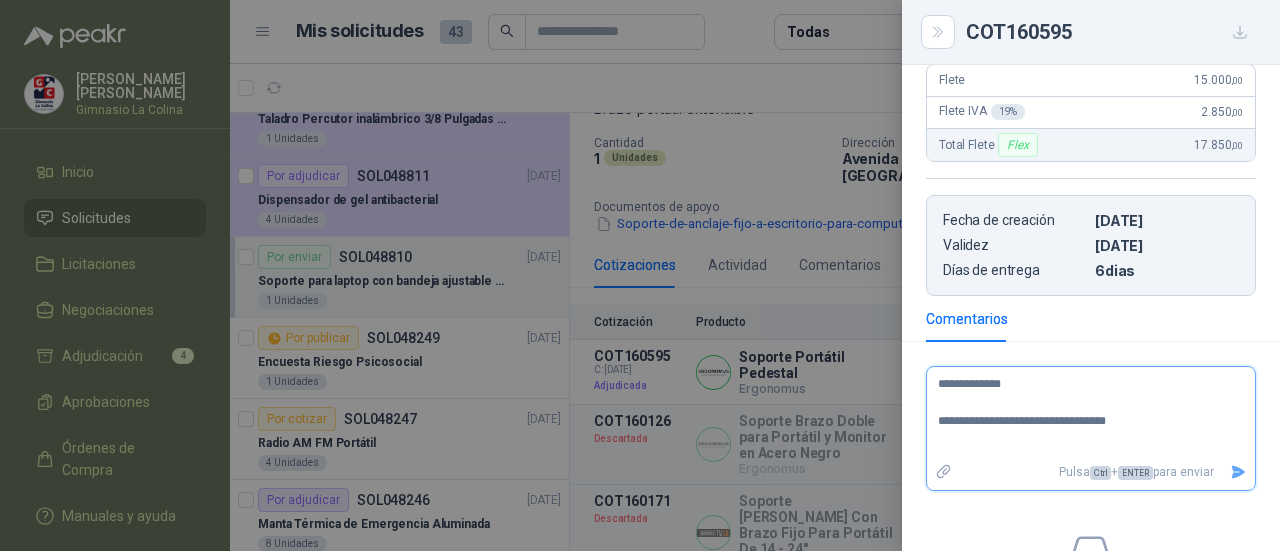 type 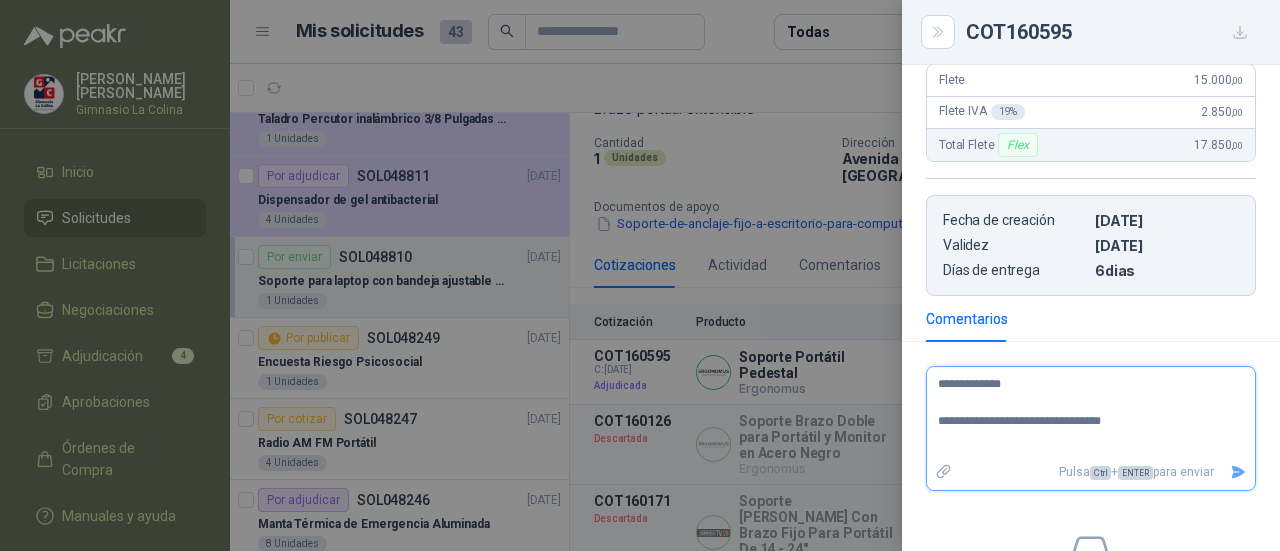 type 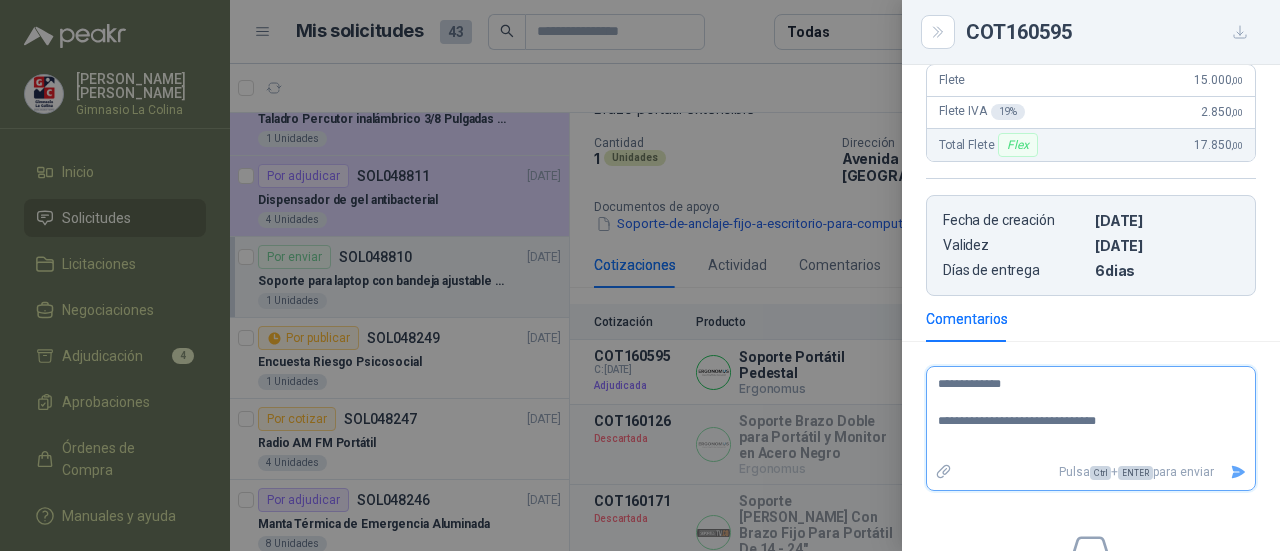 type 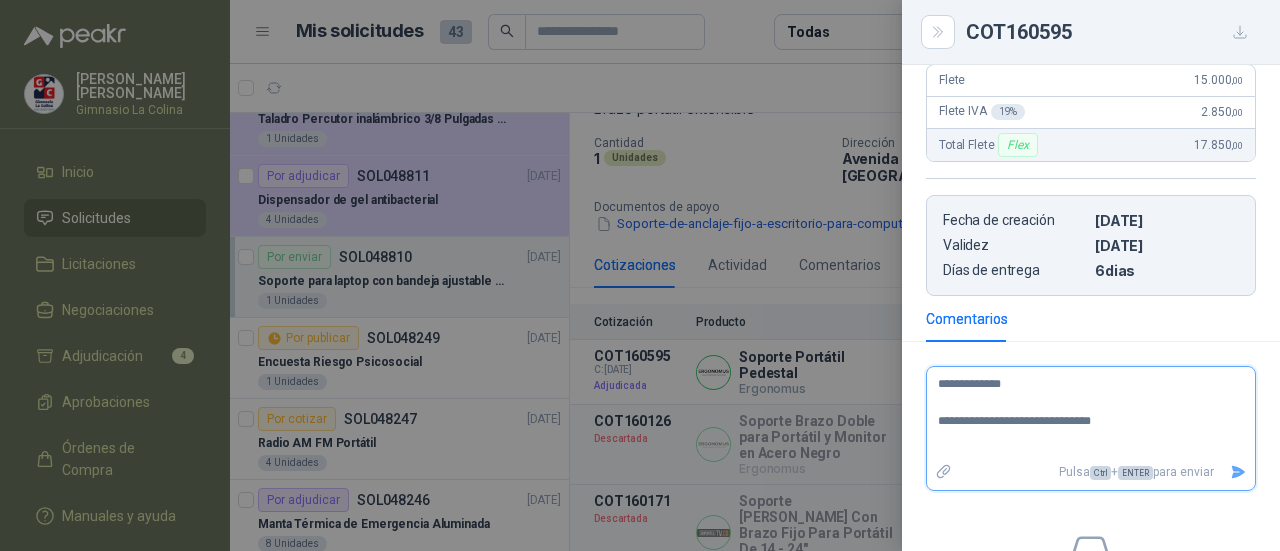 type 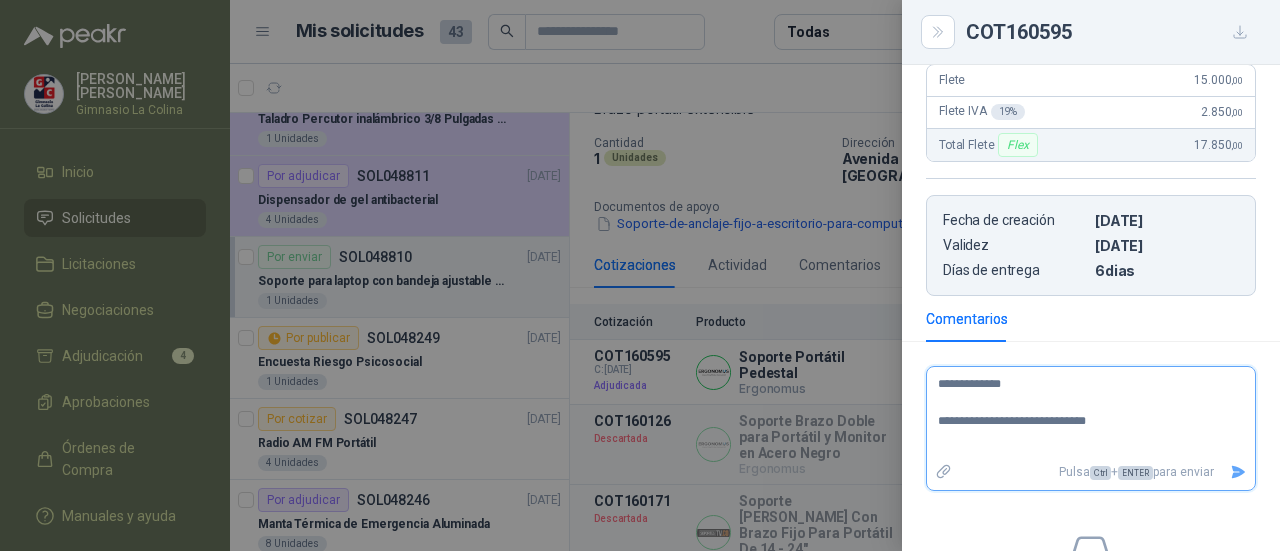 type 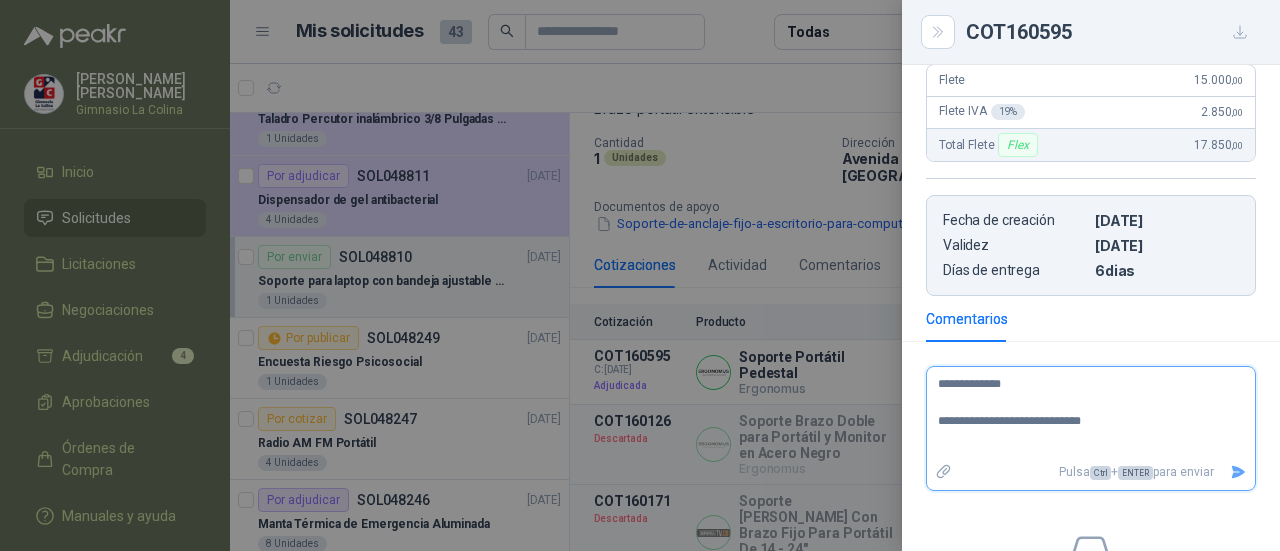 type 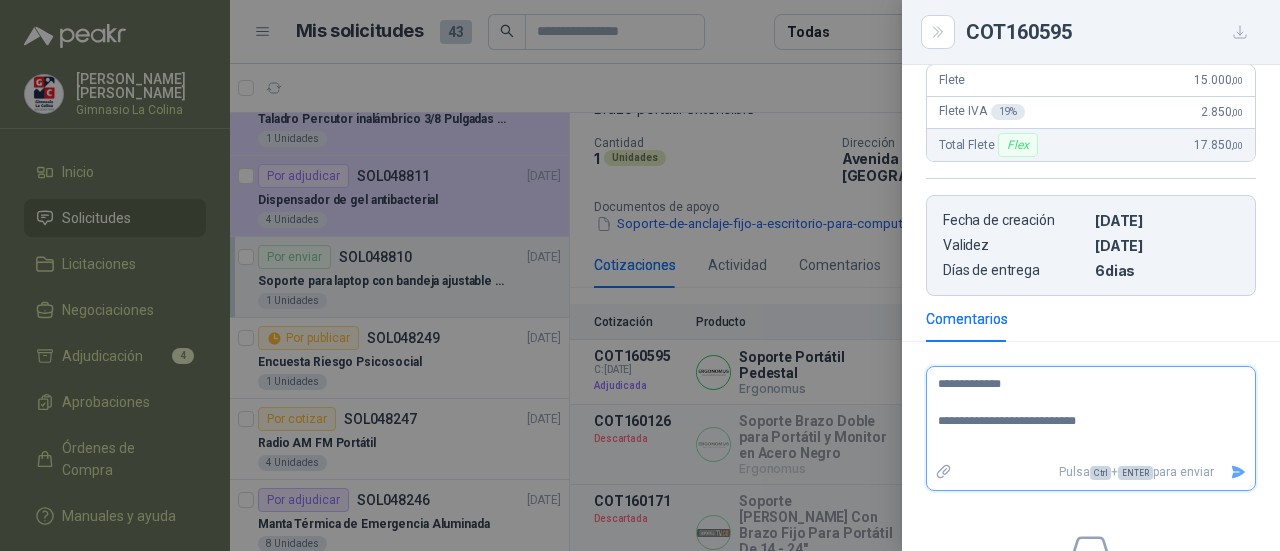 type 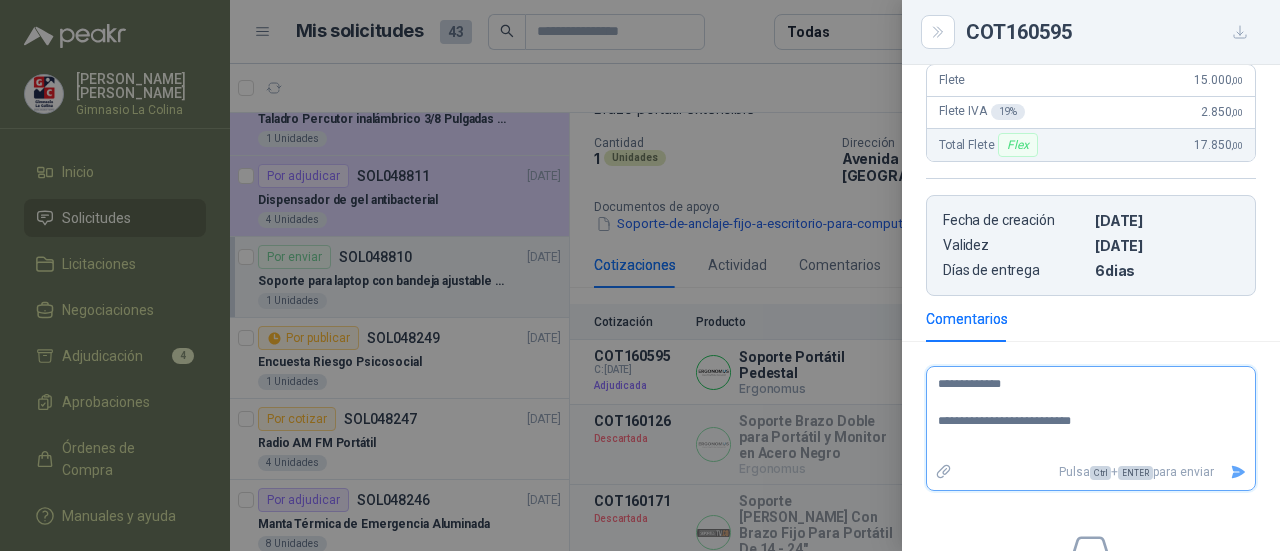 type 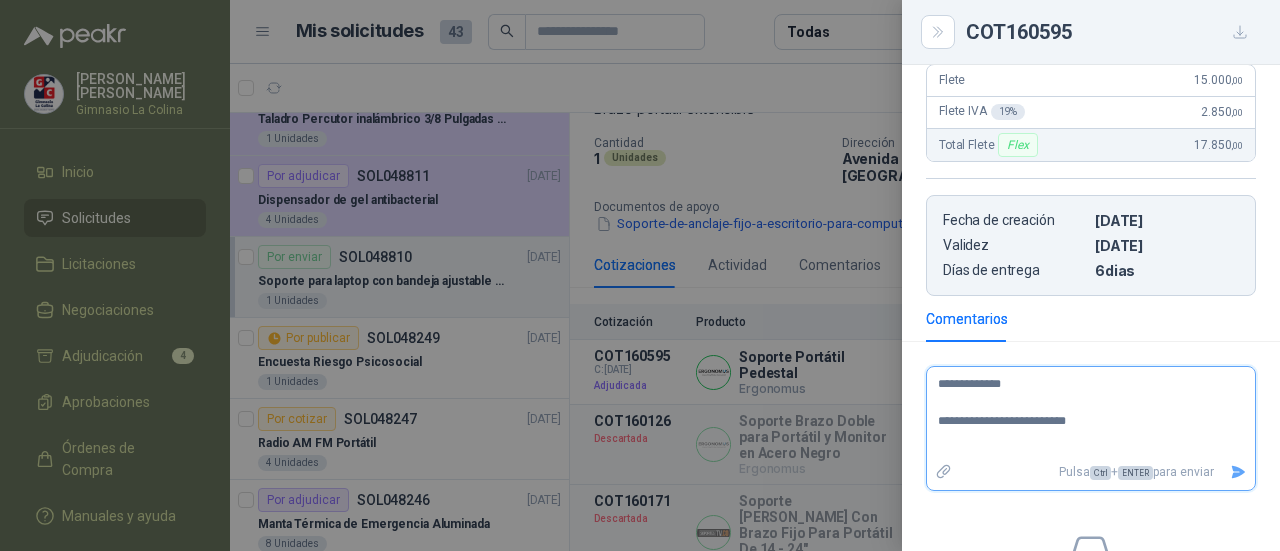 type 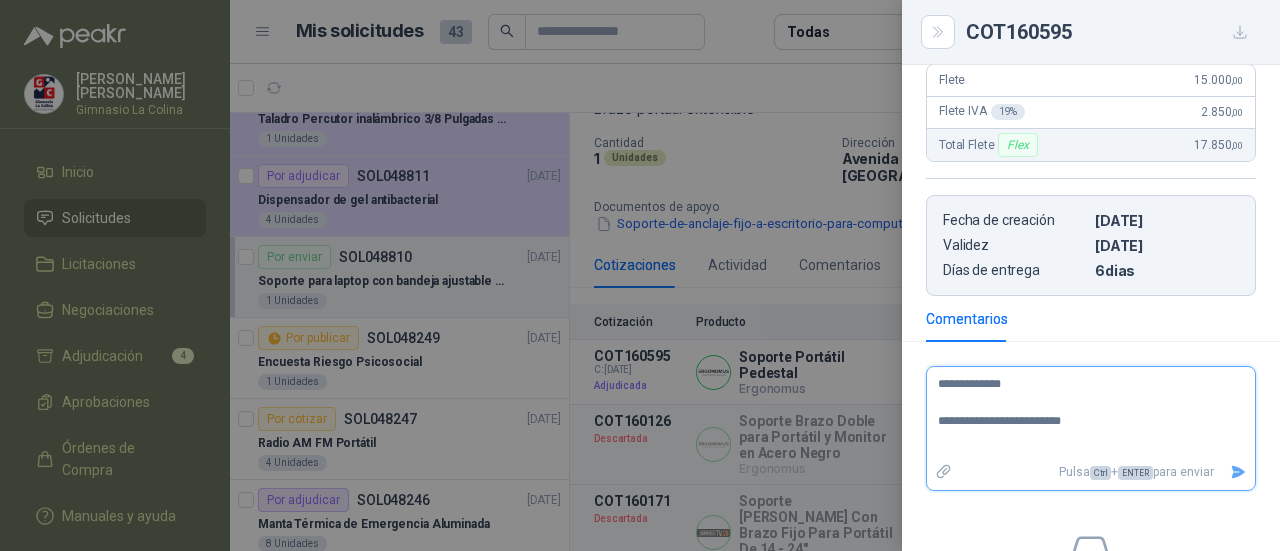 type 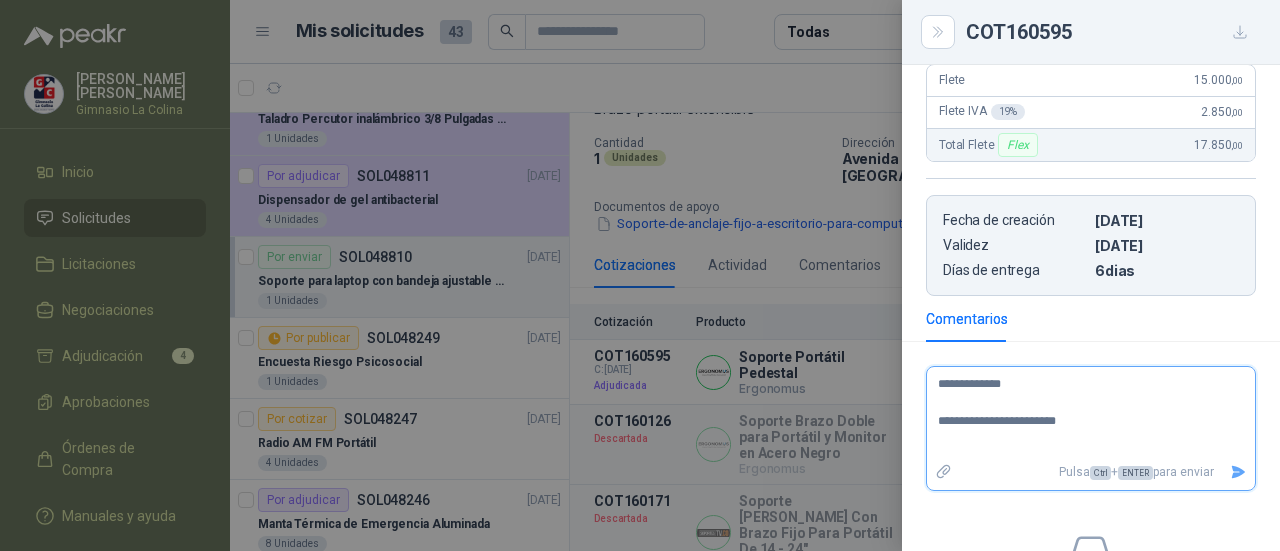 type 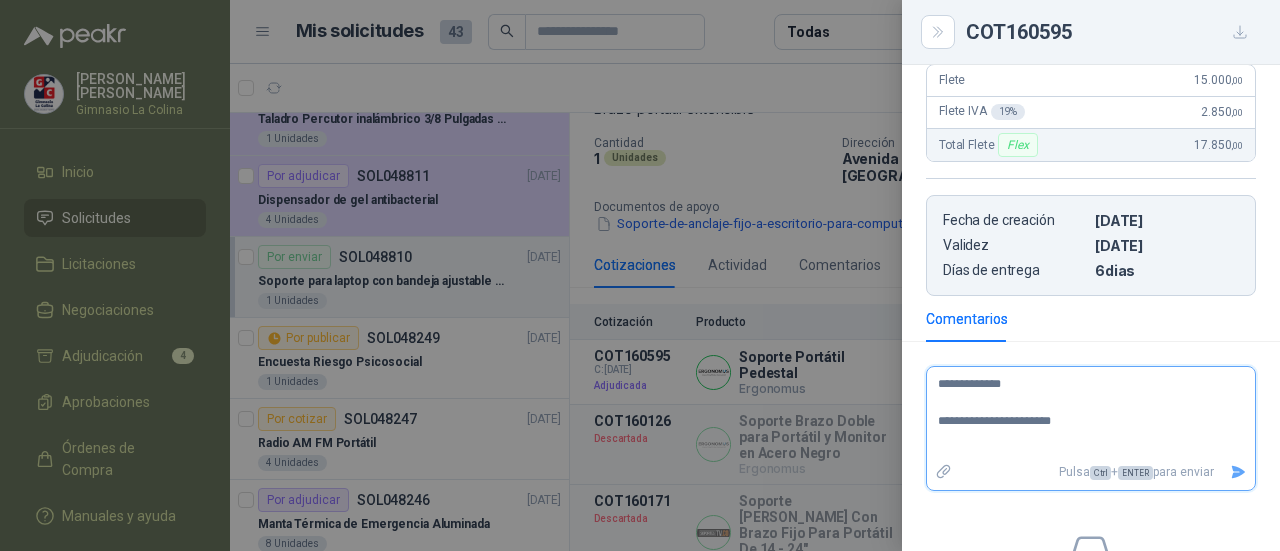 type 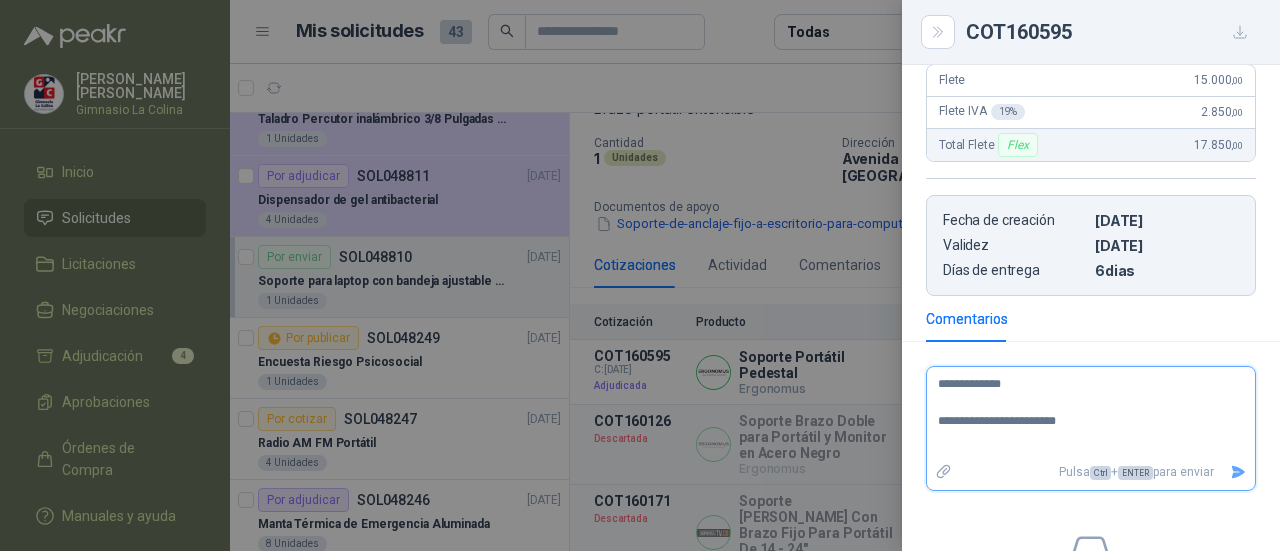 type 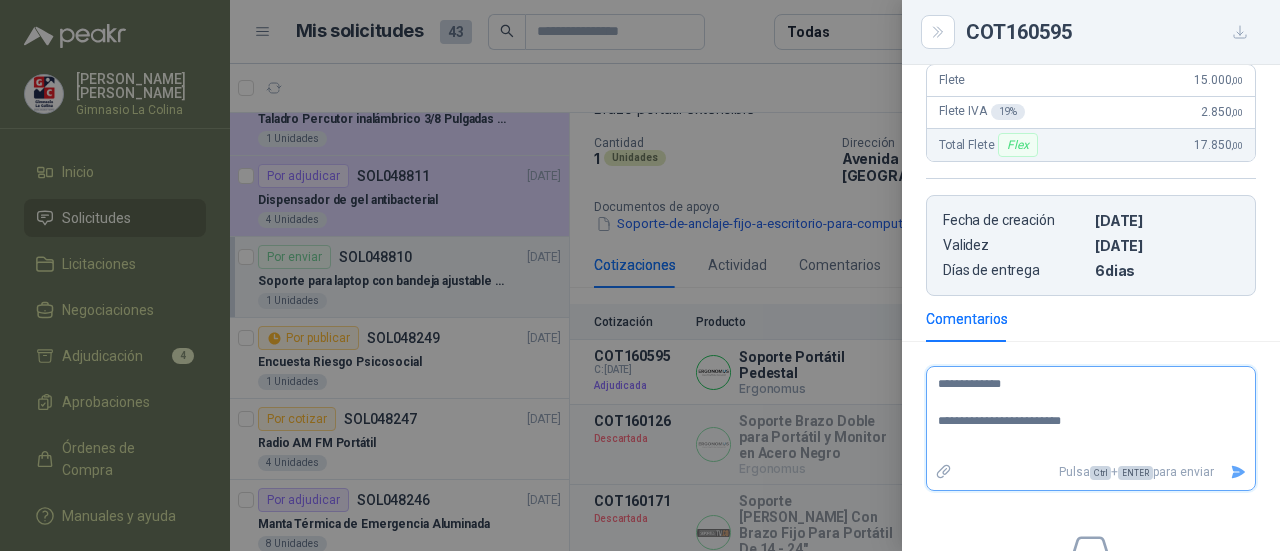 type 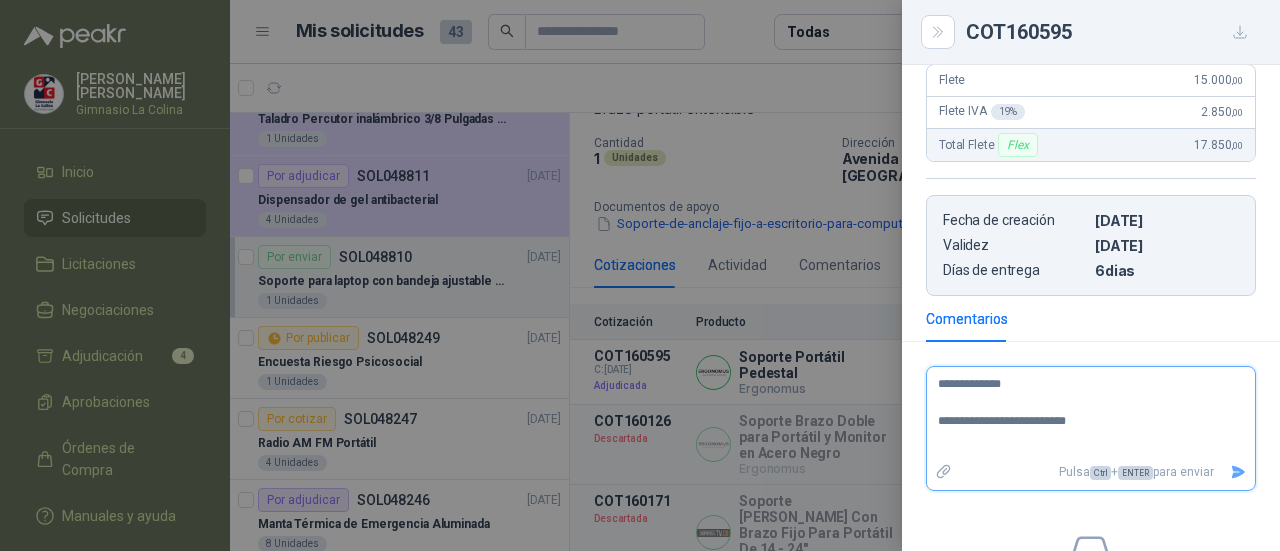 type 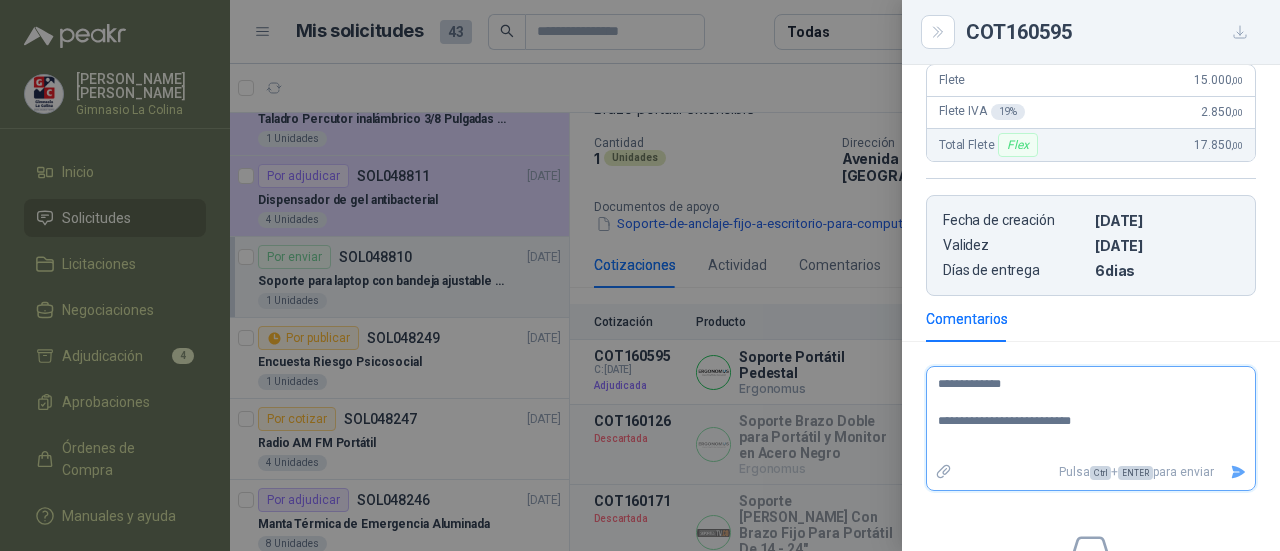 type 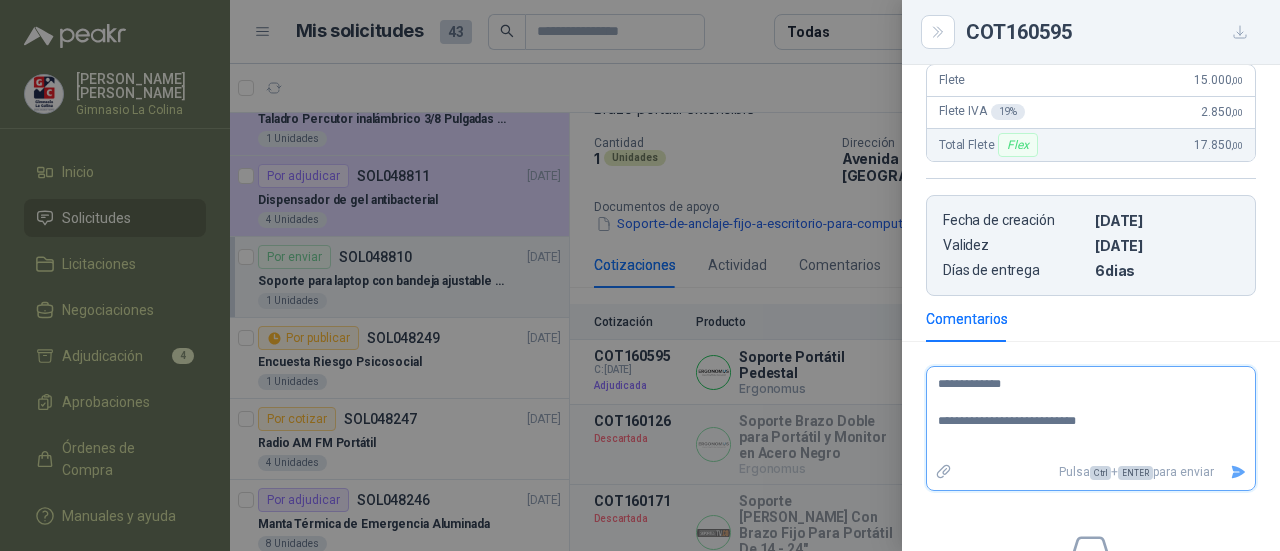 type 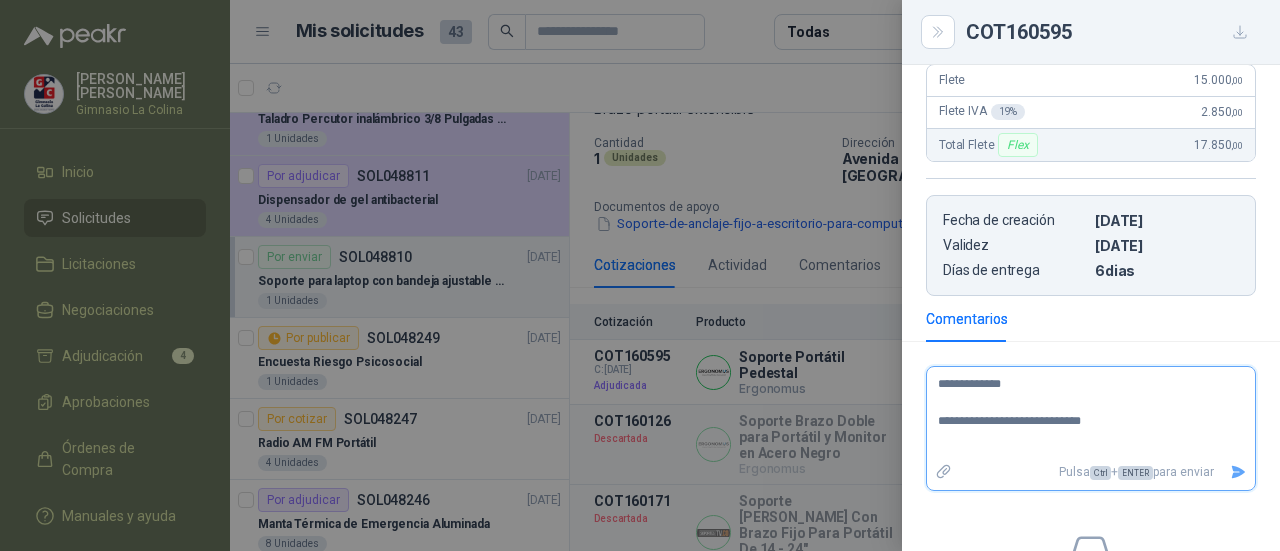 type 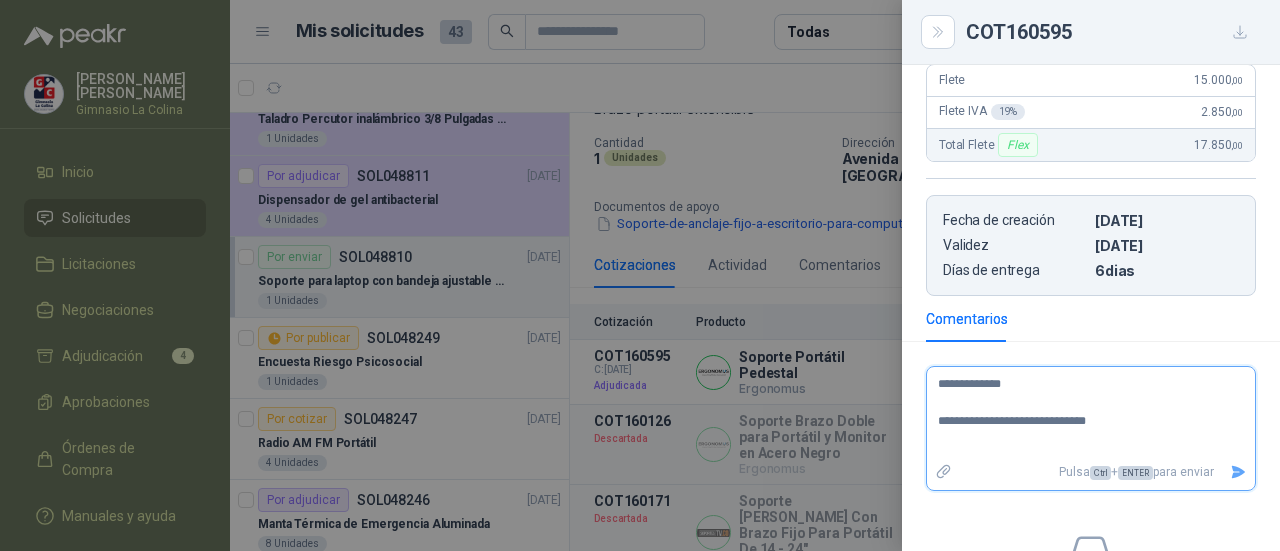type 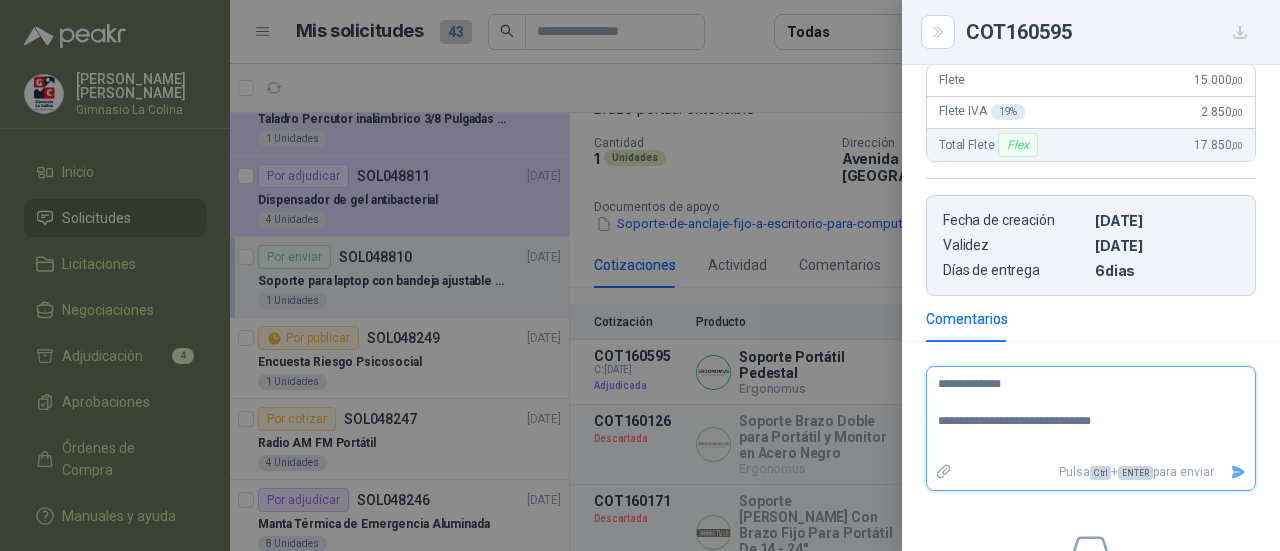 type 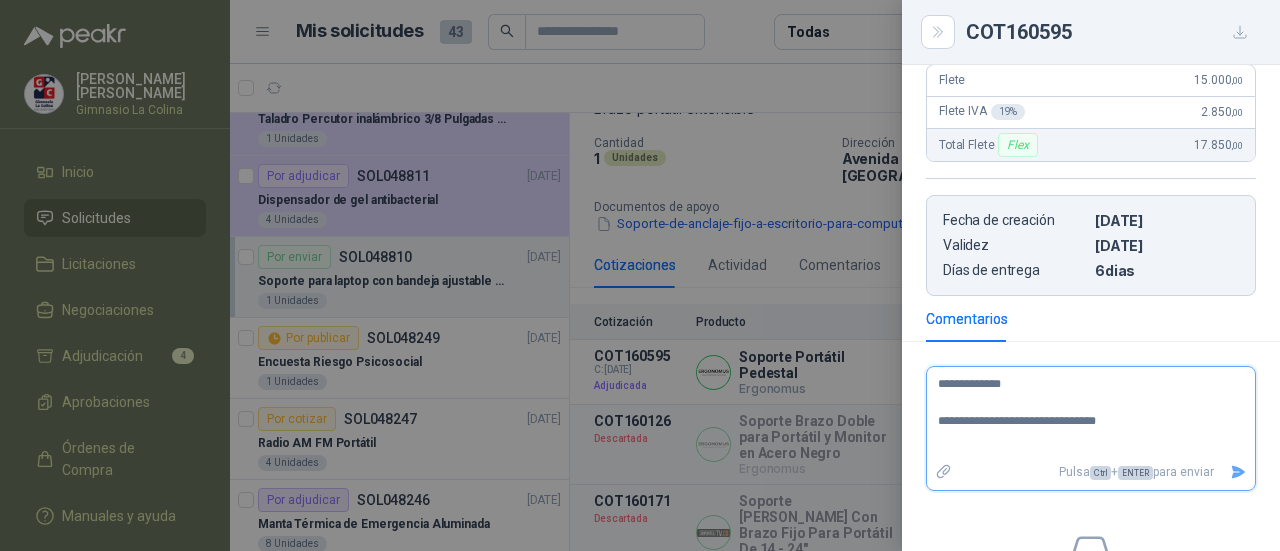 type 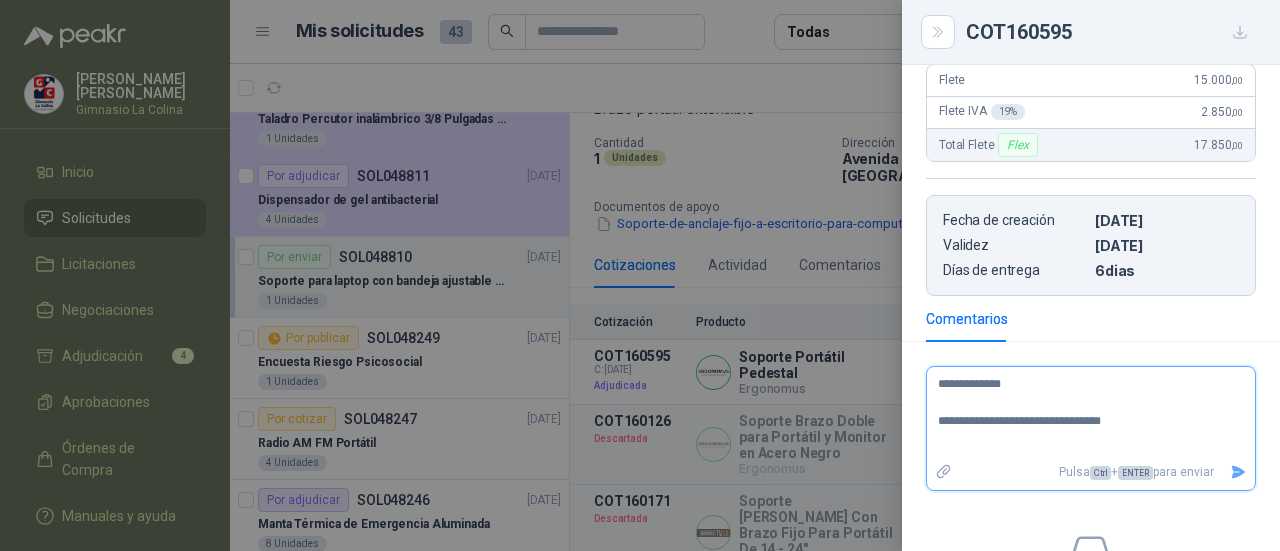 type 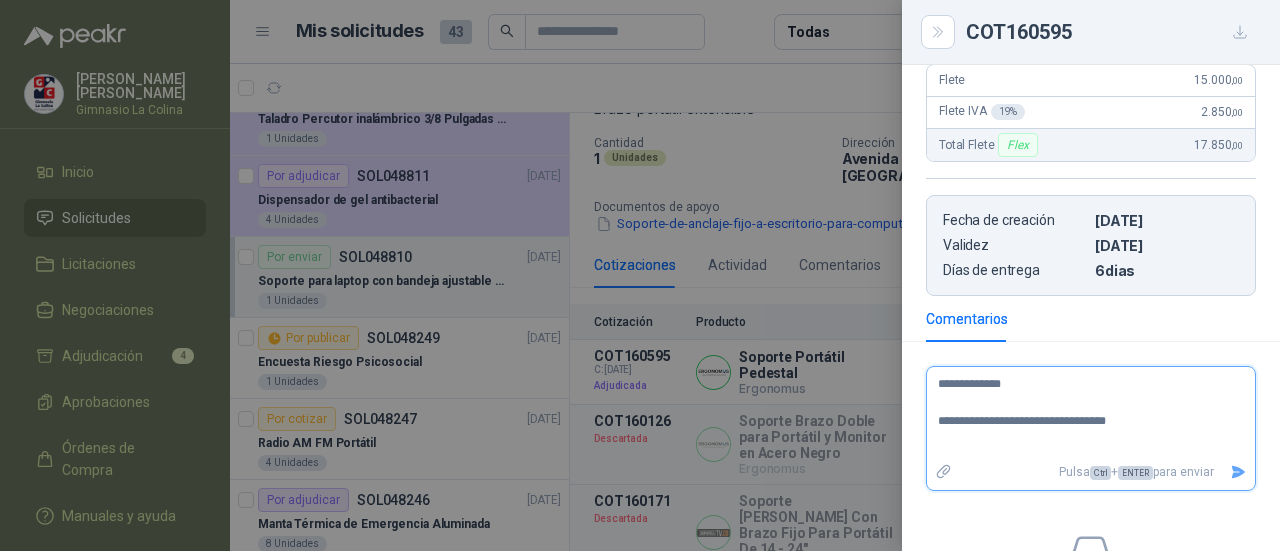 type 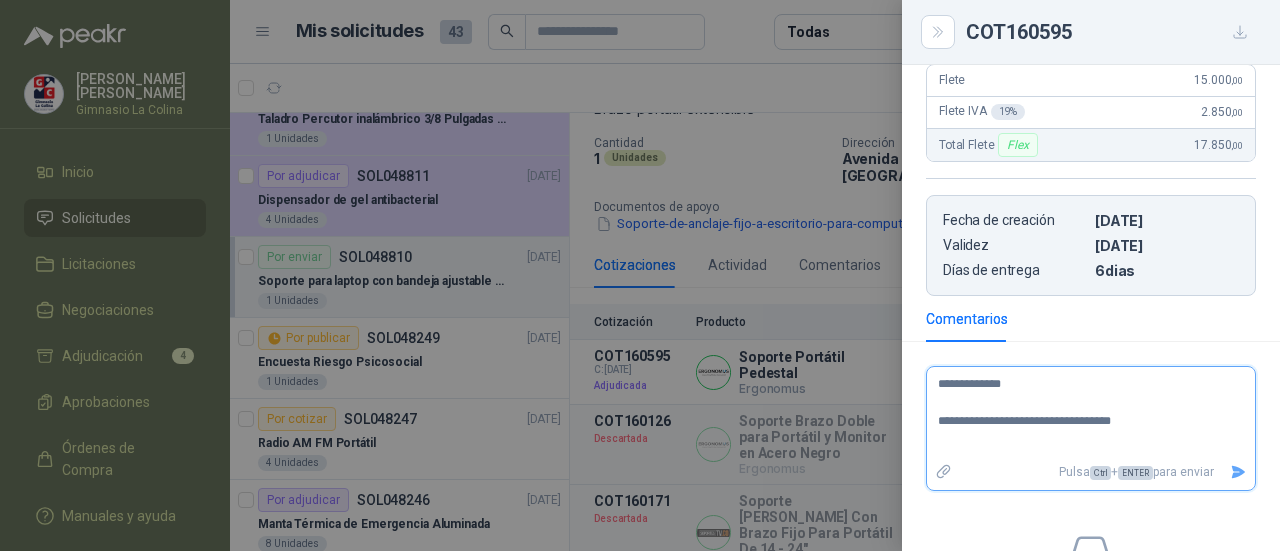 type 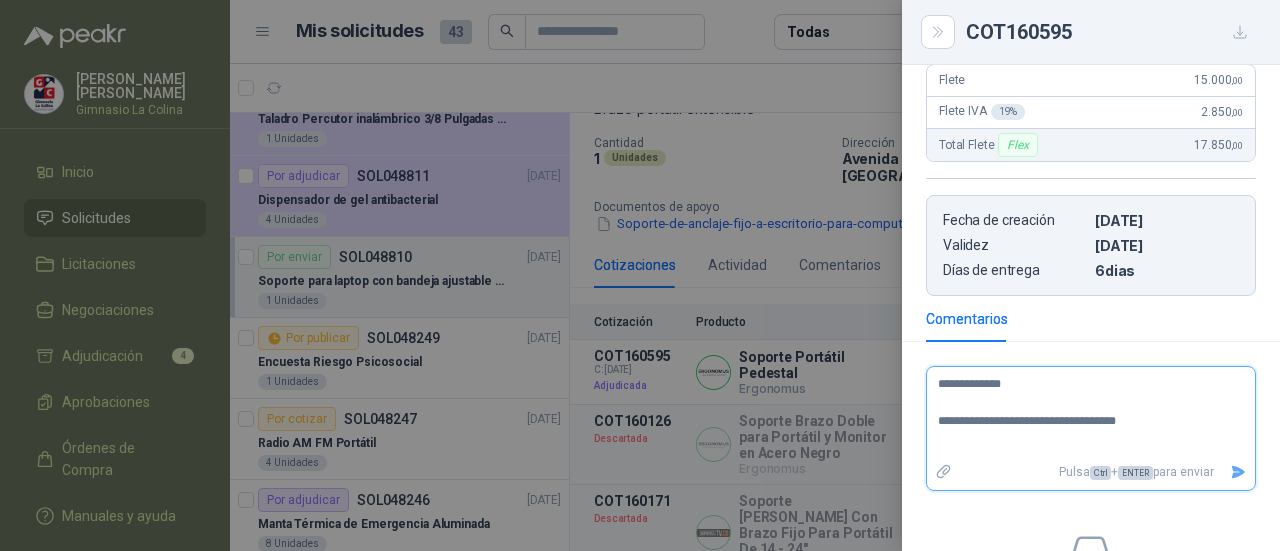 type 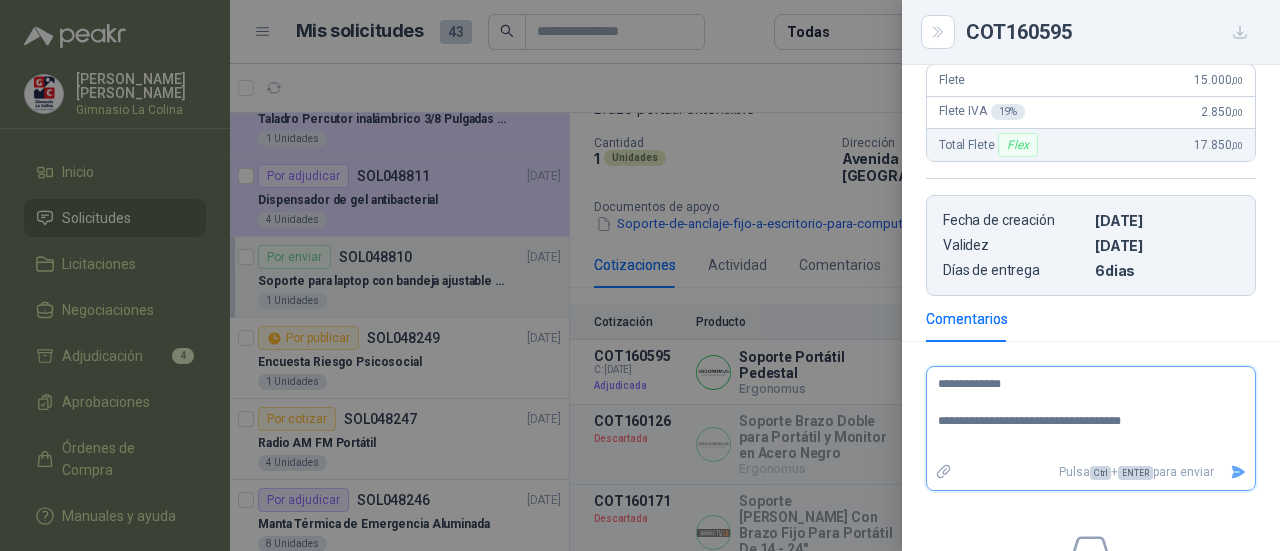 type 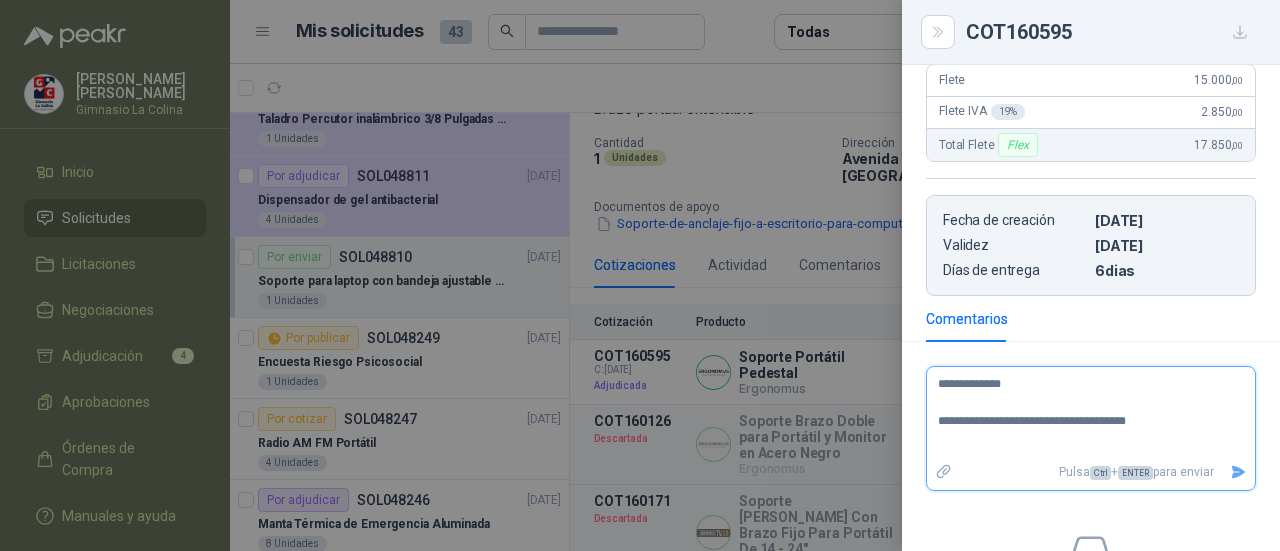 type 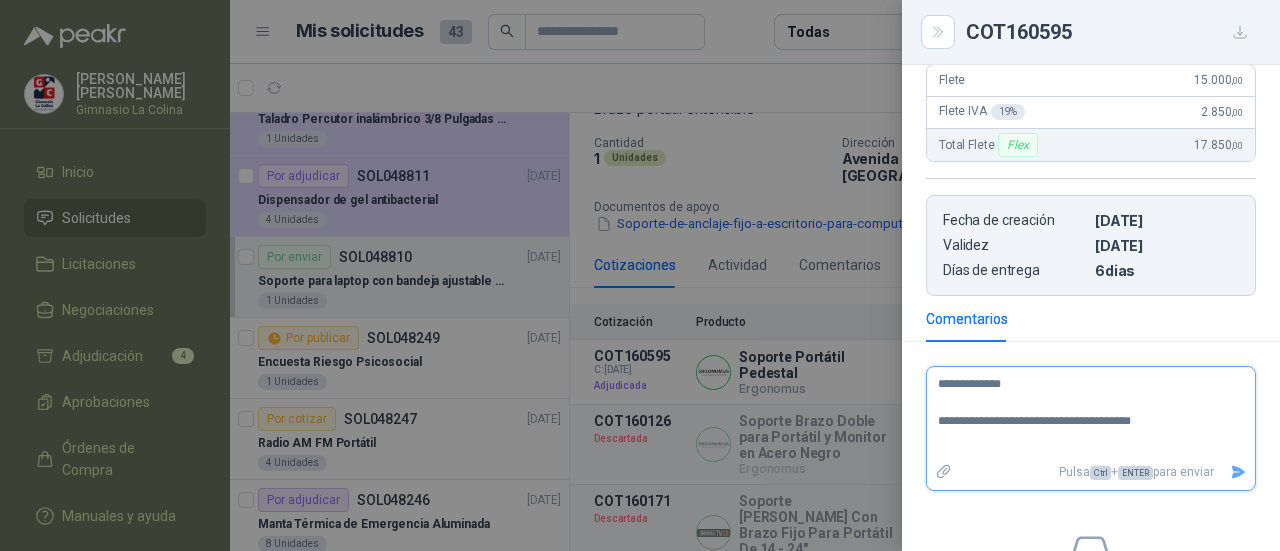 type 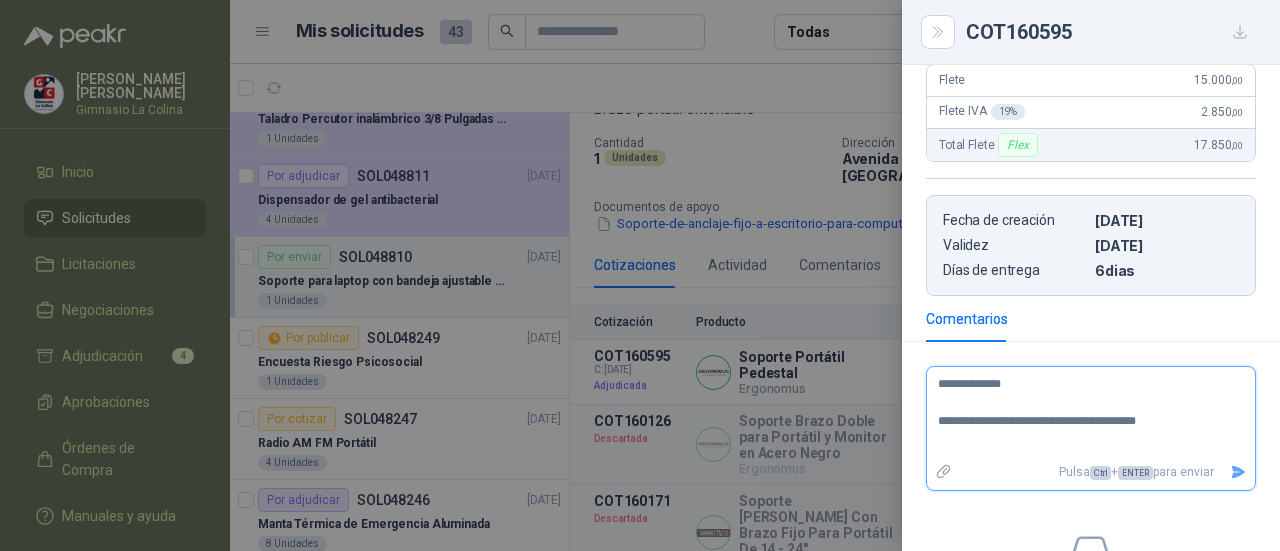 type 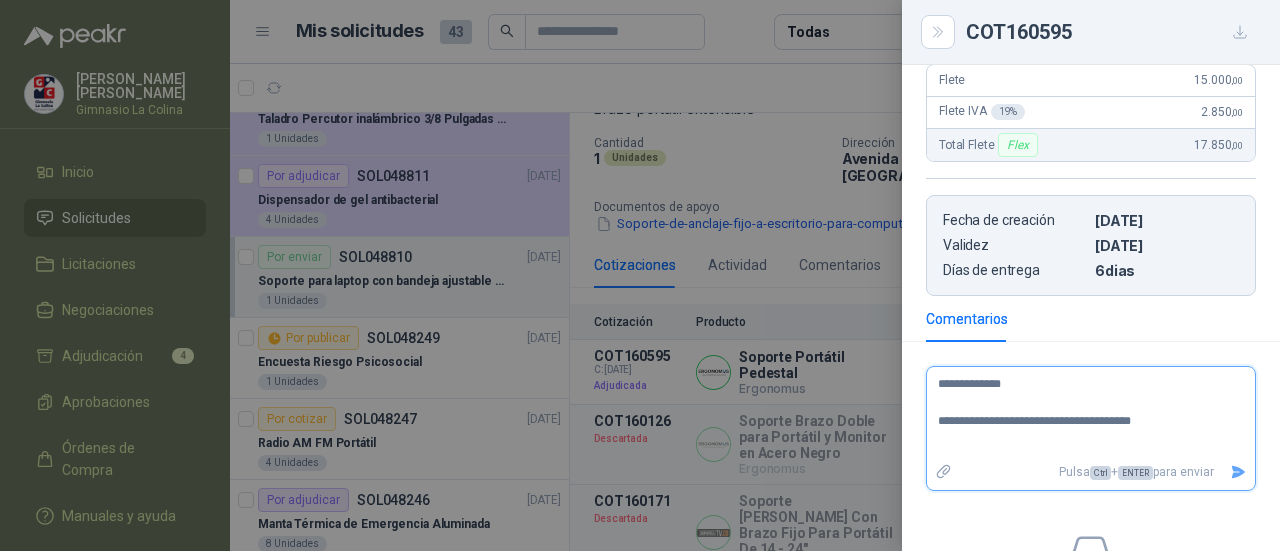 type 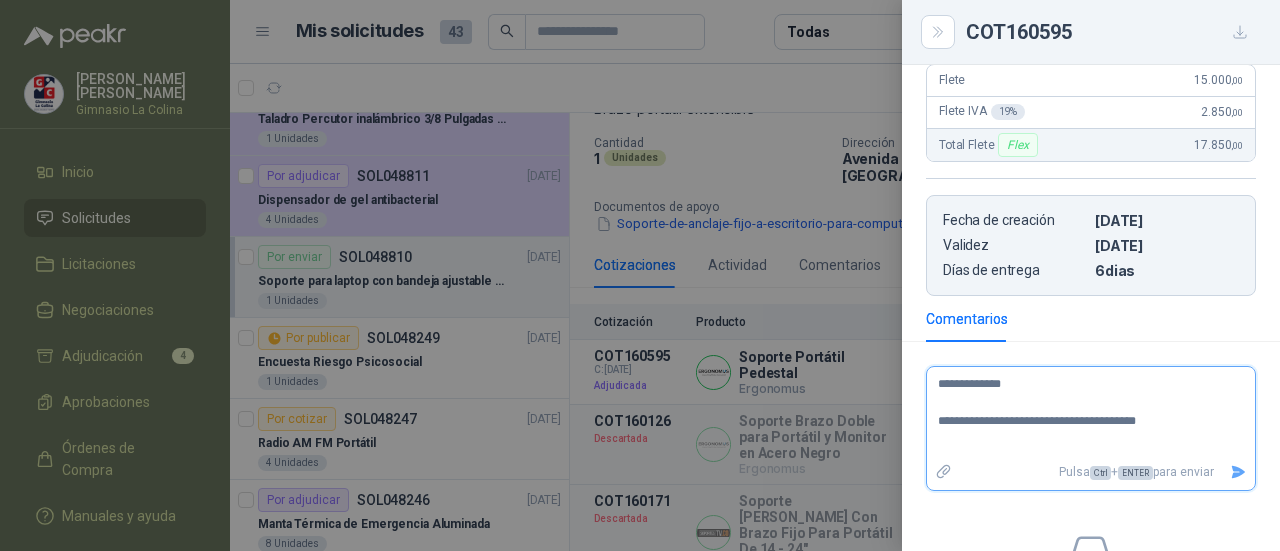 type 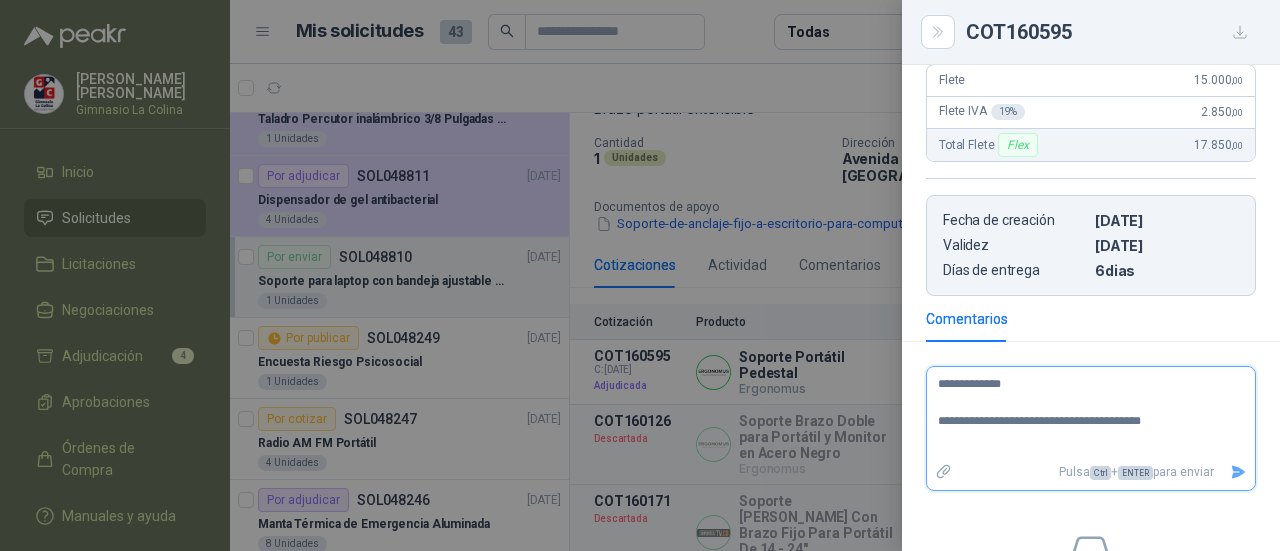 type 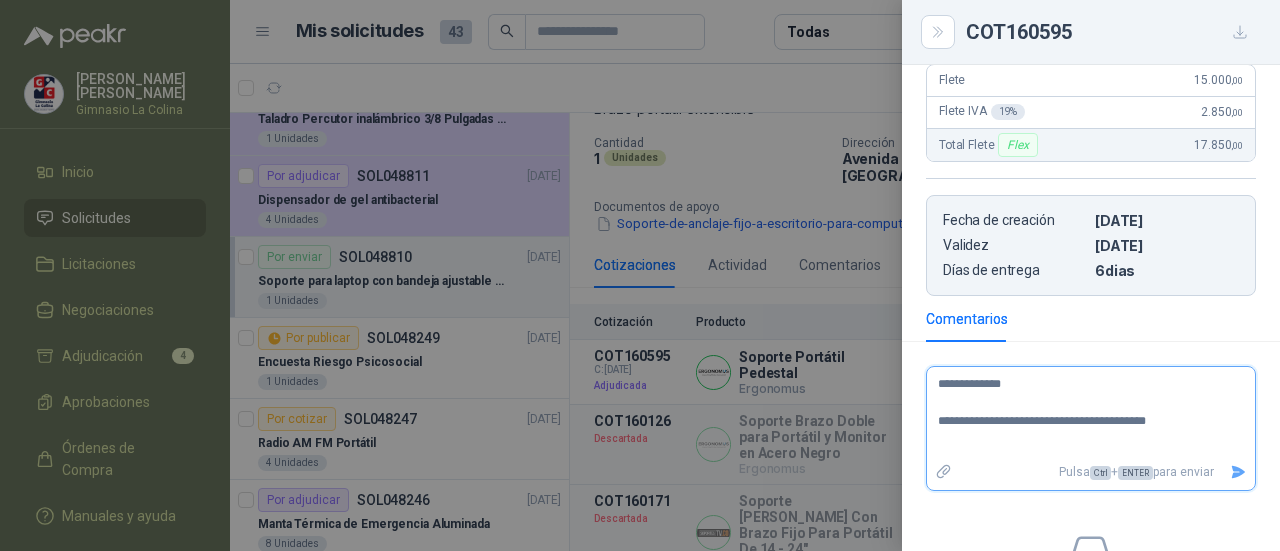 type 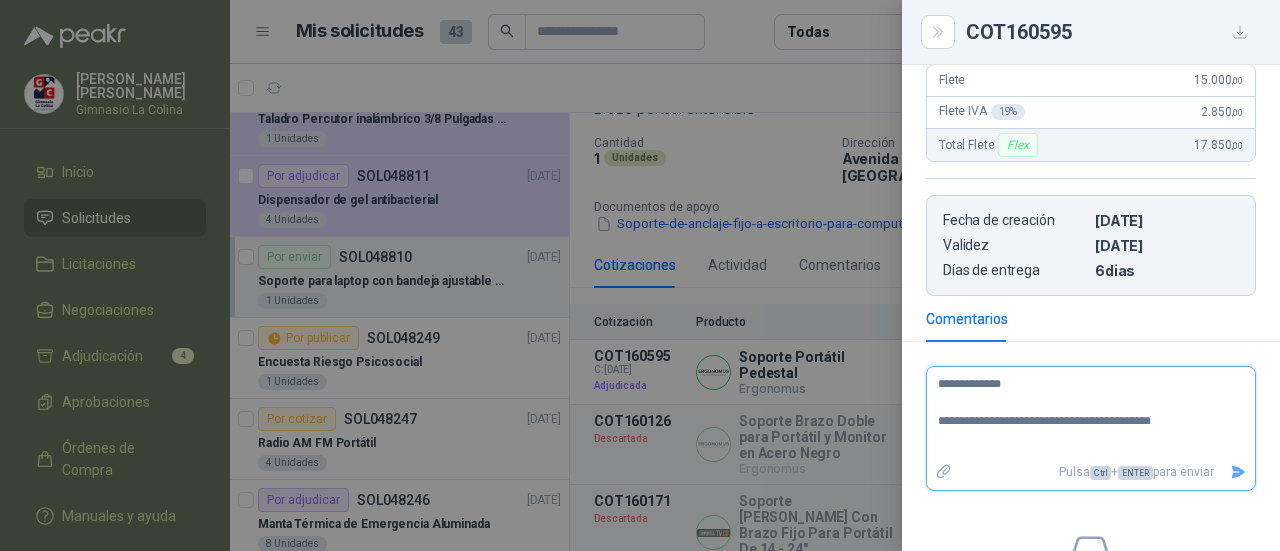 type 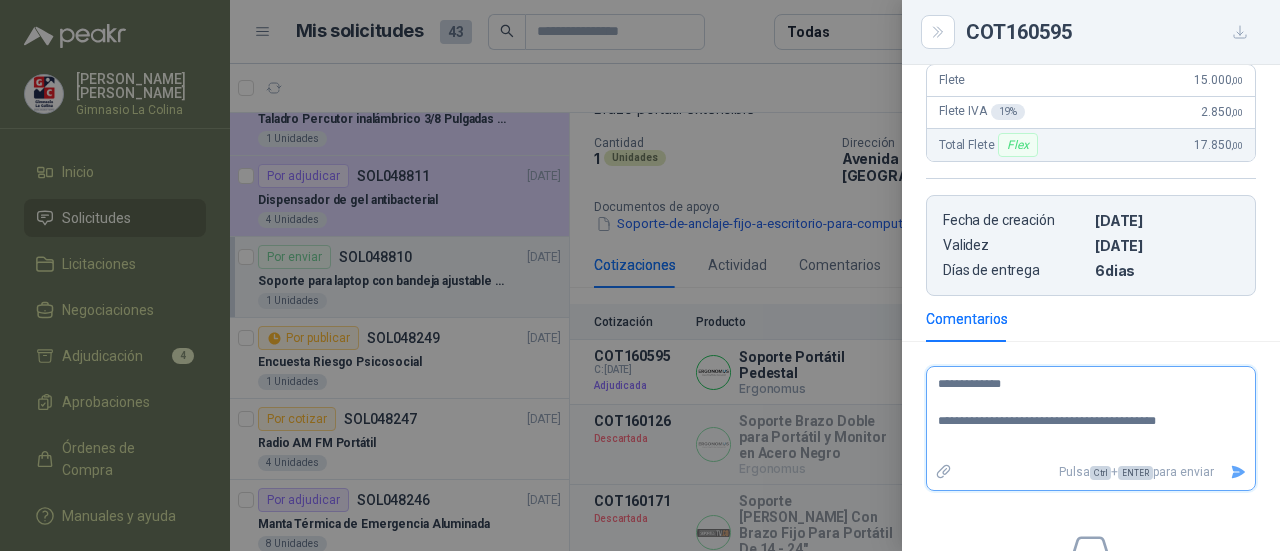 type 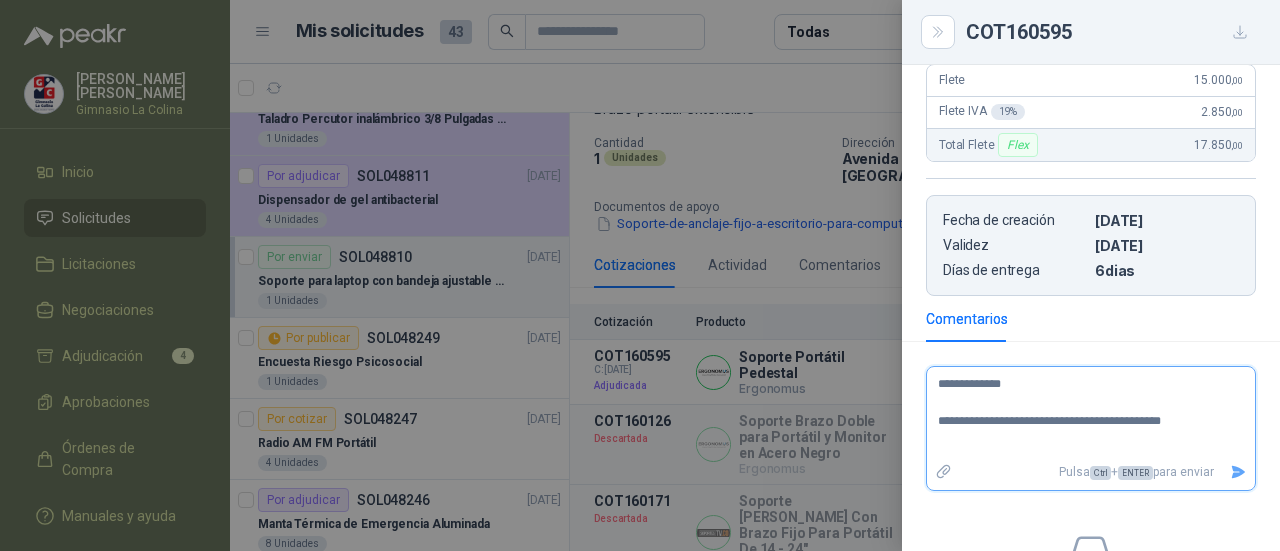 type 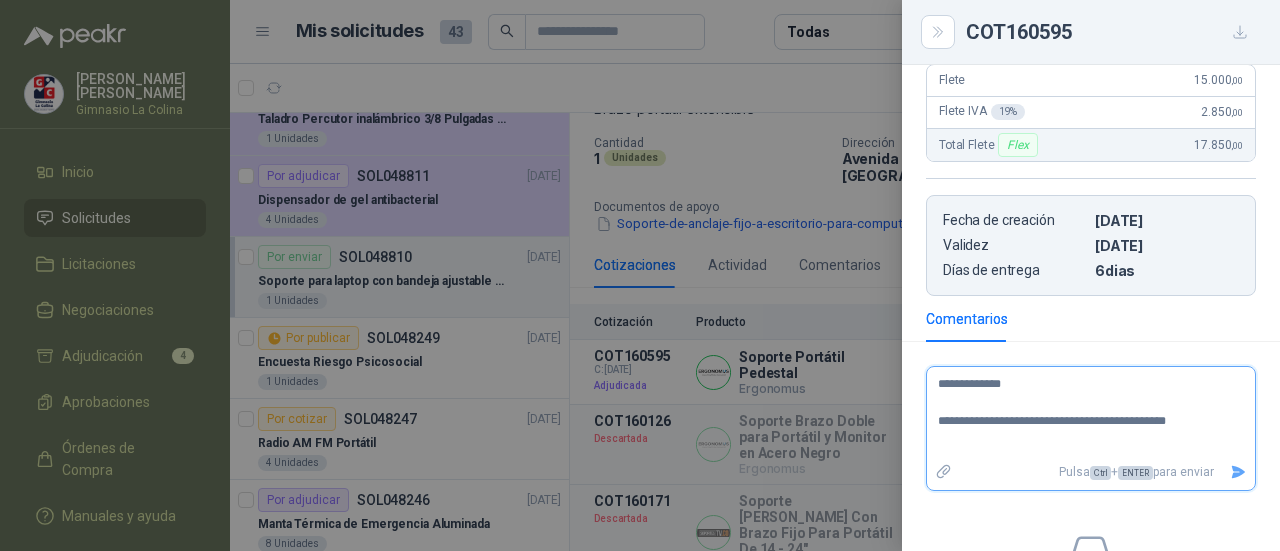 type 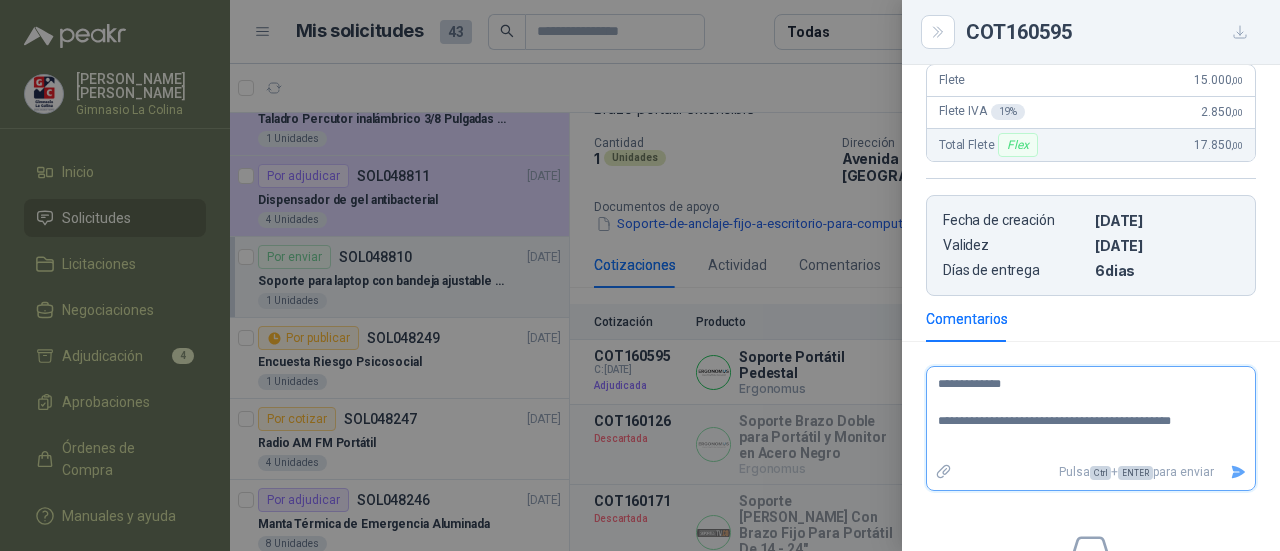 type 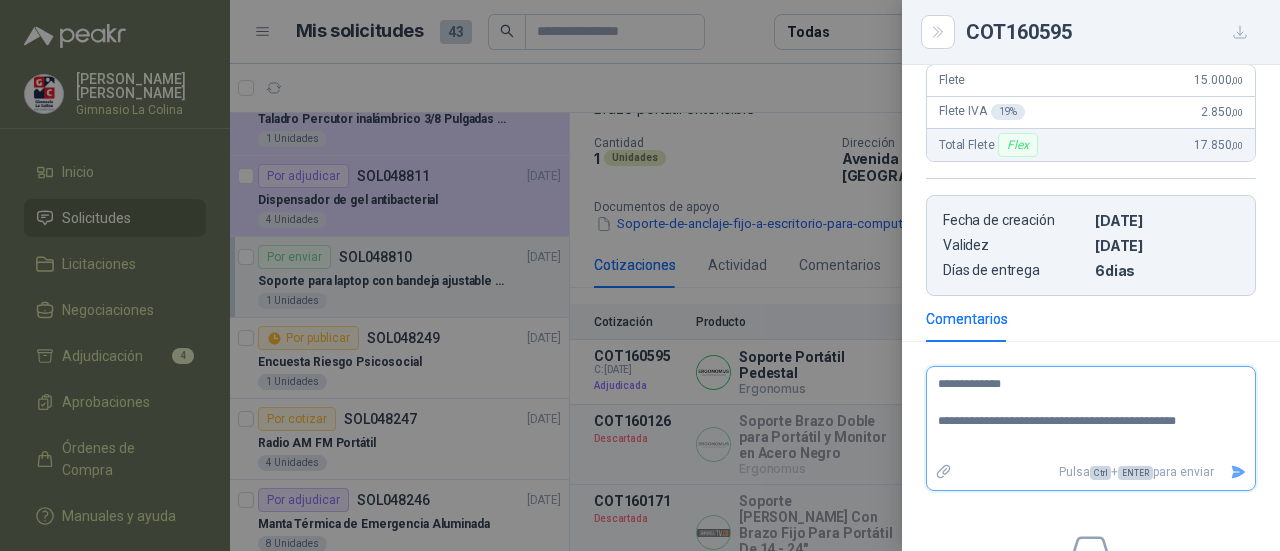 type 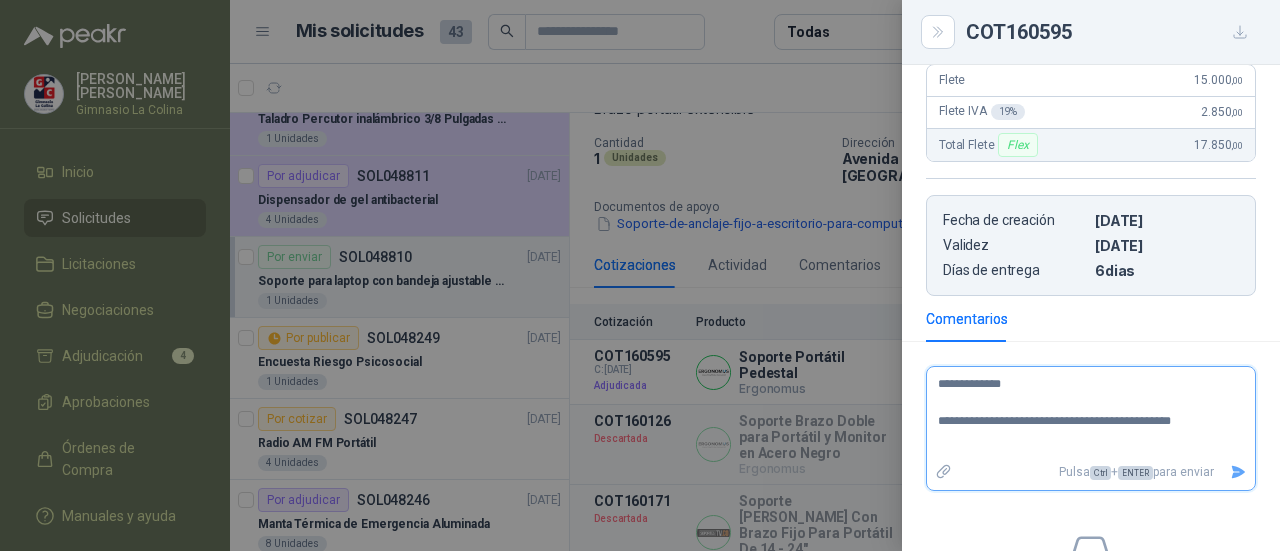 type 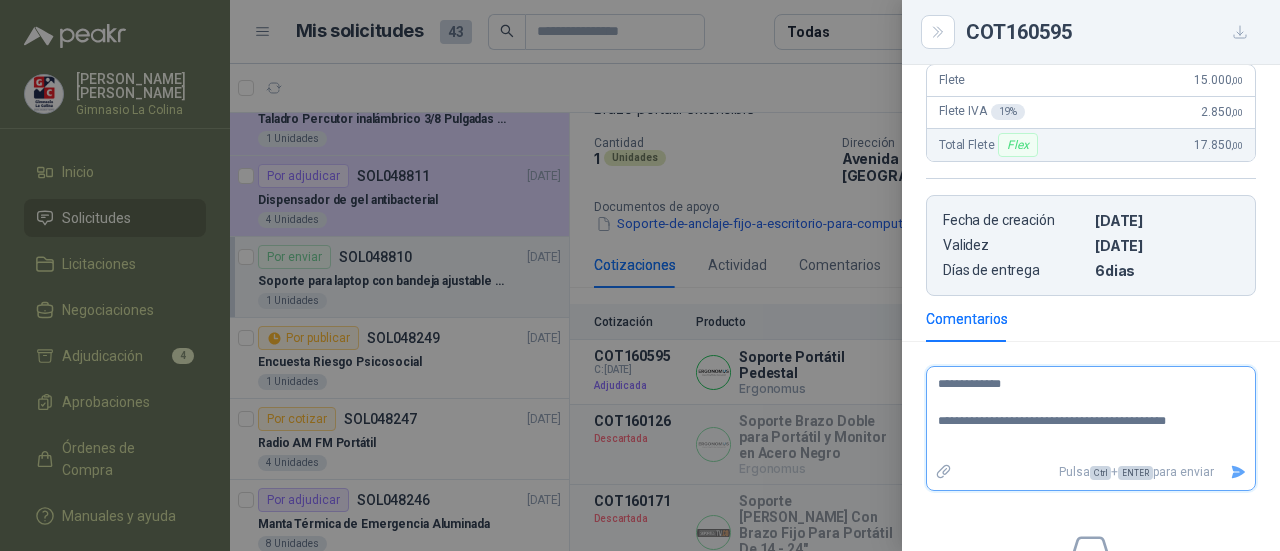 type 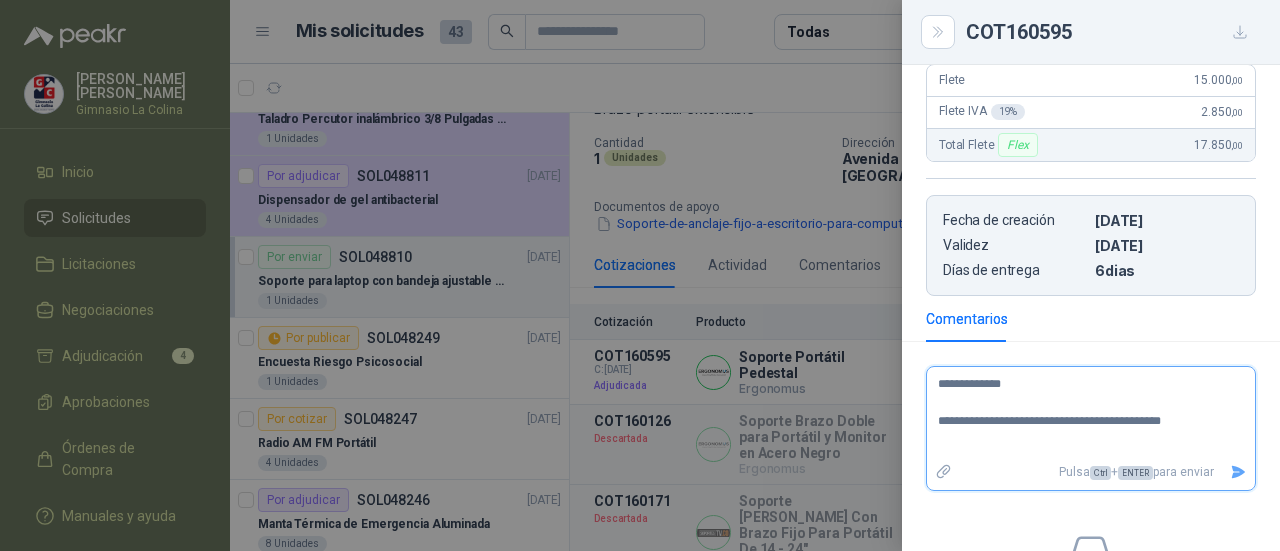 type 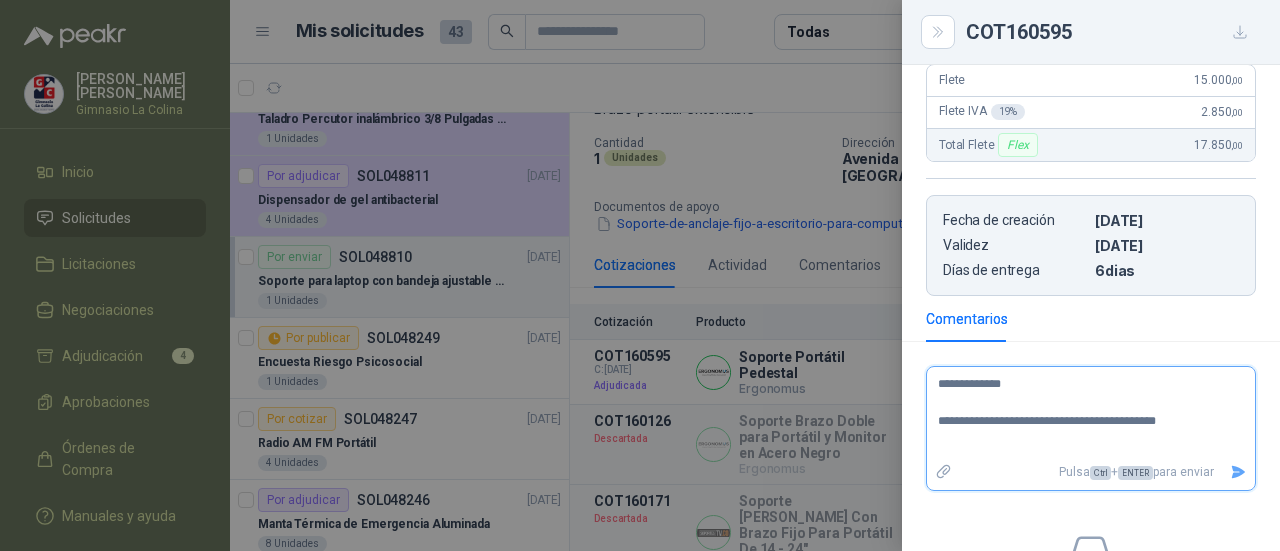 type 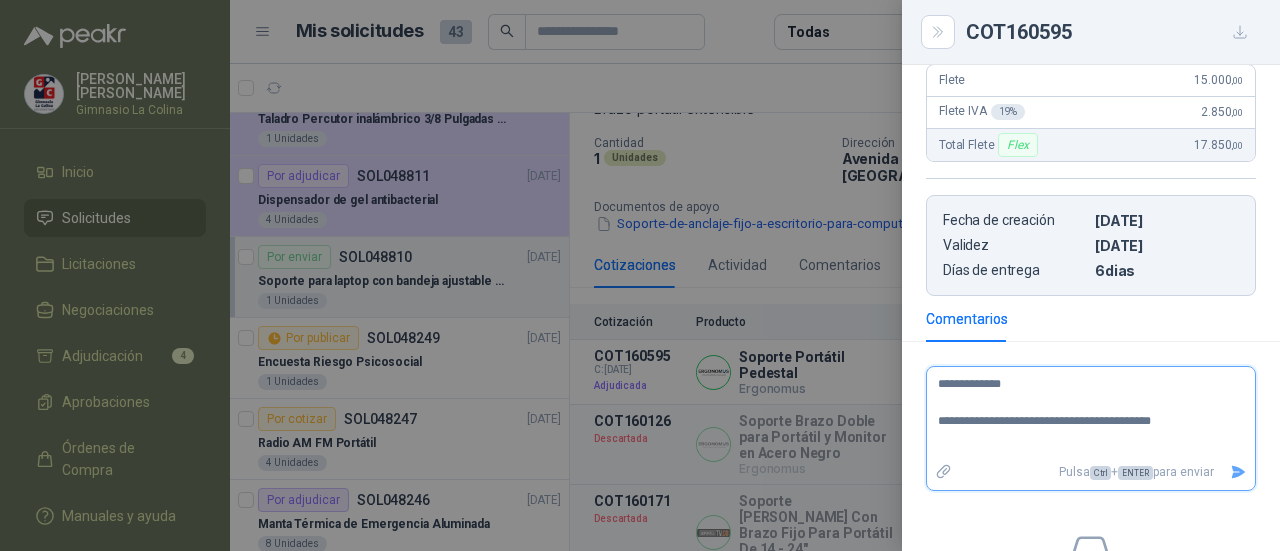 type 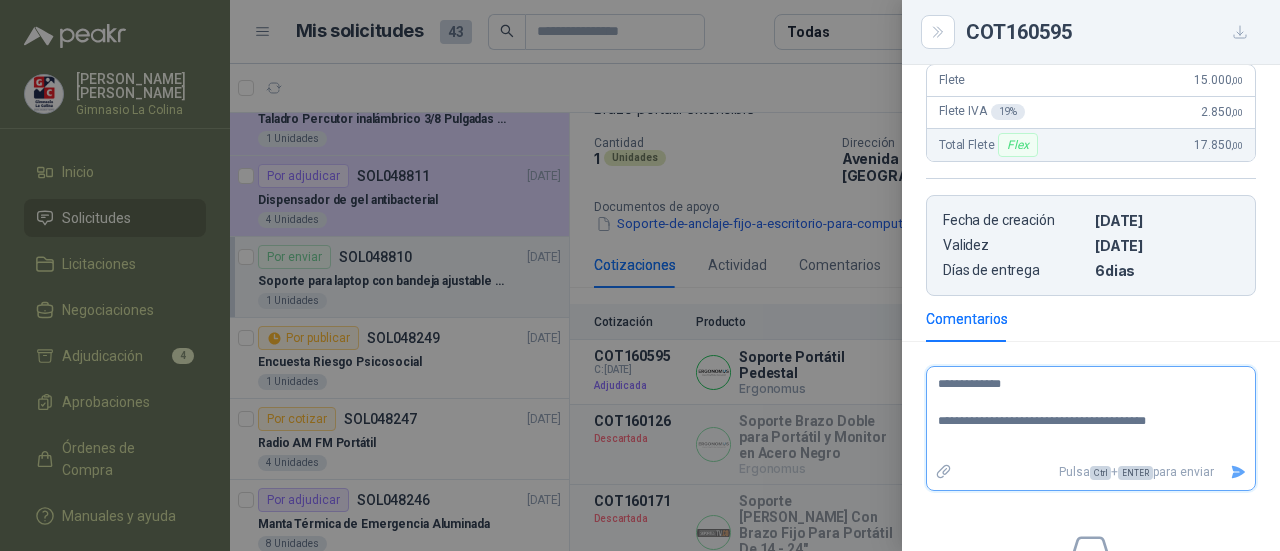 type 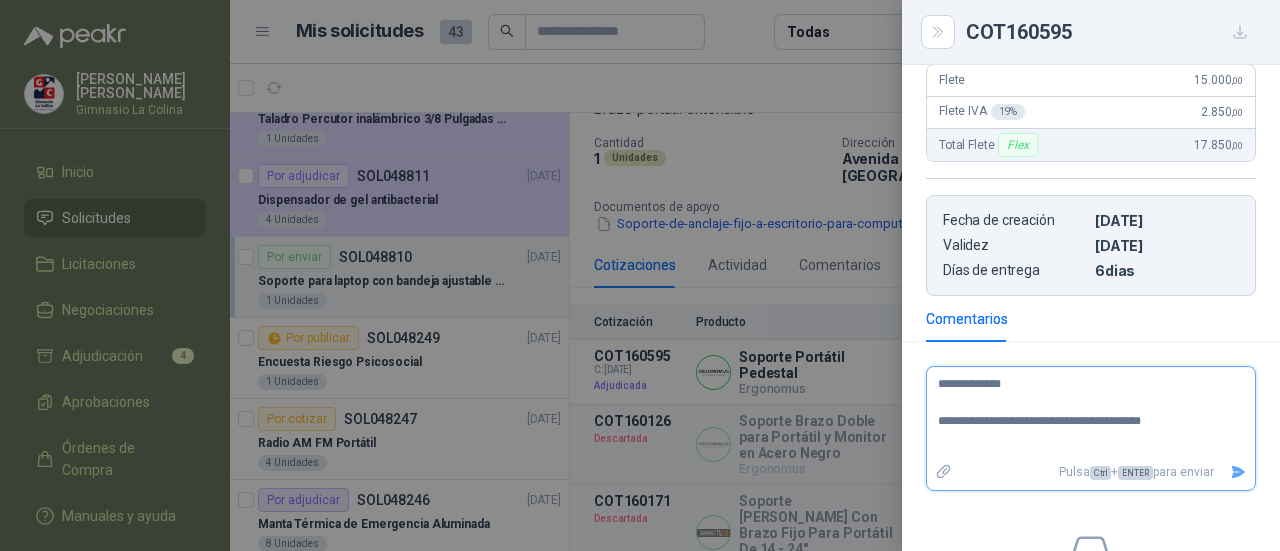 type 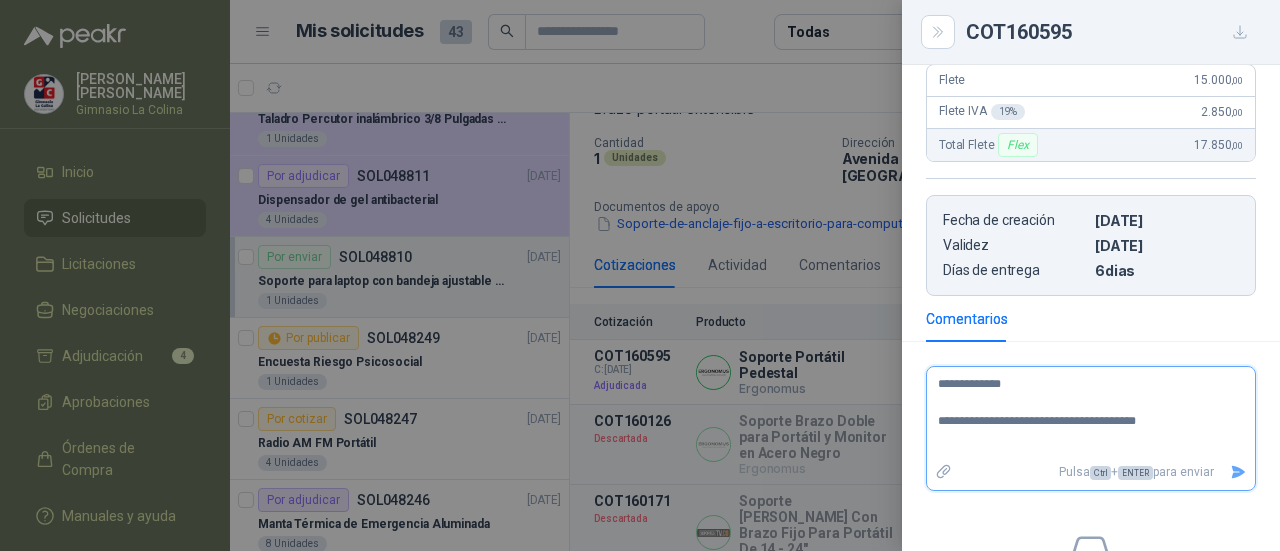 type 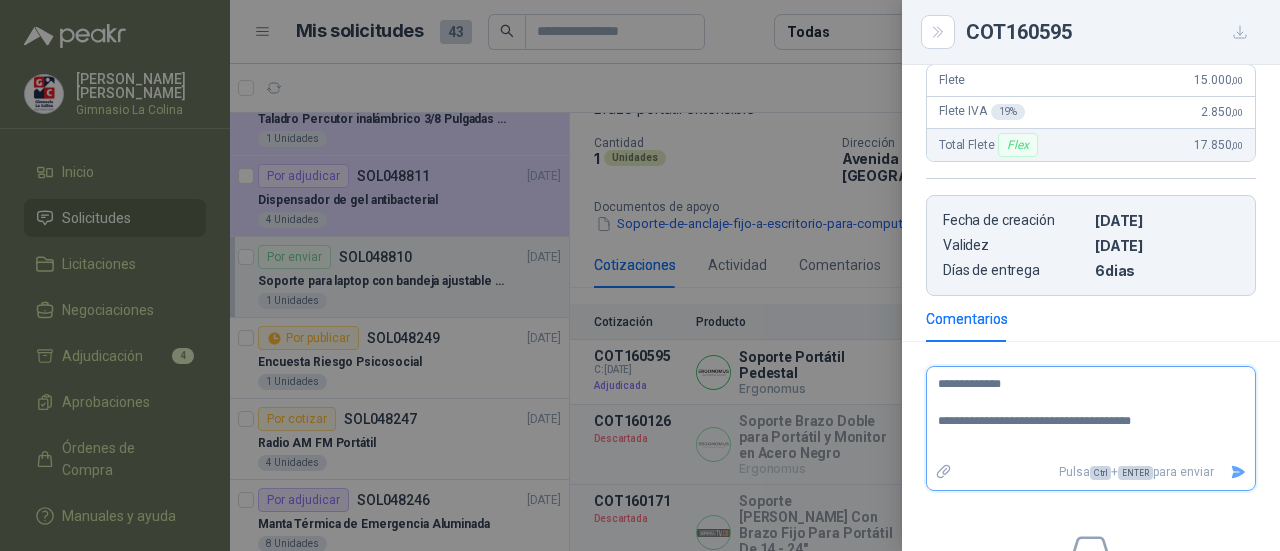 type 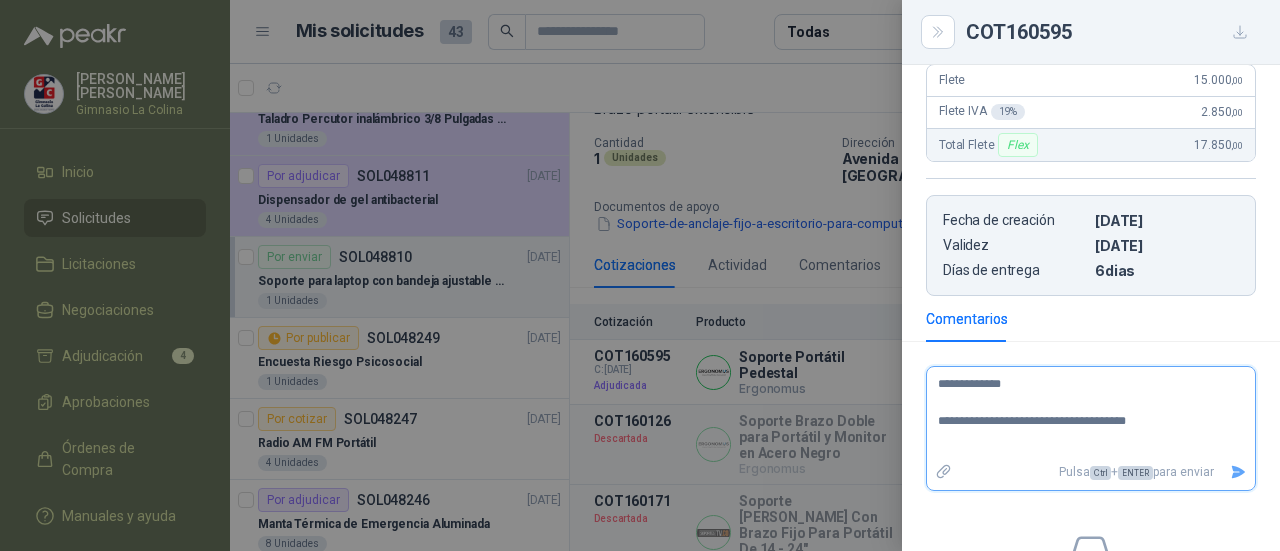 type 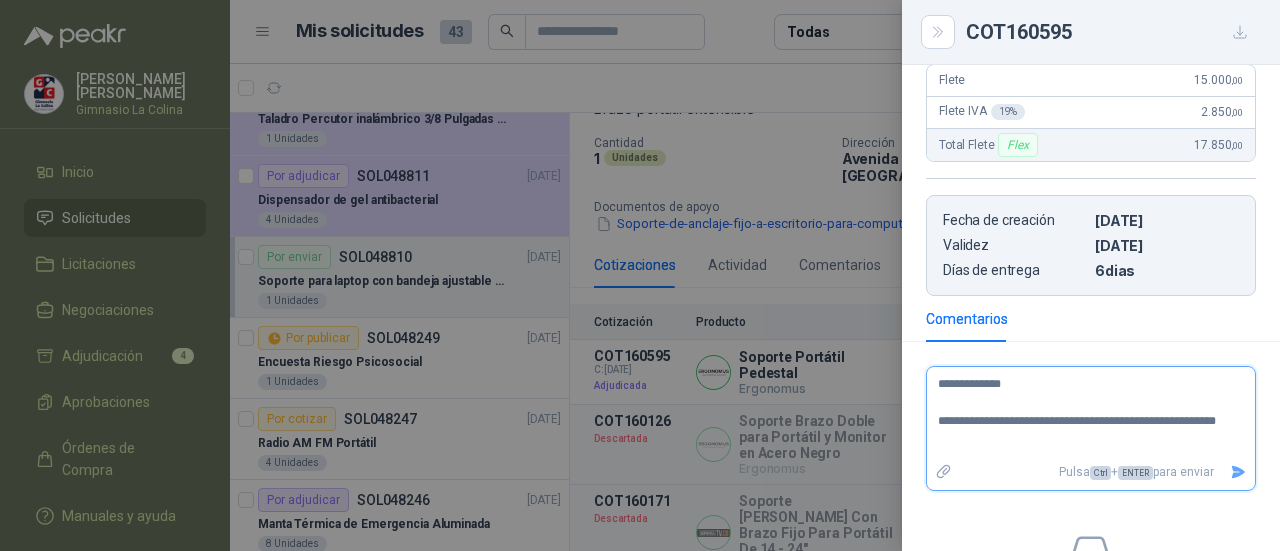 click on "**********" at bounding box center [1083, 413] 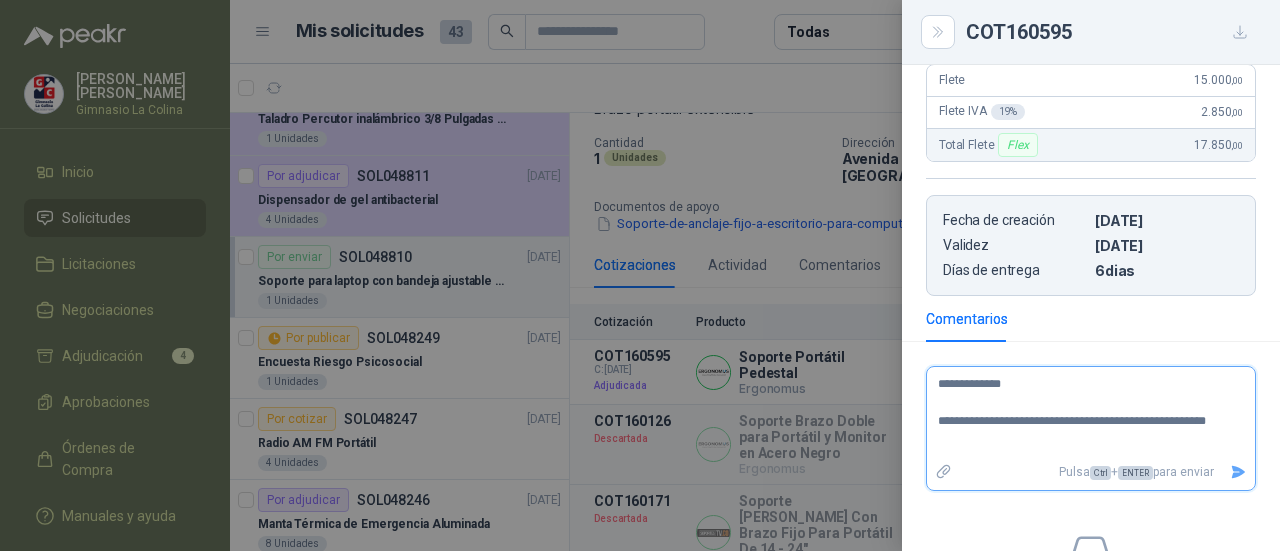 click 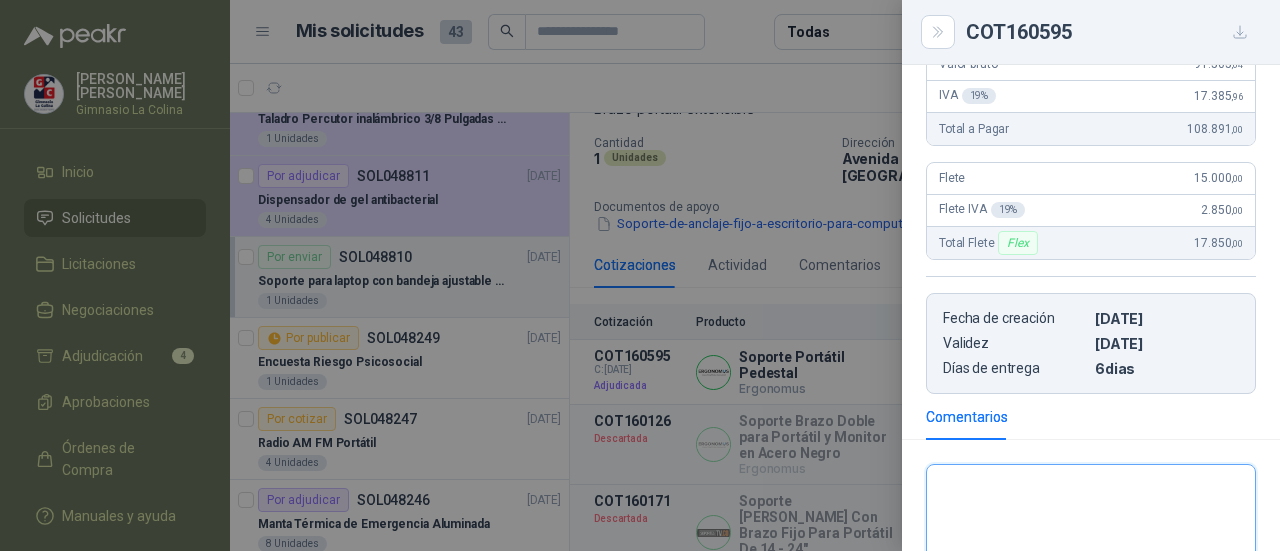 scroll, scrollTop: 75, scrollLeft: 0, axis: vertical 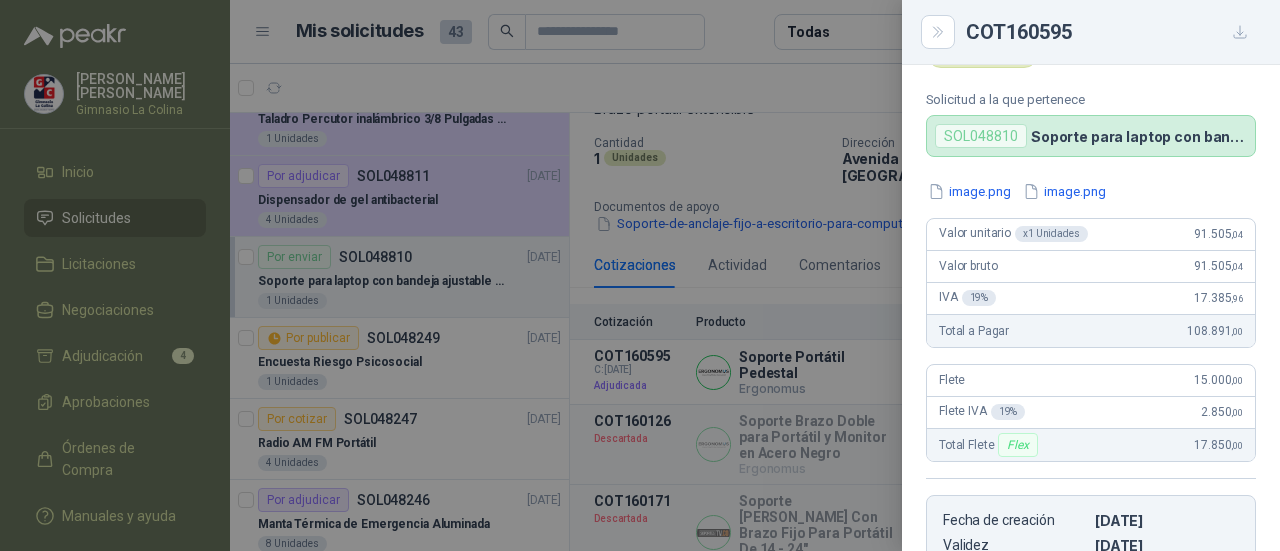 click at bounding box center [640, 275] 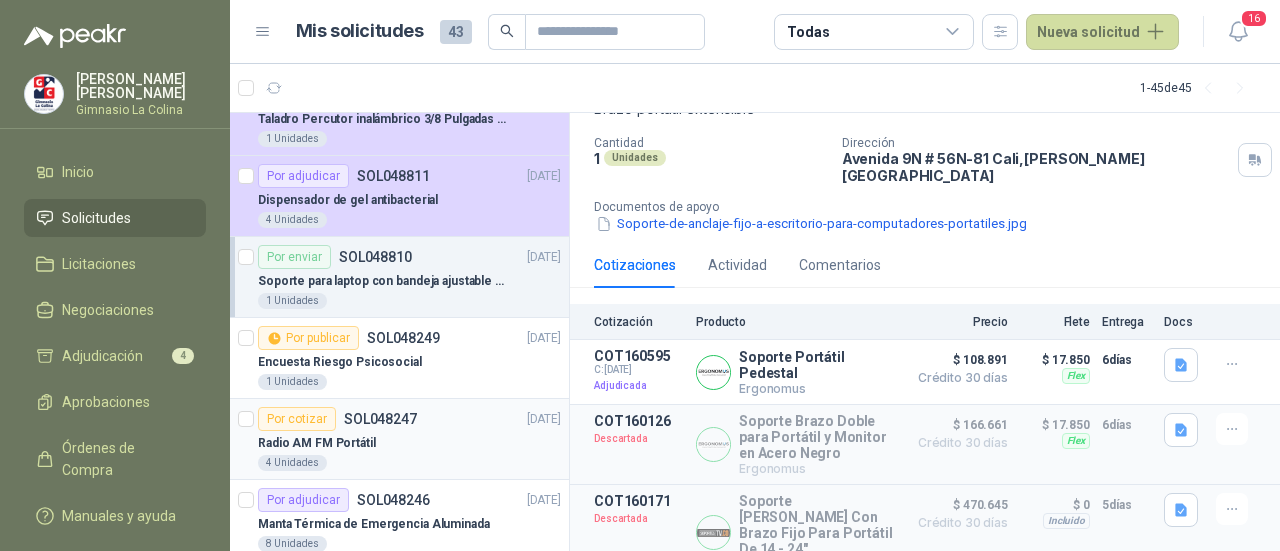 click on "Radio AM FM Portátil" at bounding box center [409, 443] 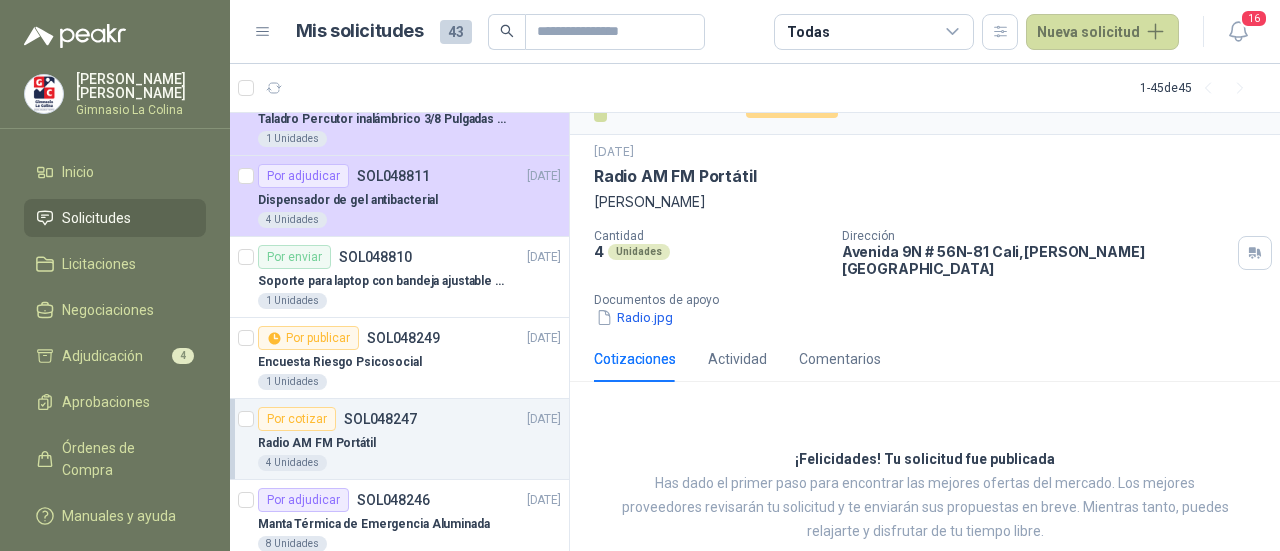 scroll, scrollTop: 62, scrollLeft: 0, axis: vertical 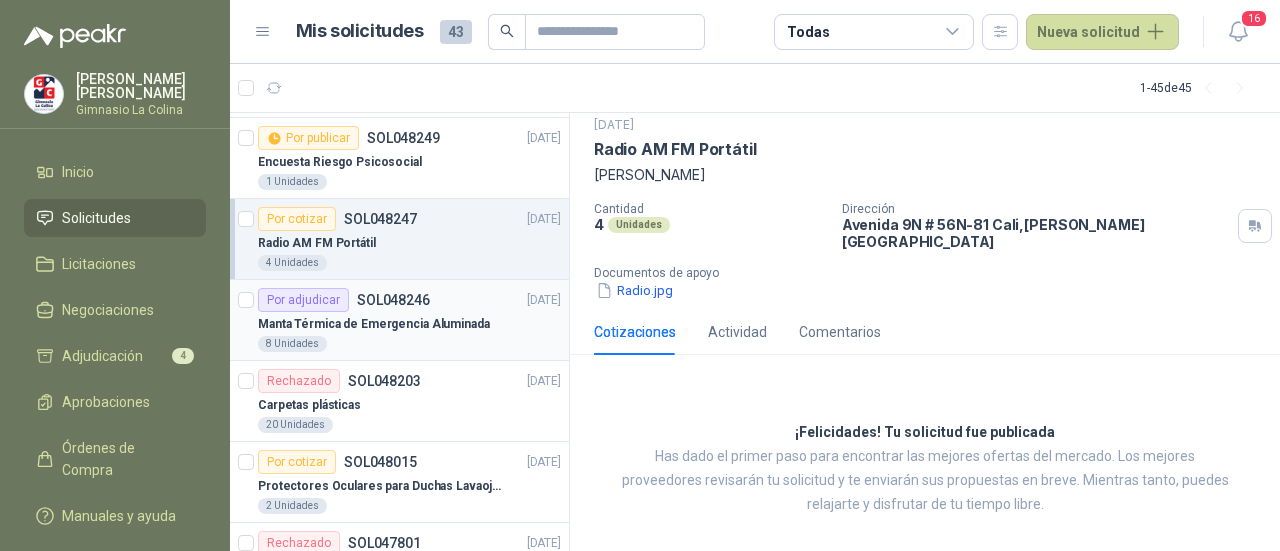 click on "Manta Térmica de Emergencia Aluminada" at bounding box center [374, 324] 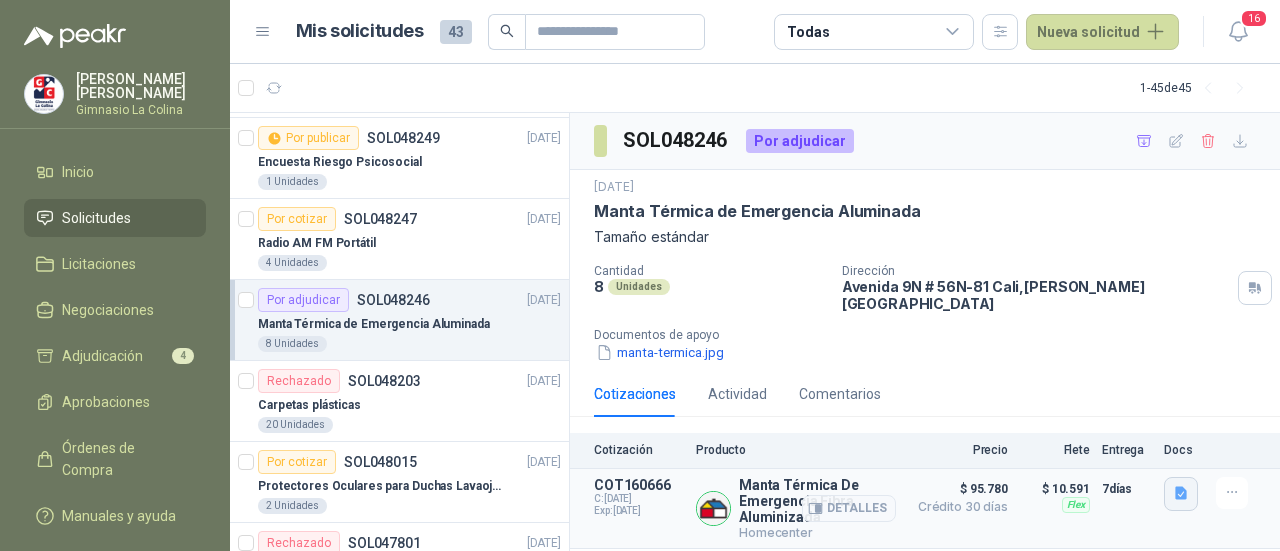 click 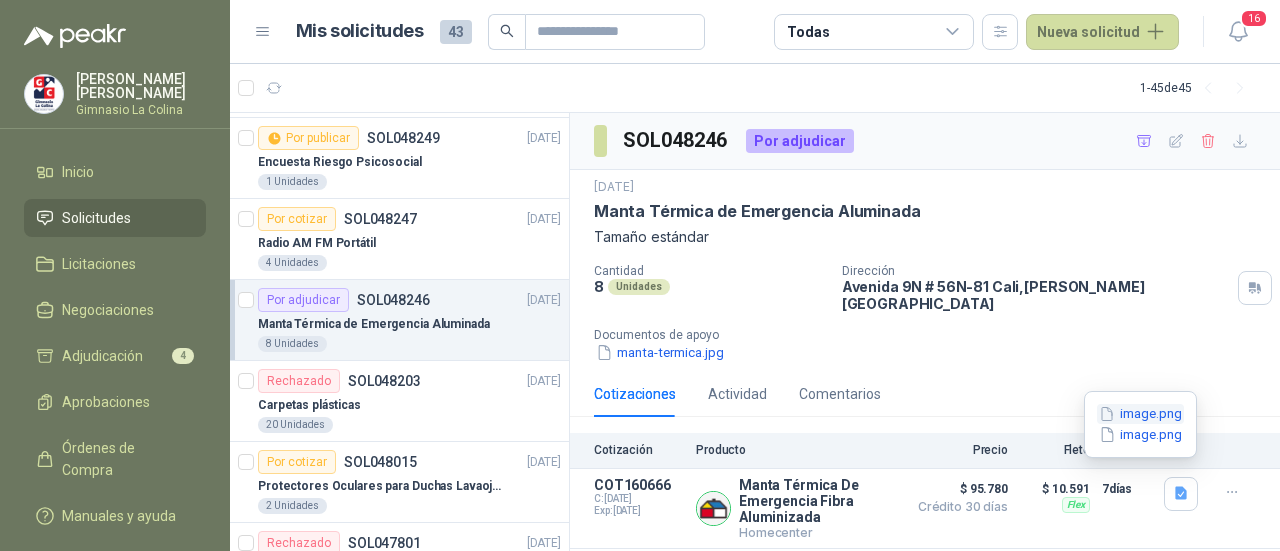 click on "image.png" at bounding box center (1140, 414) 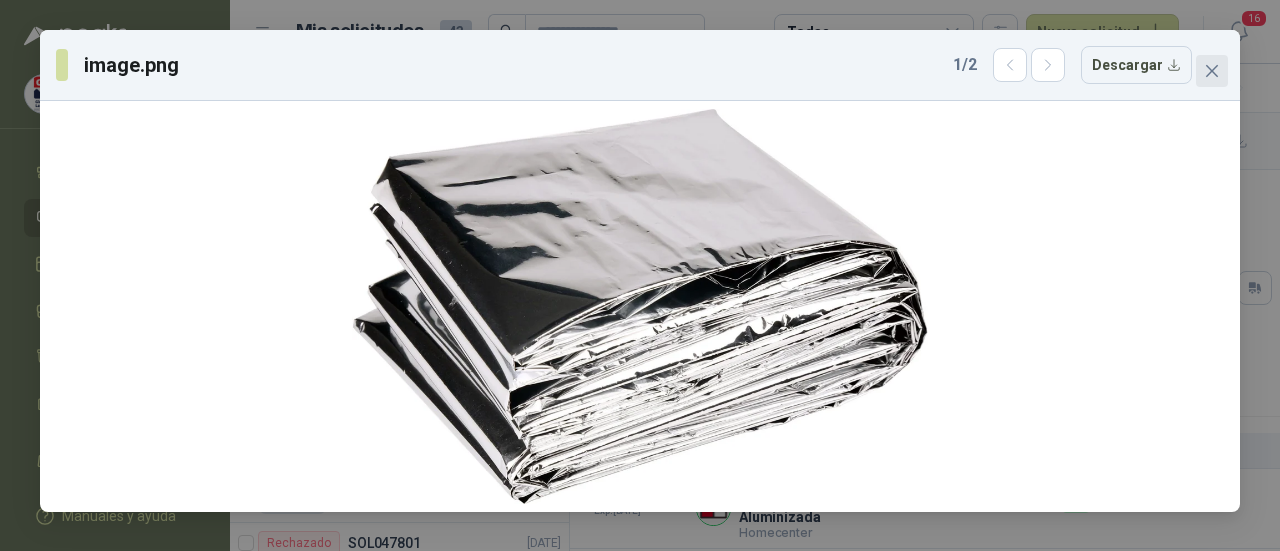 click at bounding box center [1212, 71] 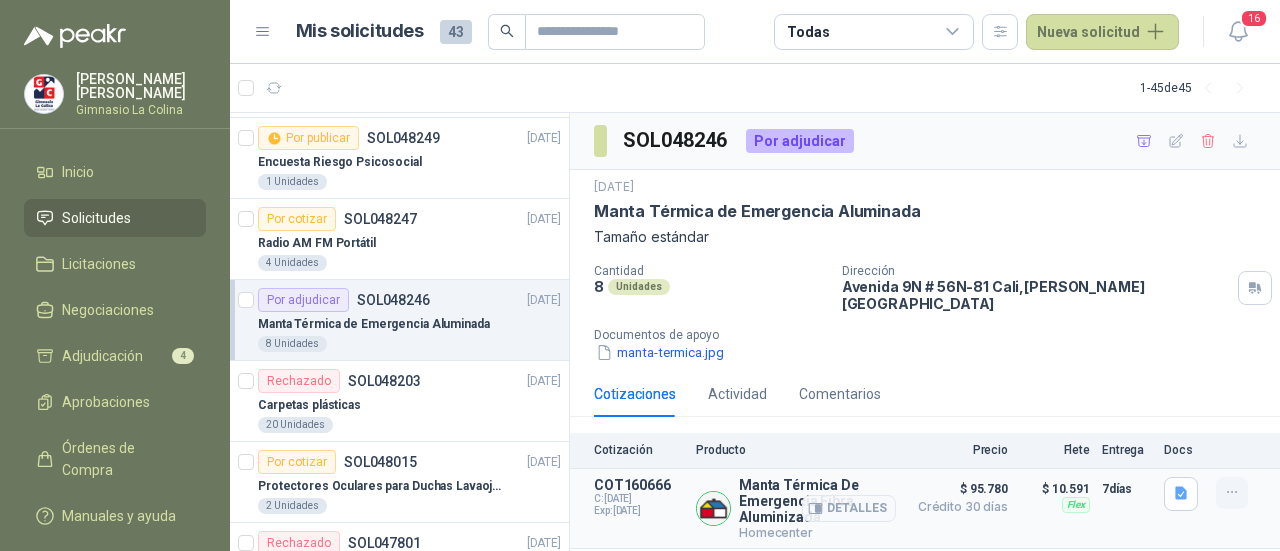 click 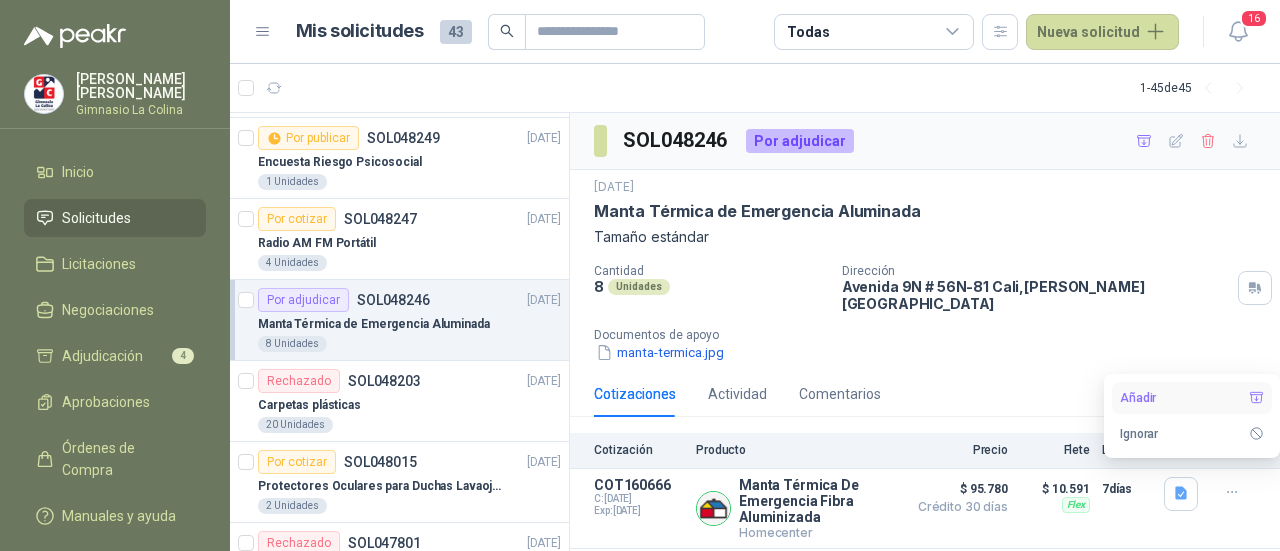 click on "Añadir" at bounding box center [1192, 398] 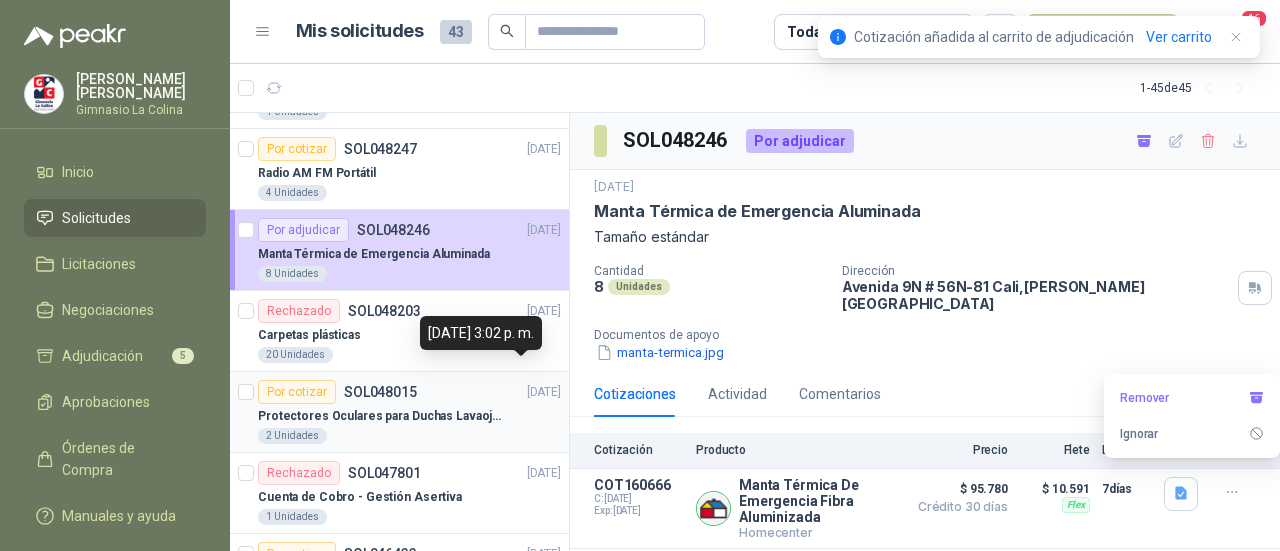 scroll, scrollTop: 500, scrollLeft: 0, axis: vertical 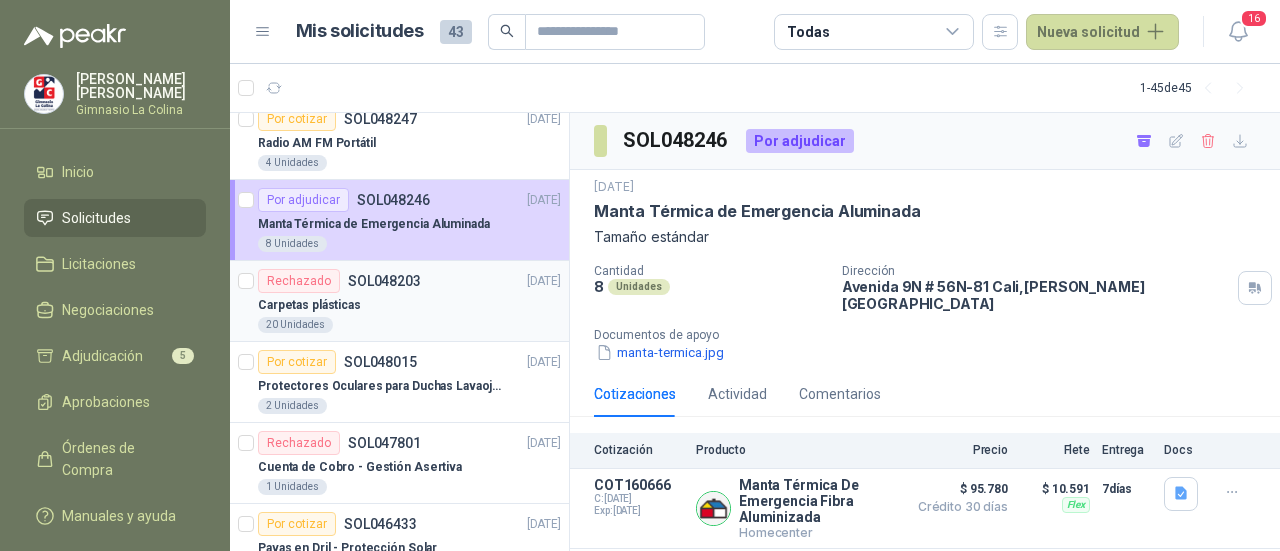 click on "Carpetas plásticas" at bounding box center (409, 305) 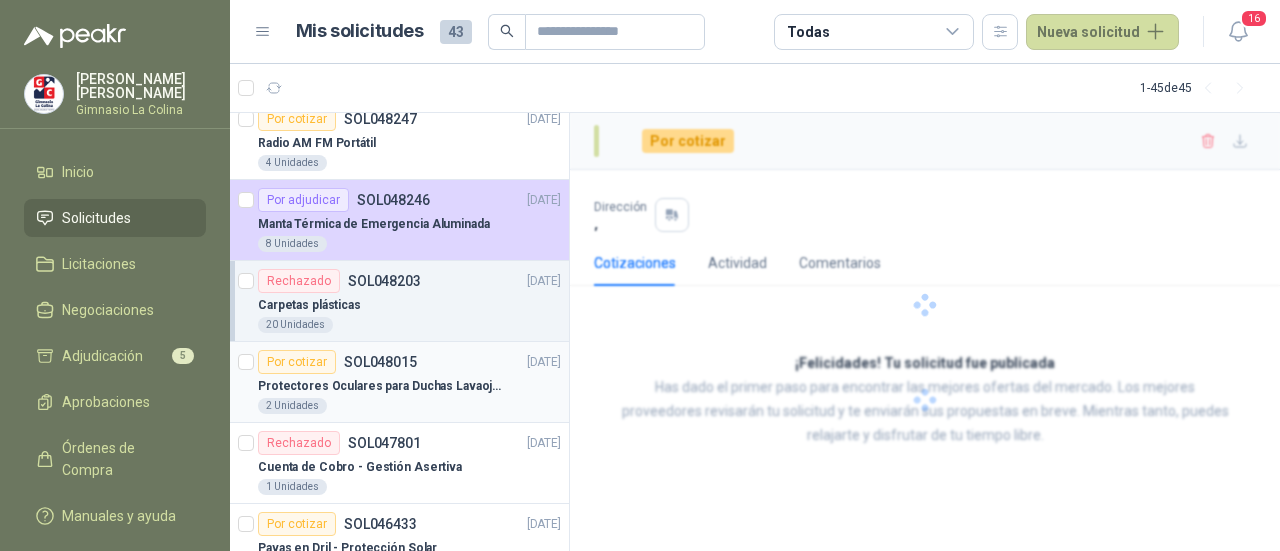 click on "SOL048015" at bounding box center [380, 362] 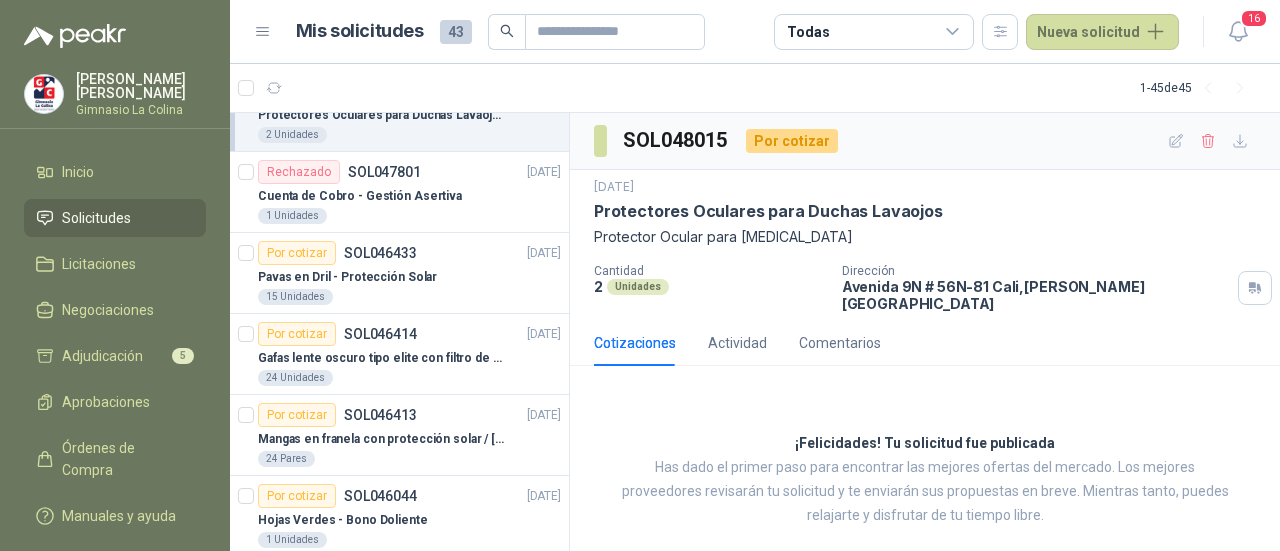 scroll, scrollTop: 800, scrollLeft: 0, axis: vertical 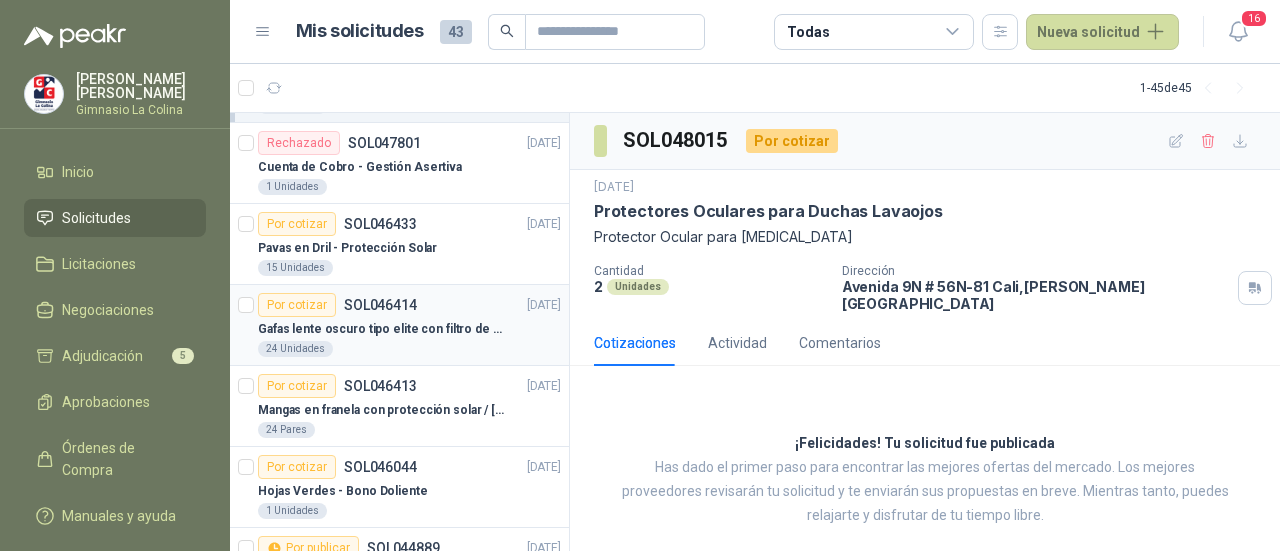 click on "Gafas lente oscuro tipo elite con filtro de protección solar" at bounding box center [382, 329] 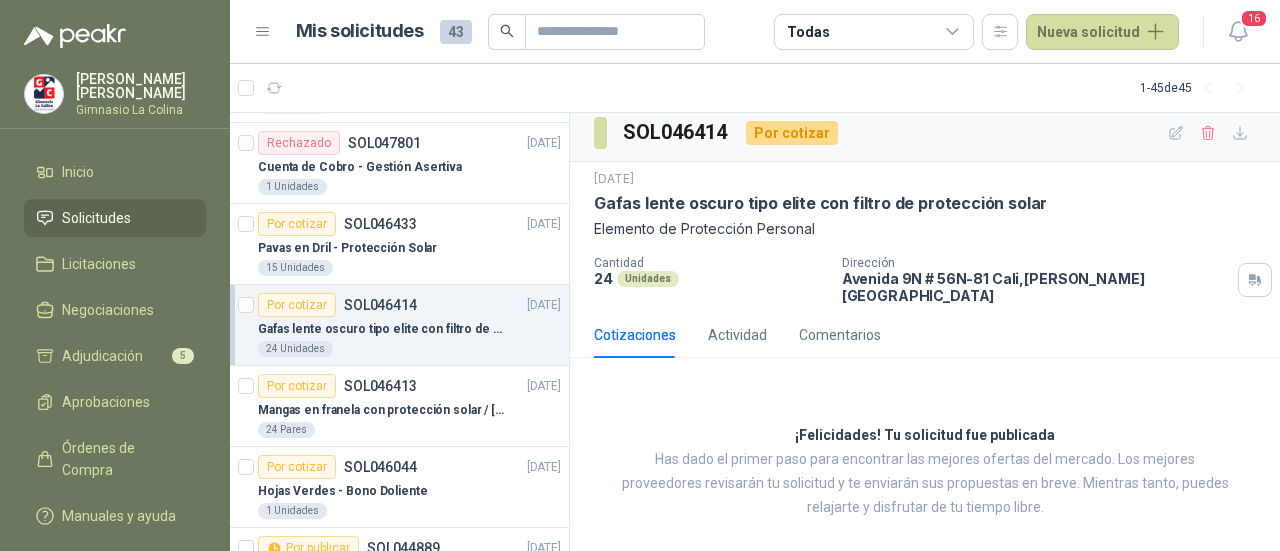scroll, scrollTop: 10, scrollLeft: 0, axis: vertical 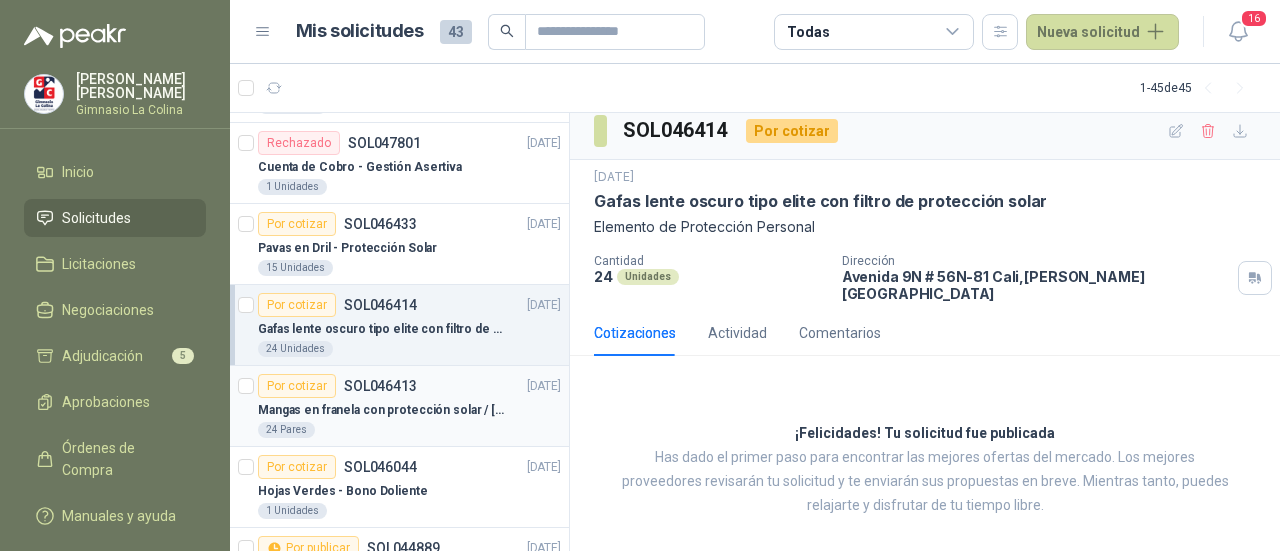 click on "Mangas en franela con protección solar / [MEDICAL_DATA] UV" at bounding box center [382, 410] 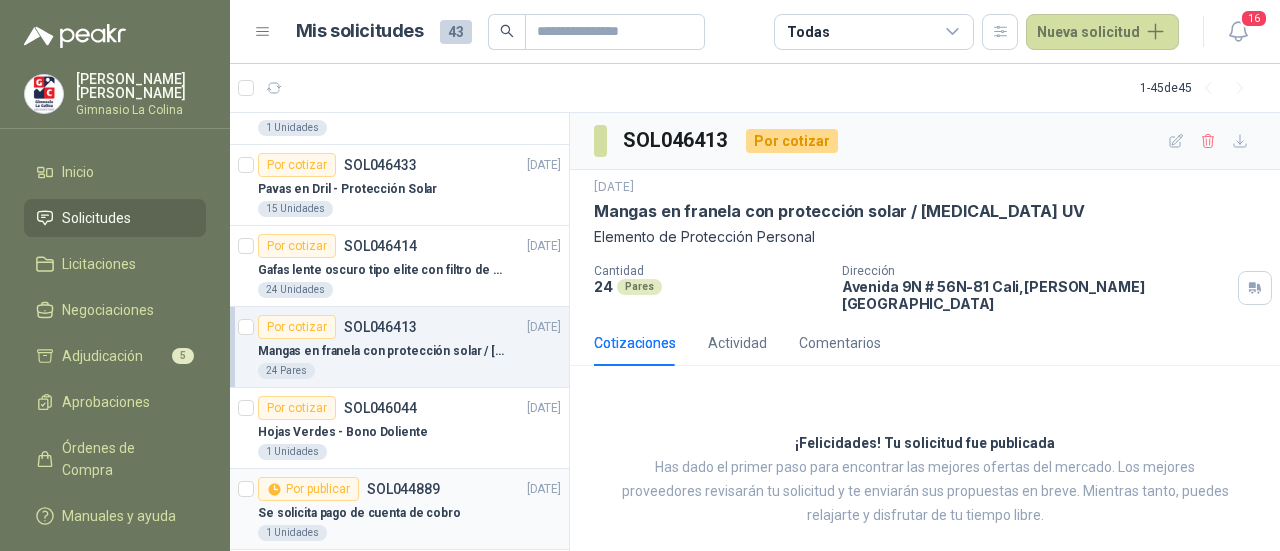 scroll, scrollTop: 900, scrollLeft: 0, axis: vertical 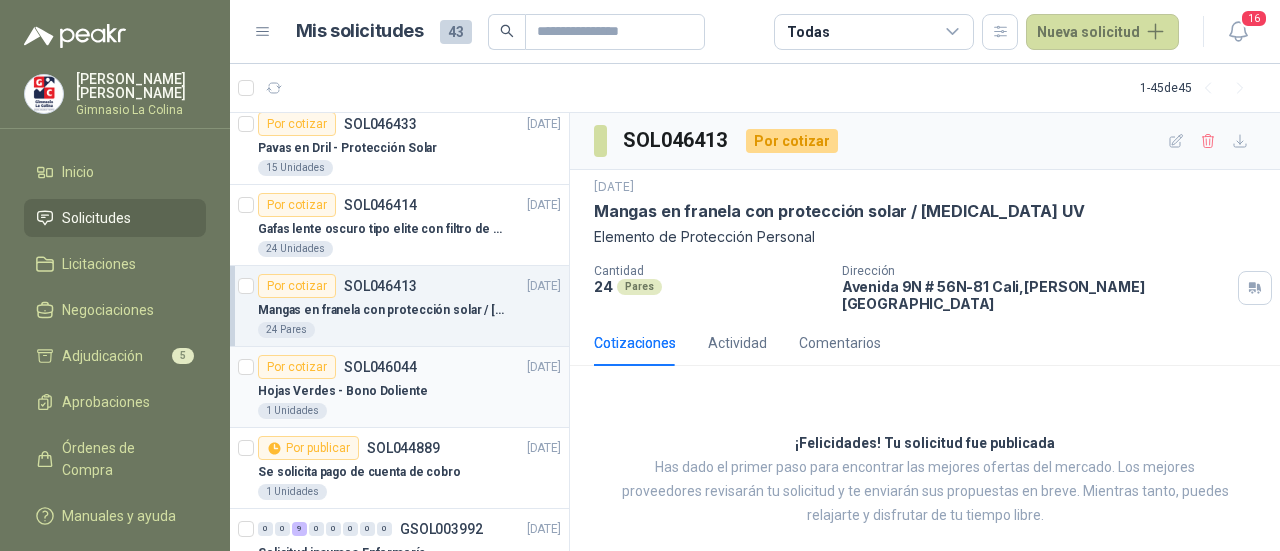 click on "1   Unidades" at bounding box center [409, 411] 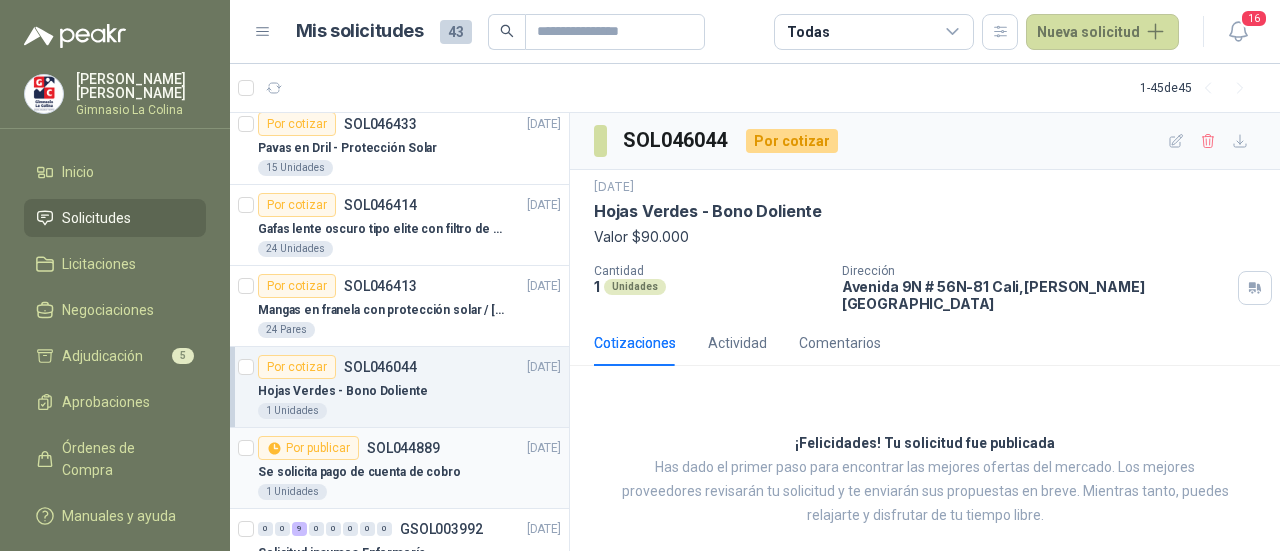 click on "Se solicita pago de cuenta de cobro" at bounding box center (359, 472) 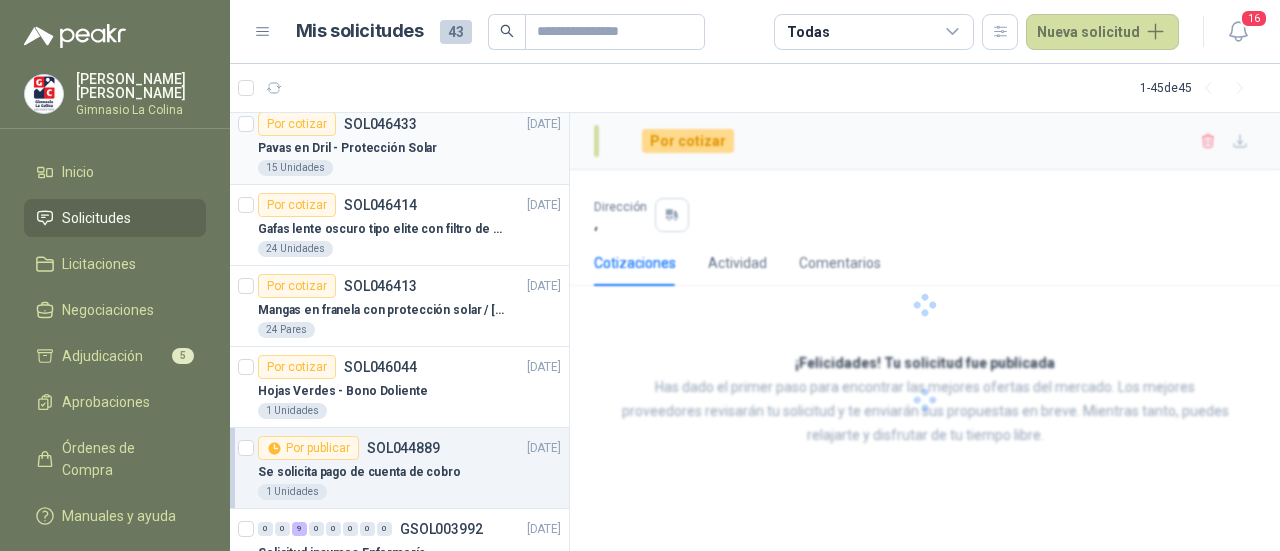 click on "Pavas en Dril - Protección Solar" at bounding box center [347, 148] 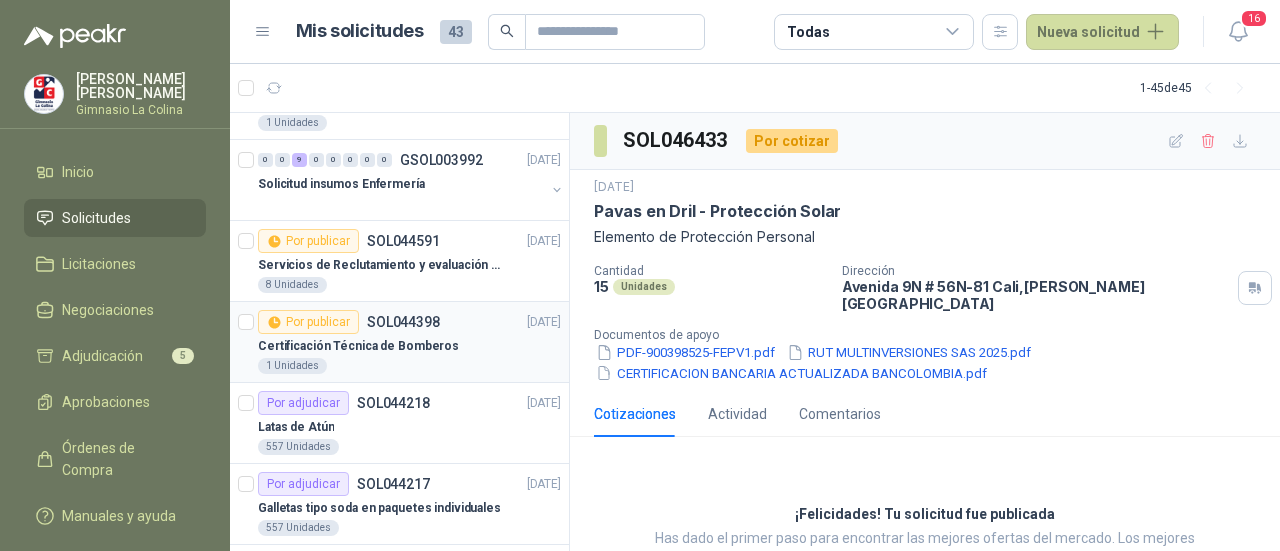 scroll, scrollTop: 1300, scrollLeft: 0, axis: vertical 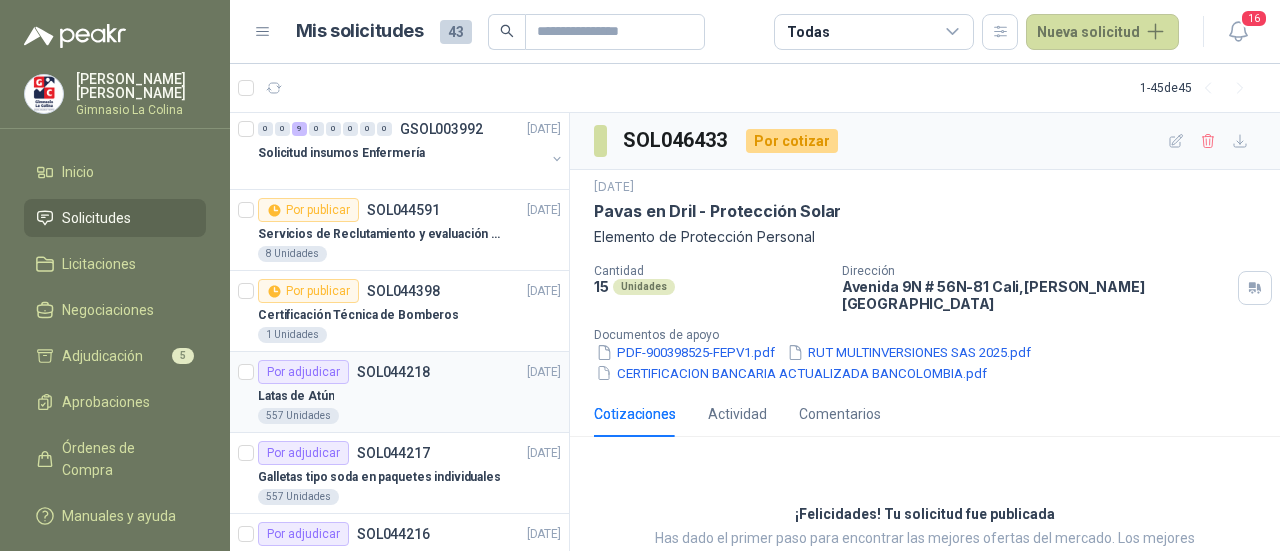 click on "557   Unidades" at bounding box center (409, 416) 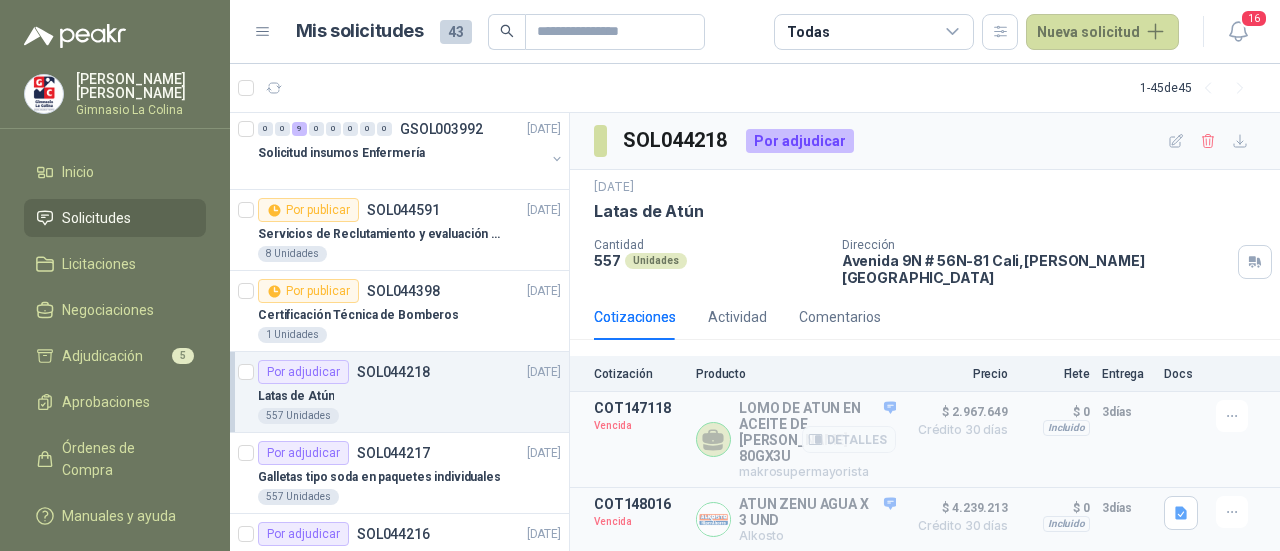 scroll, scrollTop: 86, scrollLeft: 0, axis: vertical 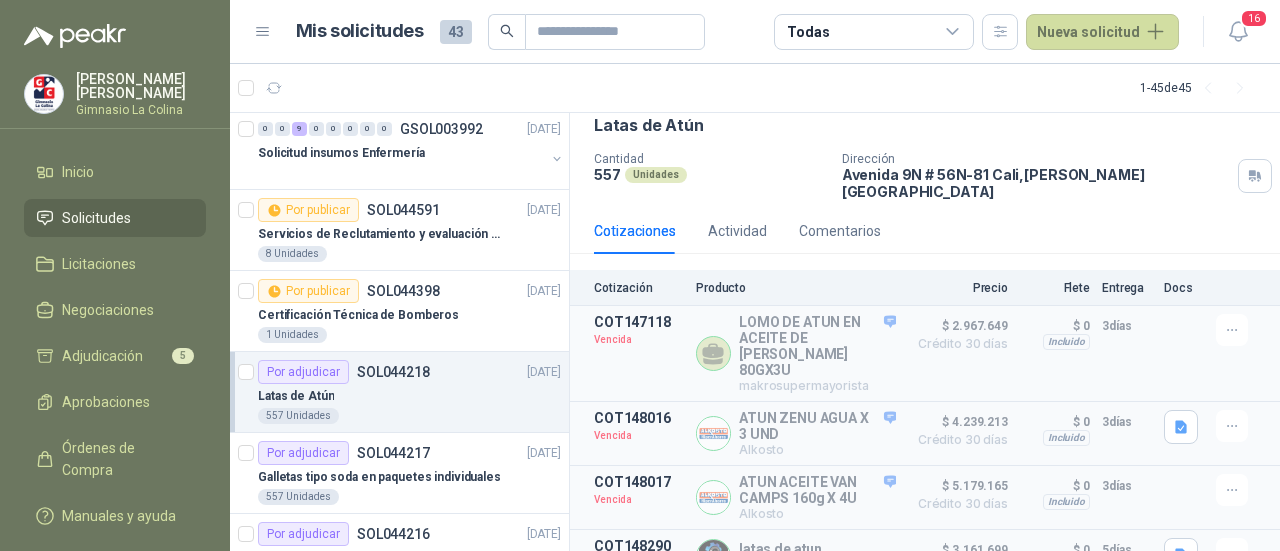 click on "Cotización Producto Precio Flete Entrega Docs" at bounding box center [925, 288] 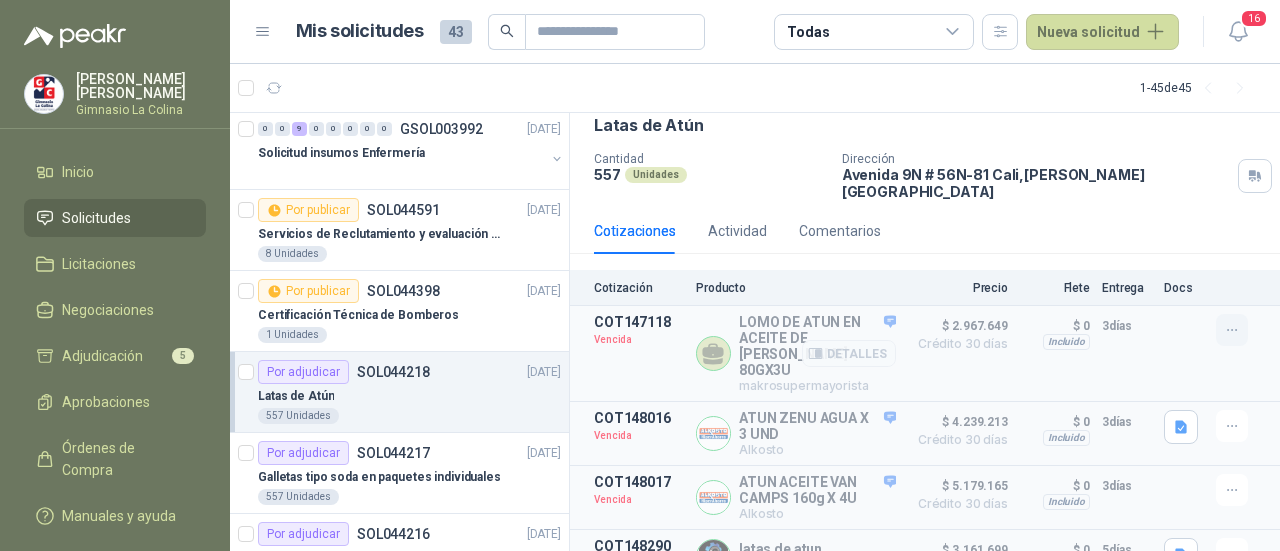 click 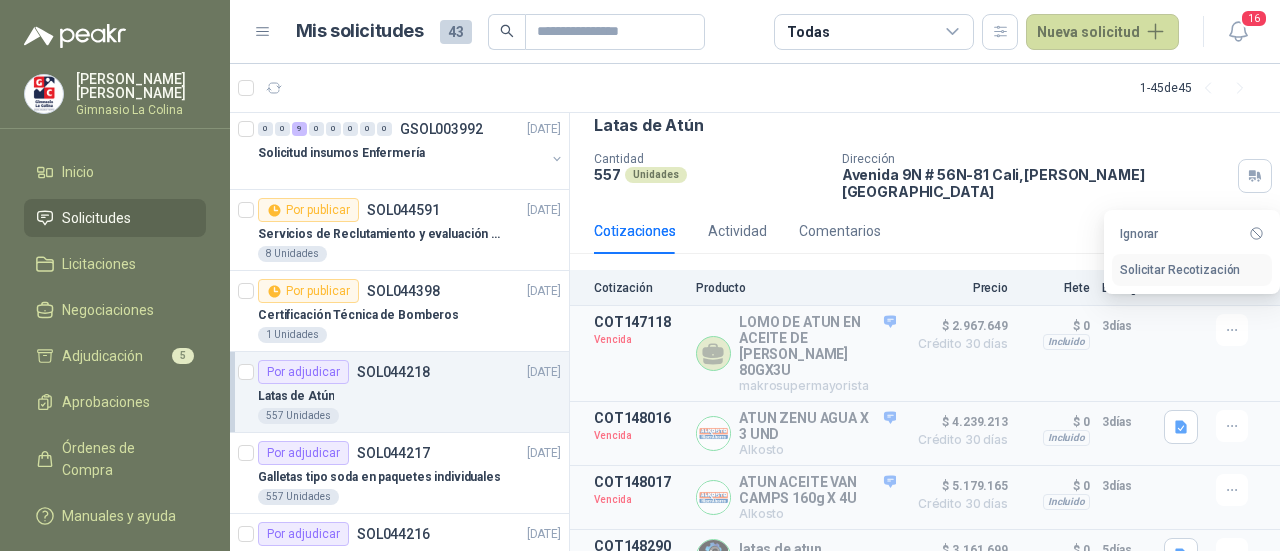 click on "Solicitar Recotización" at bounding box center [1192, 270] 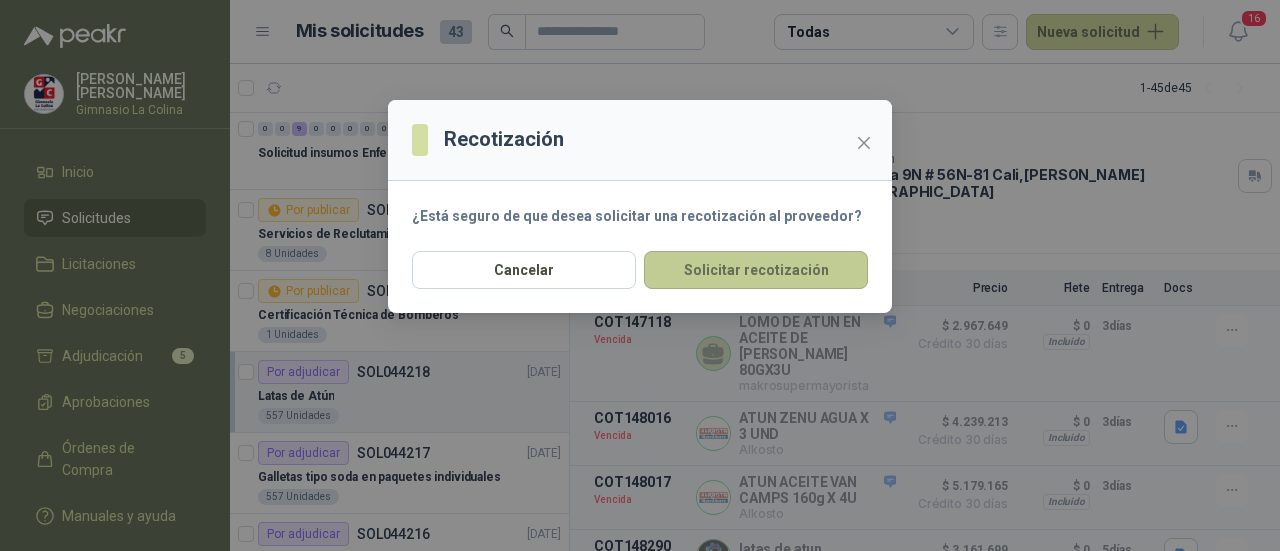 click on "Solicitar recotización" at bounding box center [756, 270] 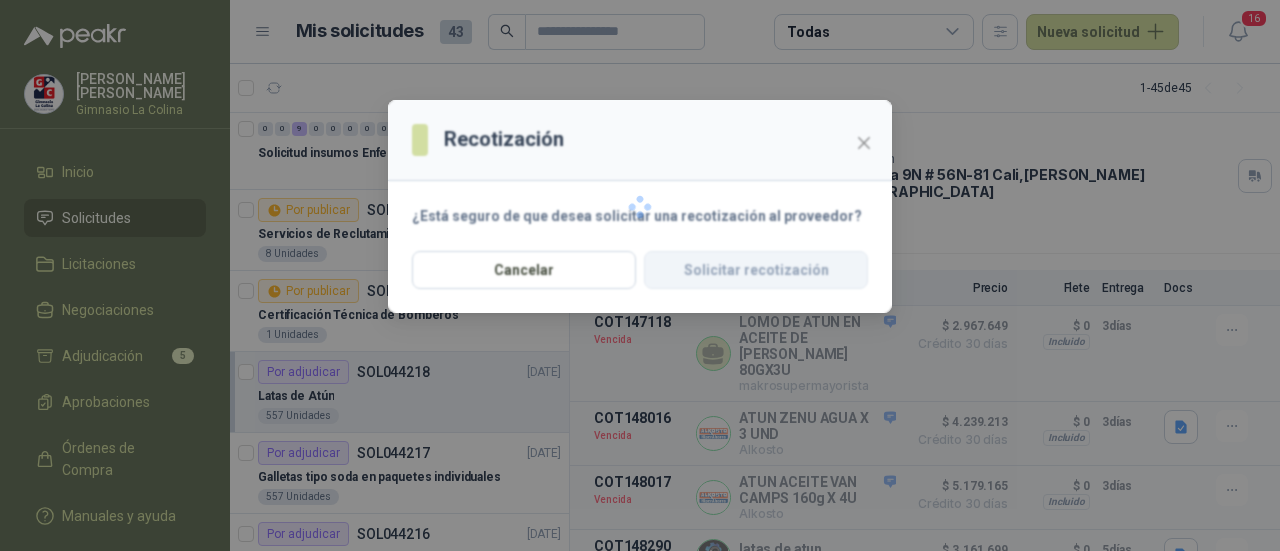 click at bounding box center [640, 206] 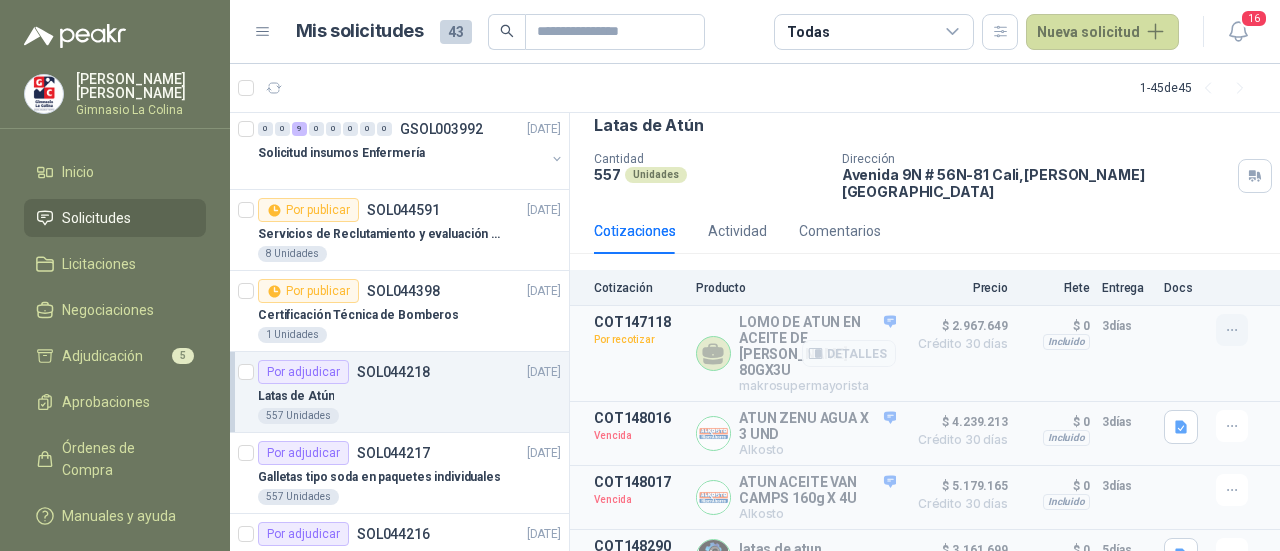 click 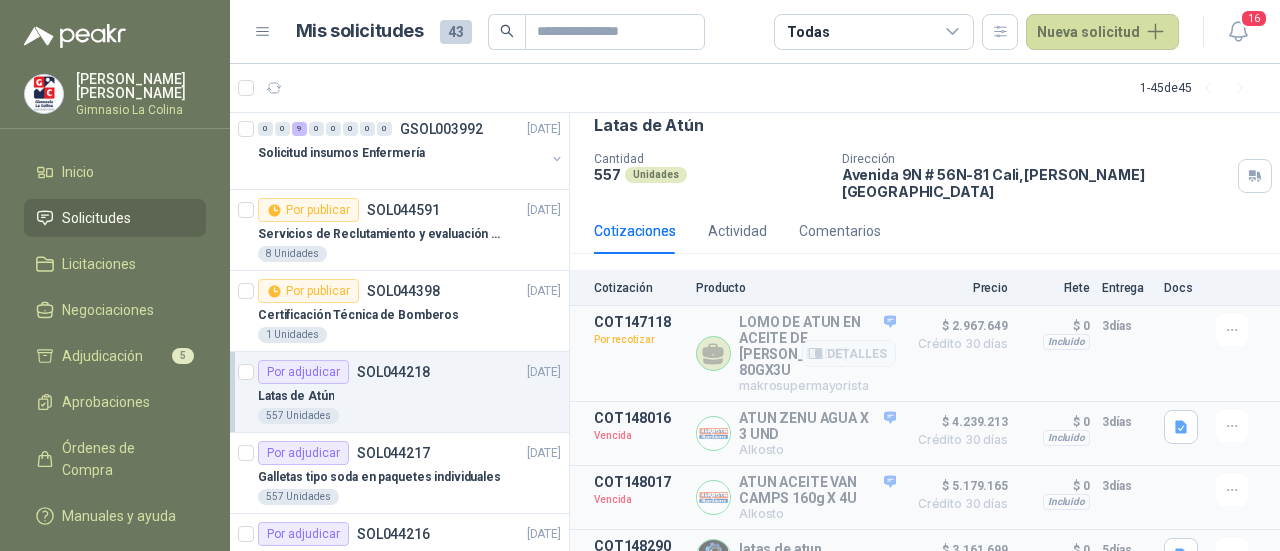 click at bounding box center (1184, 353) 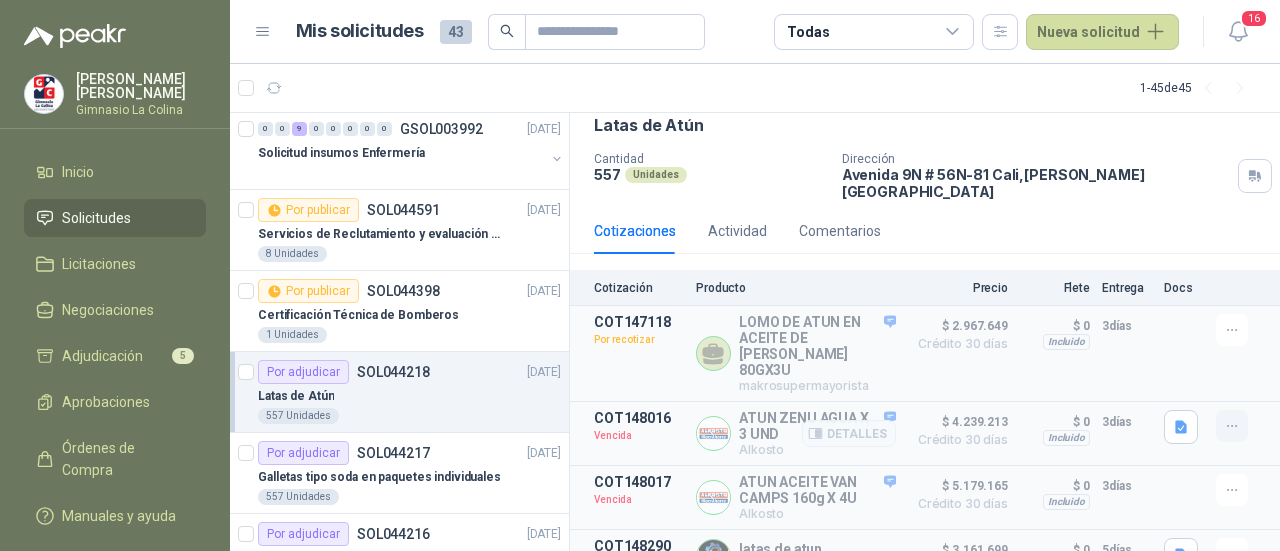 click at bounding box center [1232, 426] 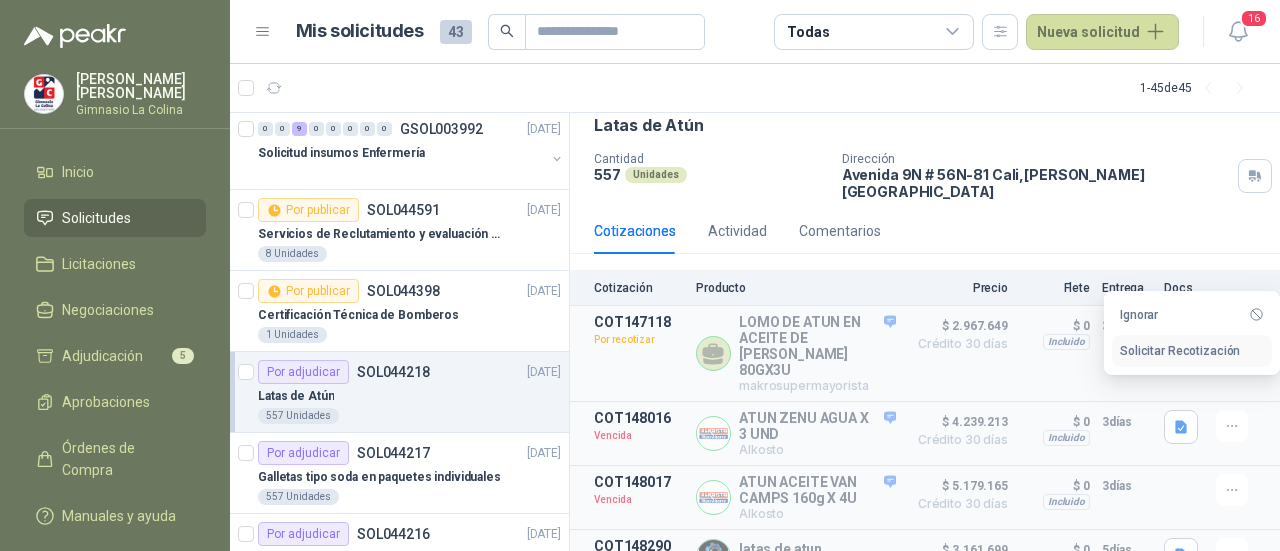 click on "Solicitar Recotización" at bounding box center [1192, 351] 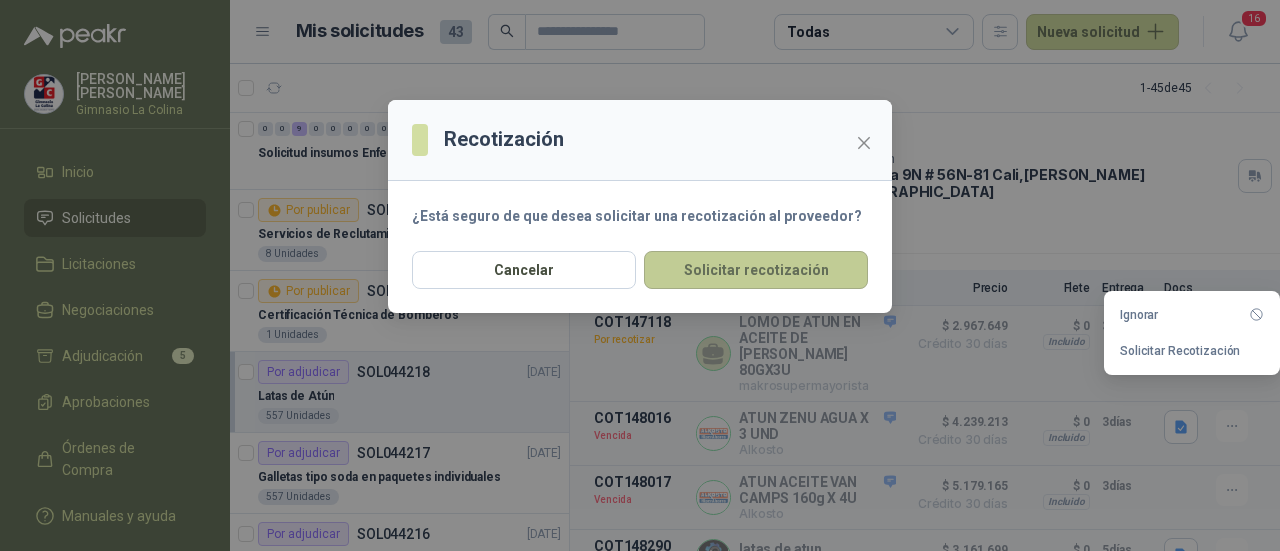 click on "Solicitar recotización" at bounding box center [756, 270] 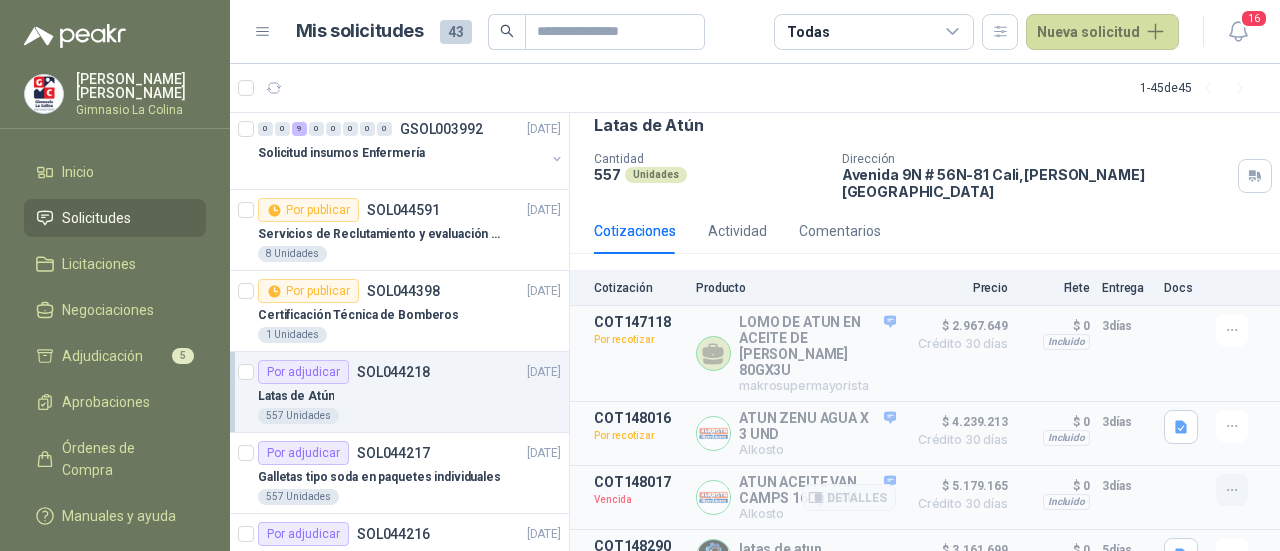 click 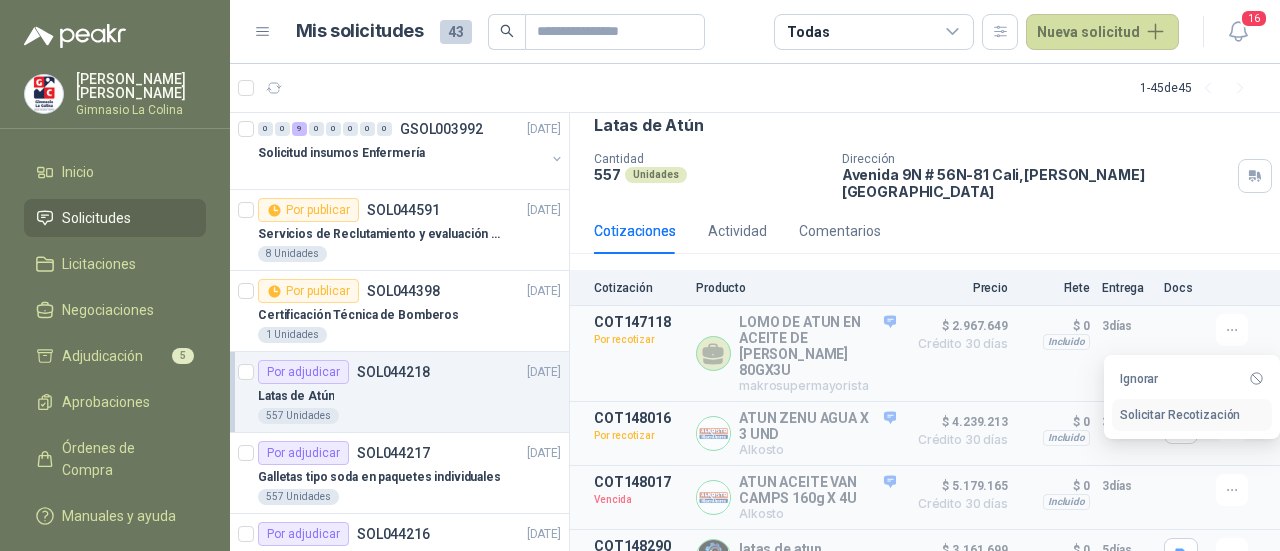 click on "Solicitar Recotización" at bounding box center (1192, 415) 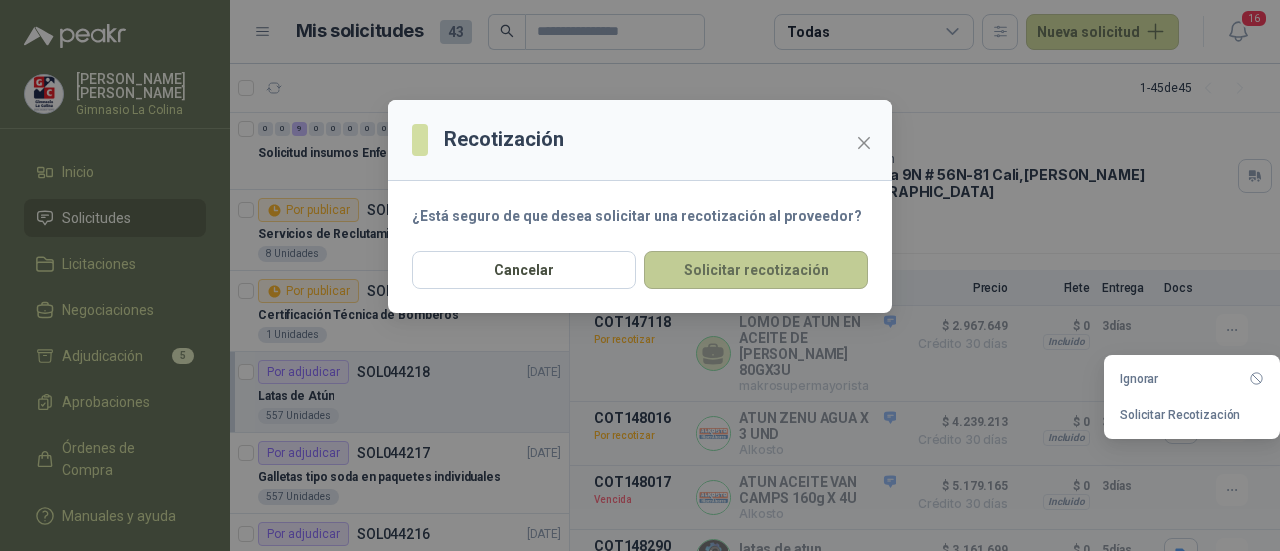 click on "Solicitar recotización" at bounding box center (756, 270) 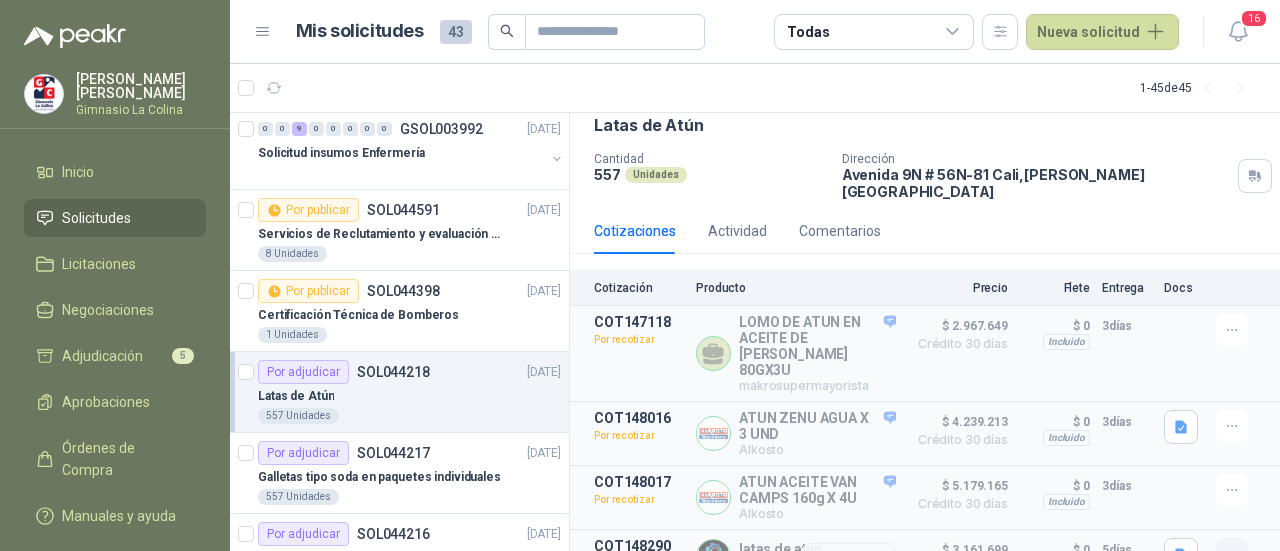click at bounding box center (1232, 554) 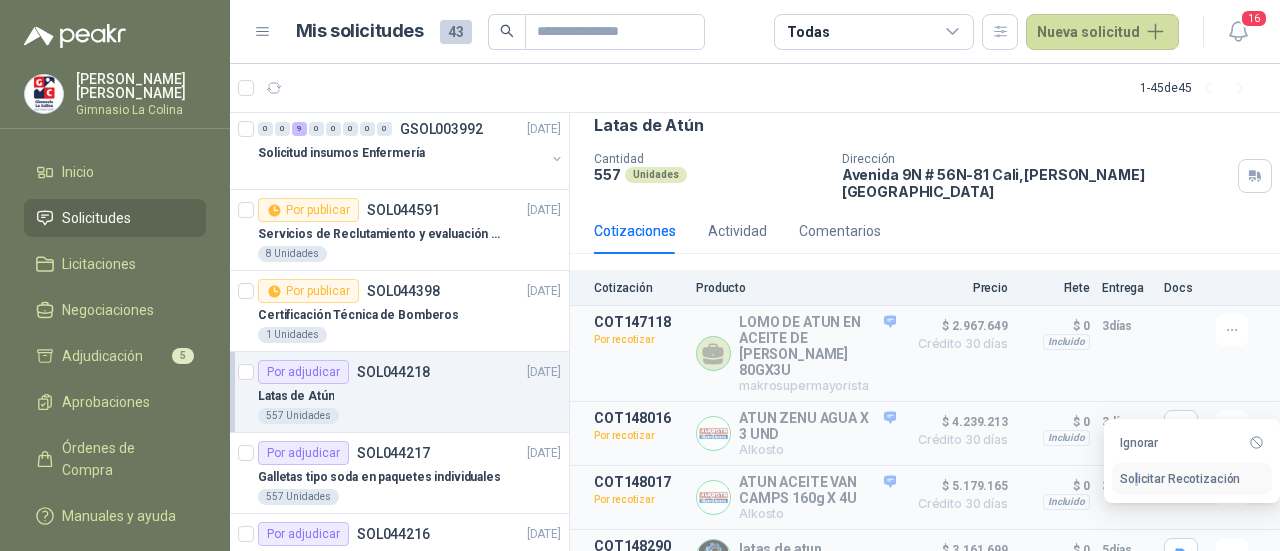 click on "Solicitar Recotización" at bounding box center (1192, 479) 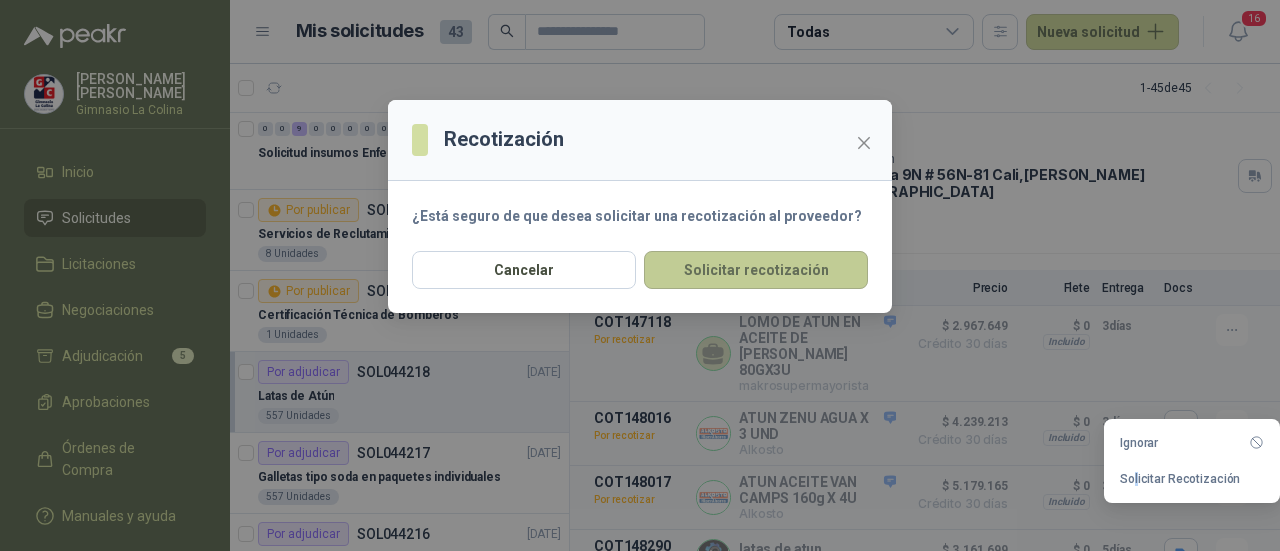 click on "Solicitar recotización" at bounding box center (756, 270) 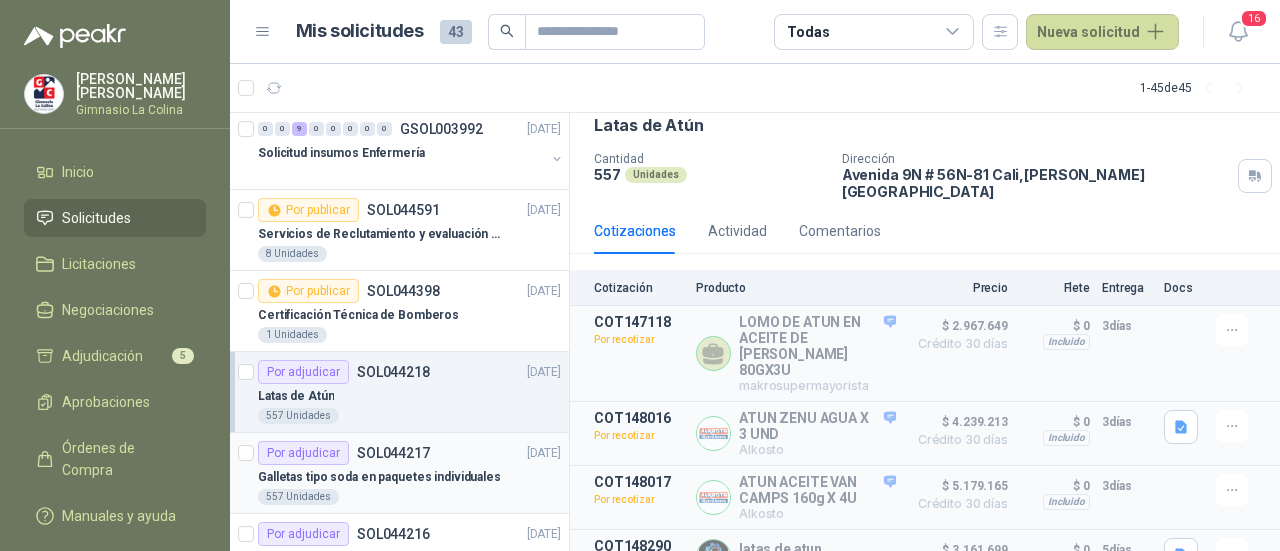 click on "SOL044217" at bounding box center (393, 453) 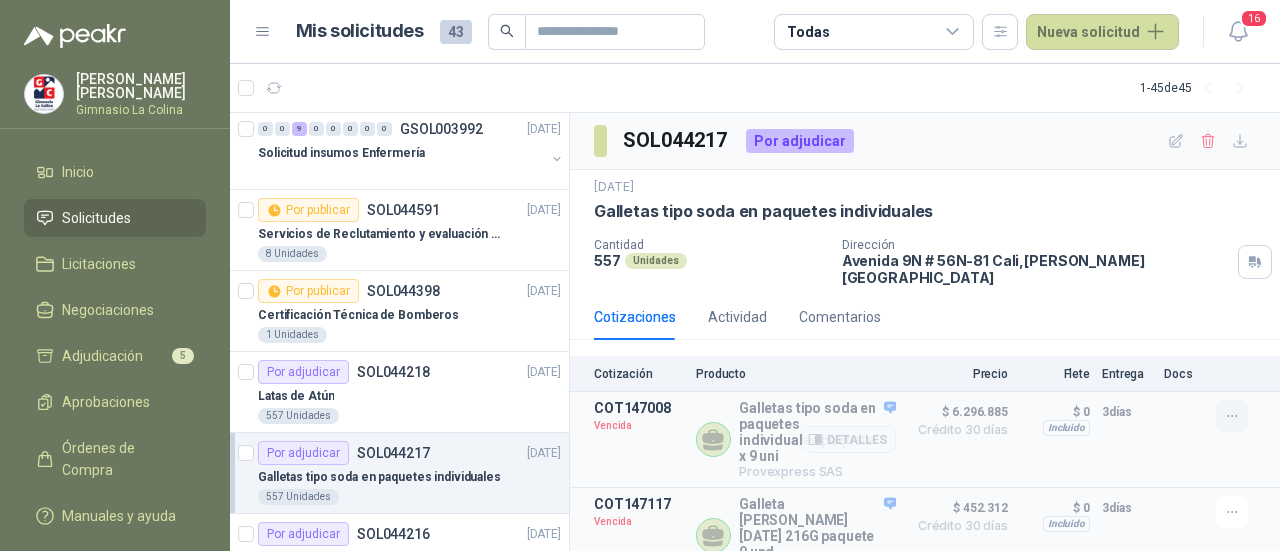 click 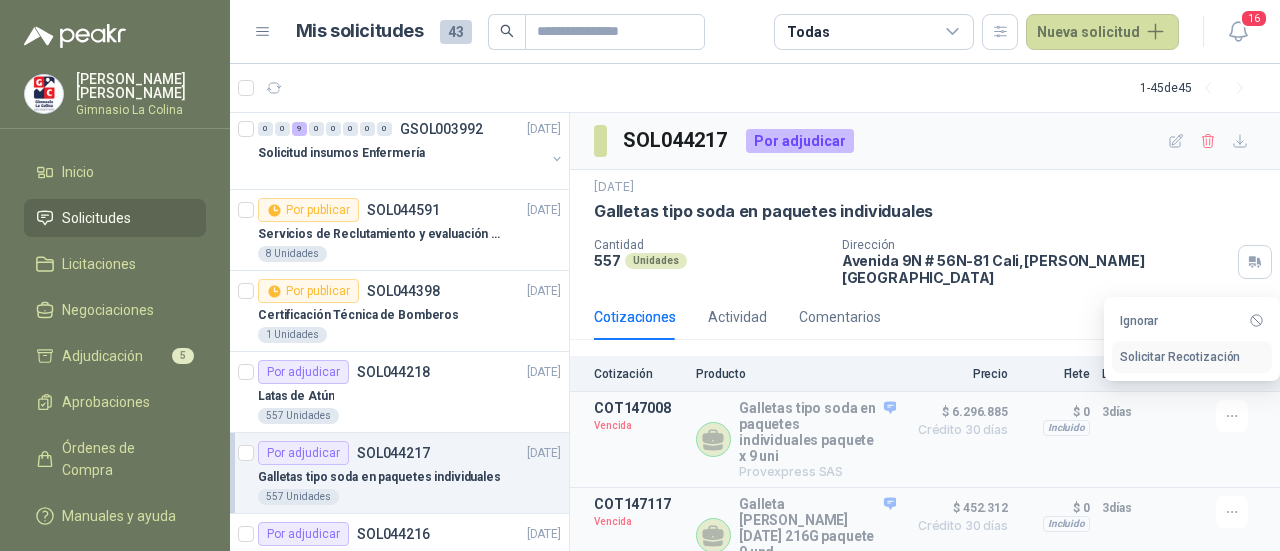 click on "Solicitar Recotización" at bounding box center [1192, 357] 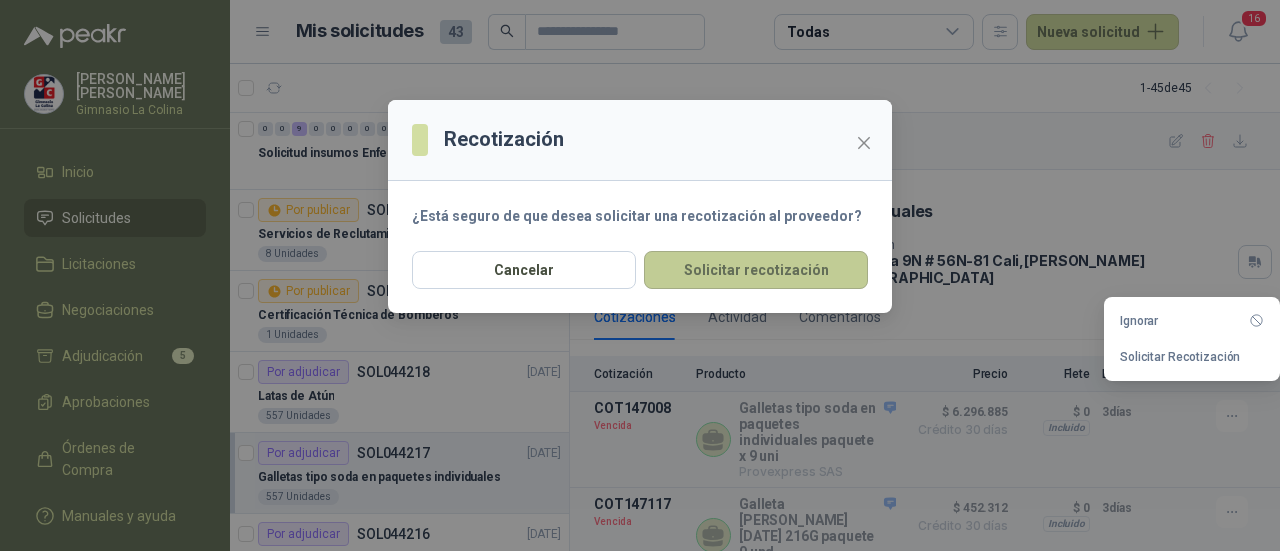 click on "Solicitar recotización" at bounding box center [756, 270] 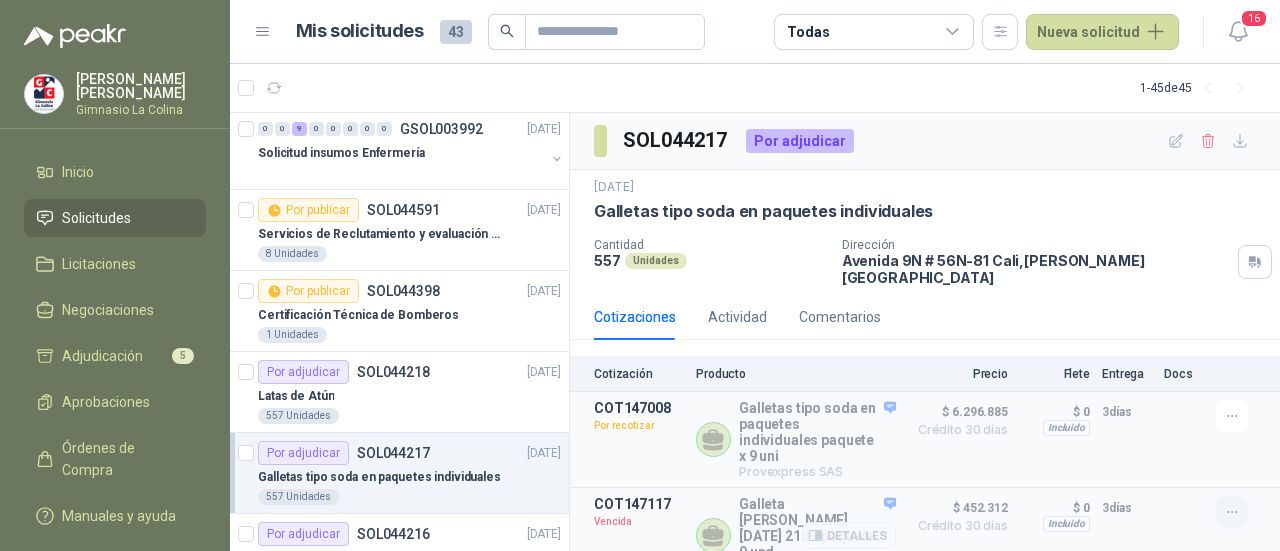 click 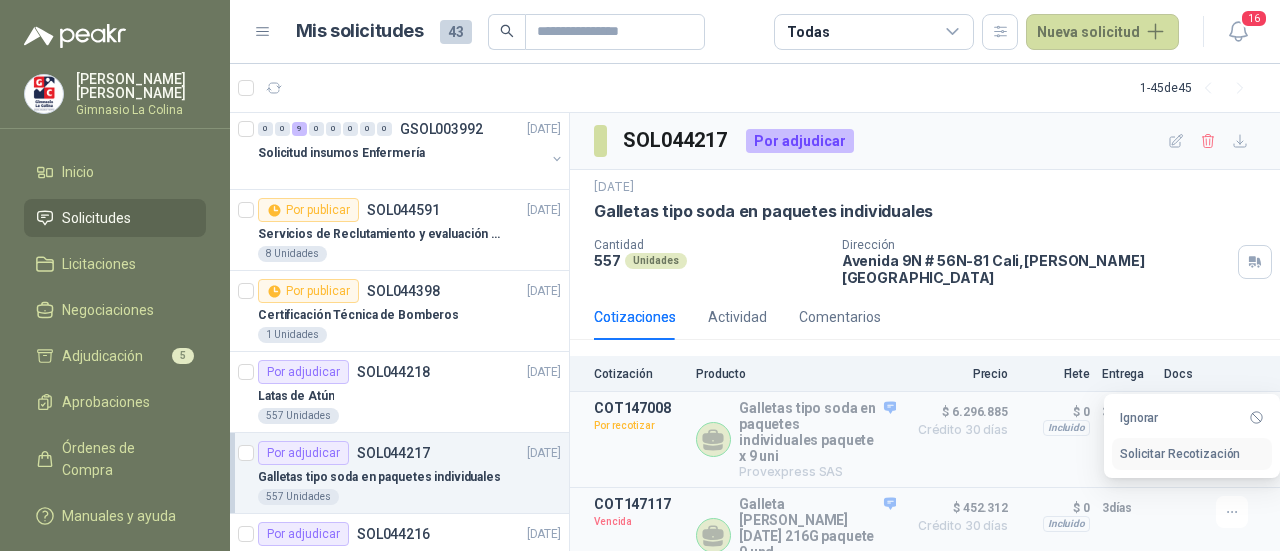 click on "Solicitar Recotización" at bounding box center (1192, 454) 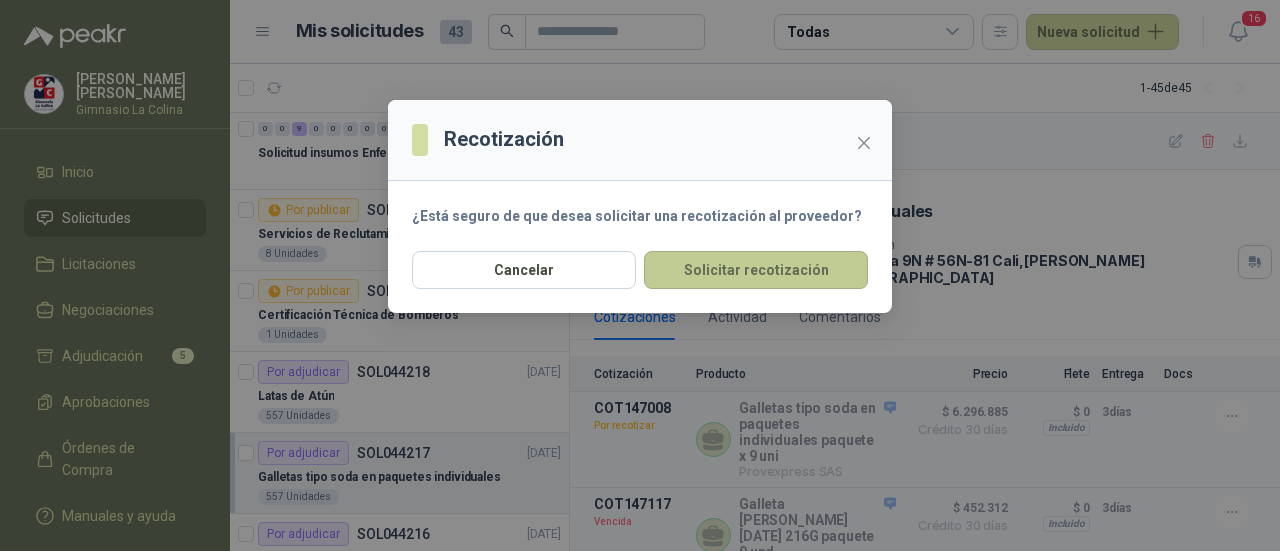 click on "Solicitar recotización" at bounding box center (756, 270) 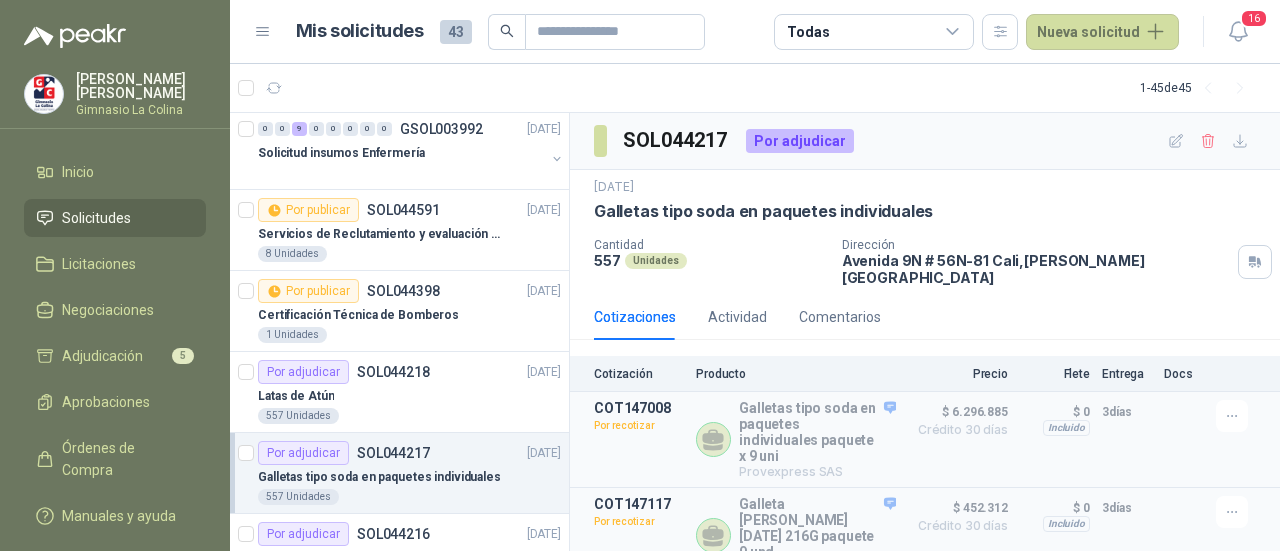 scroll, scrollTop: 66, scrollLeft: 0, axis: vertical 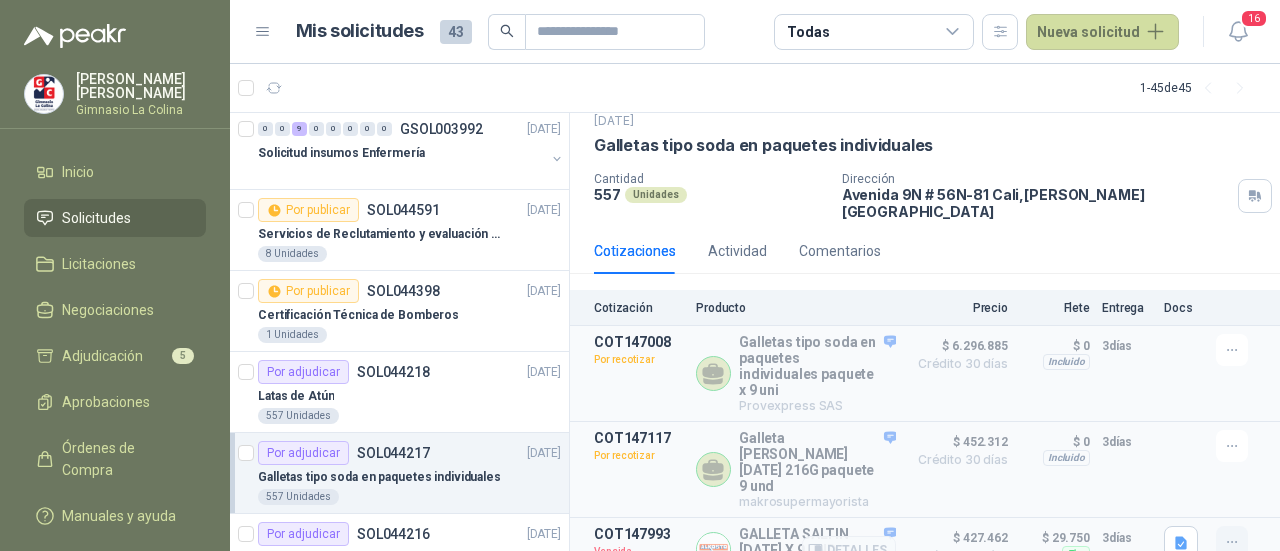 click at bounding box center [1232, 542] 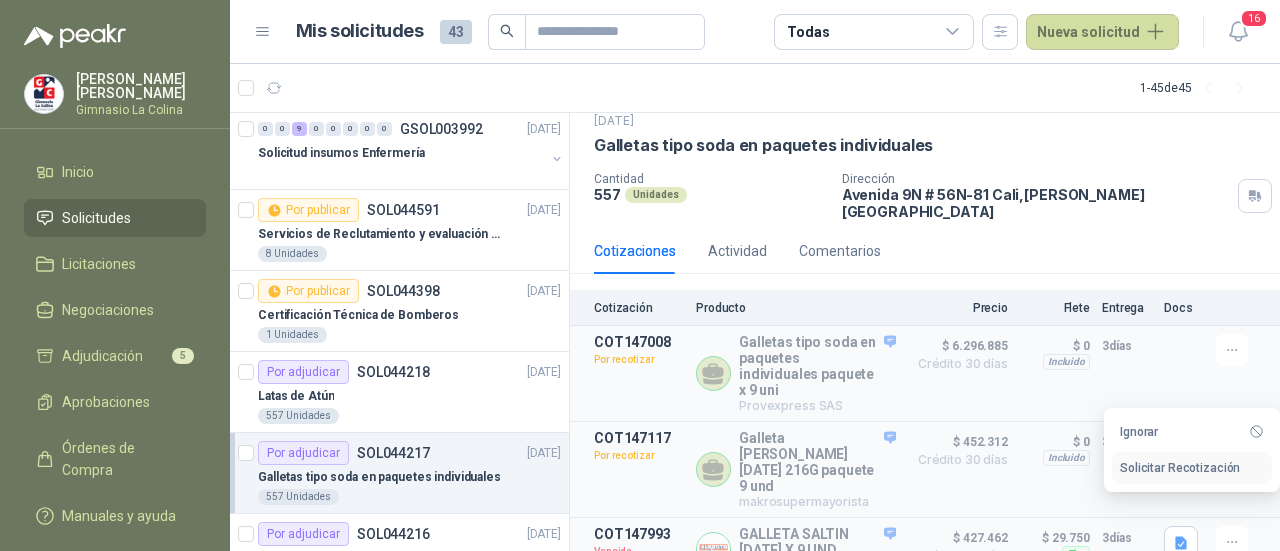 click on "Solicitar Recotización" at bounding box center (1192, 468) 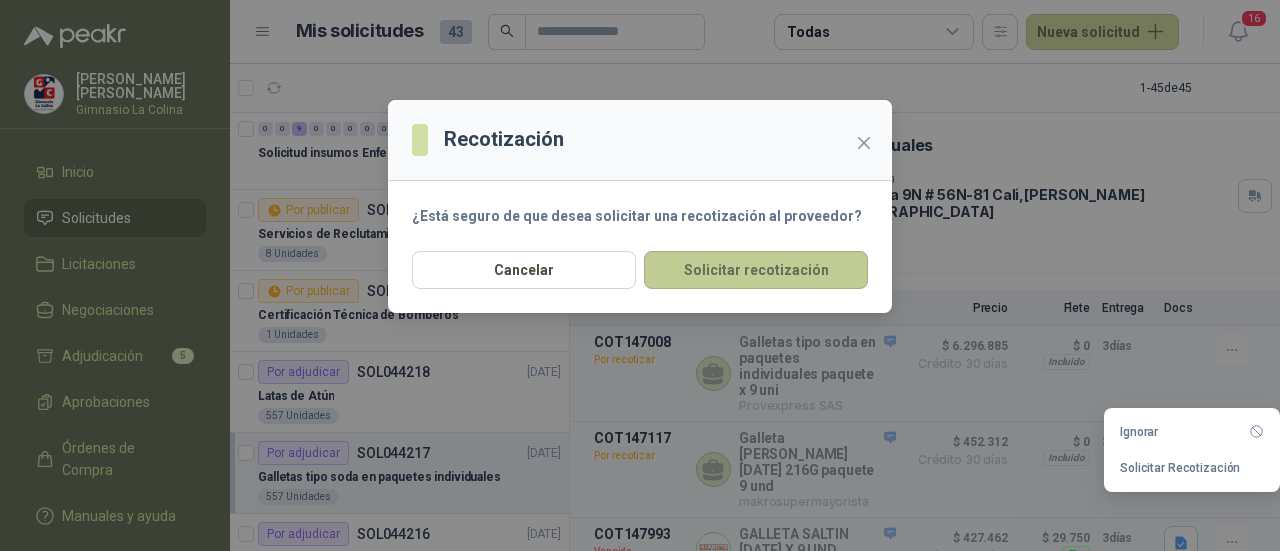 click on "Solicitar recotización" at bounding box center (756, 270) 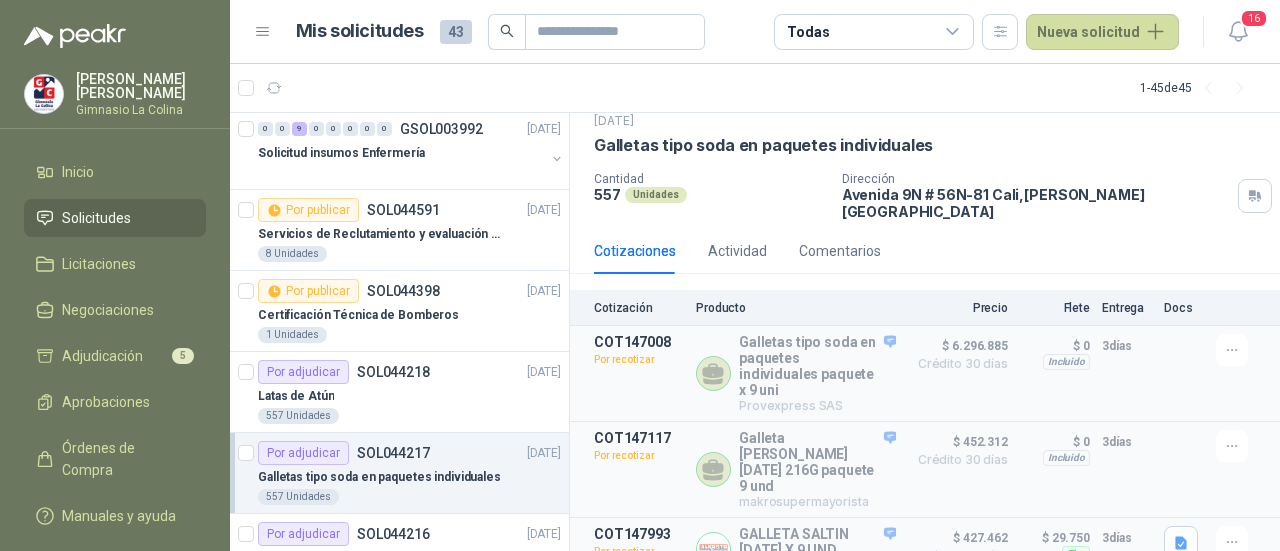 scroll, scrollTop: 1400, scrollLeft: 0, axis: vertical 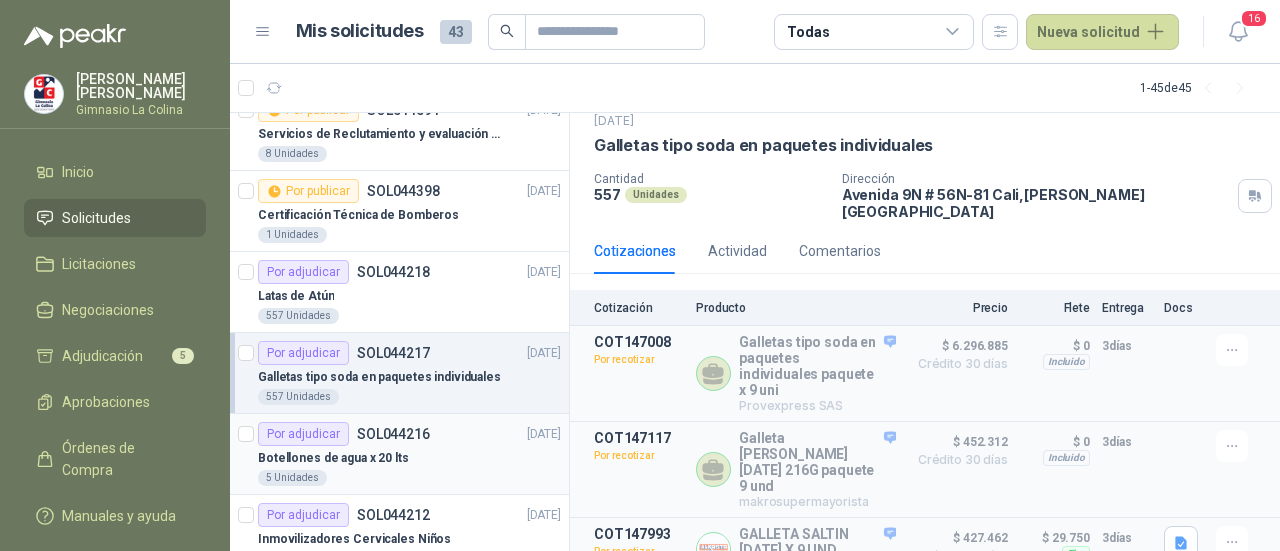 click on "SOL044216" at bounding box center (393, 434) 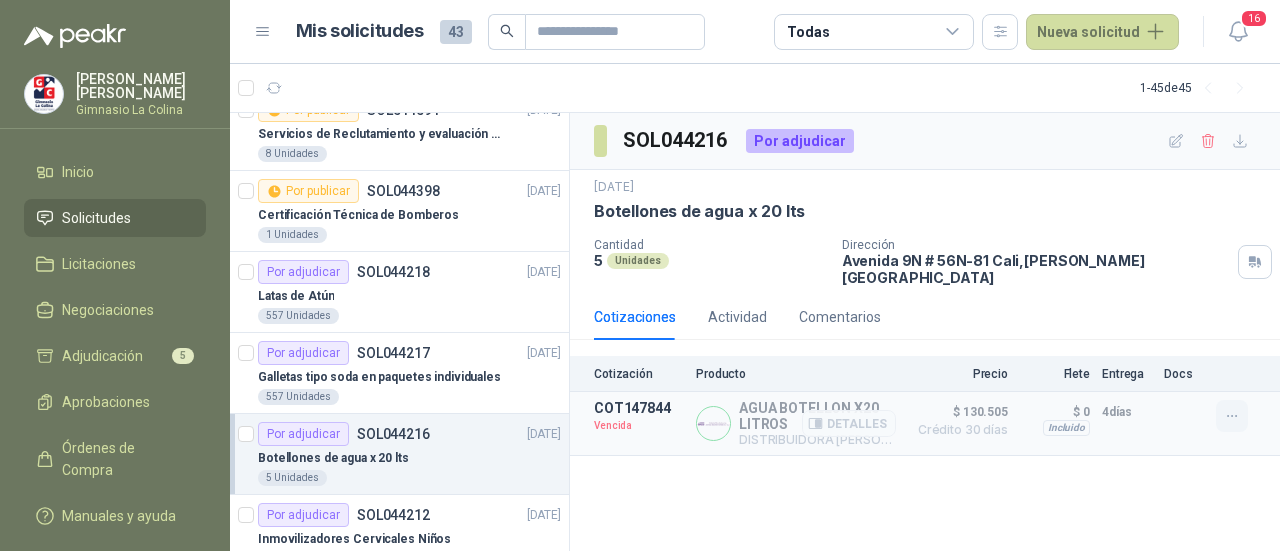 click at bounding box center (1232, 416) 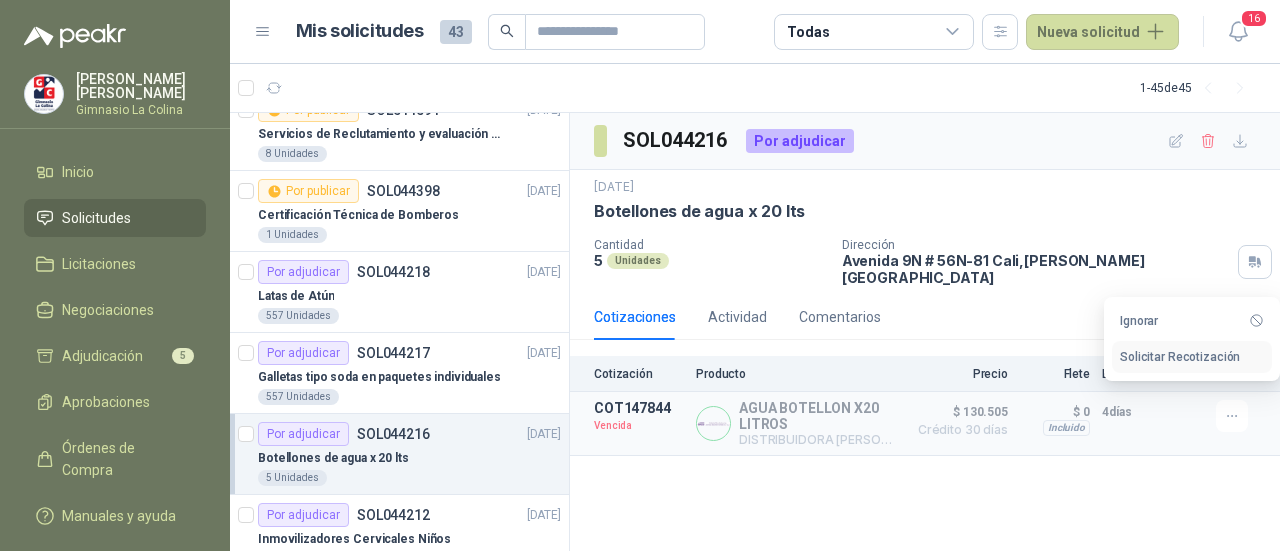 click on "Solicitar Recotización" at bounding box center [1192, 357] 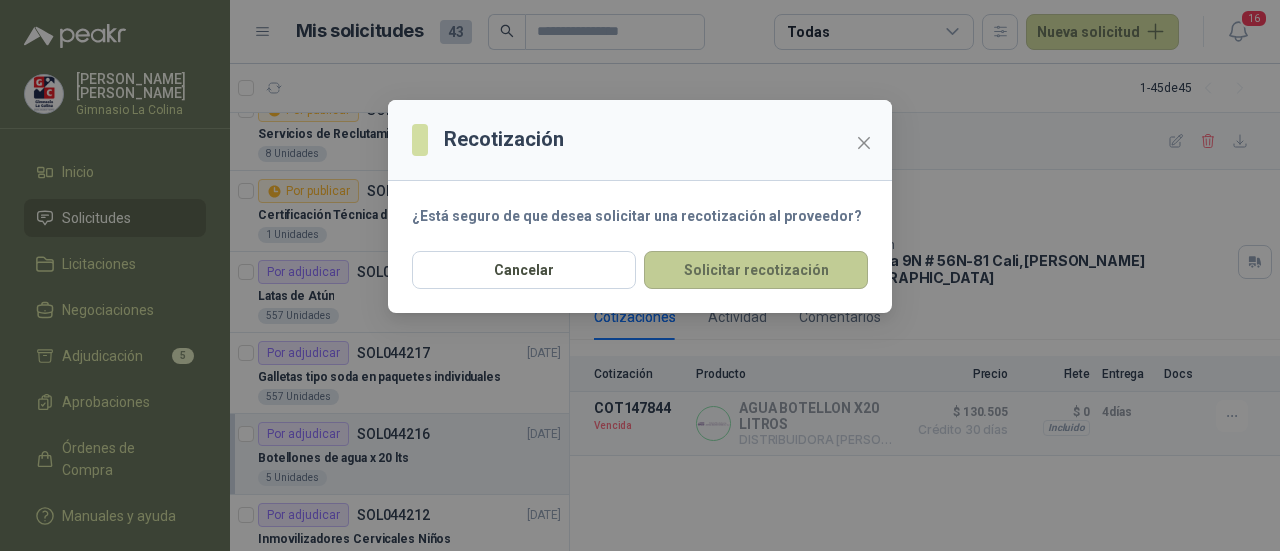 click on "Solicitar recotización" at bounding box center [756, 270] 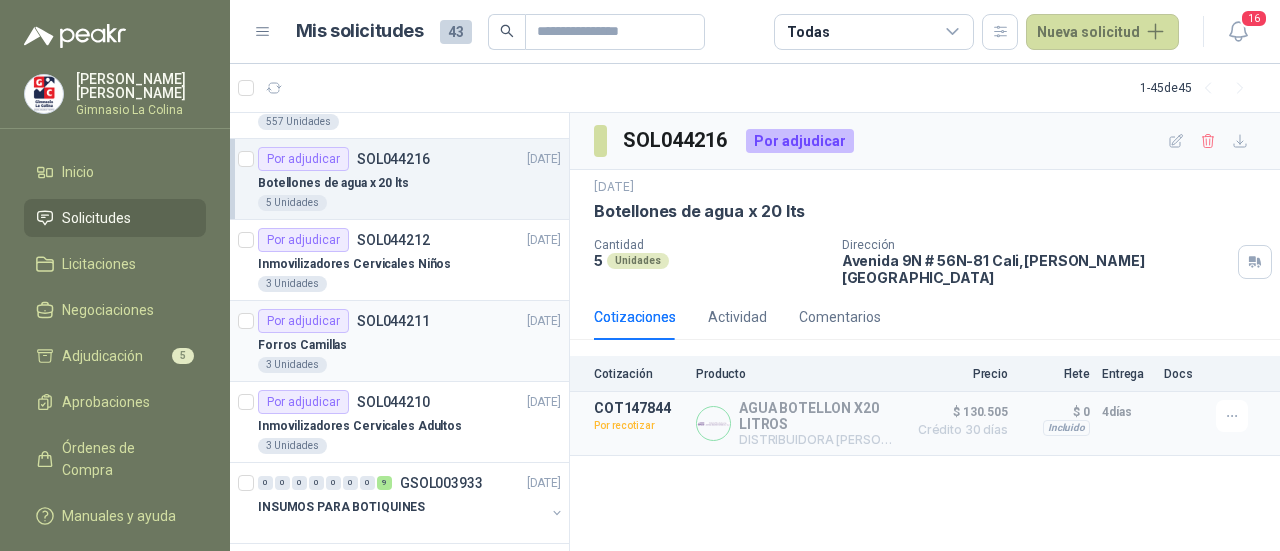 scroll, scrollTop: 1700, scrollLeft: 0, axis: vertical 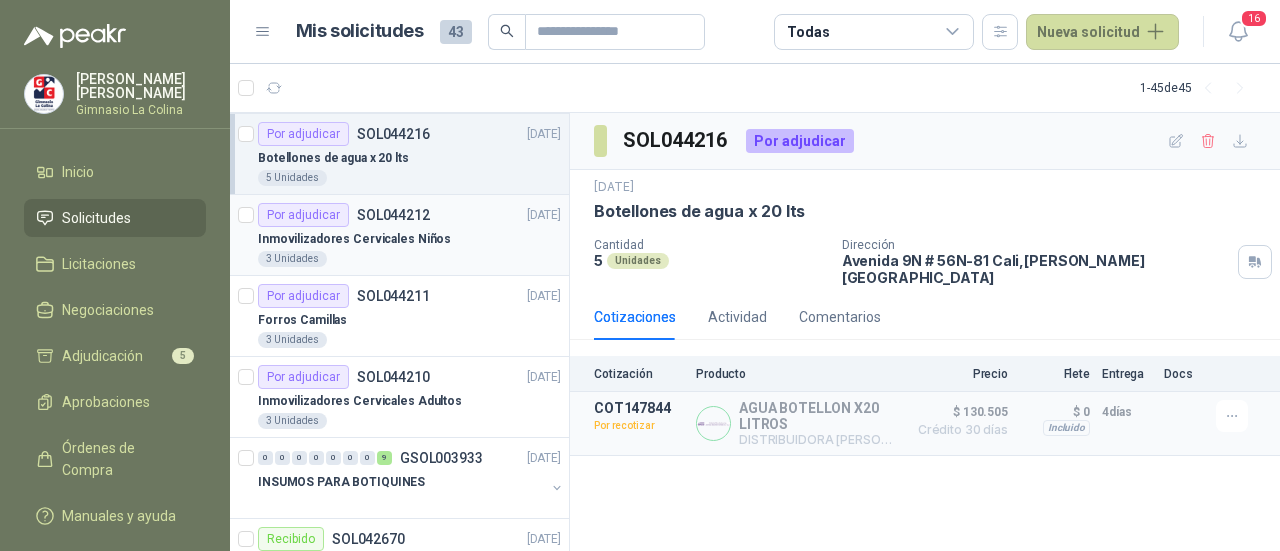 click on "Inmovilizadores Cervicales Niños" at bounding box center (409, 239) 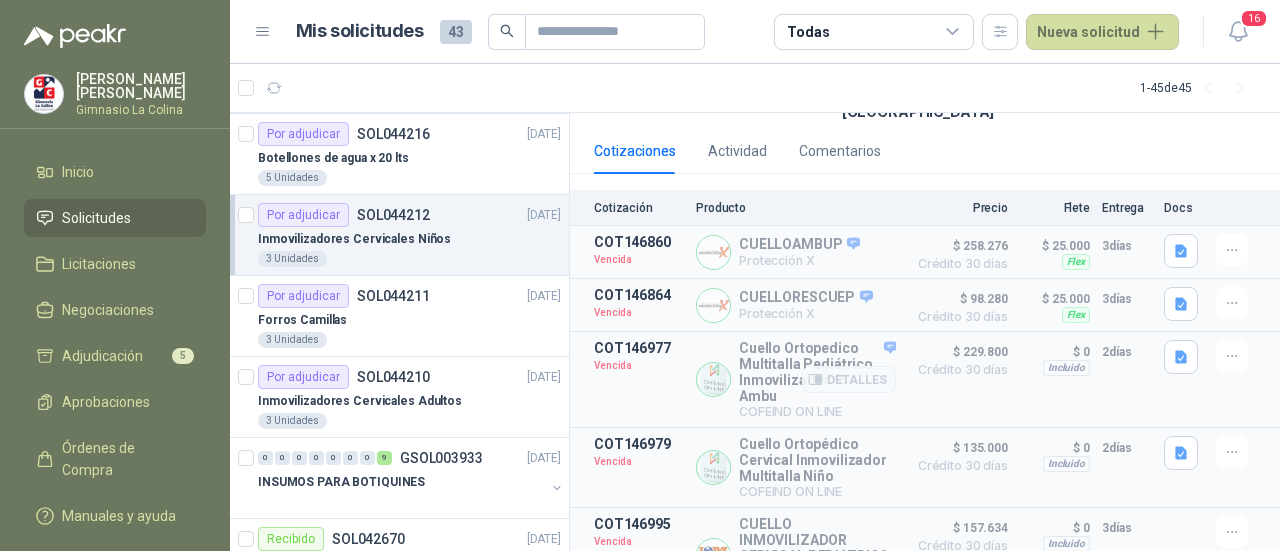 scroll, scrollTop: 200, scrollLeft: 0, axis: vertical 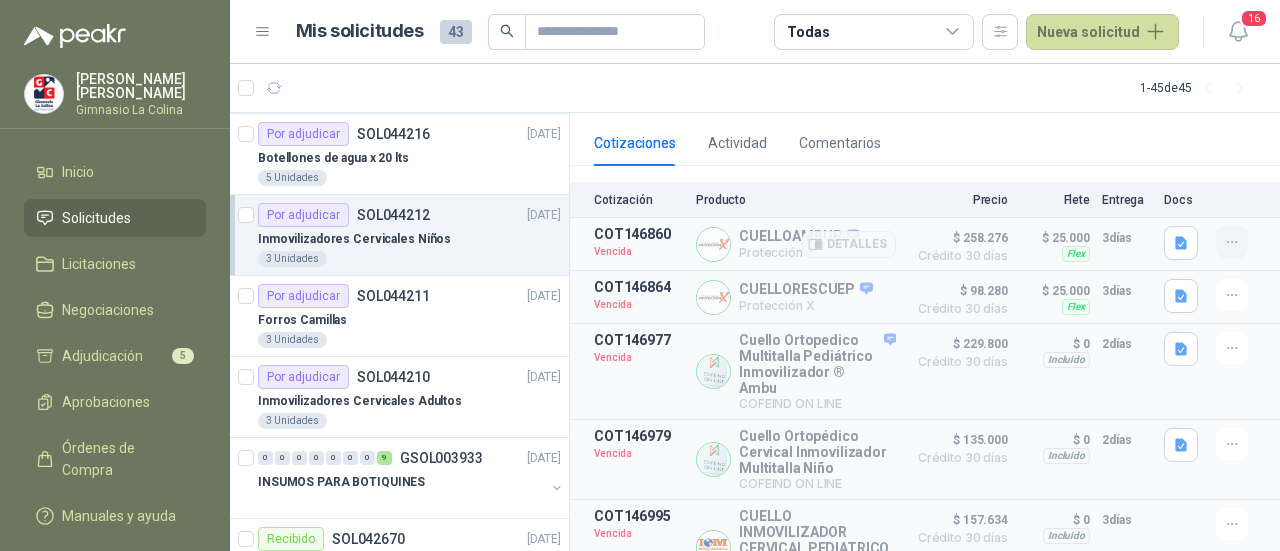 click 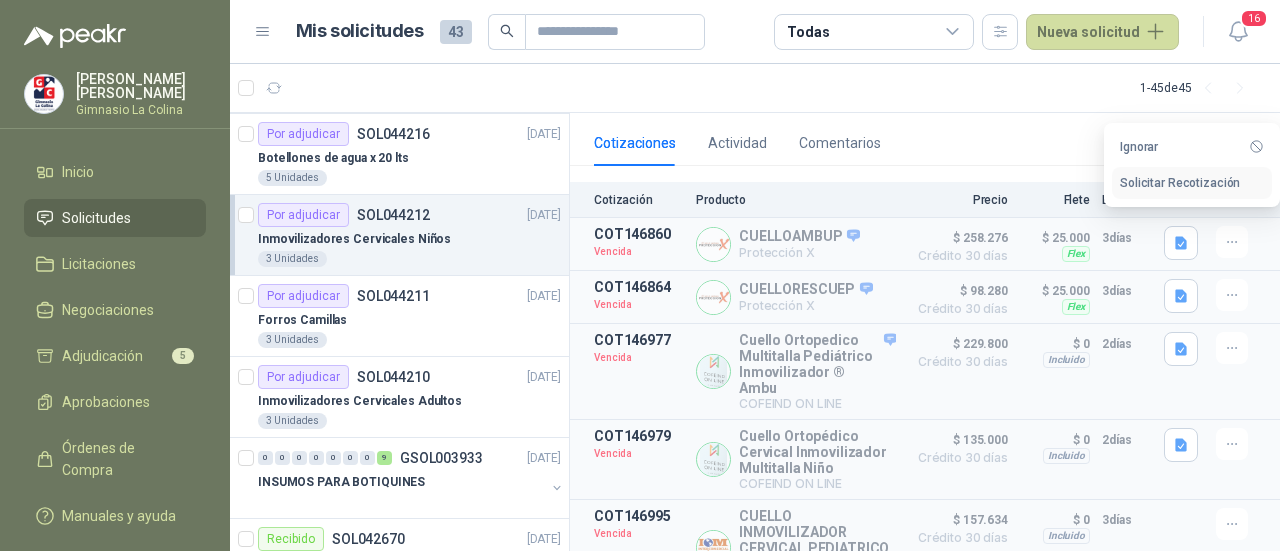 click on "Solicitar Recotización" at bounding box center [1192, 183] 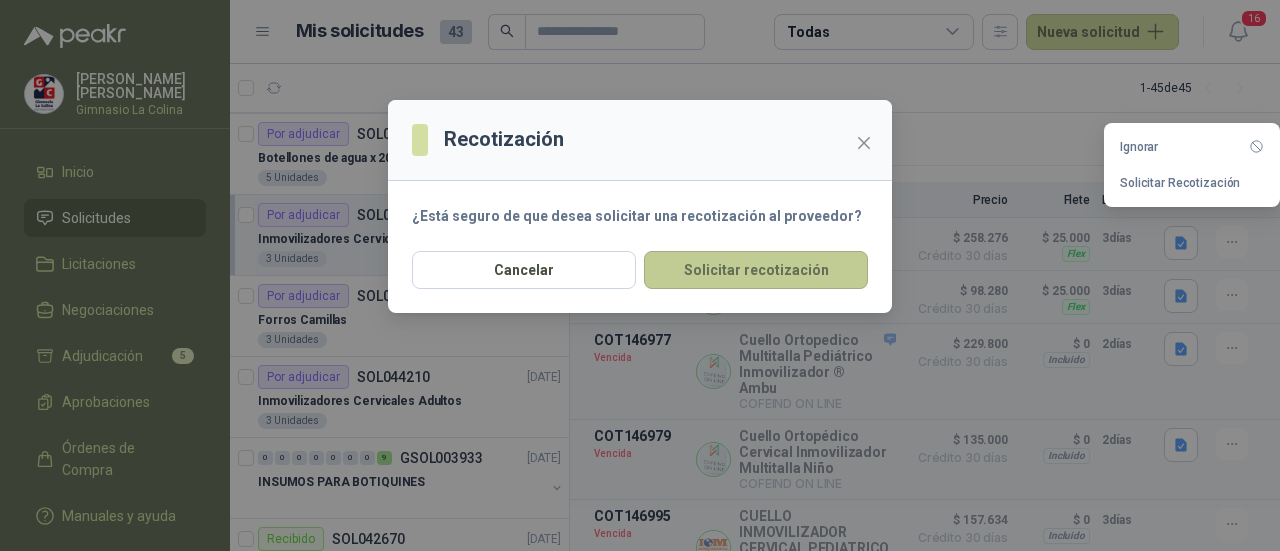 click on "Solicitar recotización" at bounding box center [756, 270] 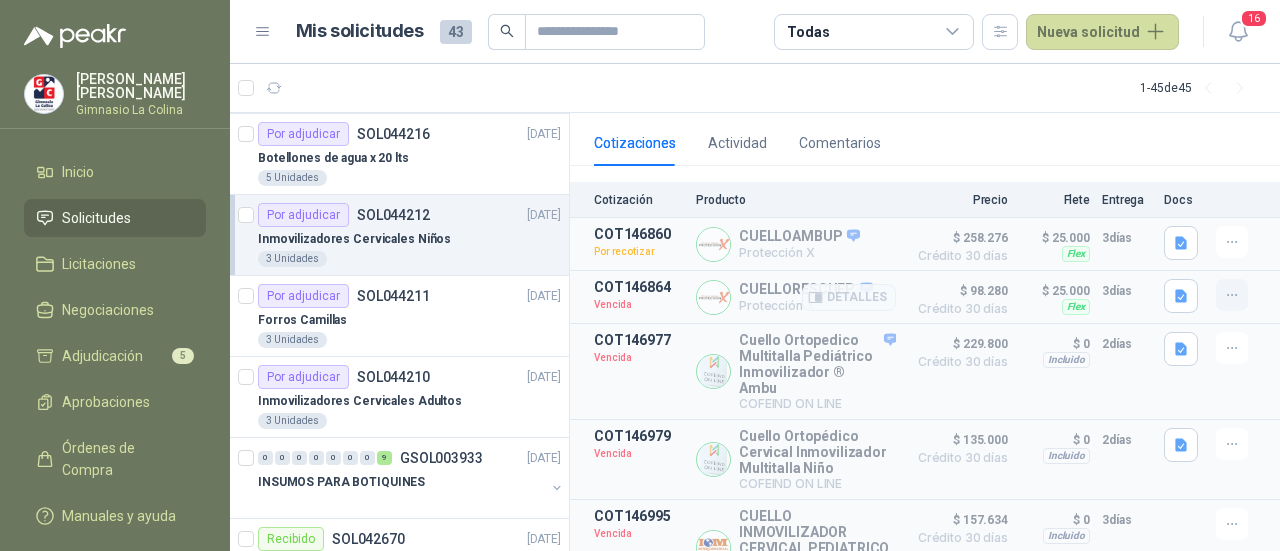 drag, startPoint x: 1216, startPoint y: 272, endPoint x: 1205, endPoint y: 273, distance: 11.045361 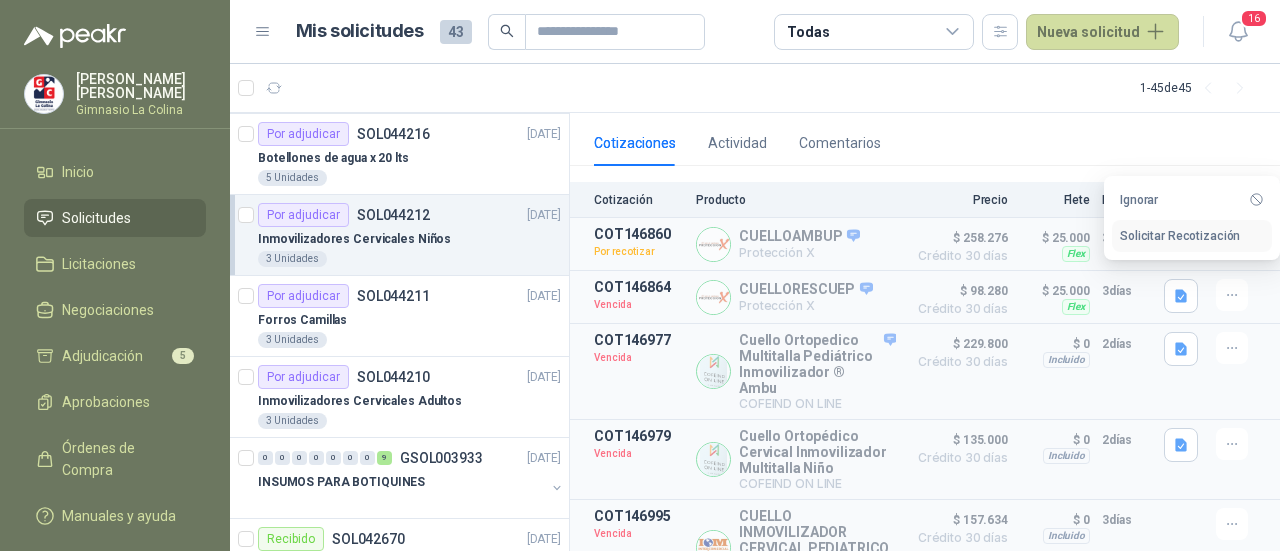 click on "Solicitar Recotización" at bounding box center [1192, 236] 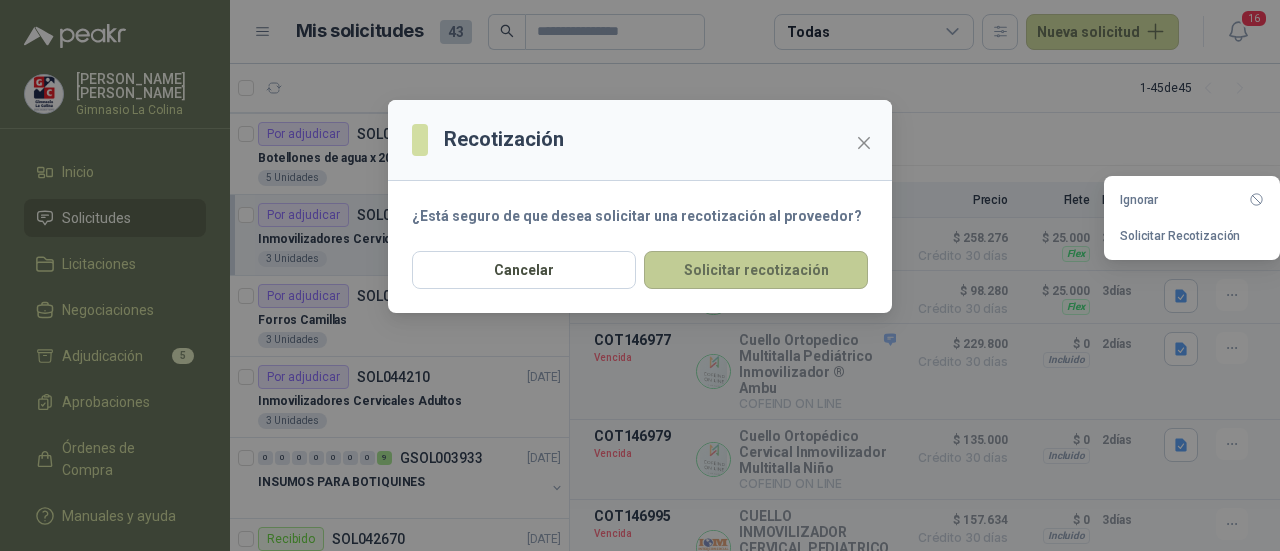 click on "Solicitar recotización" at bounding box center [756, 270] 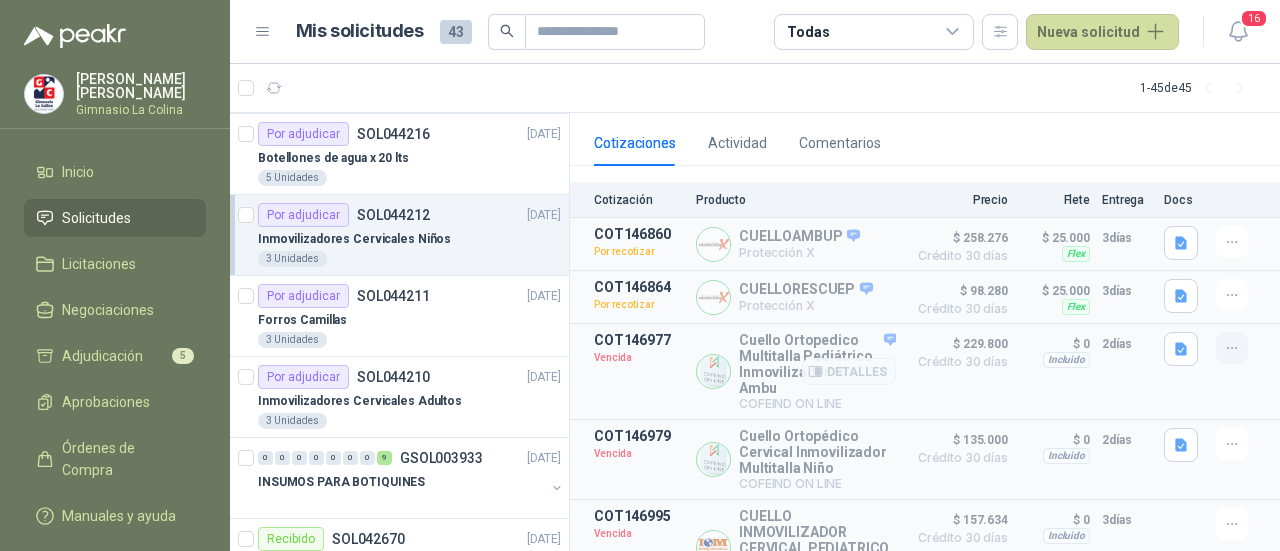 click 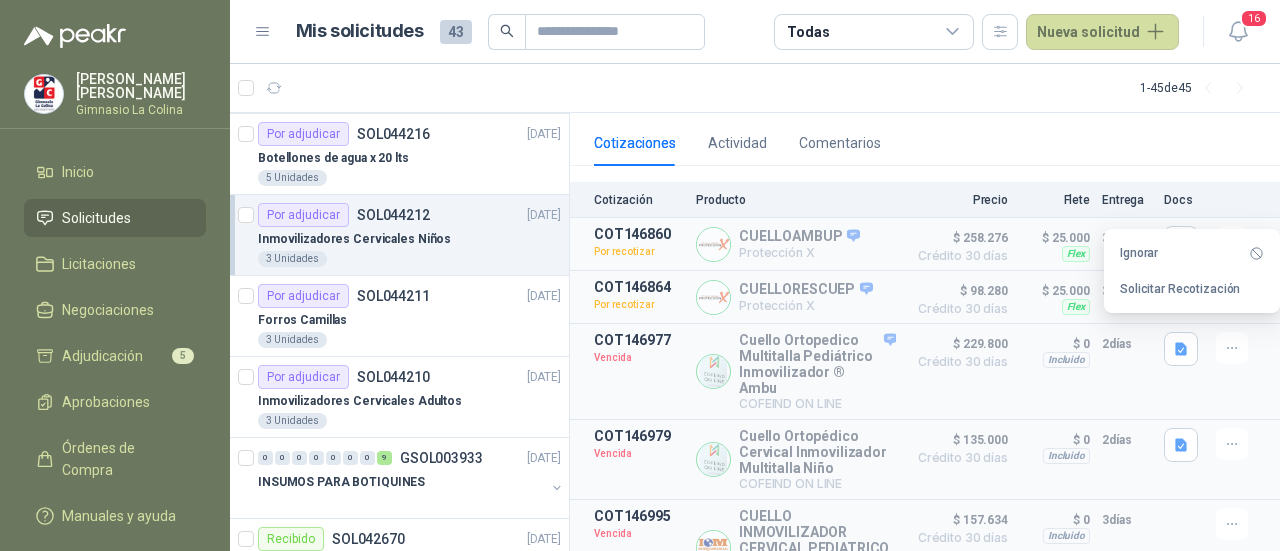 click on "Solicitar Recotización" at bounding box center (1192, 289) 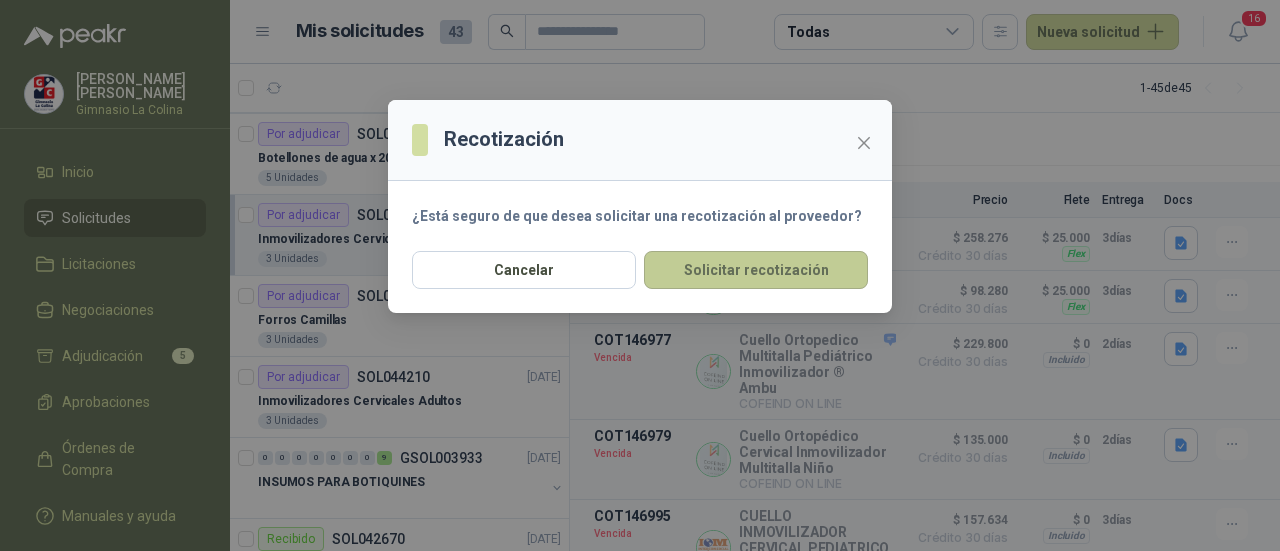click on "Solicitar recotización" at bounding box center [756, 270] 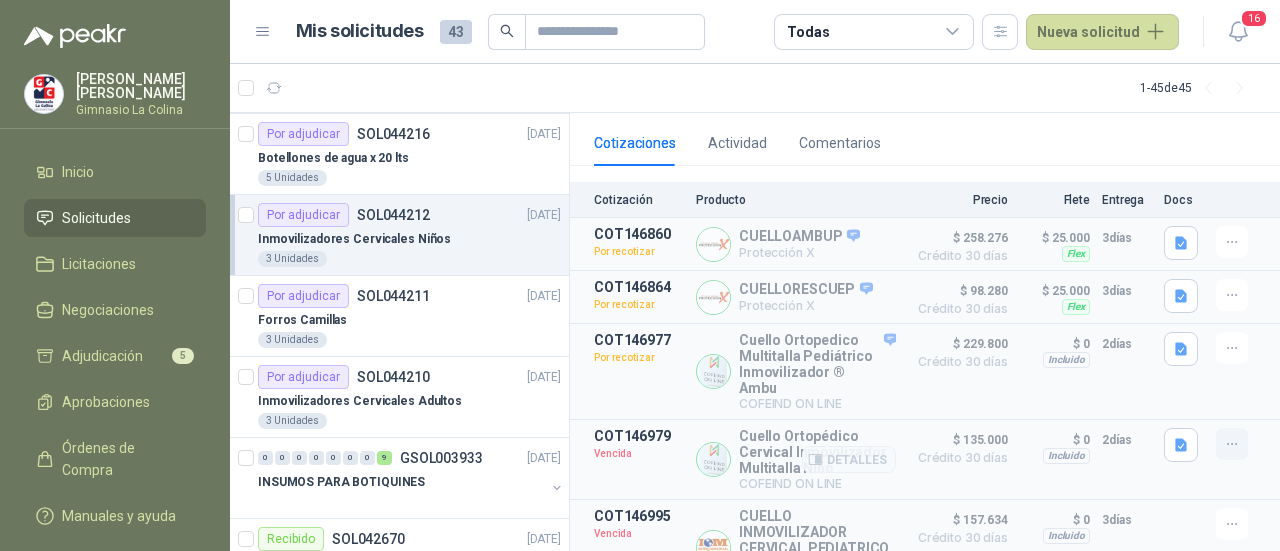 click at bounding box center [1232, 444] 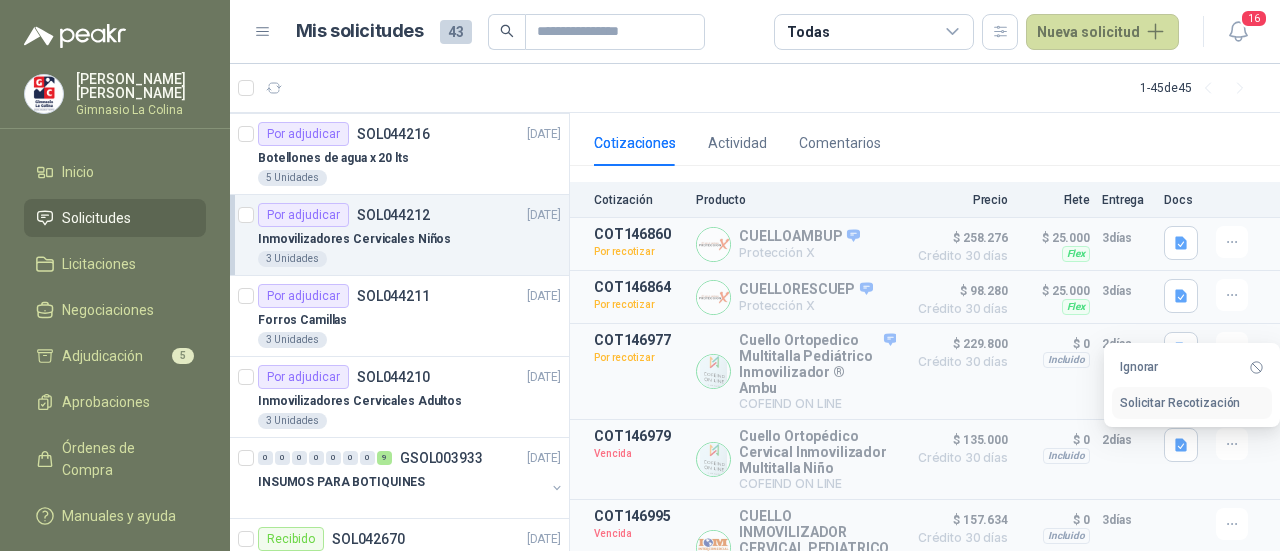 click on "Solicitar Recotización" at bounding box center [1192, 403] 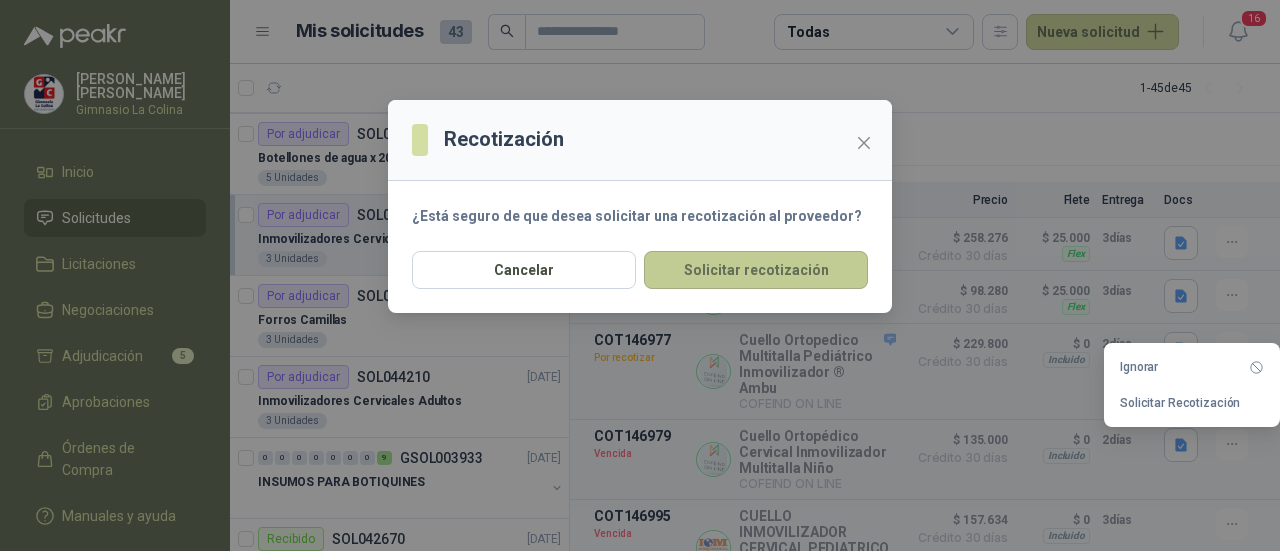 click on "Solicitar recotización" at bounding box center [756, 270] 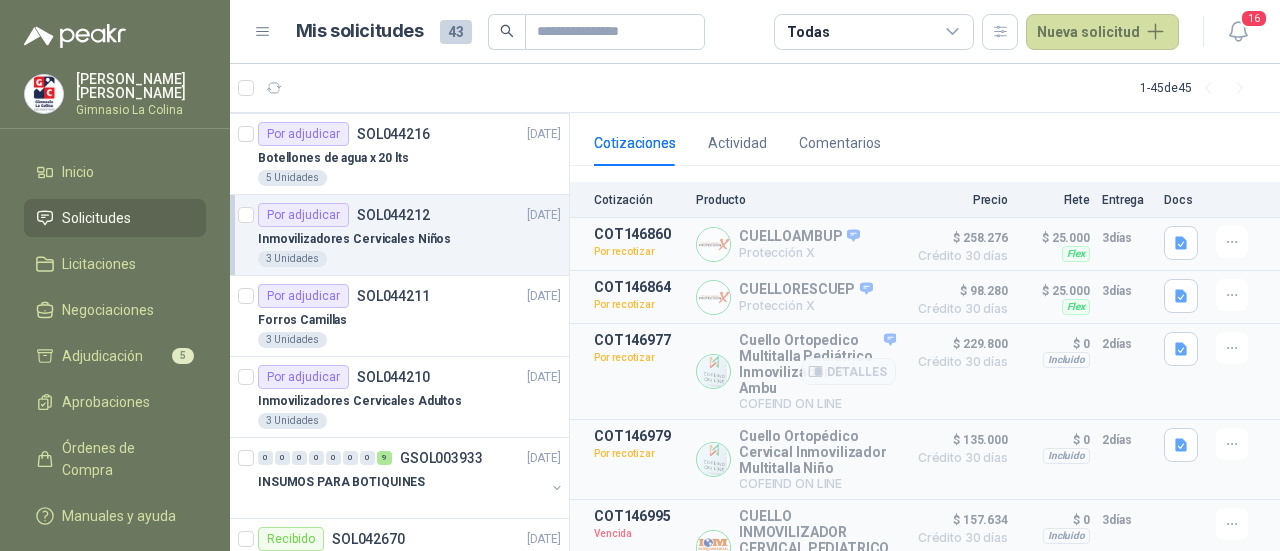 scroll, scrollTop: 266, scrollLeft: 0, axis: vertical 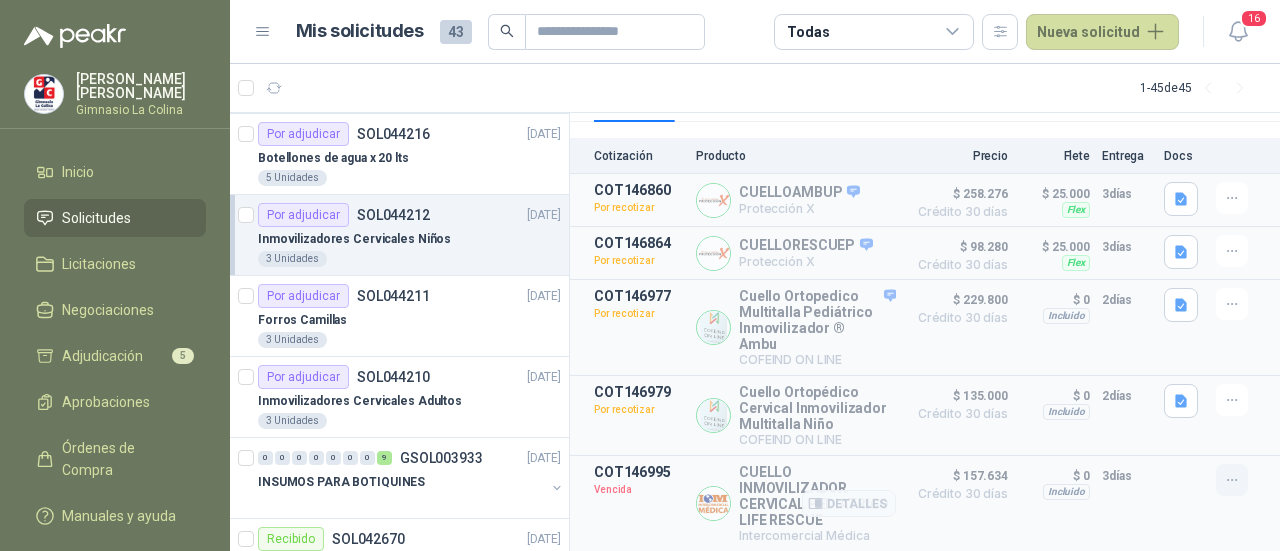 click 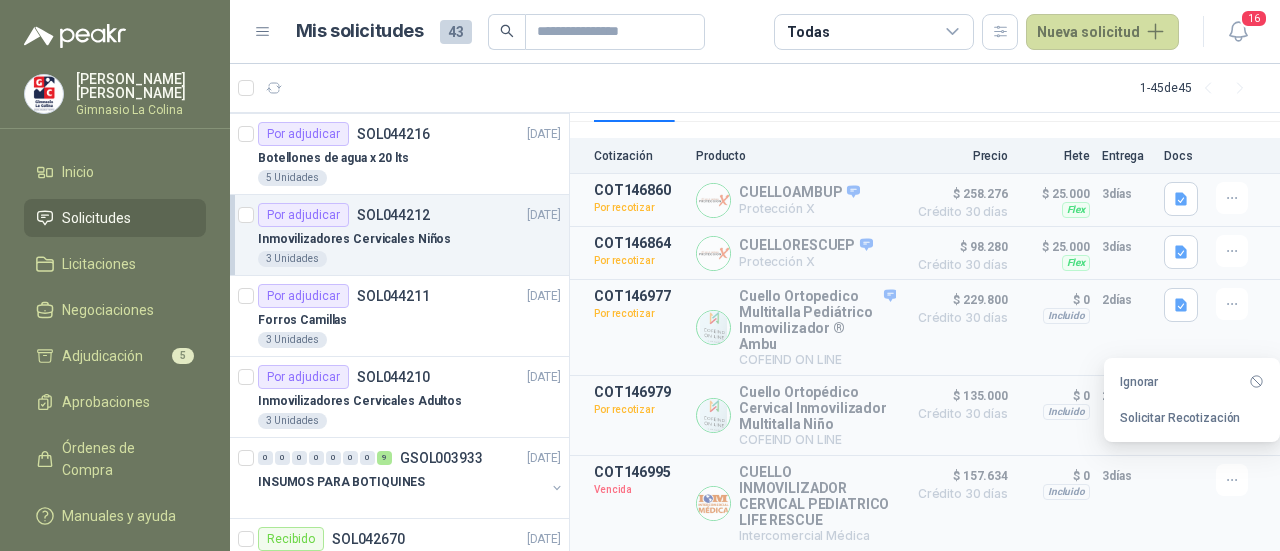 drag, startPoint x: 1164, startPoint y: 424, endPoint x: 1149, endPoint y: 423, distance: 15.033297 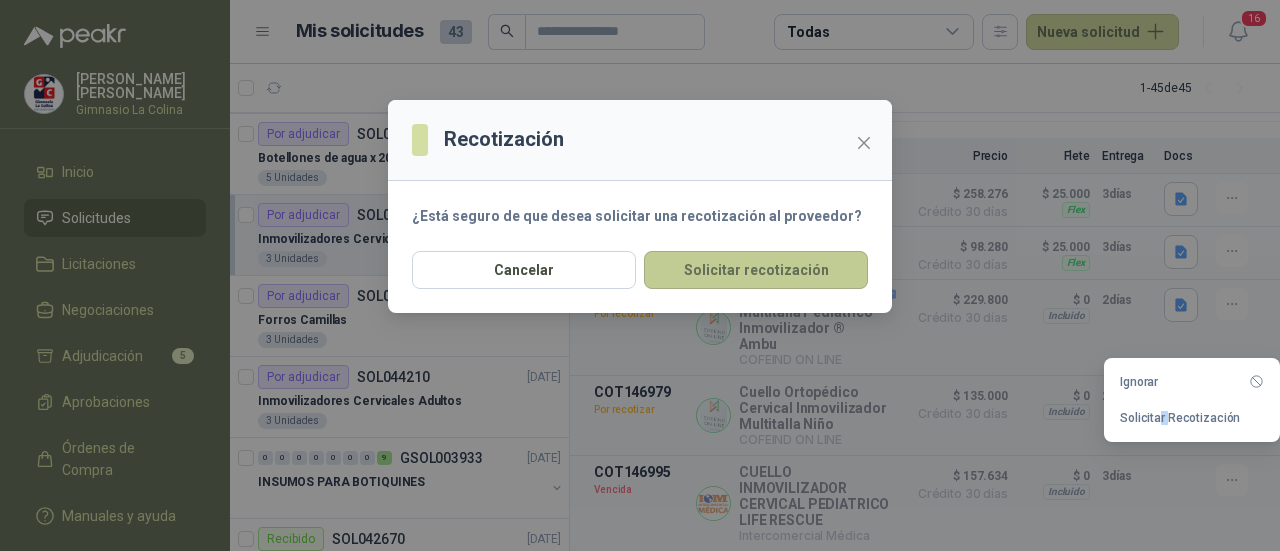 click on "Solicitar recotización" at bounding box center (756, 270) 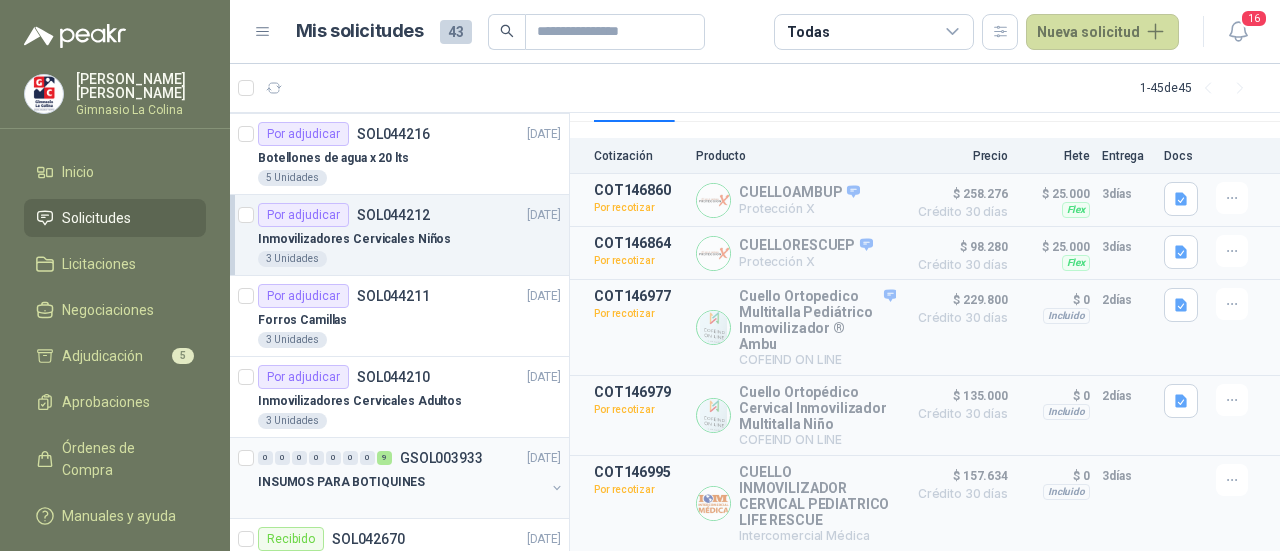 click on "GSOL003933" at bounding box center (441, 458) 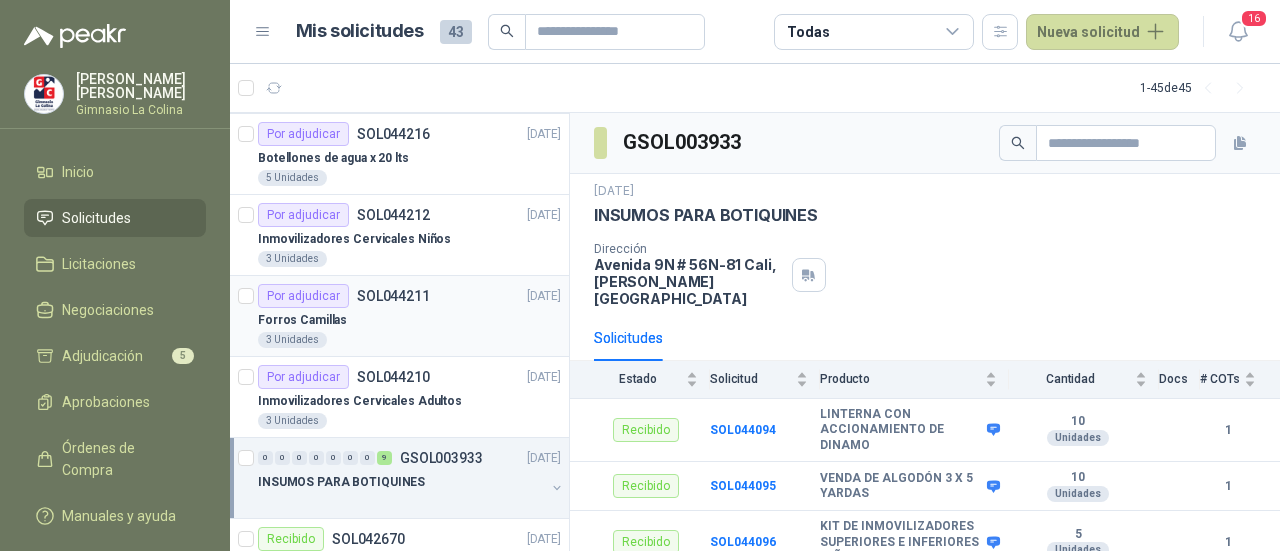 click on "Forros Camillas" at bounding box center (409, 320) 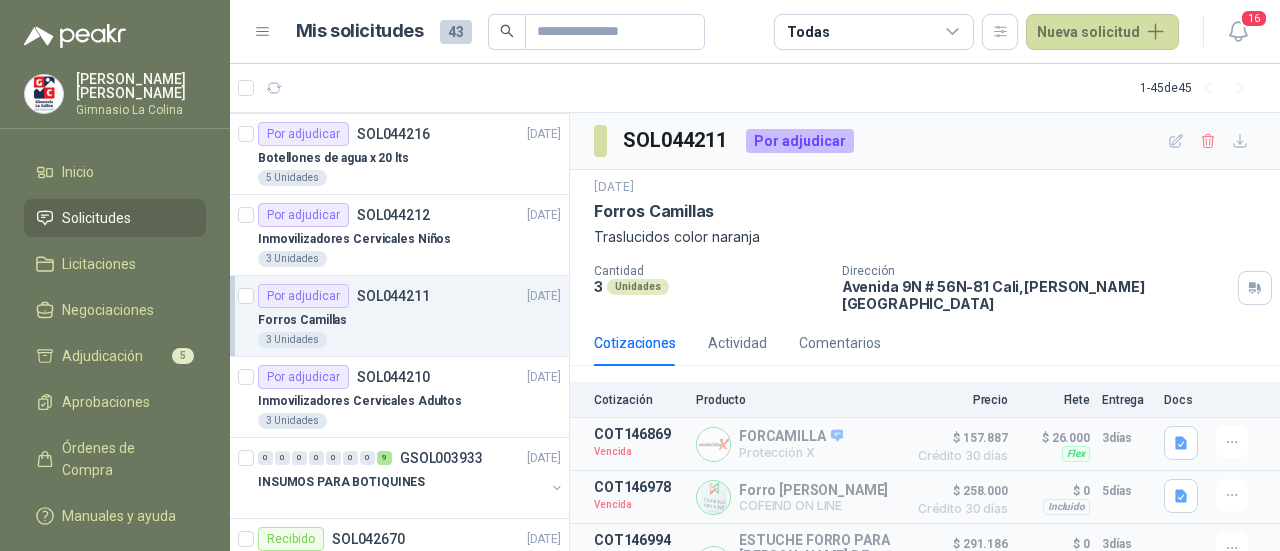 scroll, scrollTop: 54, scrollLeft: 0, axis: vertical 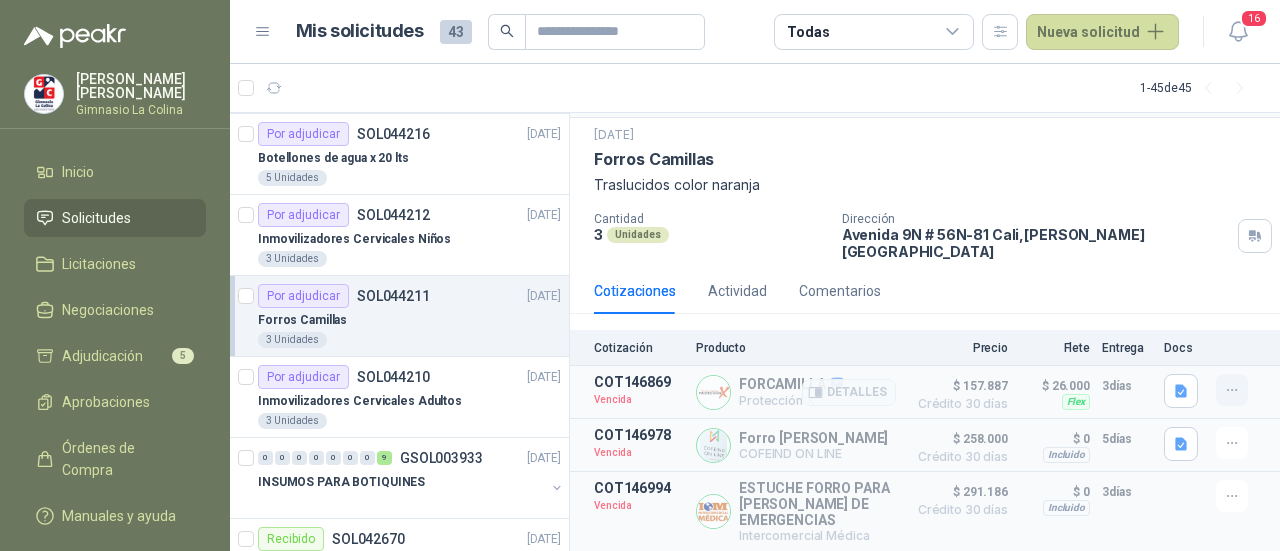 click at bounding box center (1232, 390) 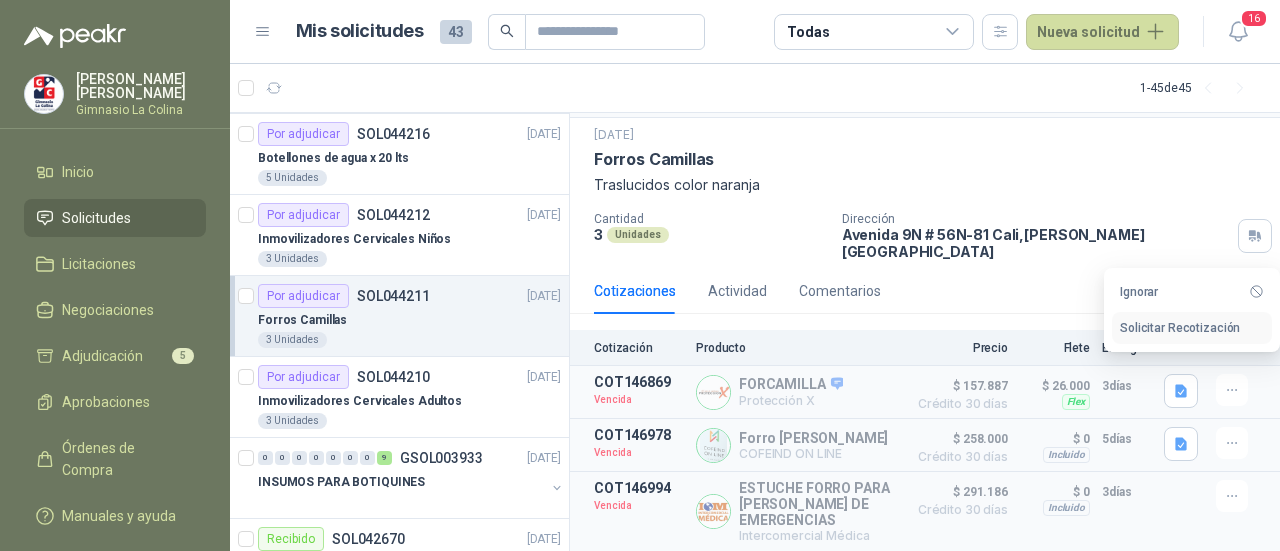 click on "Solicitar Recotización" at bounding box center (1192, 328) 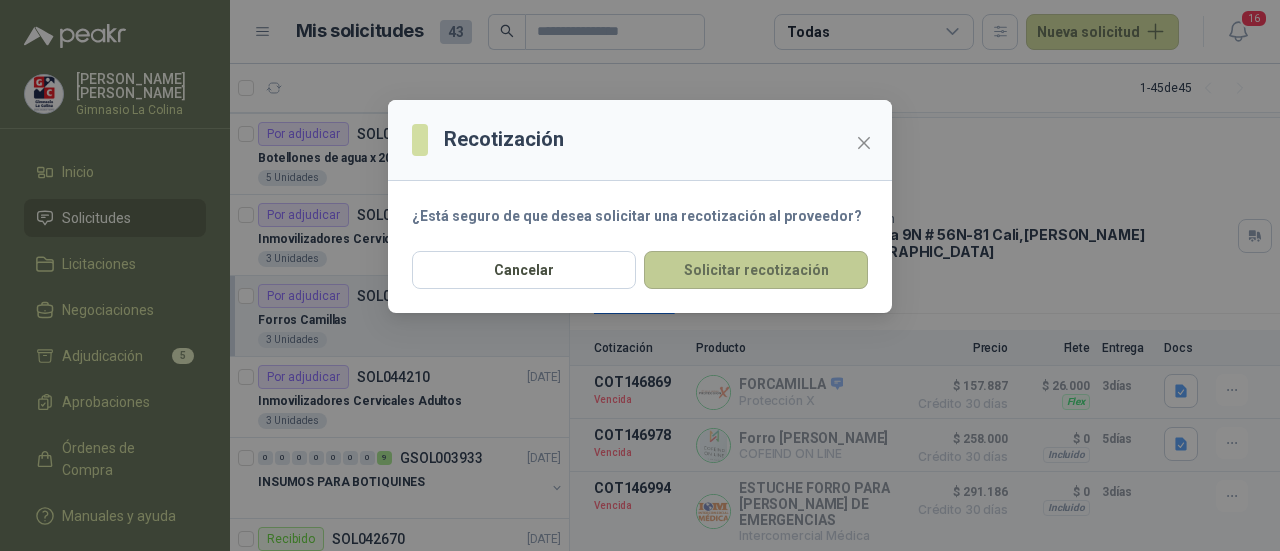 click on "Solicitar recotización" at bounding box center [756, 270] 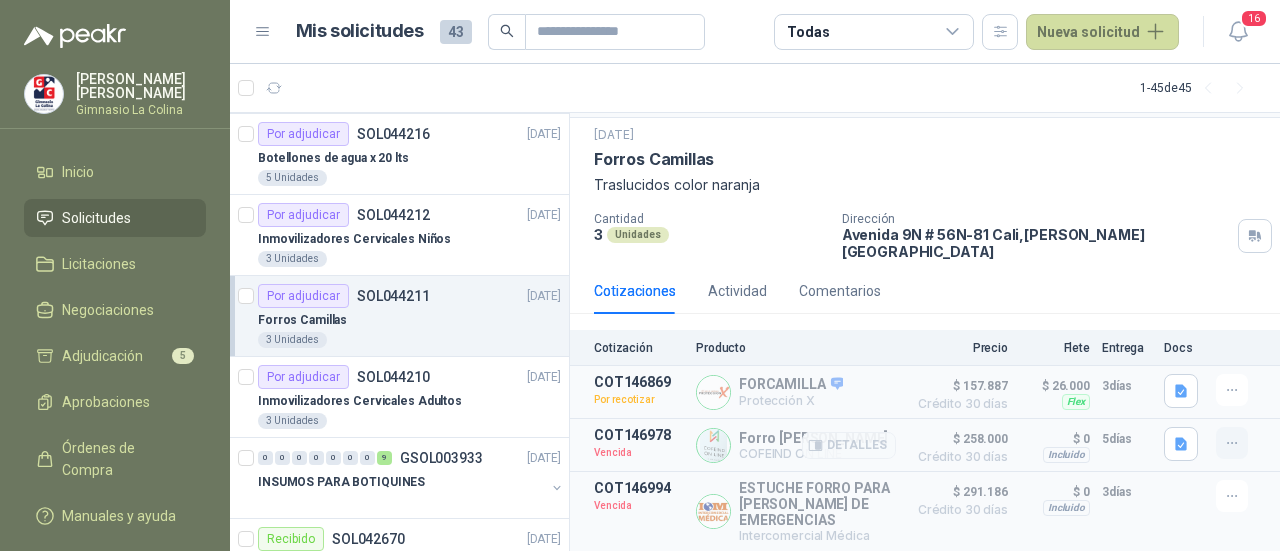 click 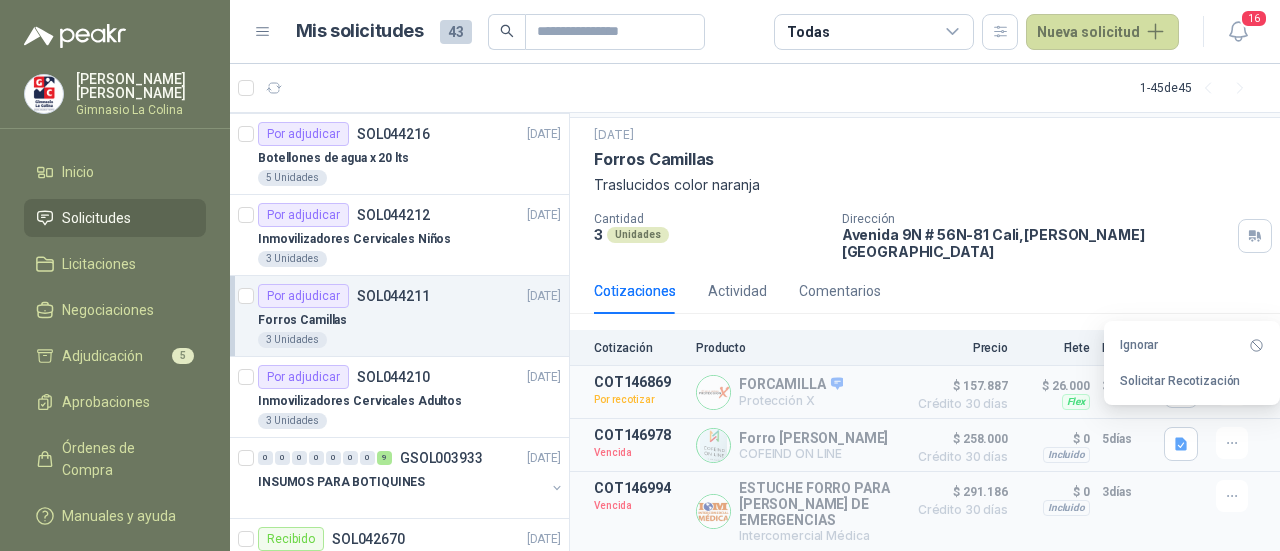 click on "Solicitar Recotización" at bounding box center (1192, 381) 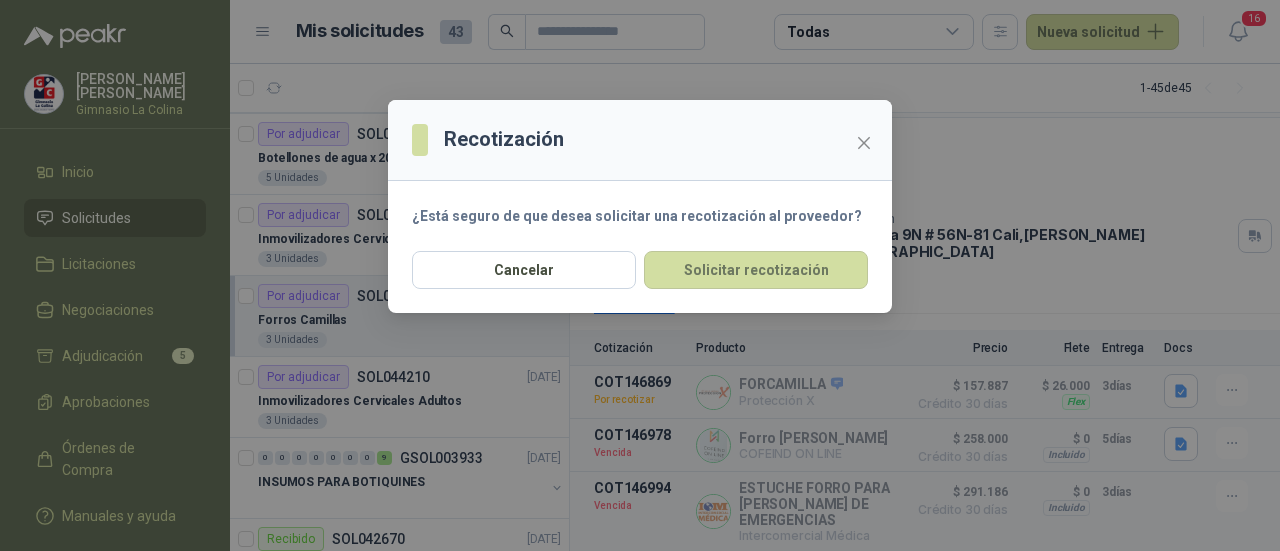click on "Cancelar Solicitar recotización" at bounding box center [640, 282] 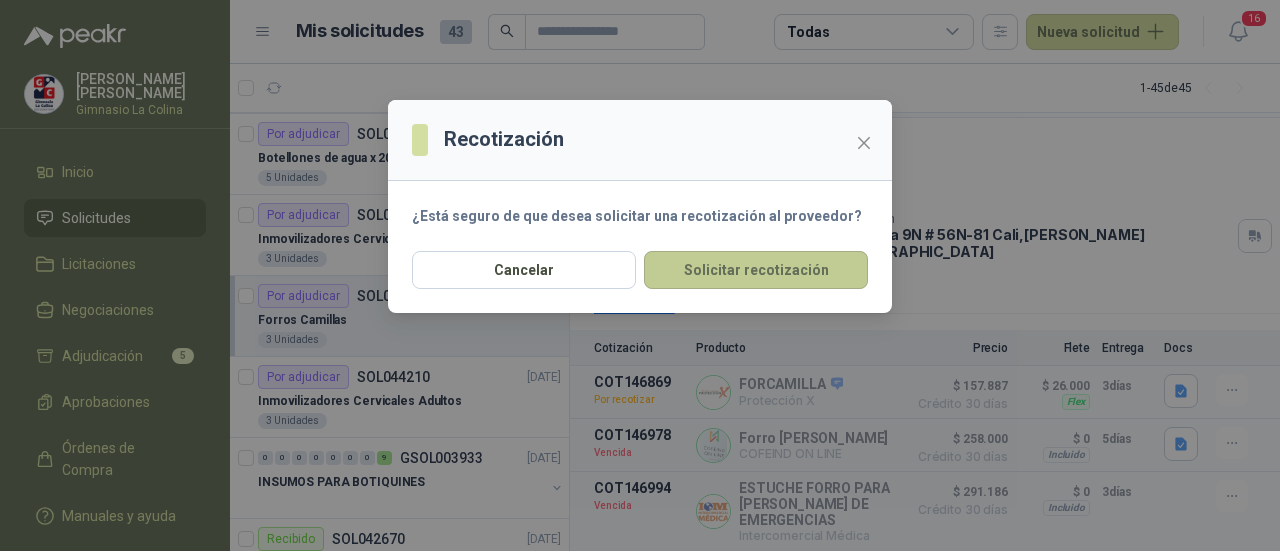 click on "Solicitar recotización" at bounding box center [756, 270] 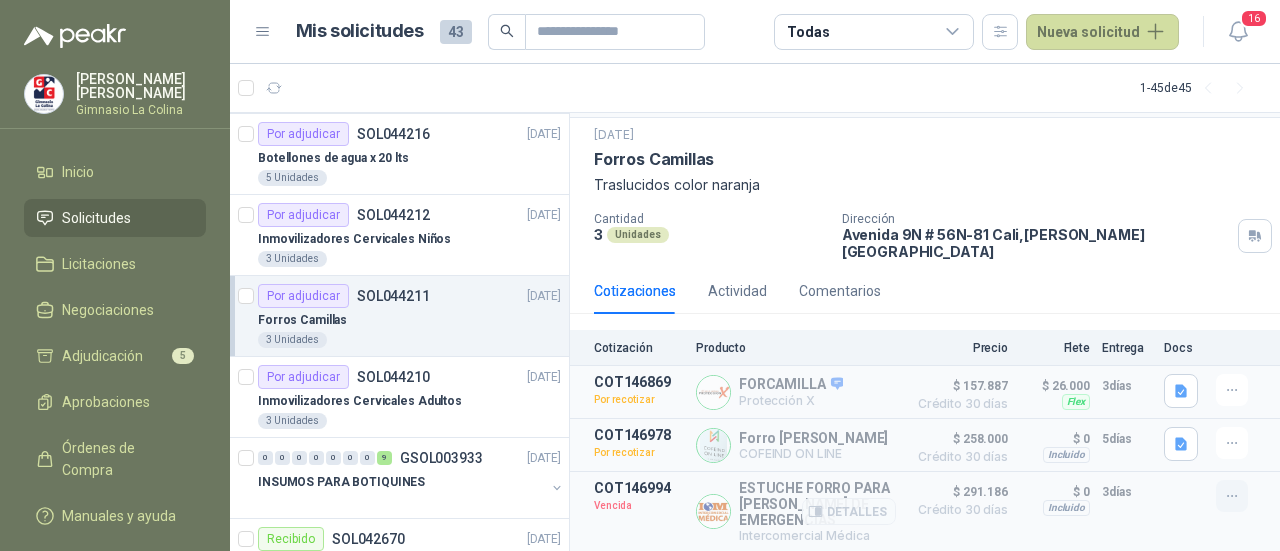 click 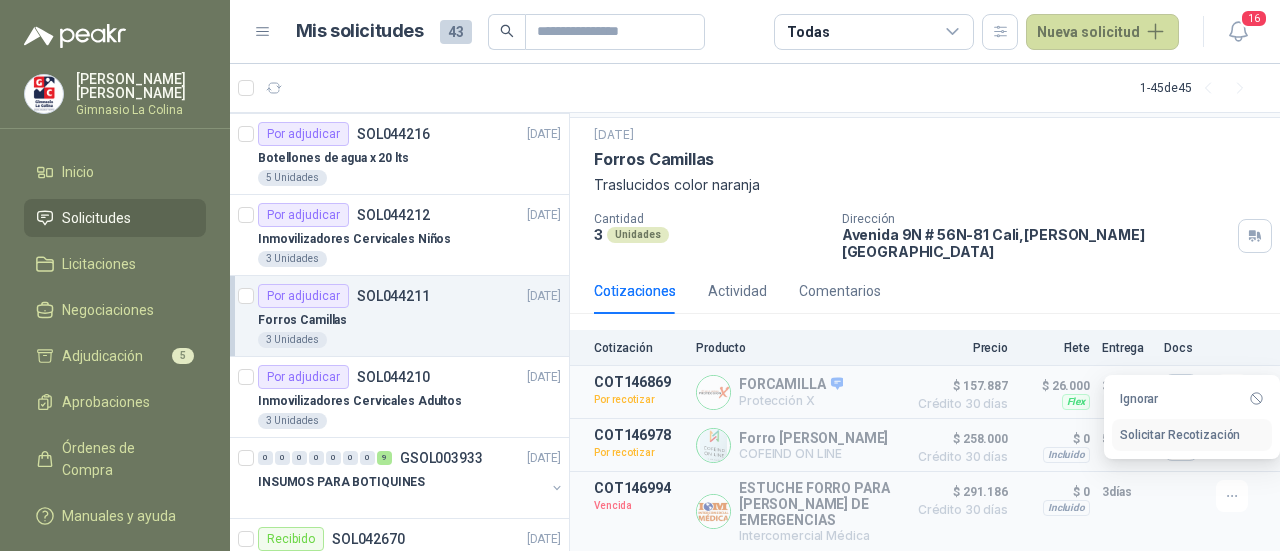 click on "Solicitar Recotización" at bounding box center [1192, 435] 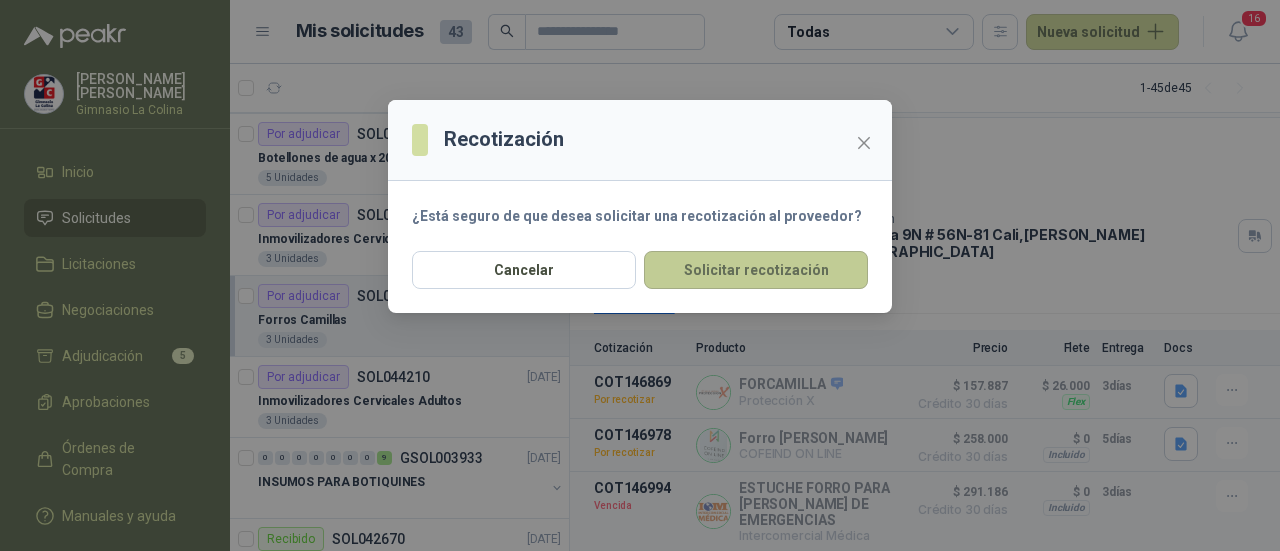 click on "Solicitar recotización" at bounding box center (756, 270) 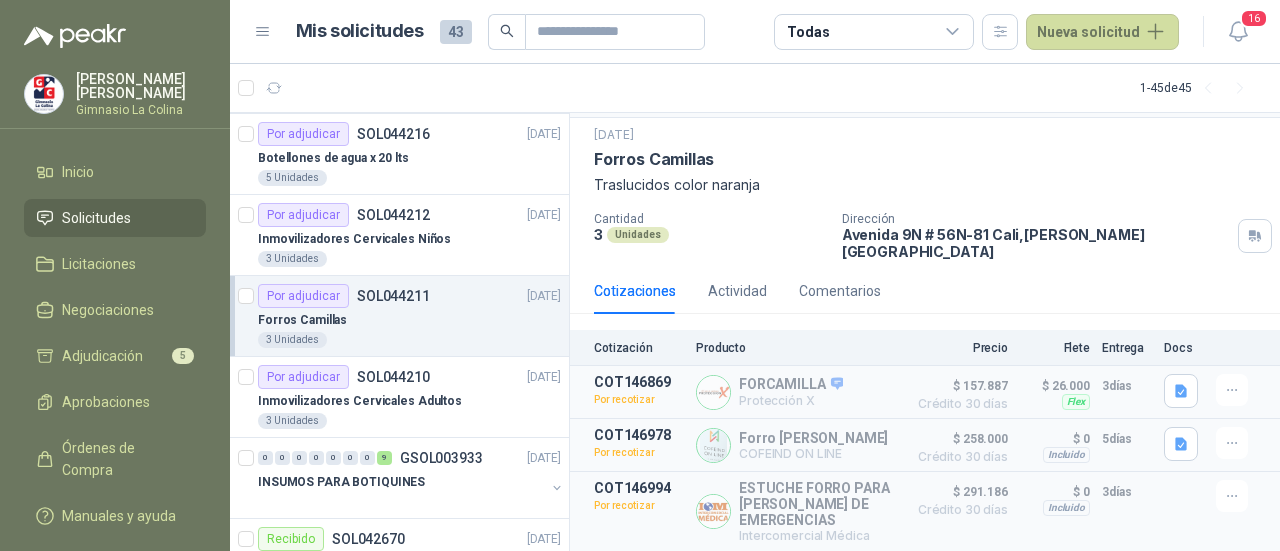 click on "Inmovilizadores Cervicales Adultos" at bounding box center [360, 401] 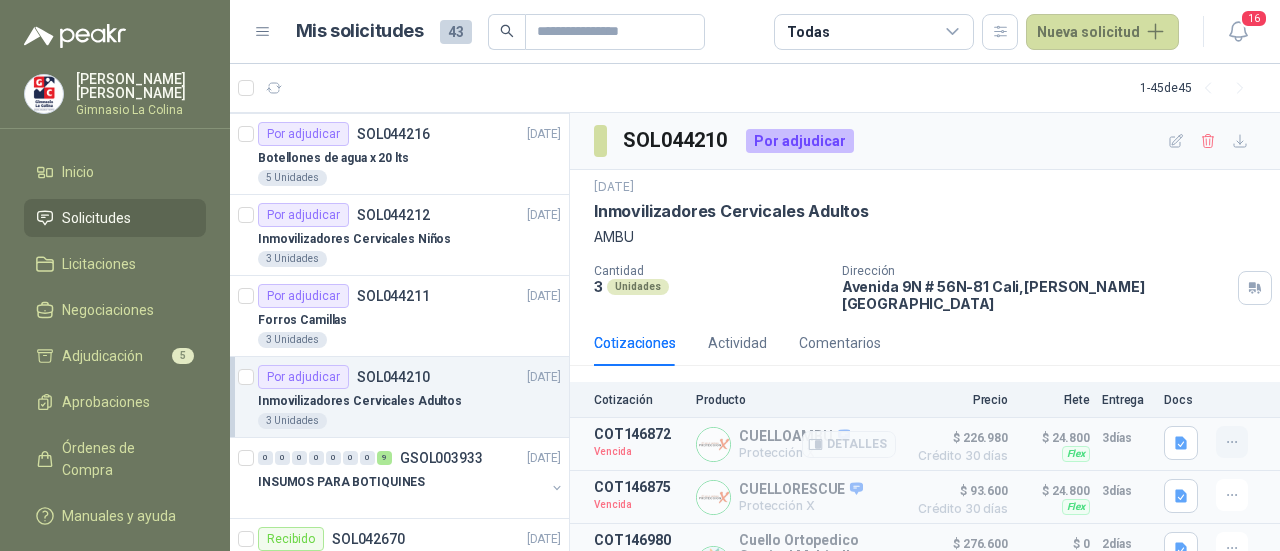 click 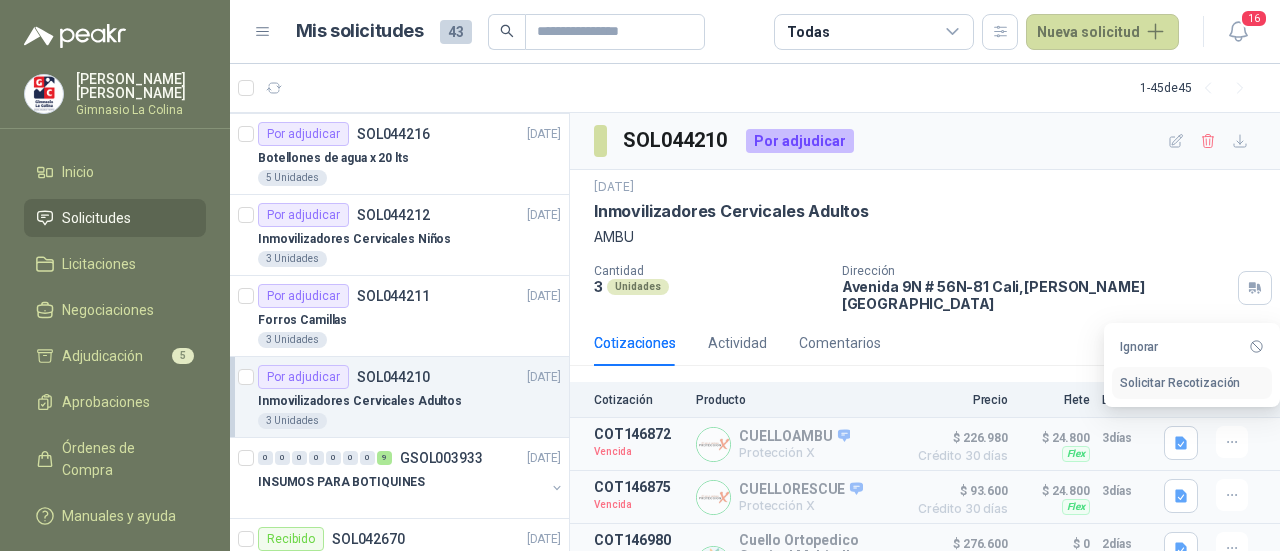 click on "Solicitar Recotización" at bounding box center [1192, 383] 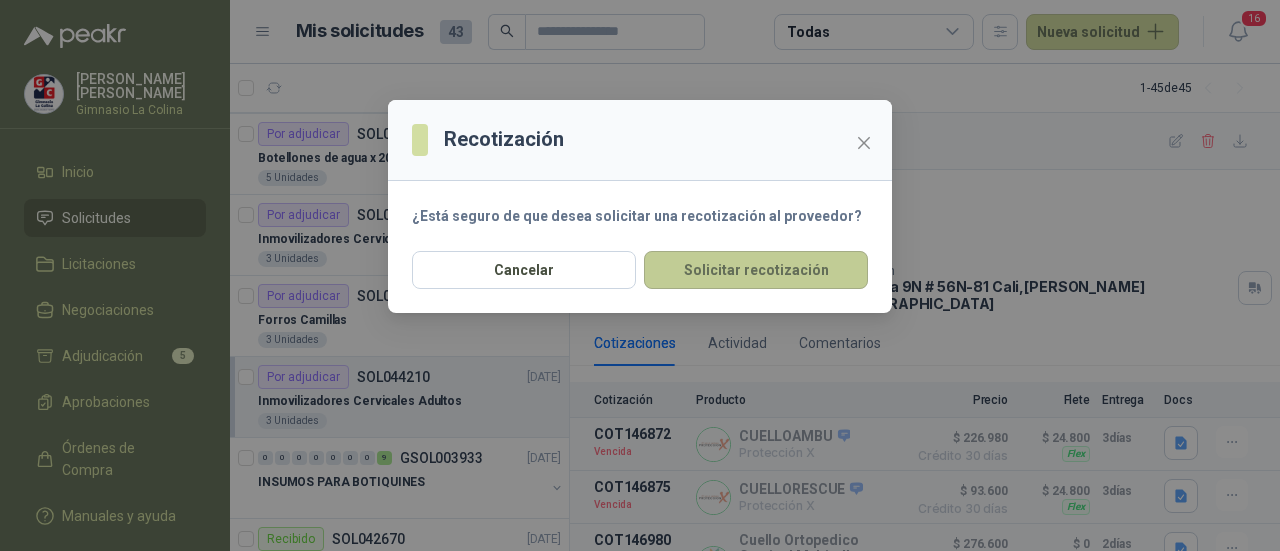 click on "Solicitar recotización" at bounding box center (756, 270) 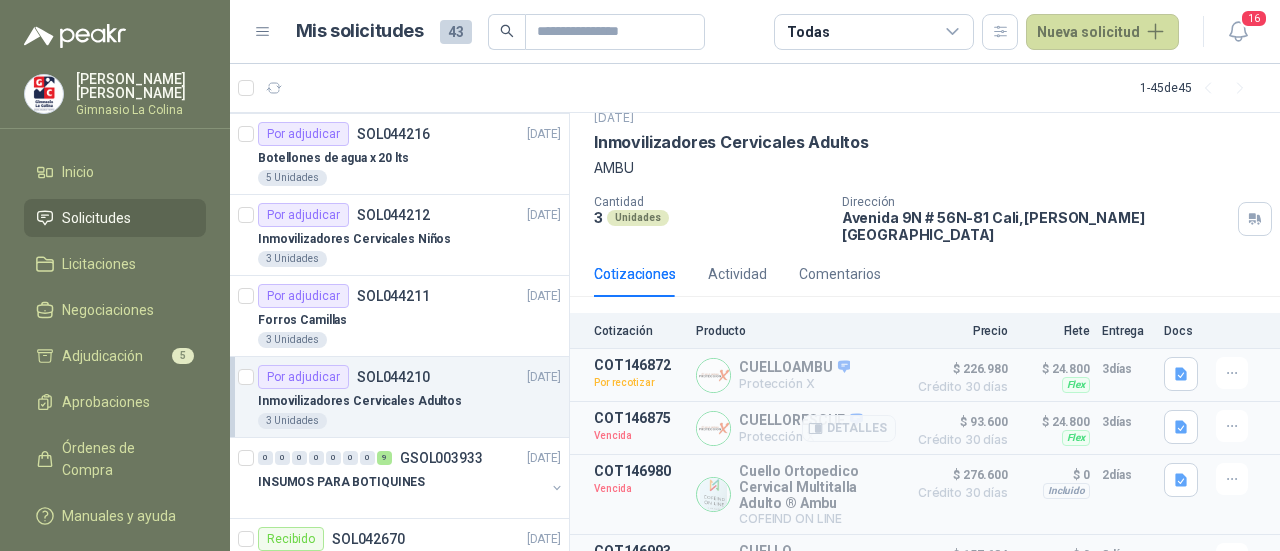 scroll, scrollTop: 100, scrollLeft: 0, axis: vertical 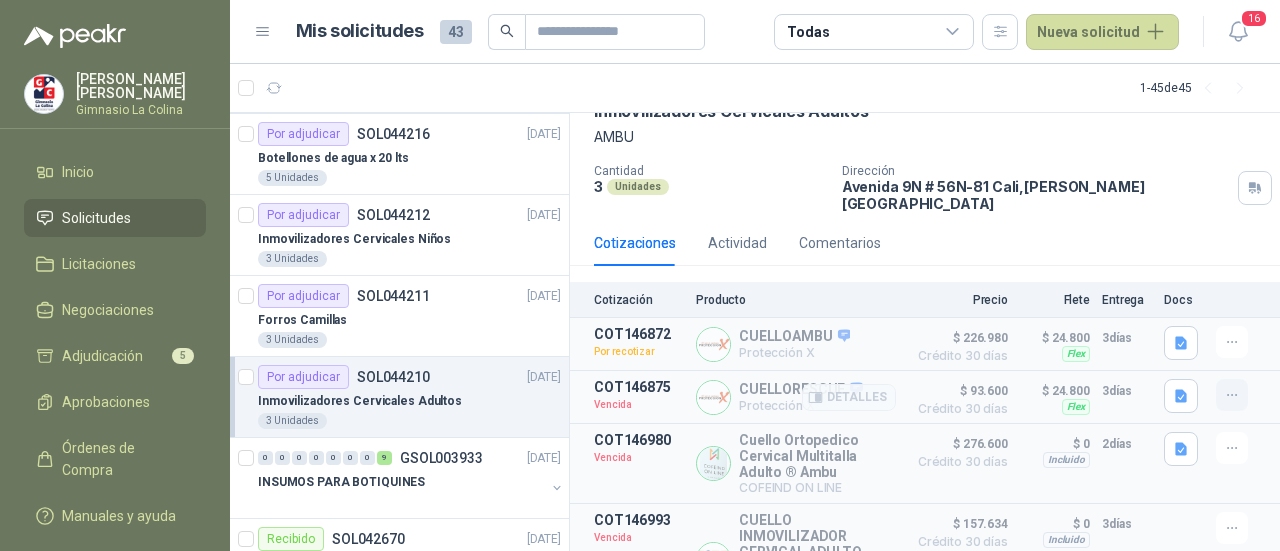 click on "COT146875 Vencida CUELLORESCUE   Protección X   Detalles $ 93.600 Crédito 30 días $ 93.600 Crédito 30 días Flex   $ 24.800 Entrega:    3  días $ 24.800 Flex   3  días" at bounding box center [925, 397] 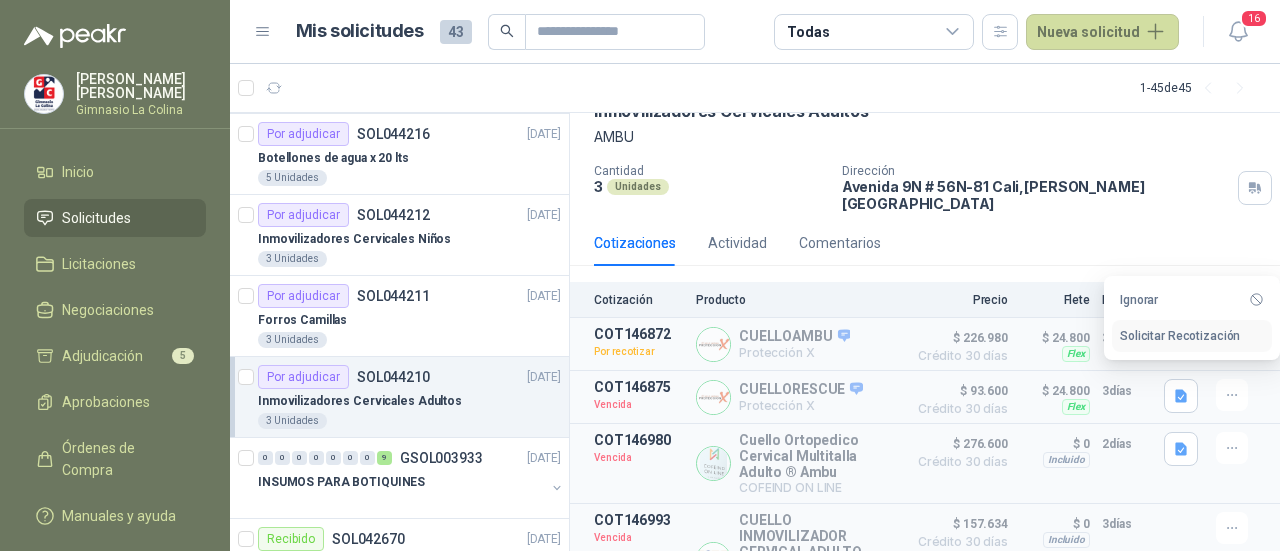 click on "Solicitar Recotización" at bounding box center [1192, 336] 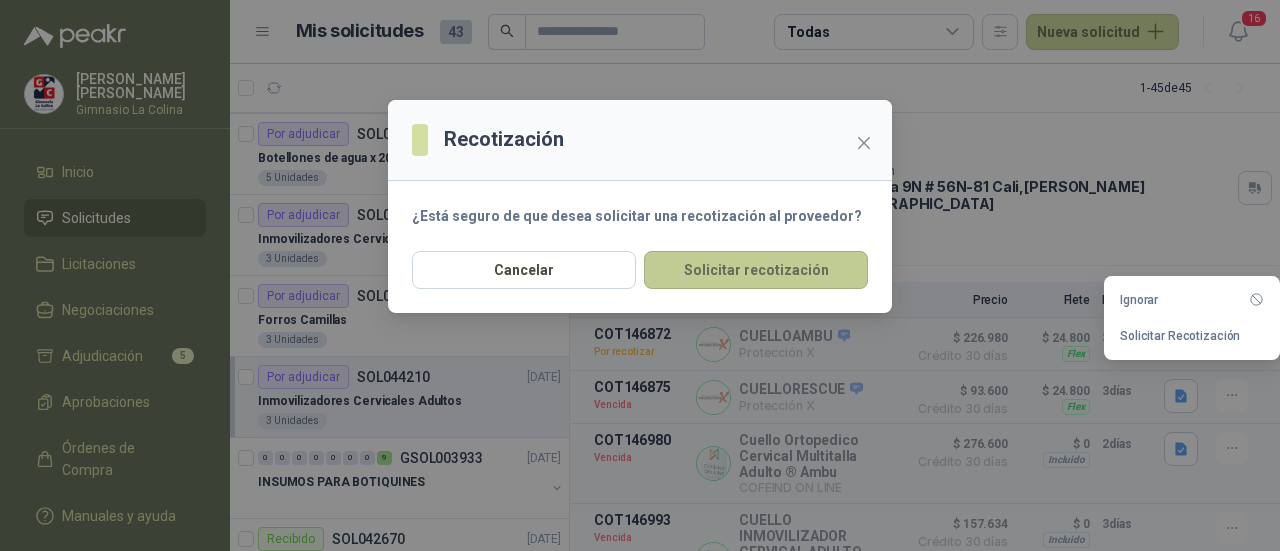 drag, startPoint x: 735, startPoint y: 273, endPoint x: 746, endPoint y: 273, distance: 11 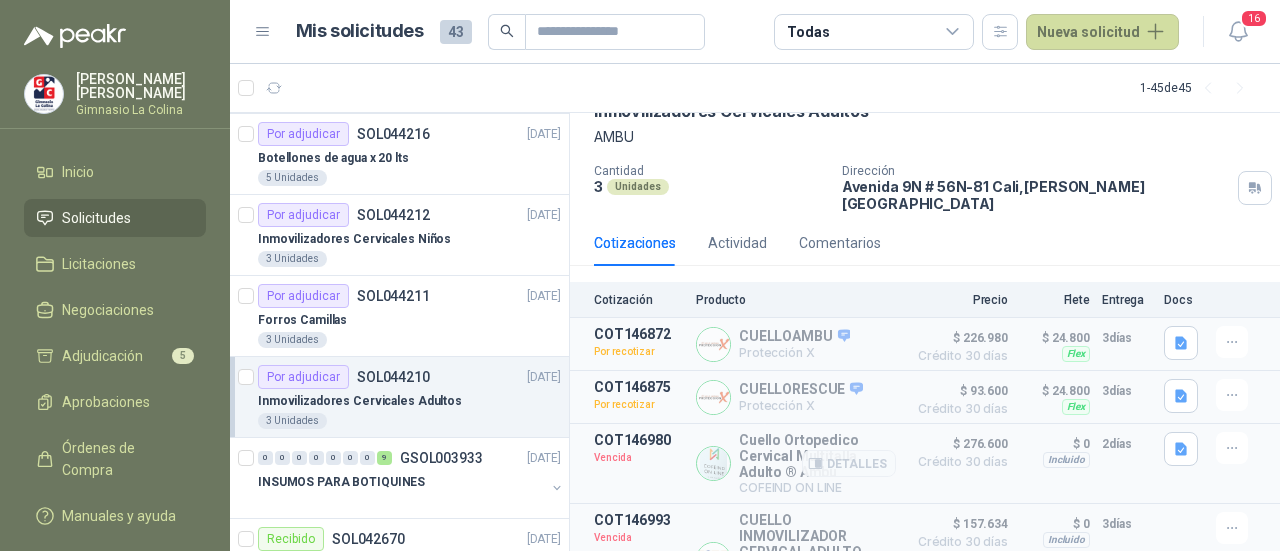click on "COT146980 Vencida Cuello Ortopedico Cervical Multitalla Adulto ® Ambu COFEIND ON LINE   Detalles $ 276.600 Crédito 30 días $ 276.600 Crédito 30 días Incluido   $ 0 Entrega:    2  días $ 0 Incluido   2  días" at bounding box center [925, 464] 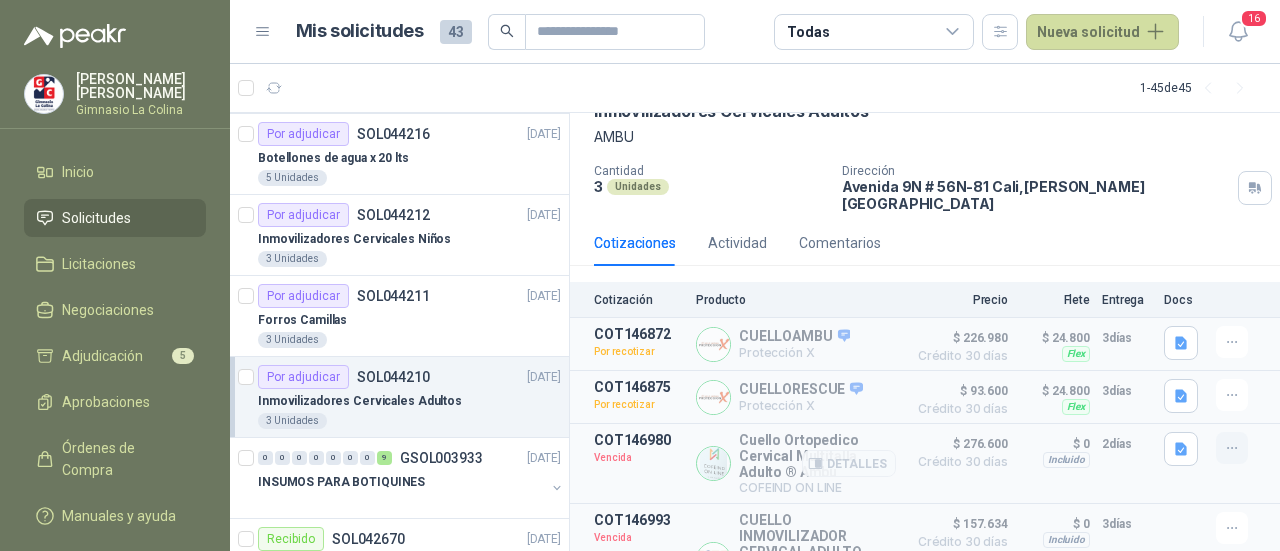 drag, startPoint x: 1231, startPoint y: 429, endPoint x: 1222, endPoint y: 419, distance: 13.453624 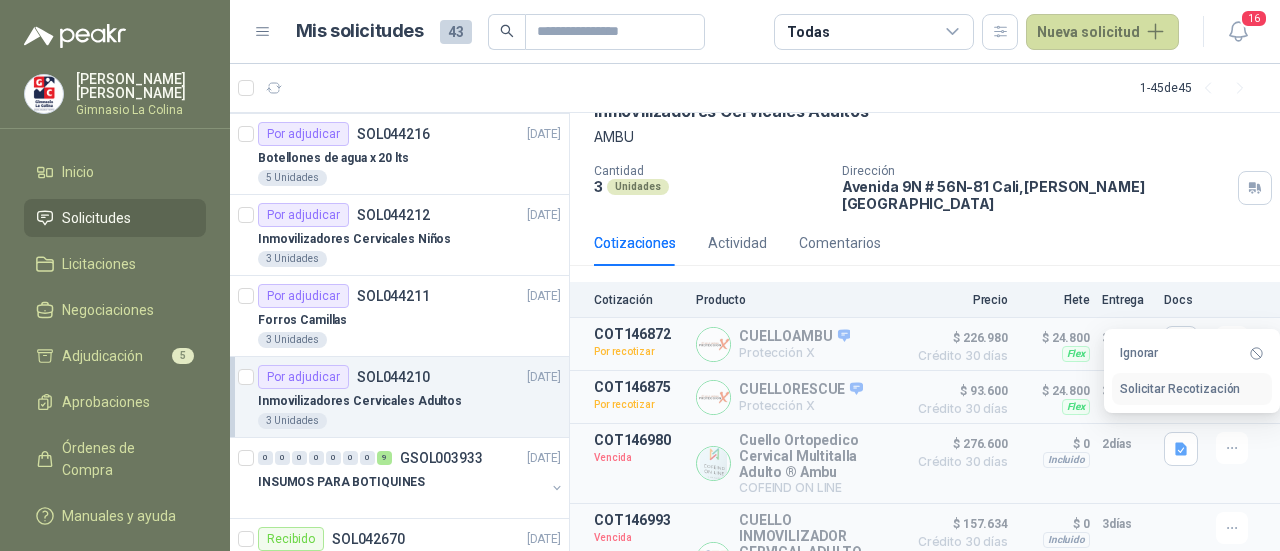 click on "Solicitar Recotización" at bounding box center [1192, 389] 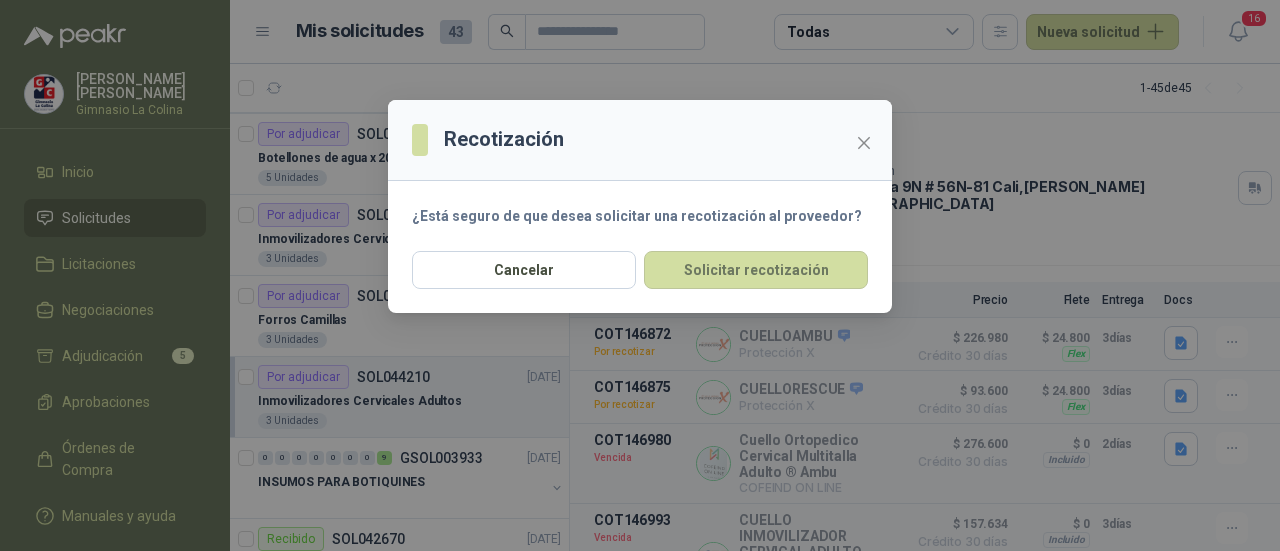 drag, startPoint x: 774, startPoint y: 283, endPoint x: 806, endPoint y: 316, distance: 45.96738 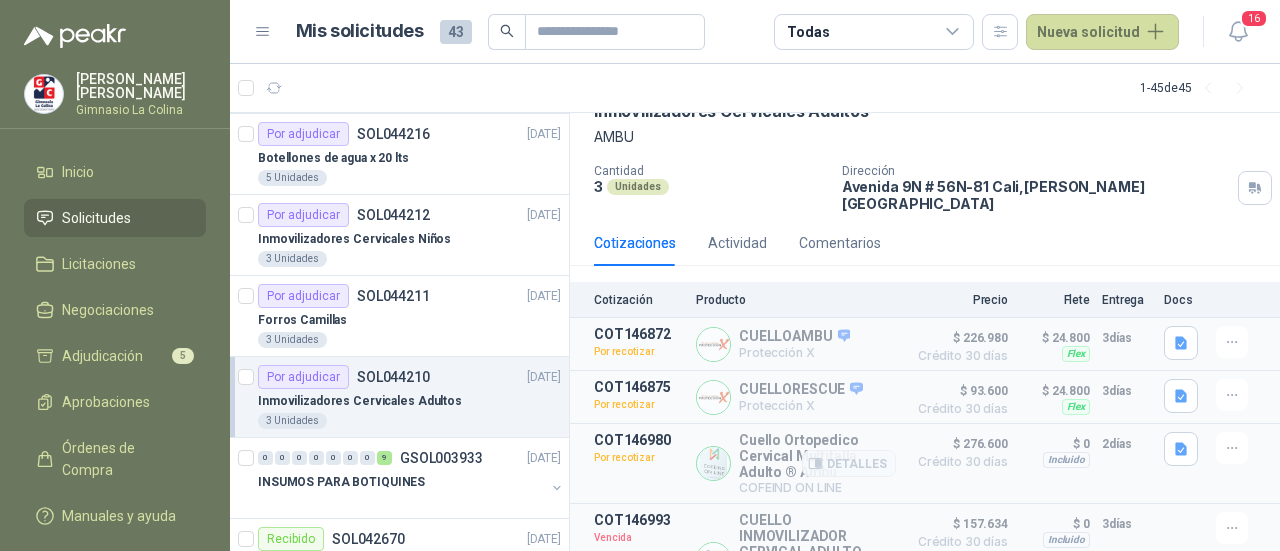 scroll, scrollTop: 232, scrollLeft: 0, axis: vertical 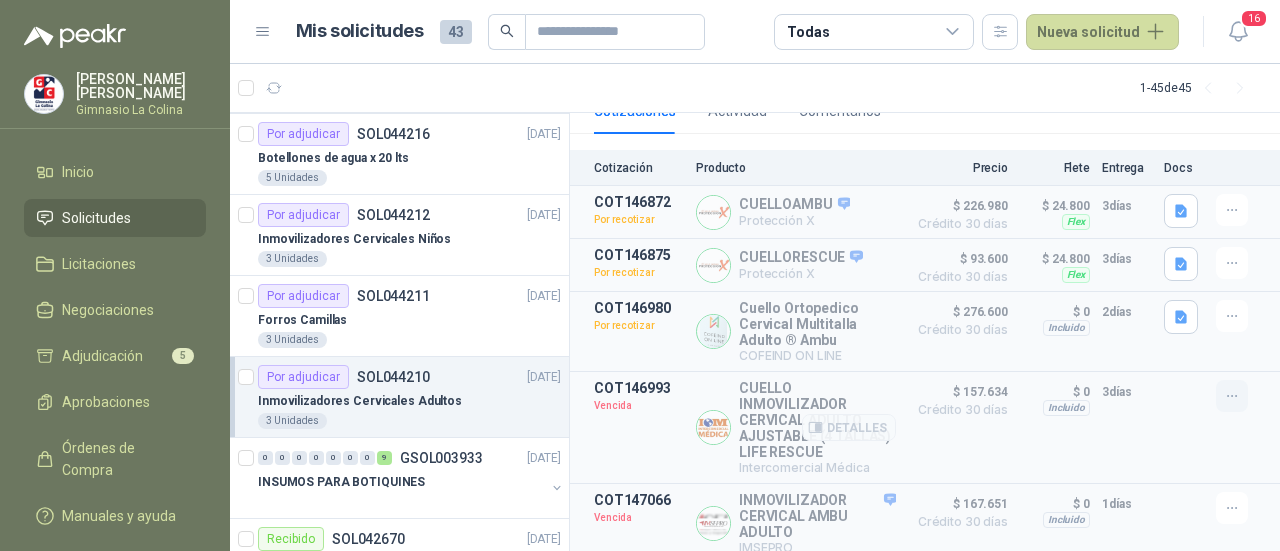 click at bounding box center [1232, 396] 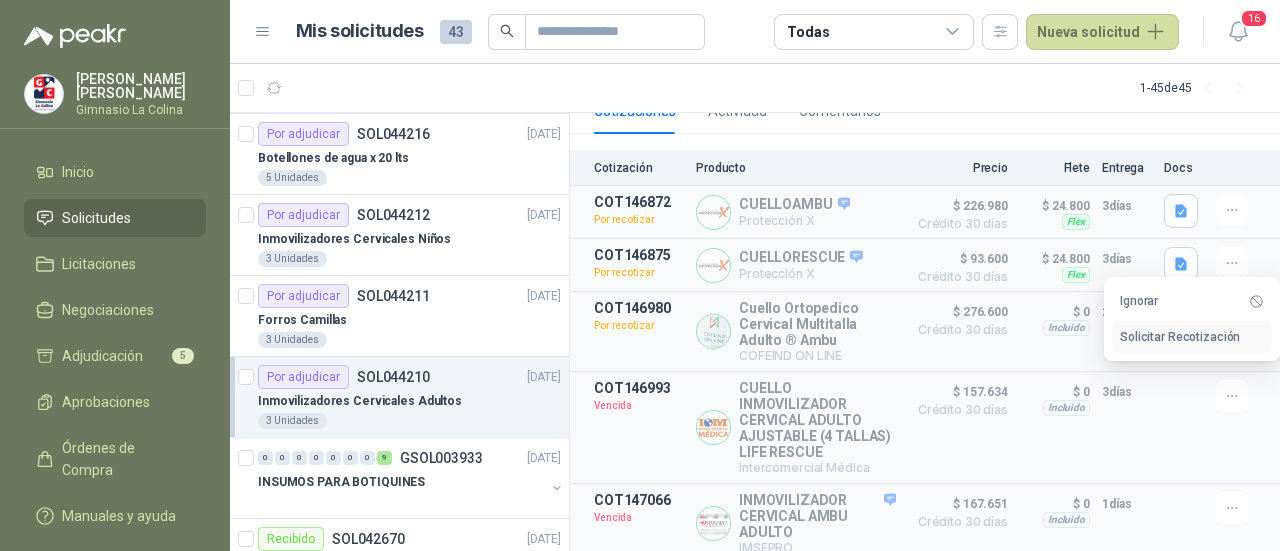 click on "Solicitar Recotización" at bounding box center [1192, 337] 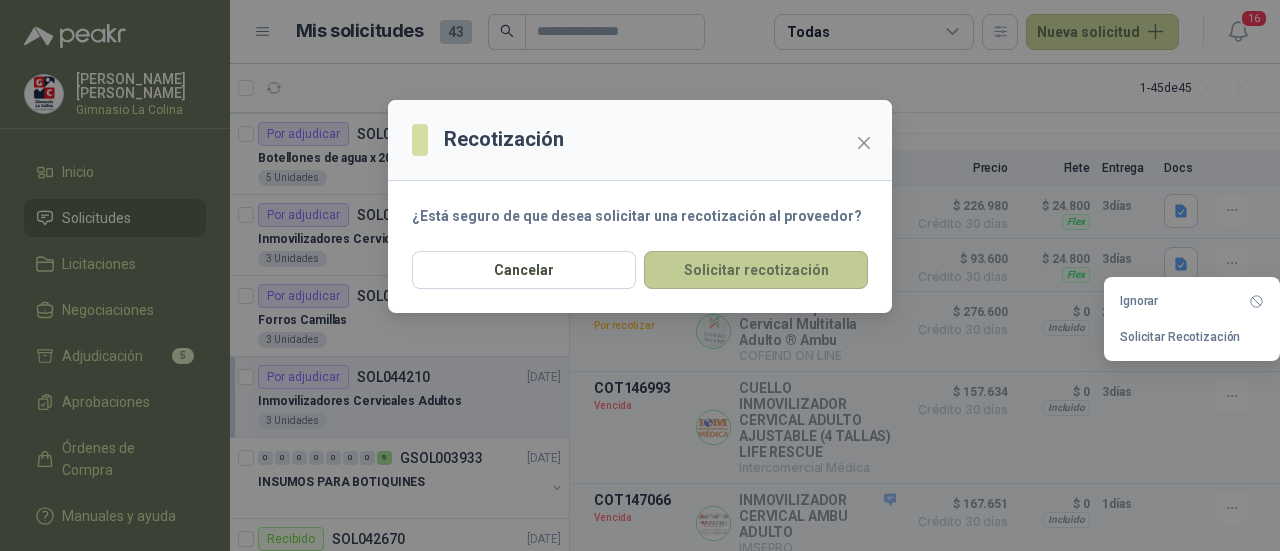 click on "Solicitar recotización" at bounding box center [756, 270] 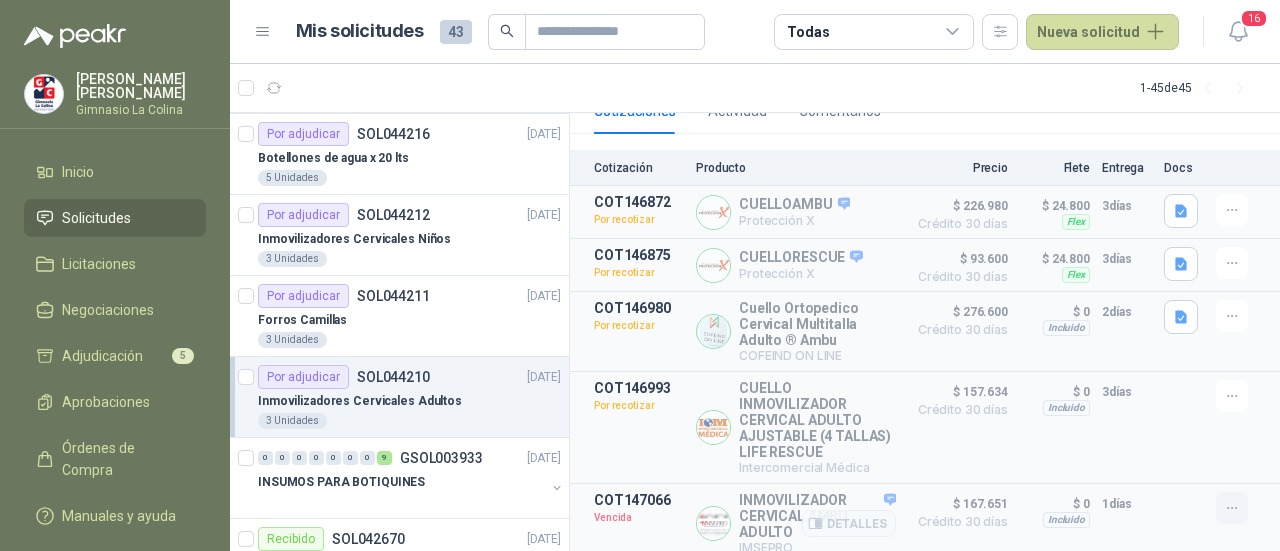 click 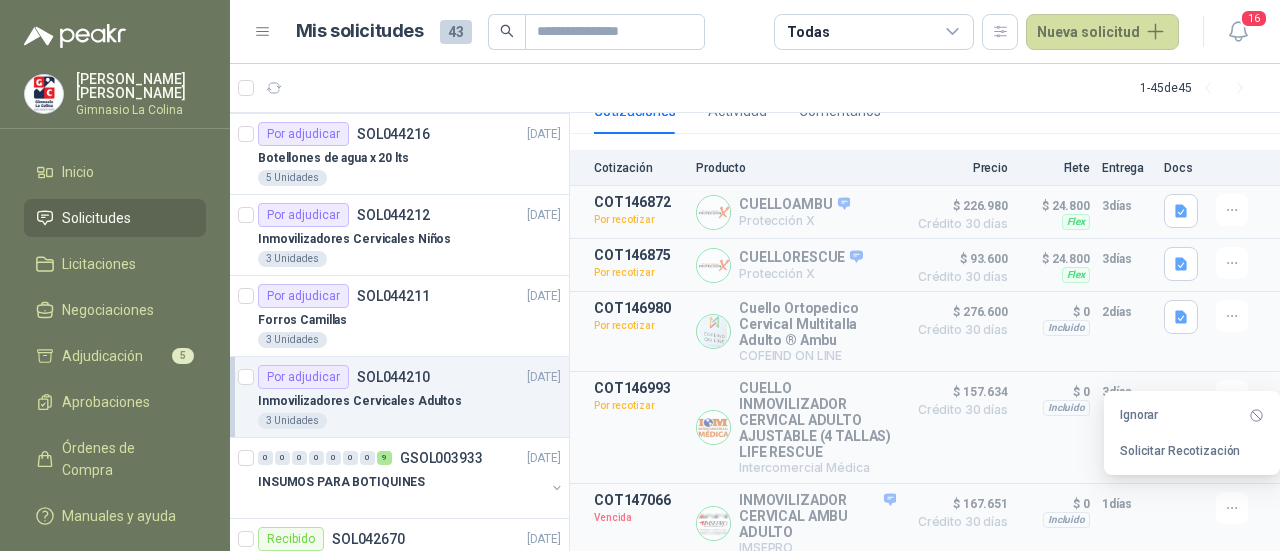 click on "Solicitar Recotización" at bounding box center (1192, 451) 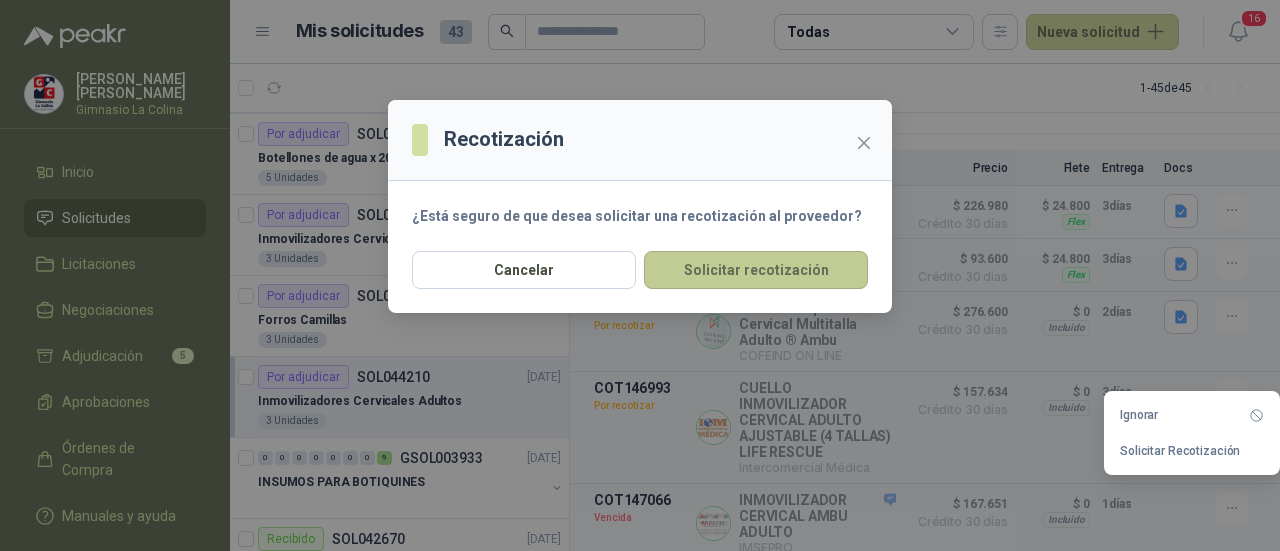 click on "Solicitar recotización" at bounding box center (756, 270) 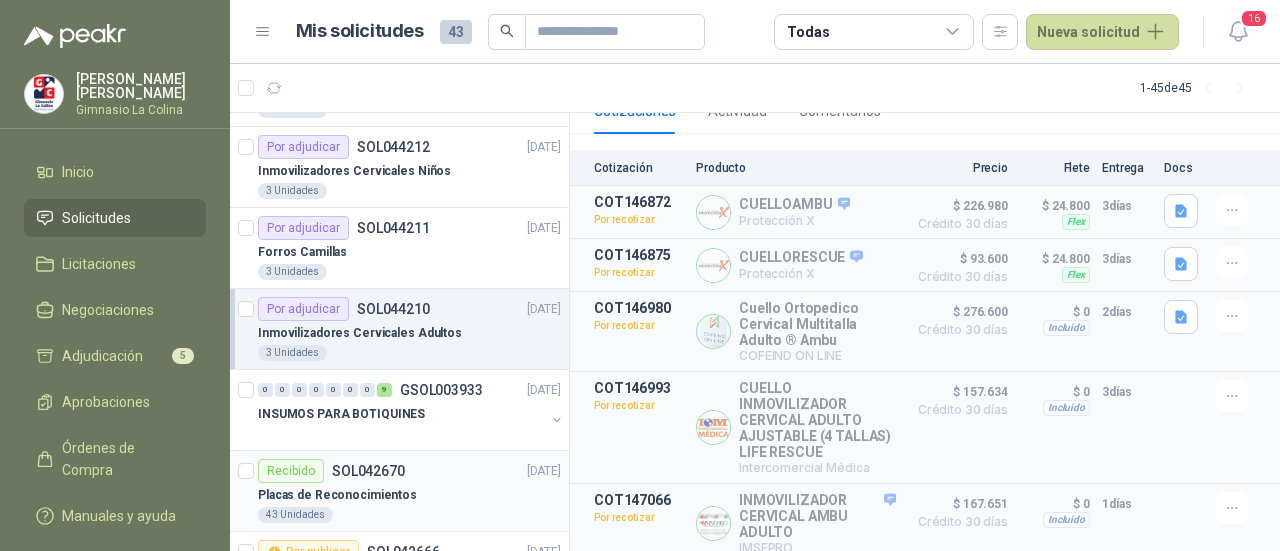 scroll, scrollTop: 1800, scrollLeft: 0, axis: vertical 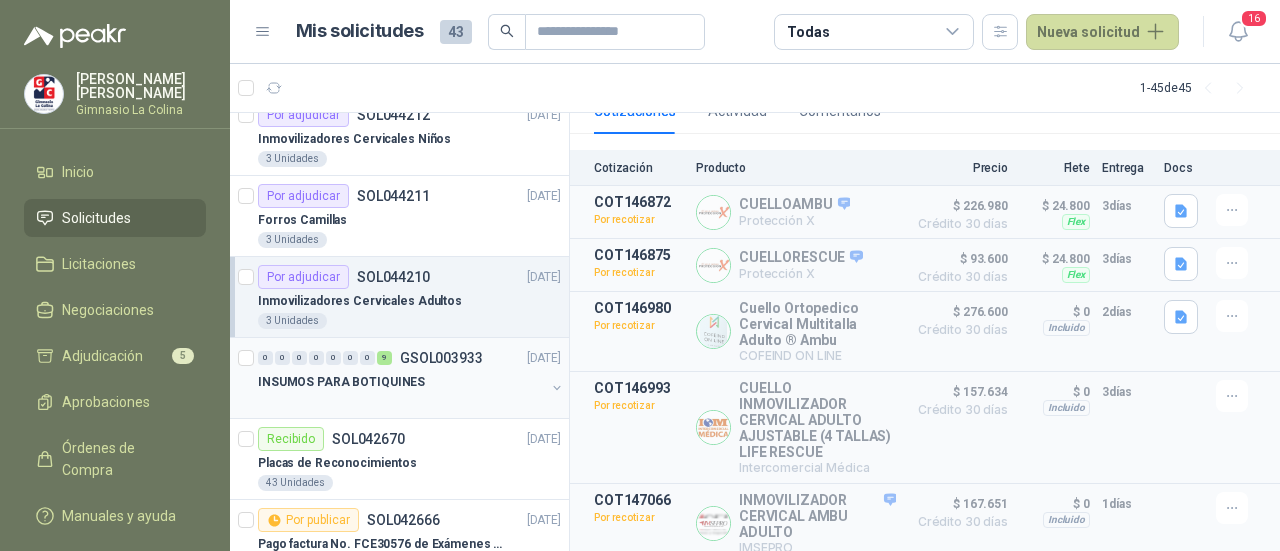 click on "INSUMOS PARA BOTIQUINES" at bounding box center [401, 382] 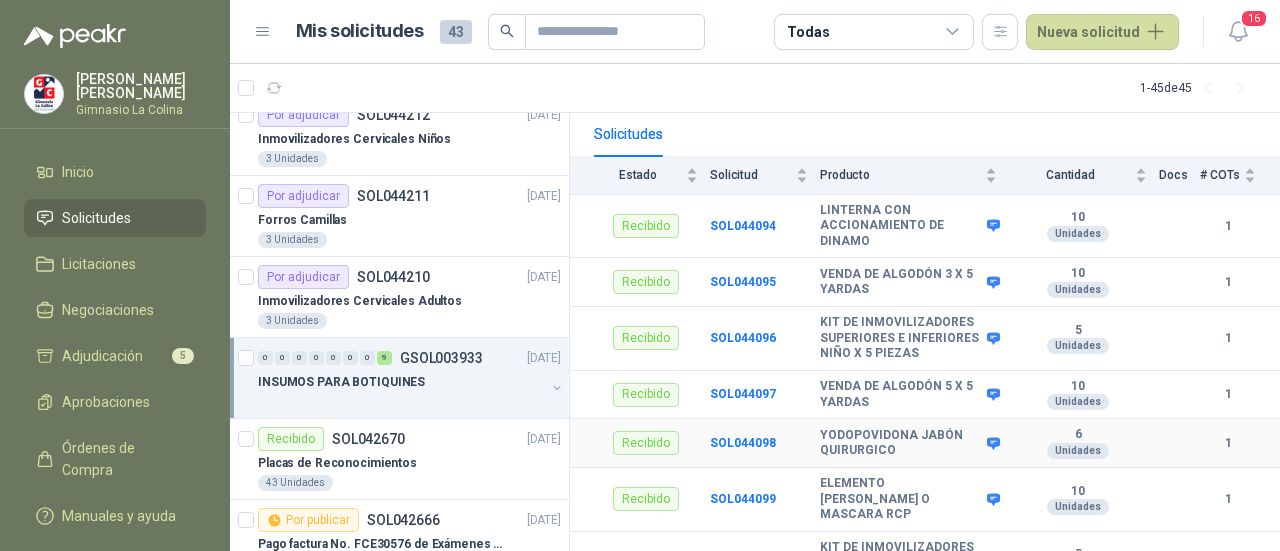 scroll, scrollTop: 0, scrollLeft: 0, axis: both 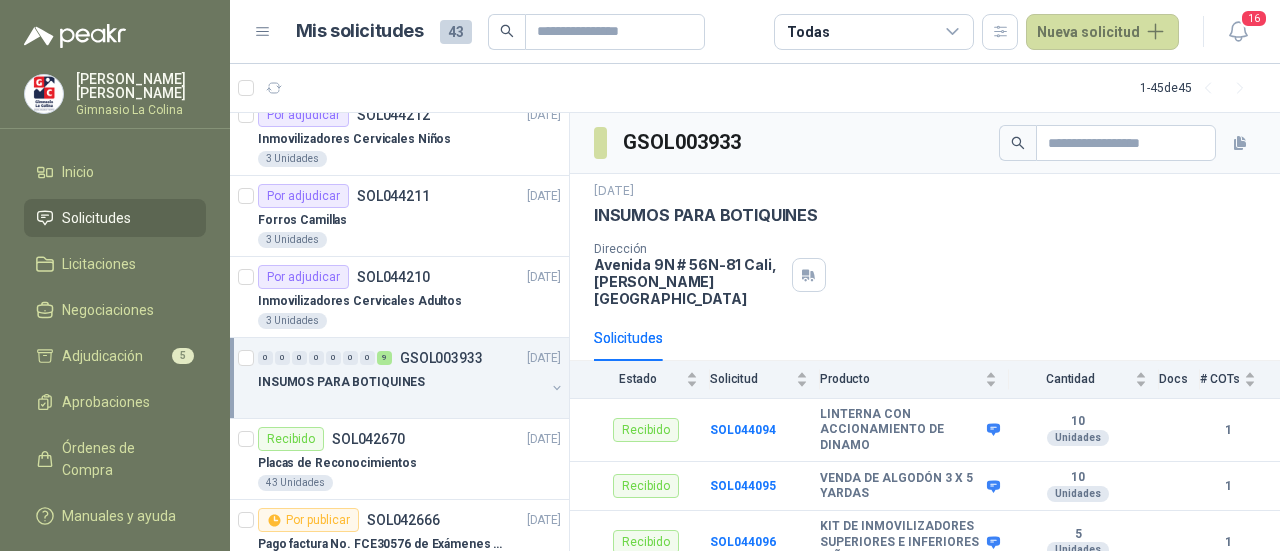 click on "INSUMOS PARA BOTIQUINES" at bounding box center (411, 390) 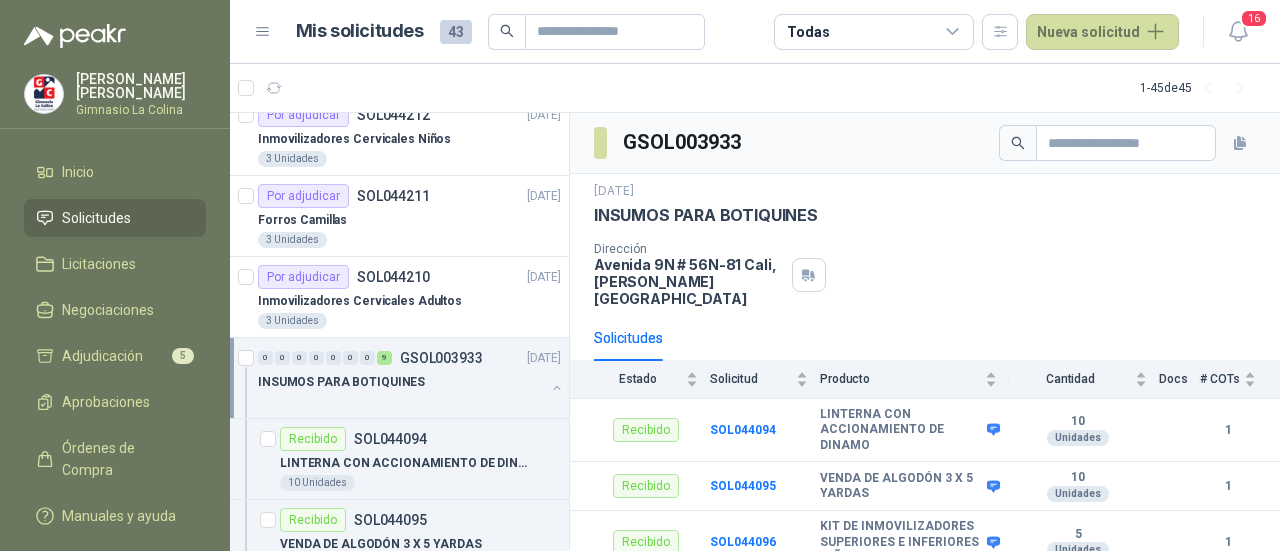scroll, scrollTop: 0, scrollLeft: 0, axis: both 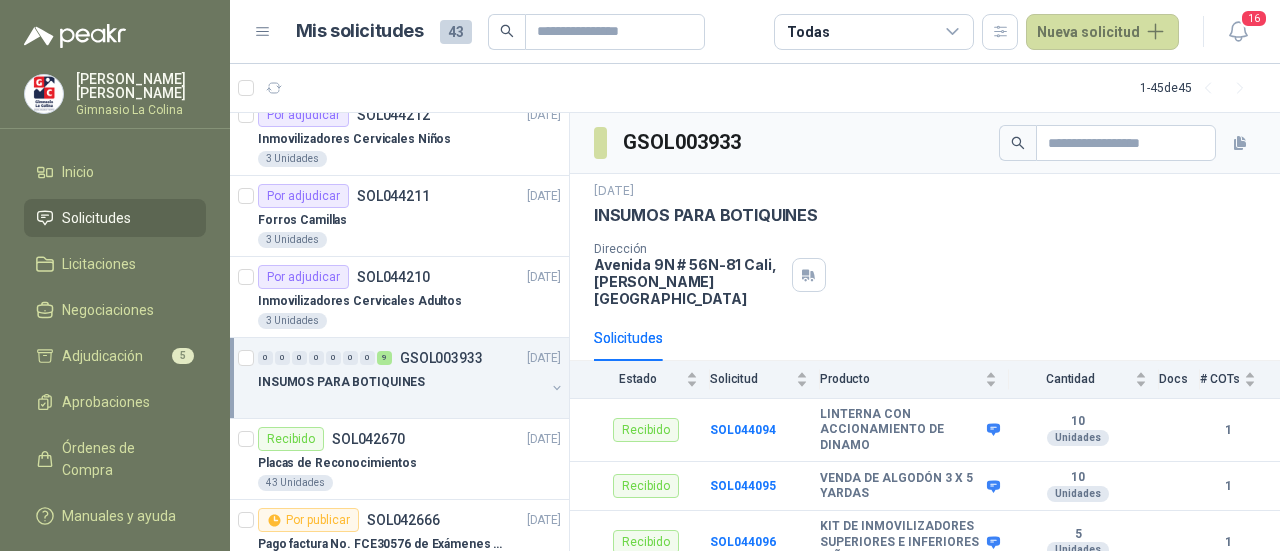 drag, startPoint x: 524, startPoint y: 366, endPoint x: 538, endPoint y: 378, distance: 18.439089 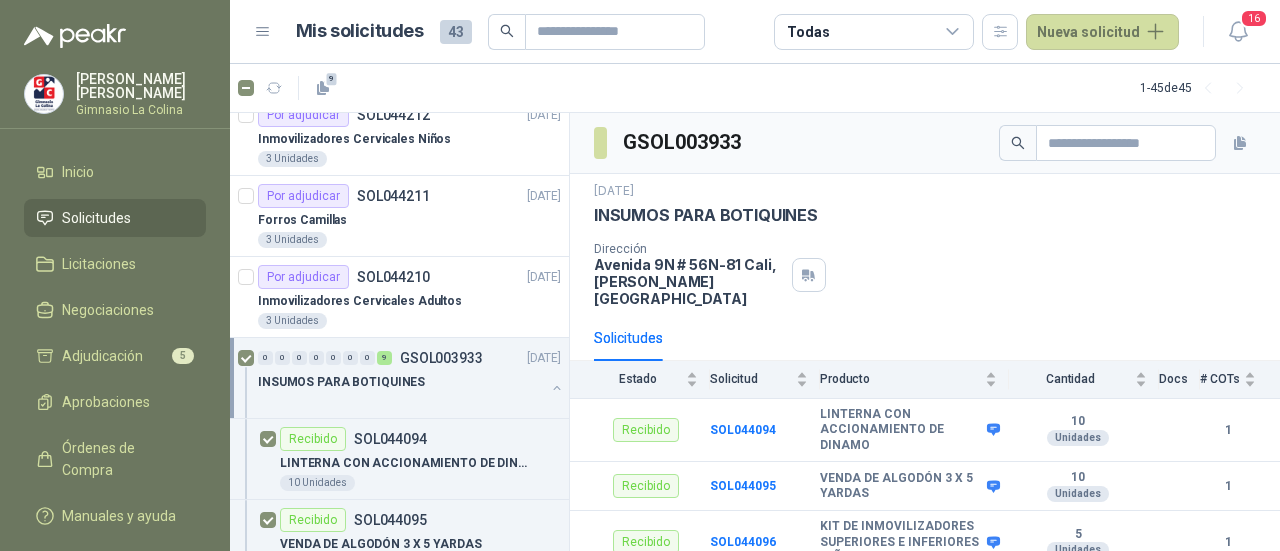 click on "9" at bounding box center (288, 88) 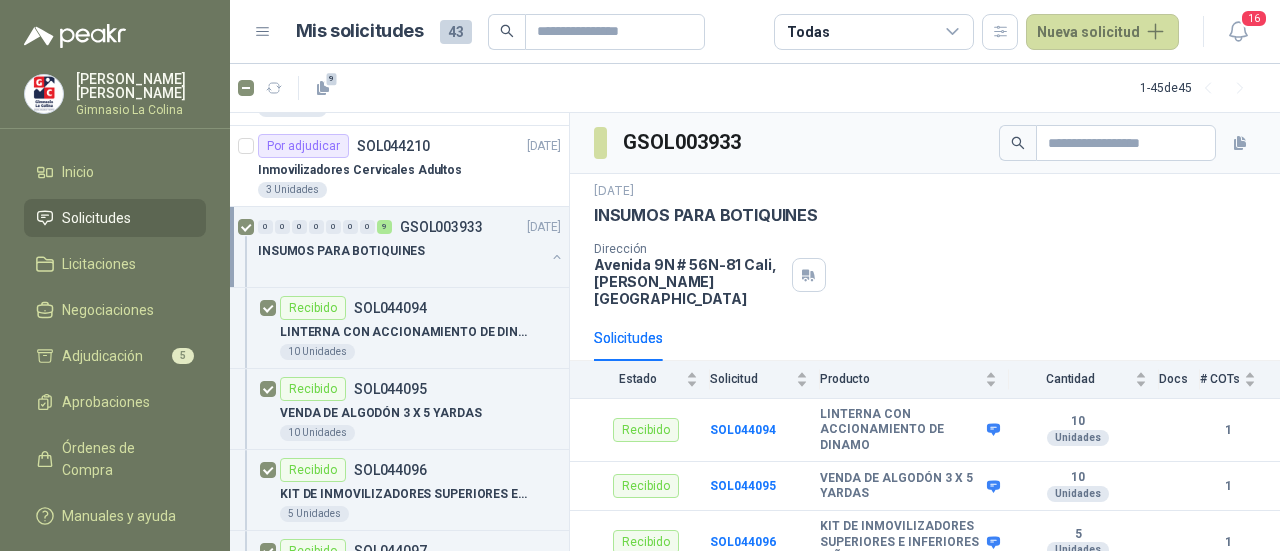 scroll, scrollTop: 1900, scrollLeft: 0, axis: vertical 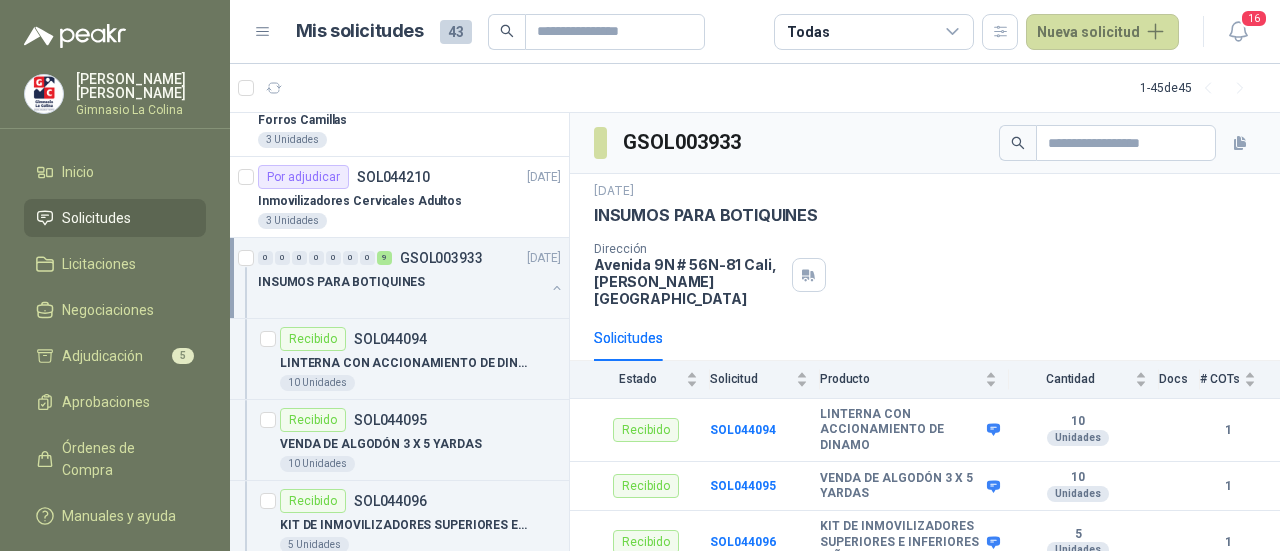 click on "0" at bounding box center [367, 258] 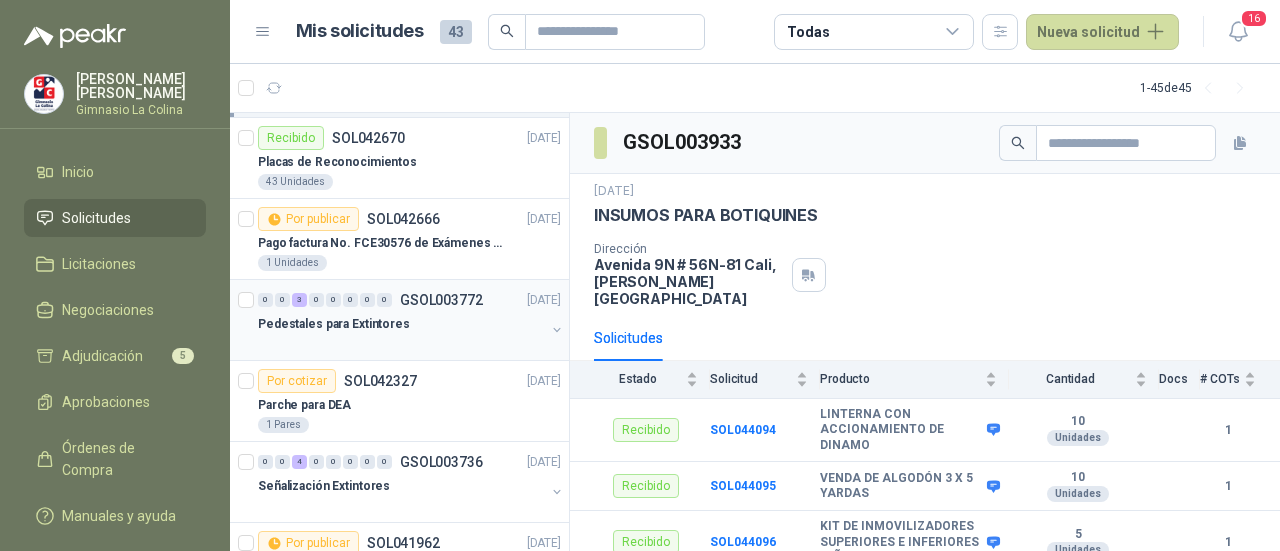 scroll, scrollTop: 2200, scrollLeft: 0, axis: vertical 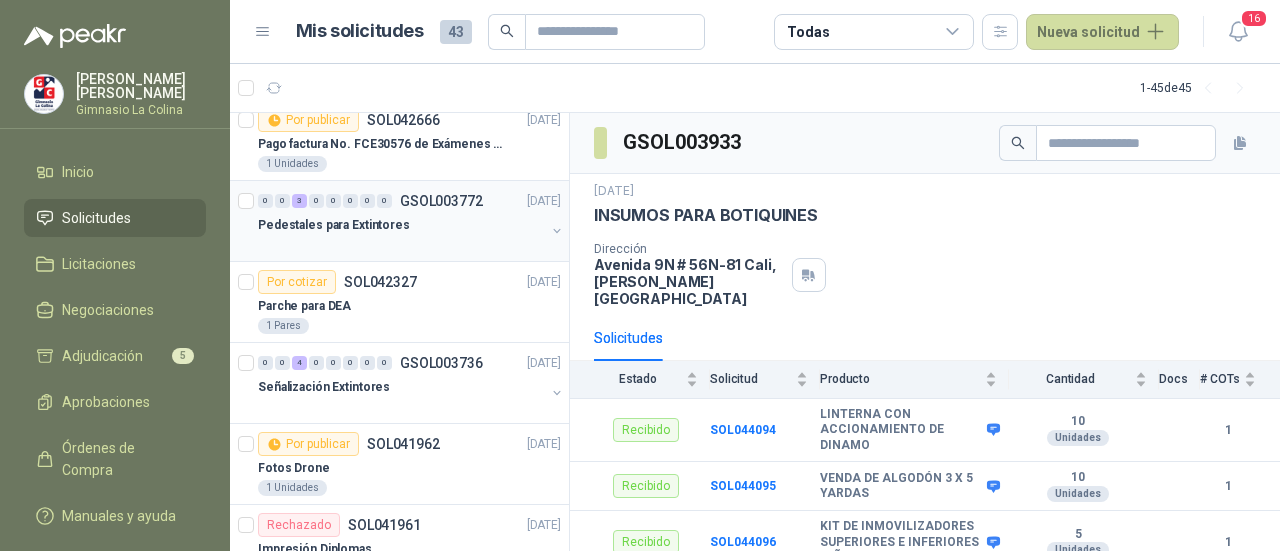 click on "Pedestales para Extintores" at bounding box center (401, 225) 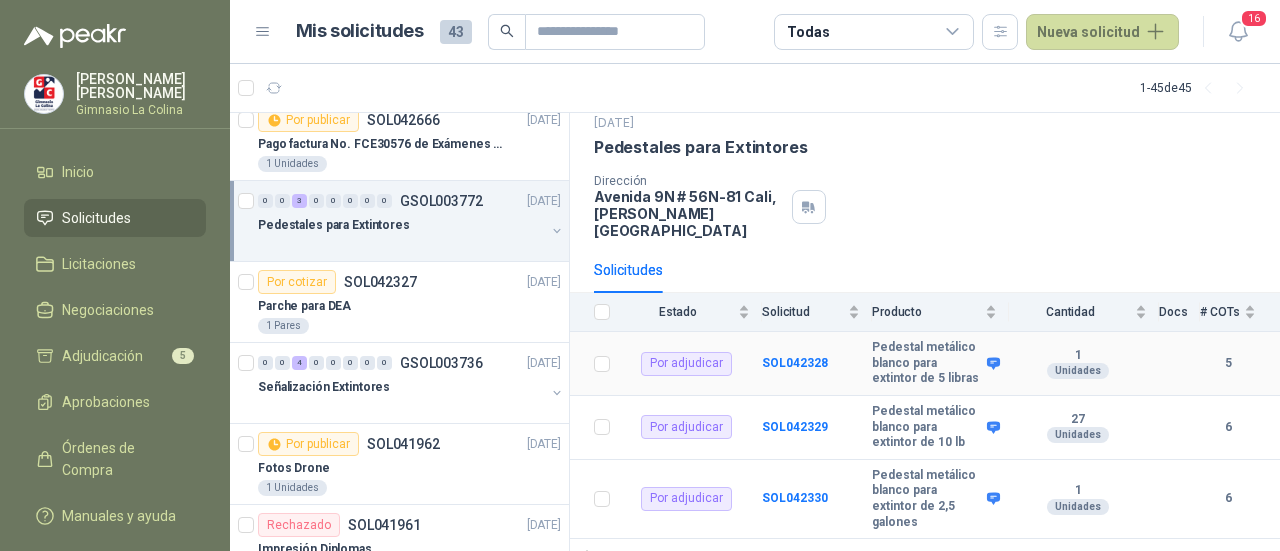 scroll, scrollTop: 100, scrollLeft: 0, axis: vertical 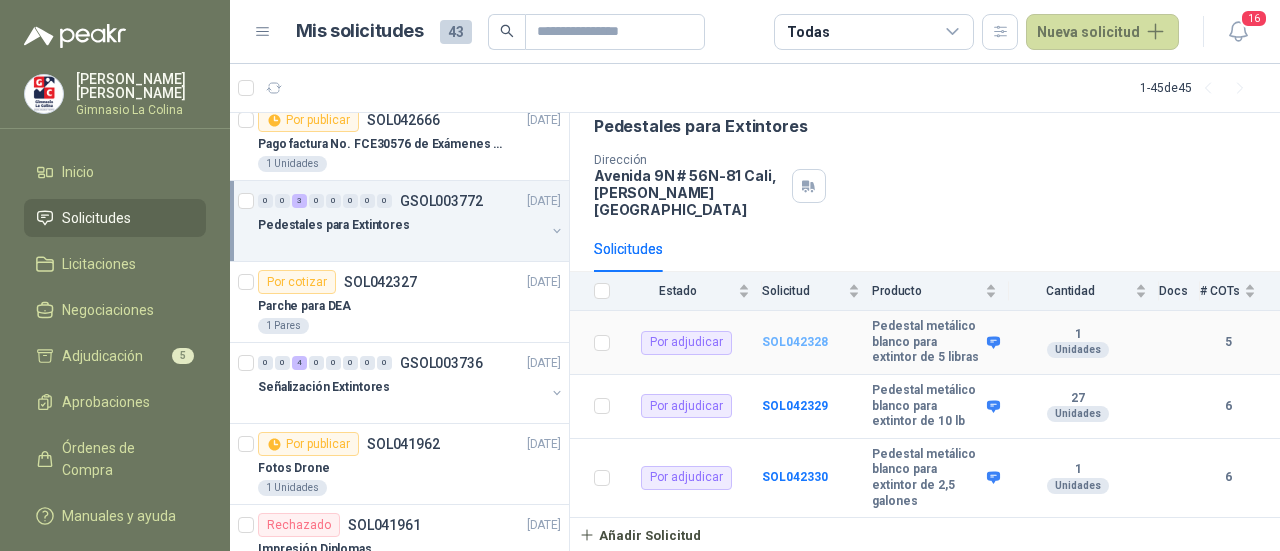 click on "SOL042328" at bounding box center [795, 342] 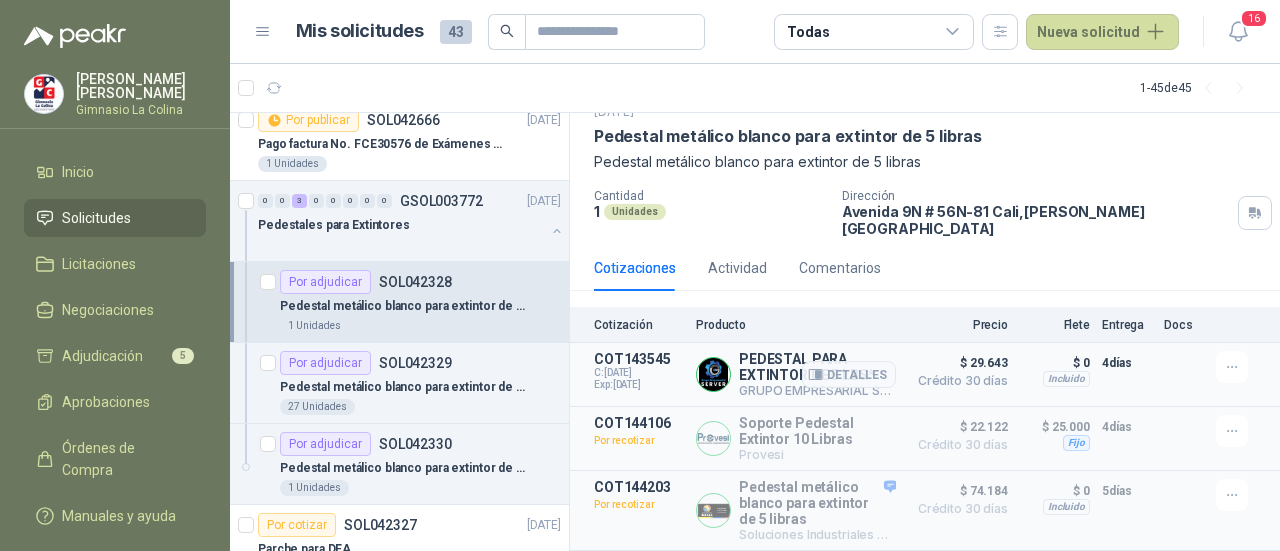scroll, scrollTop: 100, scrollLeft: 0, axis: vertical 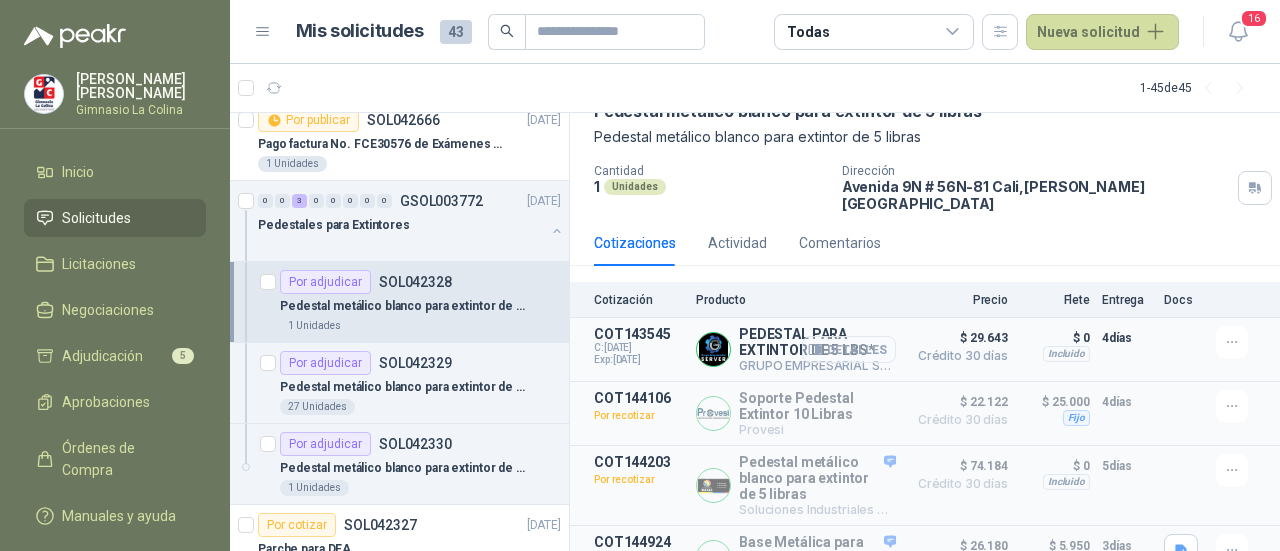 click on "Detalles" at bounding box center [849, 349] 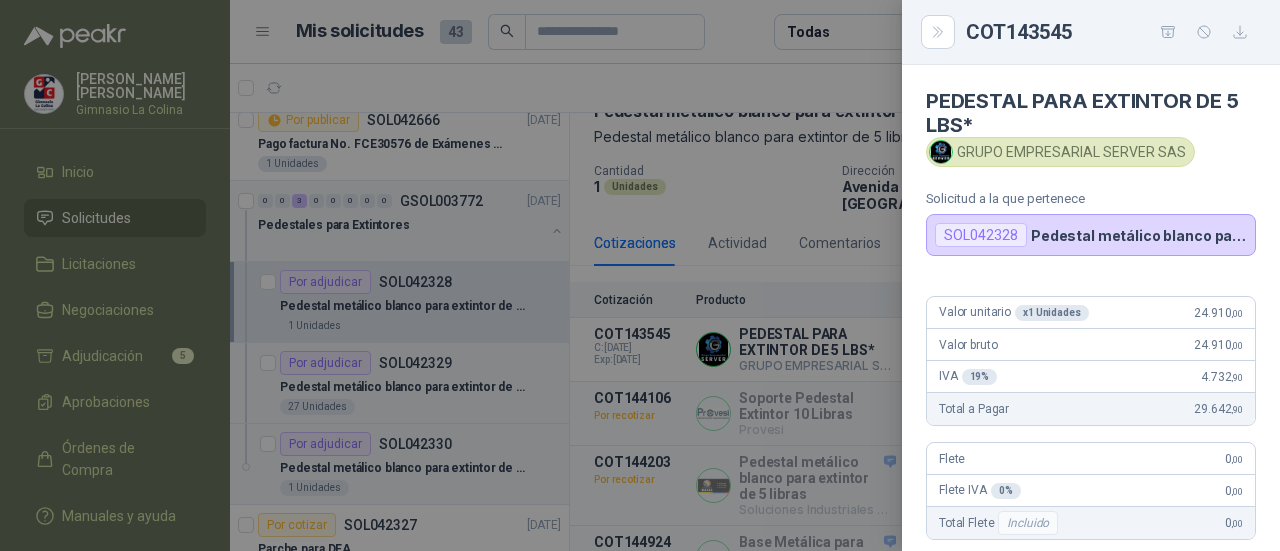 drag, startPoint x: 952, startPoint y: 235, endPoint x: 978, endPoint y: 272, distance: 45.221676 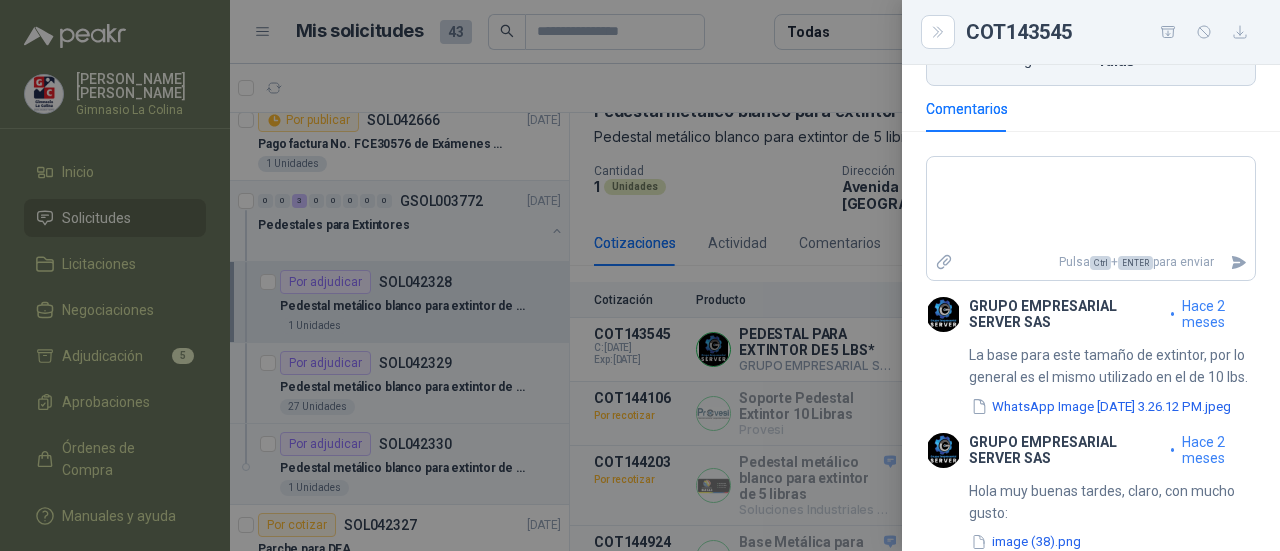 scroll, scrollTop: 700, scrollLeft: 0, axis: vertical 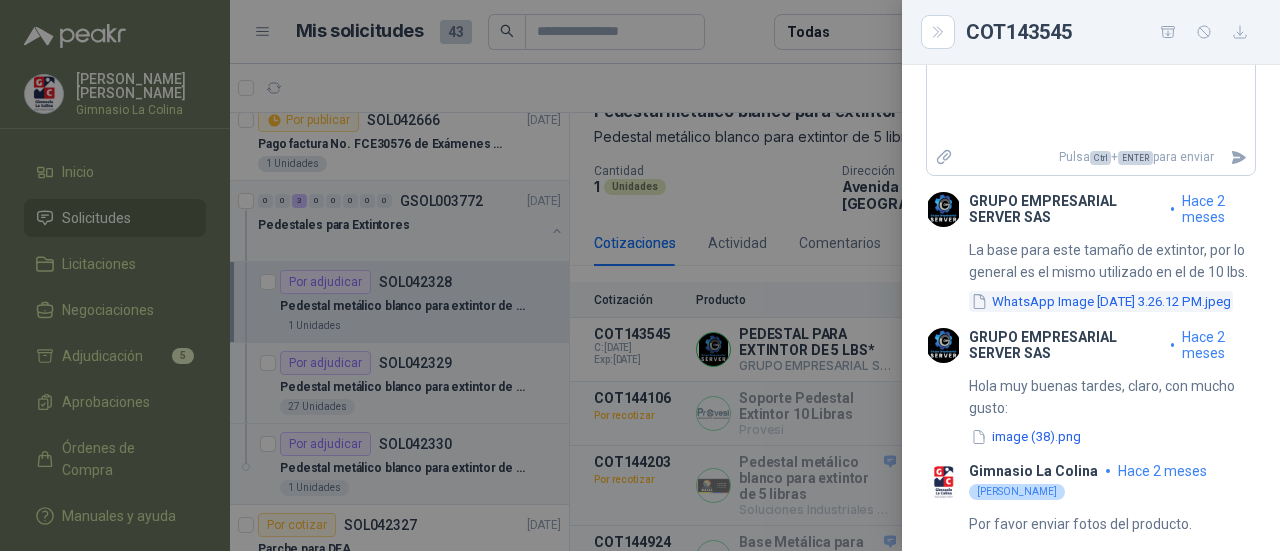 click on "WhatsApp Image [DATE] 3.26.12 PM.jpeg" at bounding box center [1101, 301] 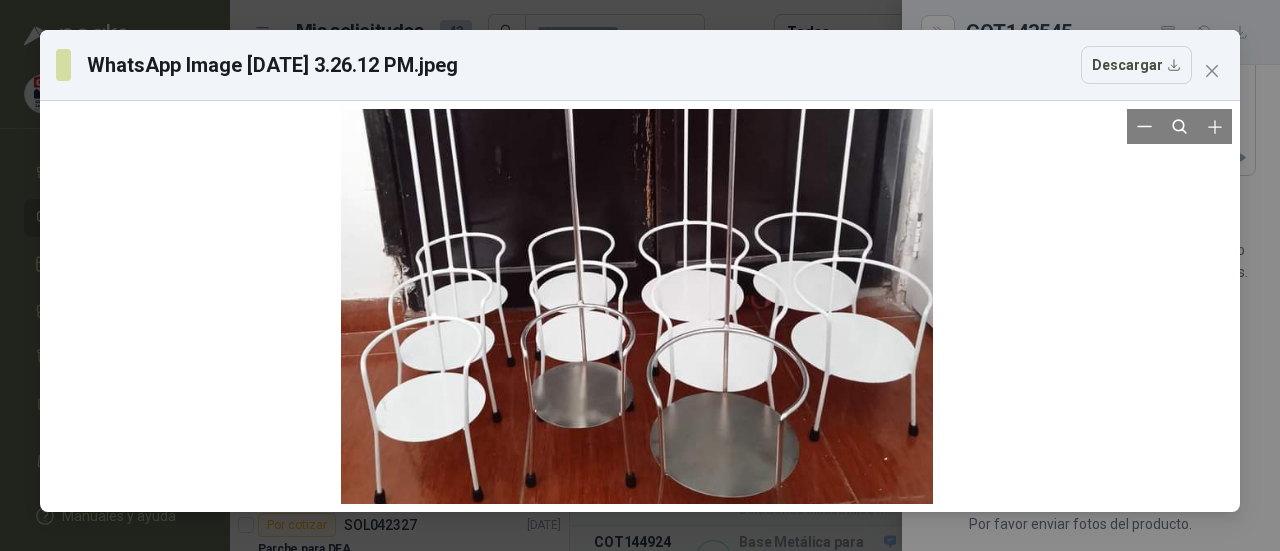 drag, startPoint x: 723, startPoint y: 386, endPoint x: 796, endPoint y: 310, distance: 105.380264 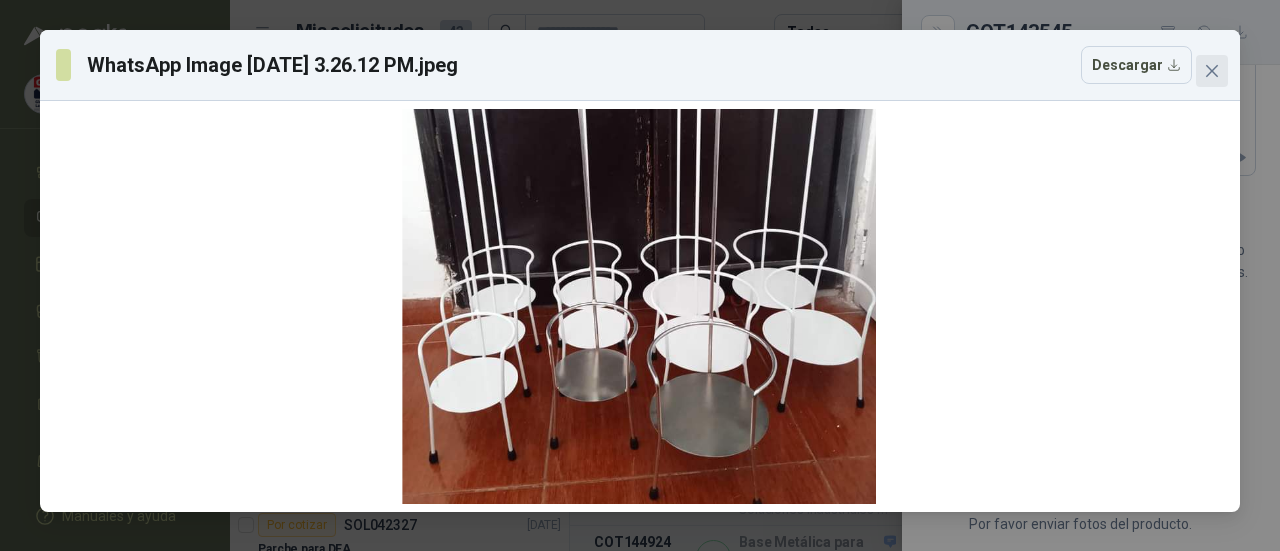 click 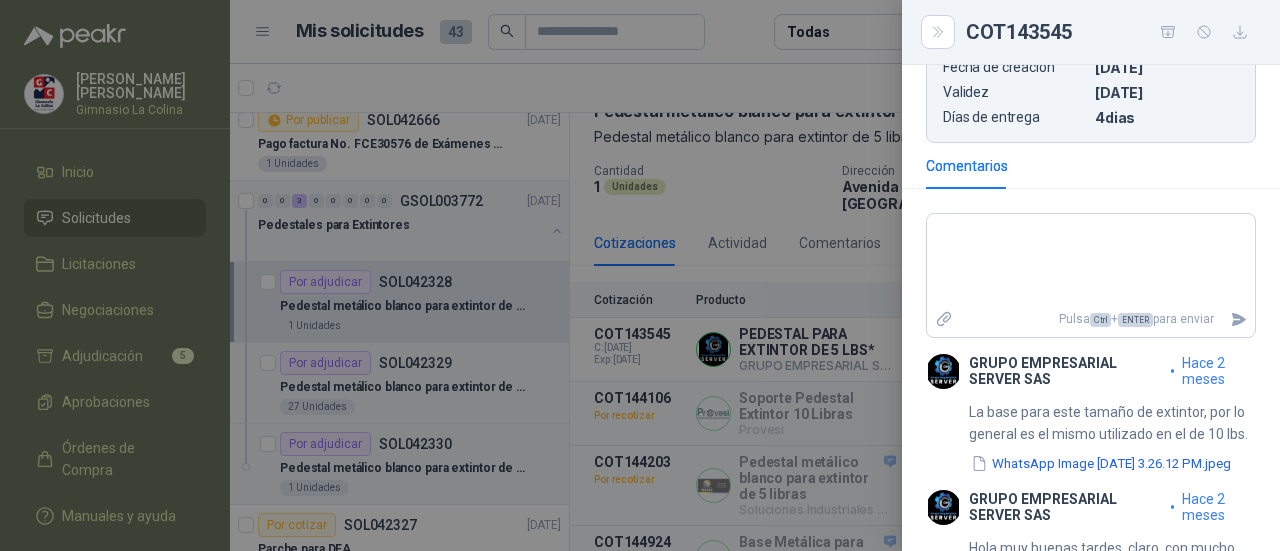 scroll, scrollTop: 526, scrollLeft: 0, axis: vertical 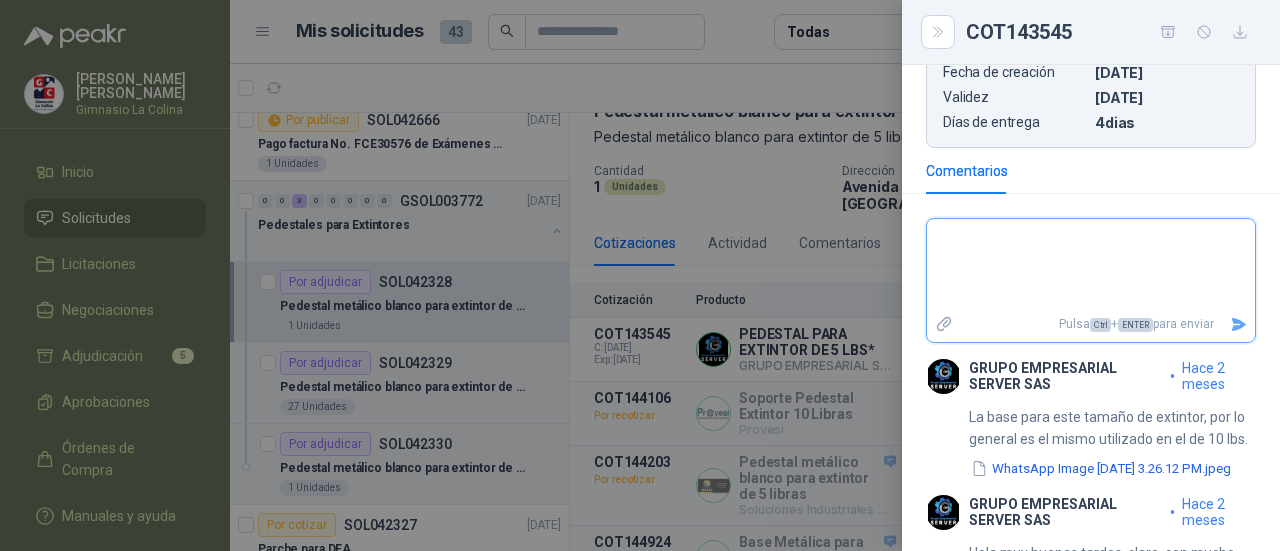 click at bounding box center (1091, 265) 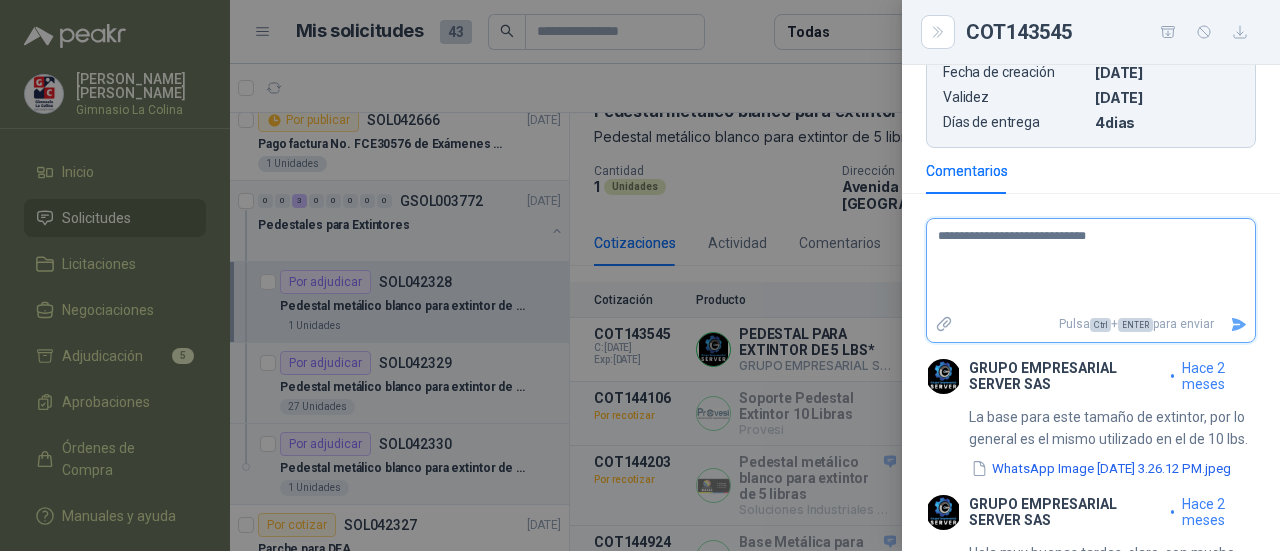 click on "**********" at bounding box center (1083, 265) 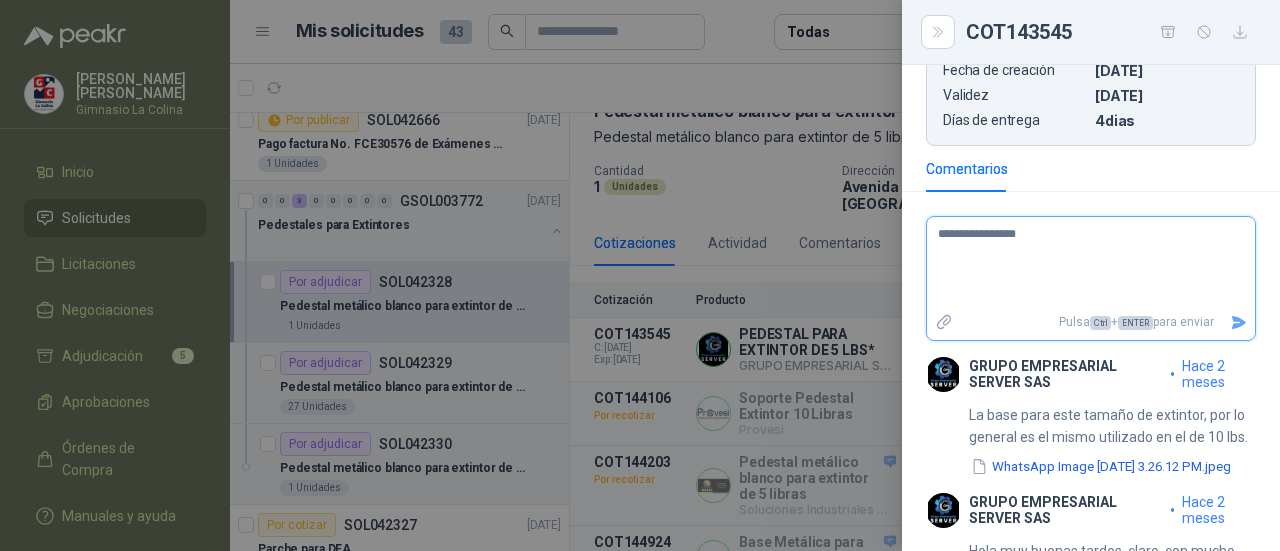 scroll, scrollTop: 526, scrollLeft: 0, axis: vertical 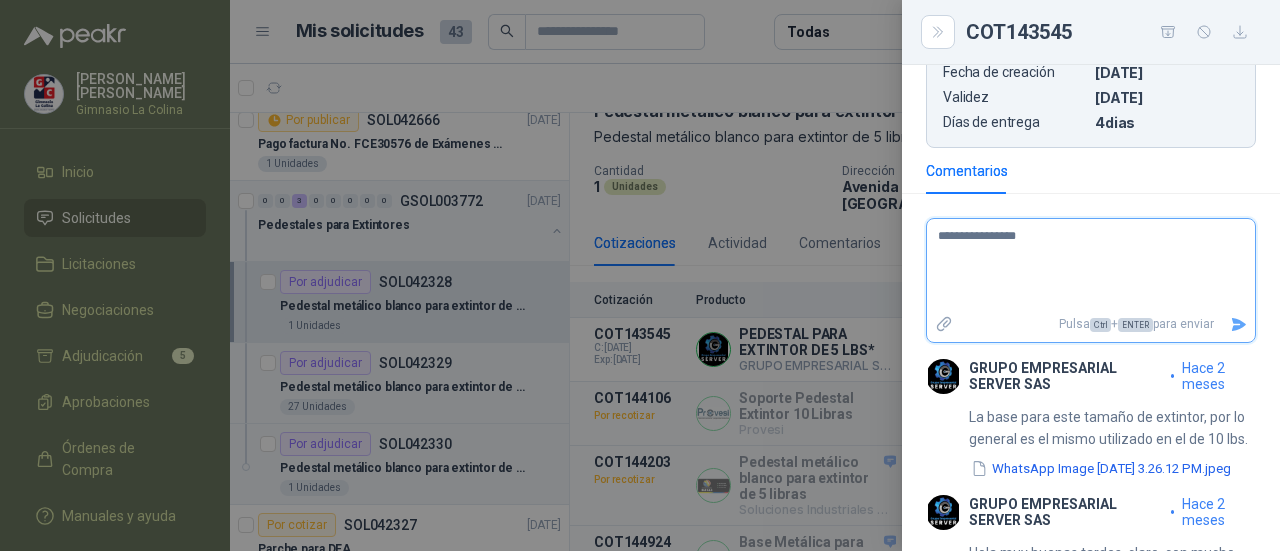 click on "**********" at bounding box center (1083, 265) 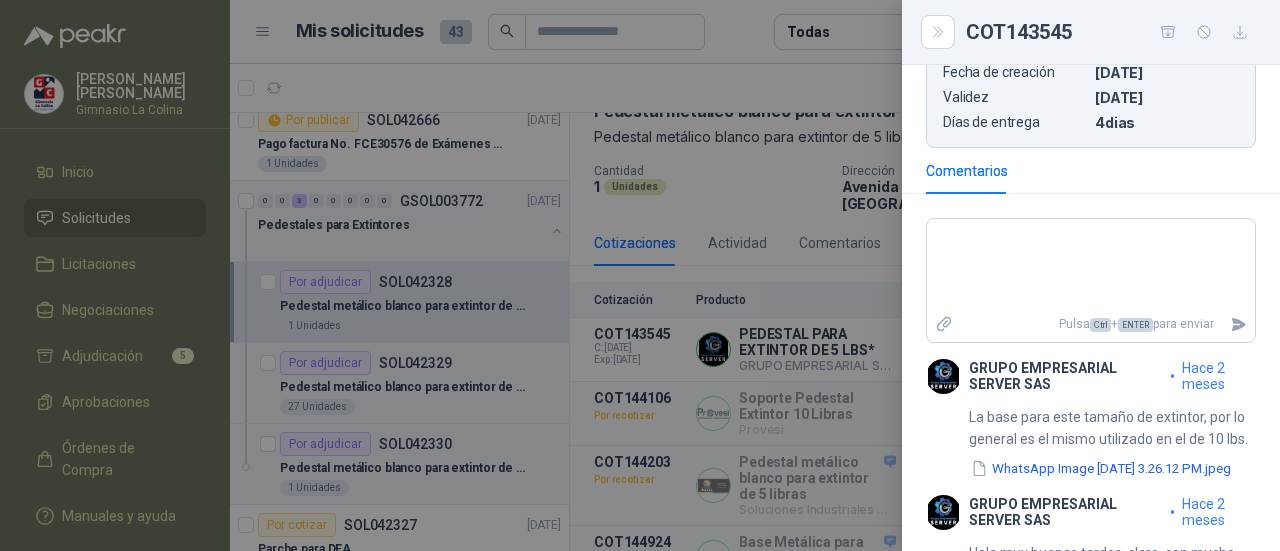 click at bounding box center (640, 275) 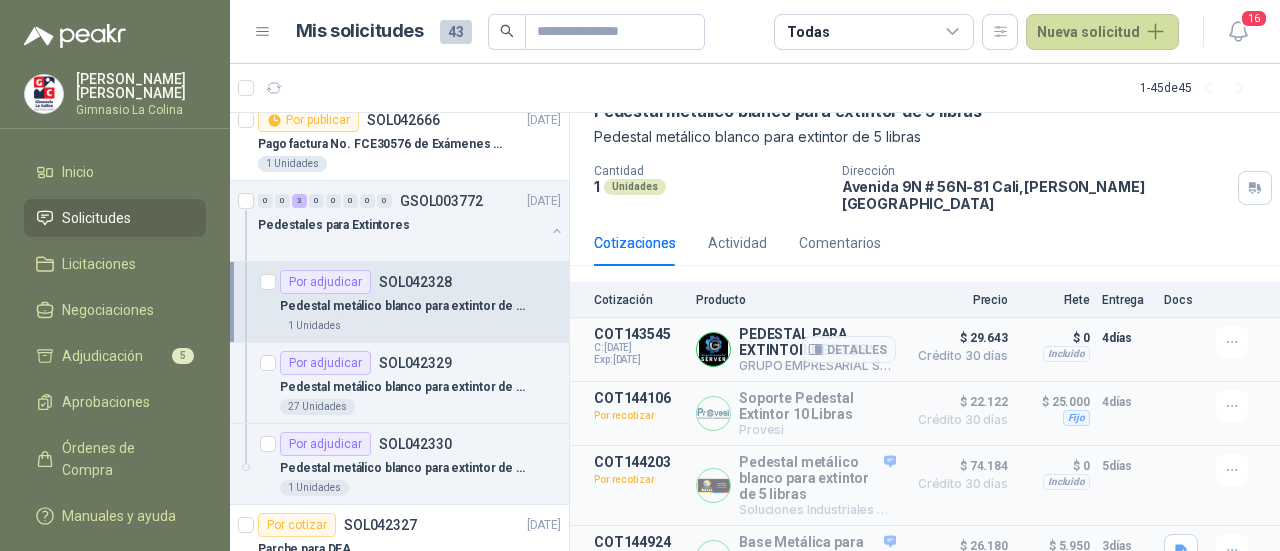 drag, startPoint x: 1207, startPoint y: 331, endPoint x: 1182, endPoint y: 324, distance: 25.96151 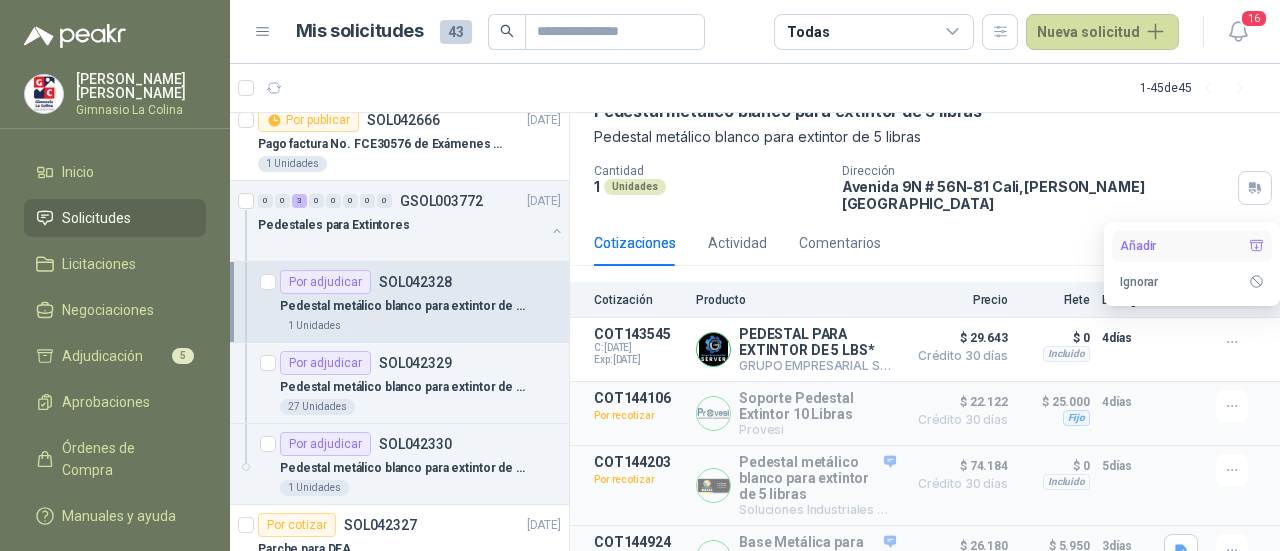 click on "Añadir" at bounding box center (1192, 246) 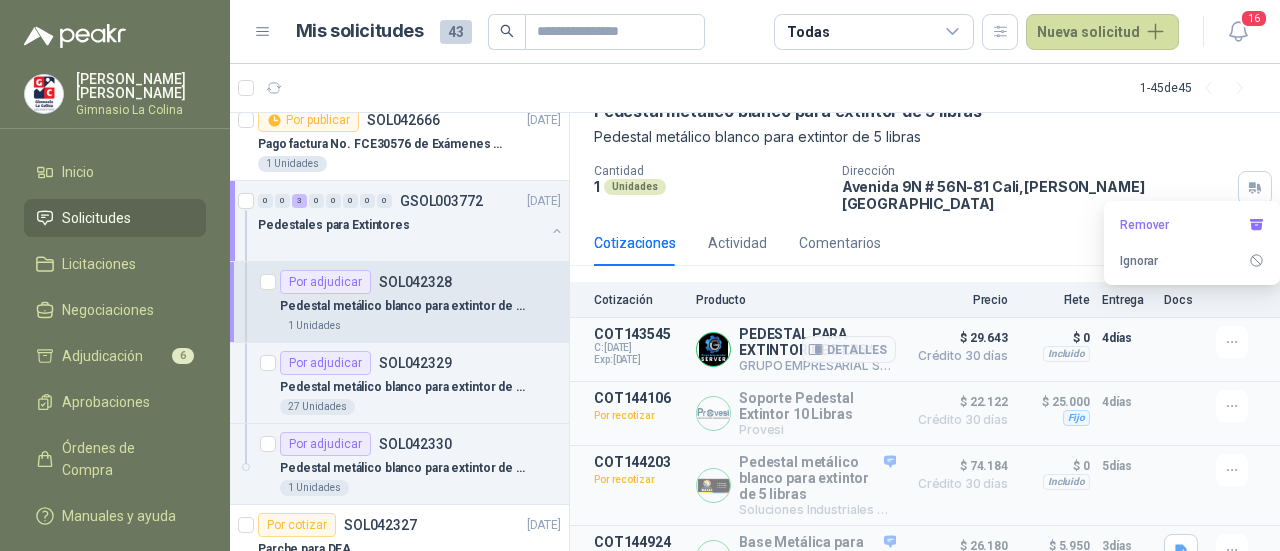 scroll, scrollTop: 187, scrollLeft: 0, axis: vertical 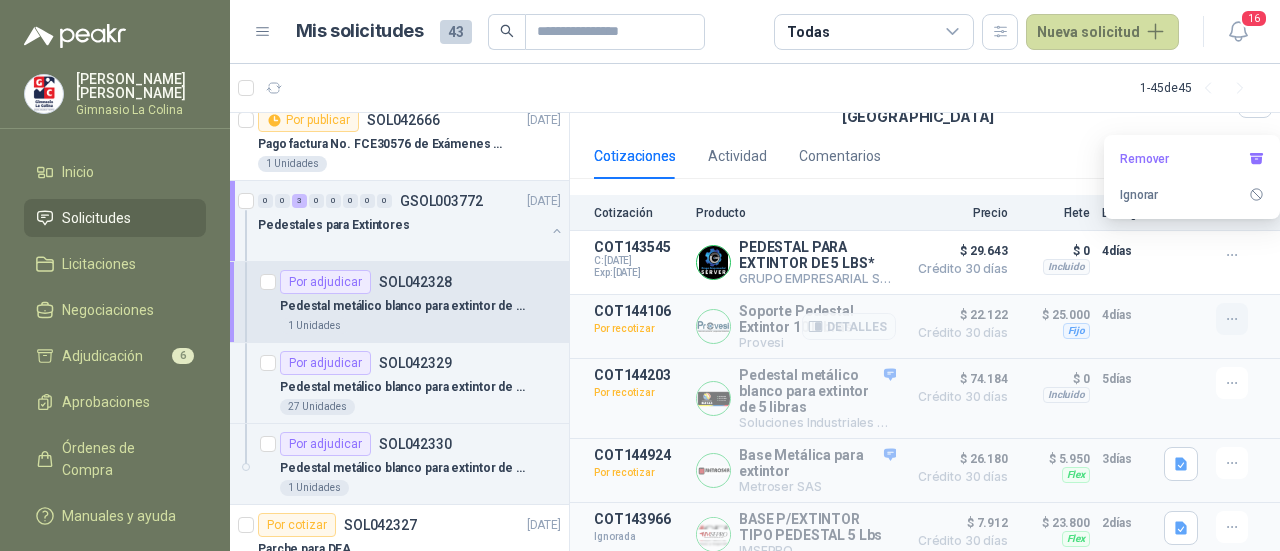 click 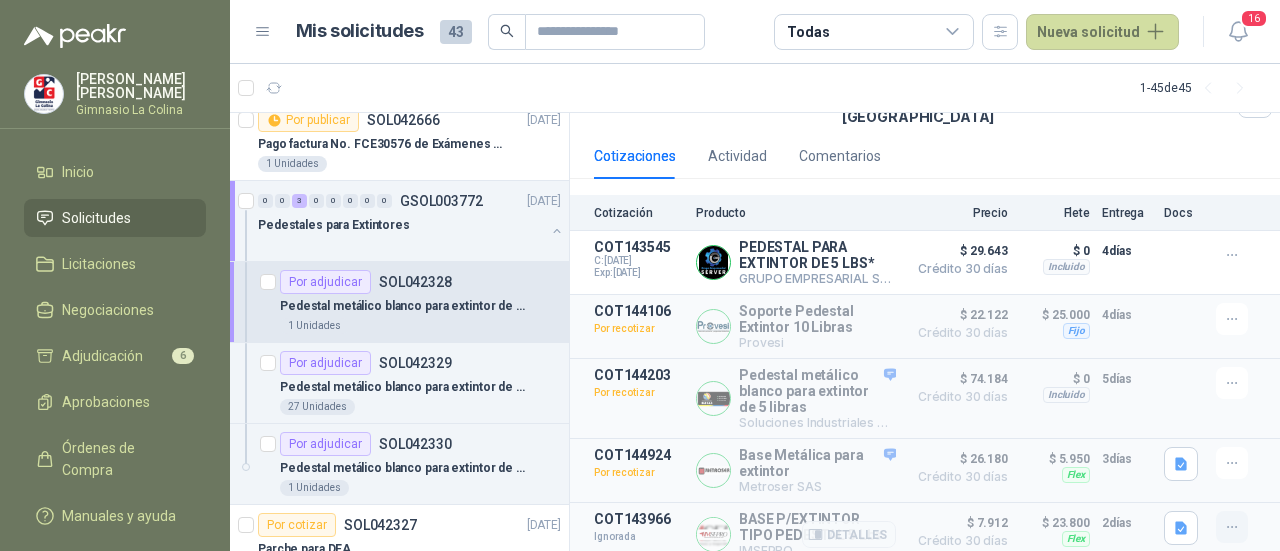 click 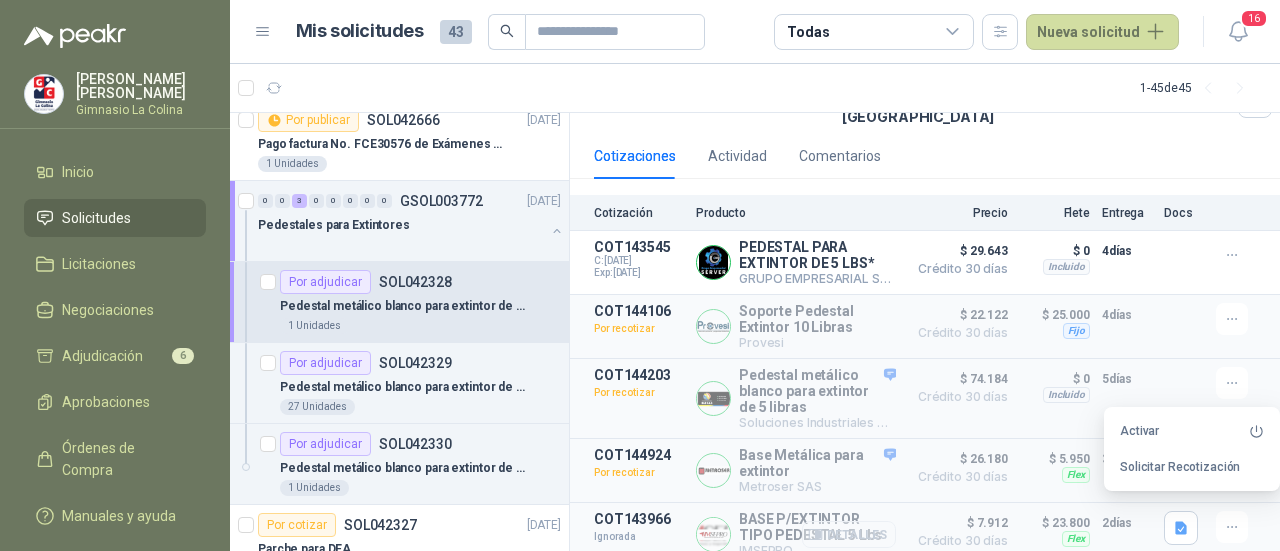 click on "Detalles" at bounding box center (849, 534) 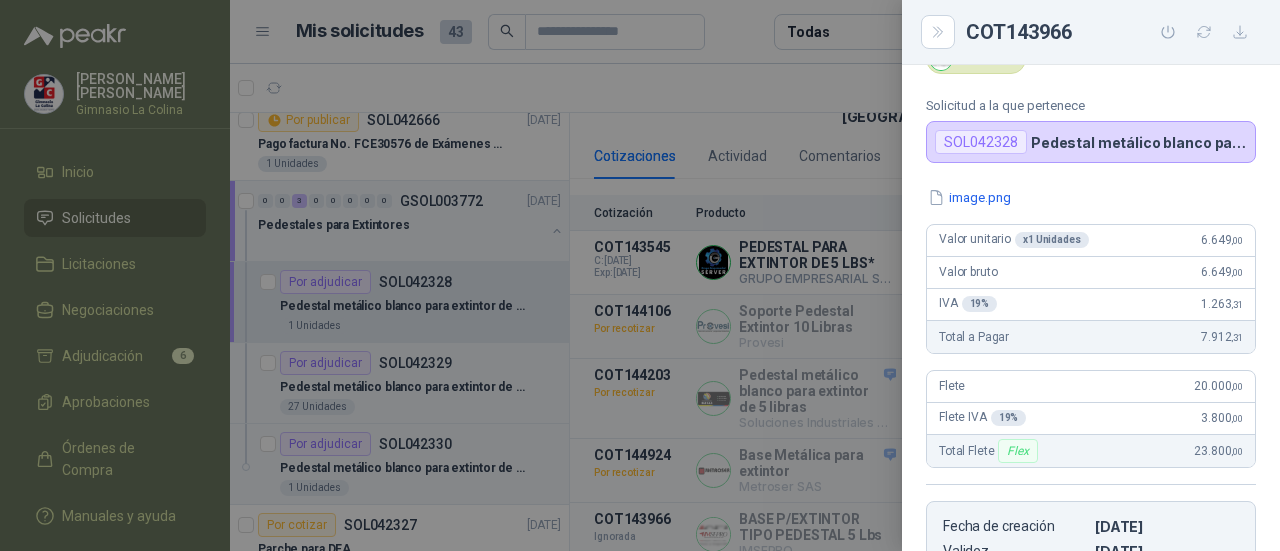scroll, scrollTop: 0, scrollLeft: 0, axis: both 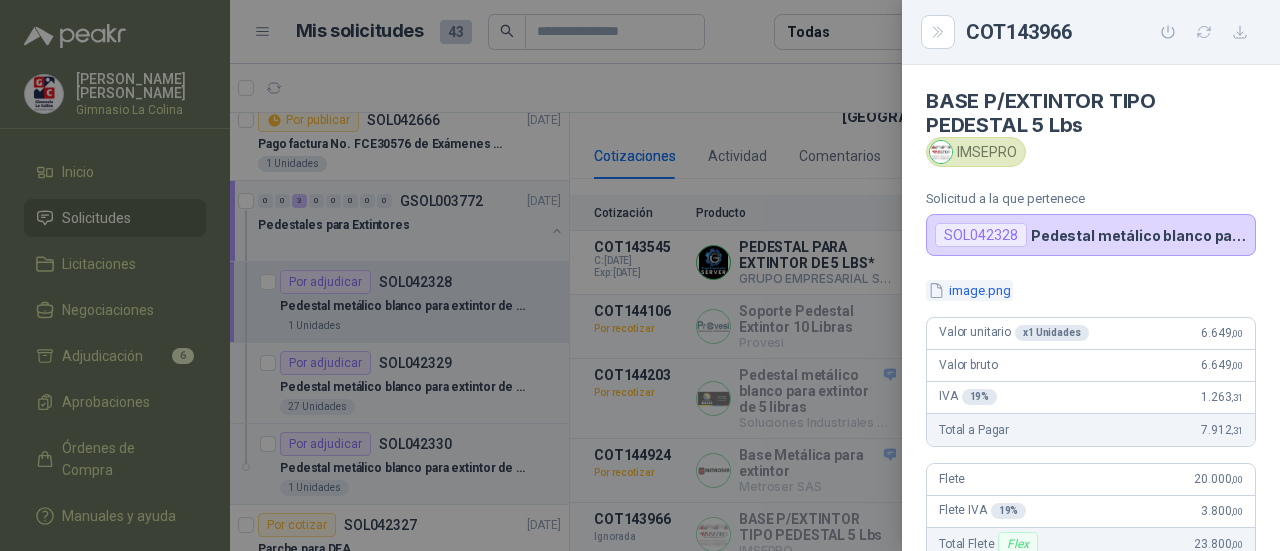 click on "image.png" at bounding box center (969, 290) 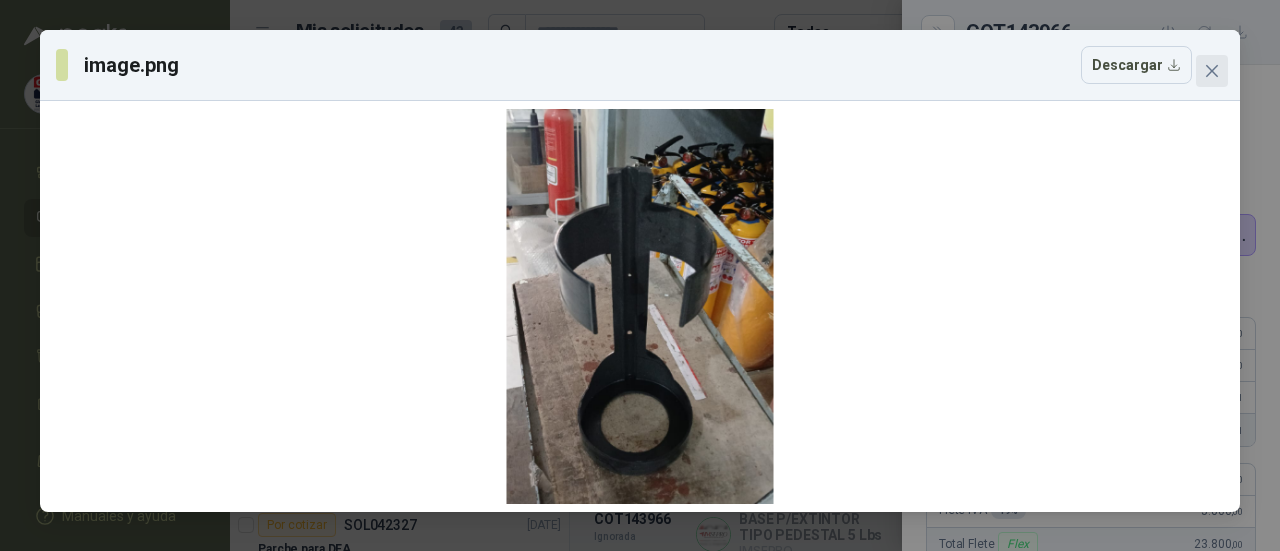 click 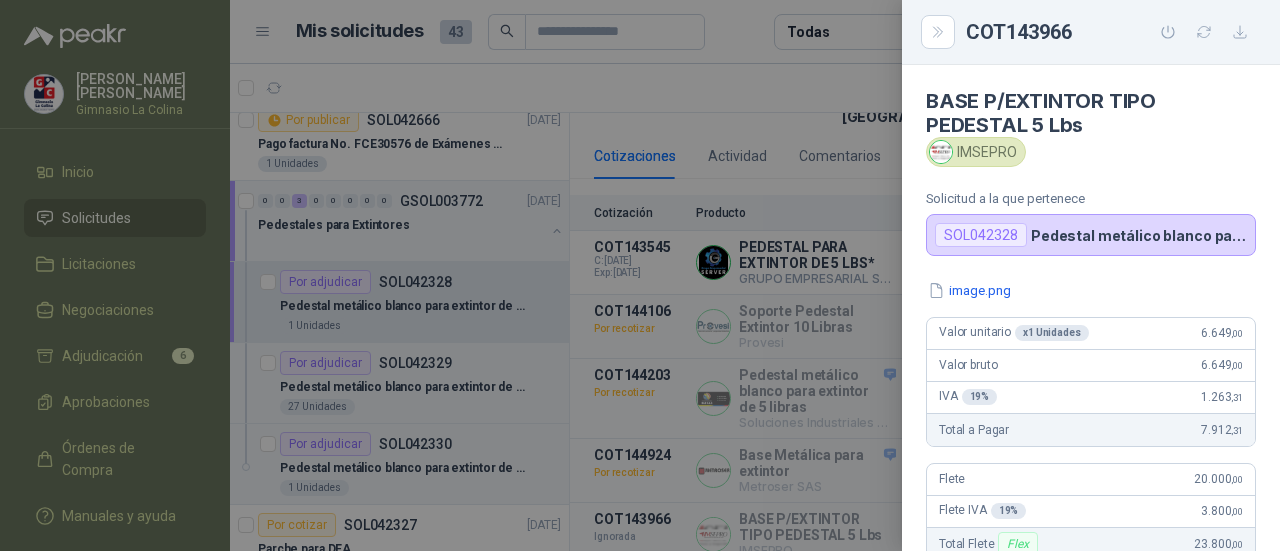 click at bounding box center (640, 275) 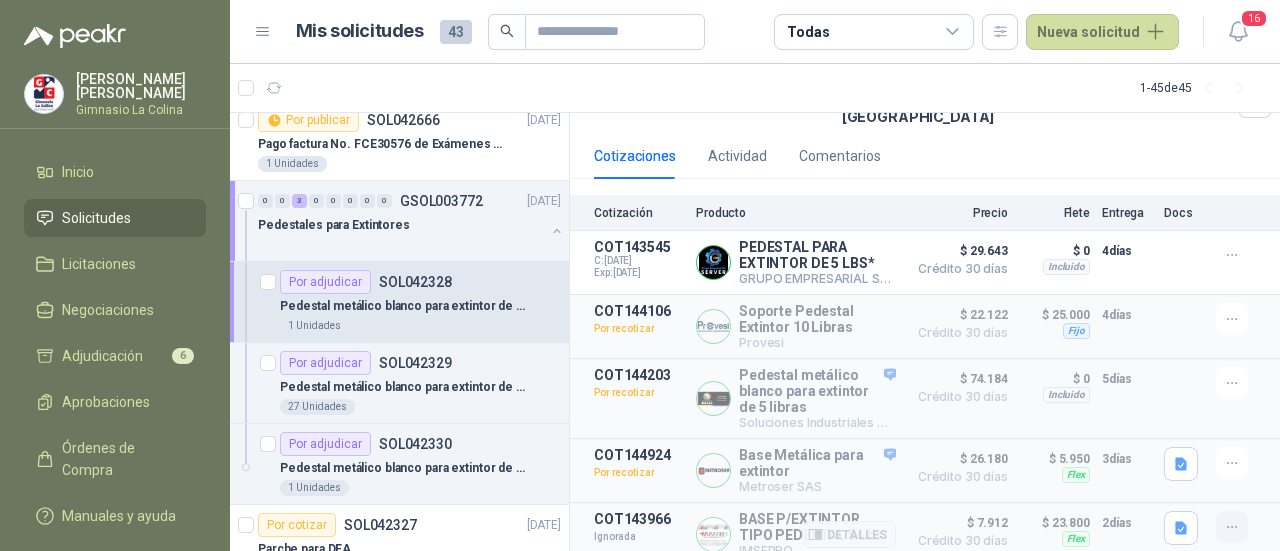 click 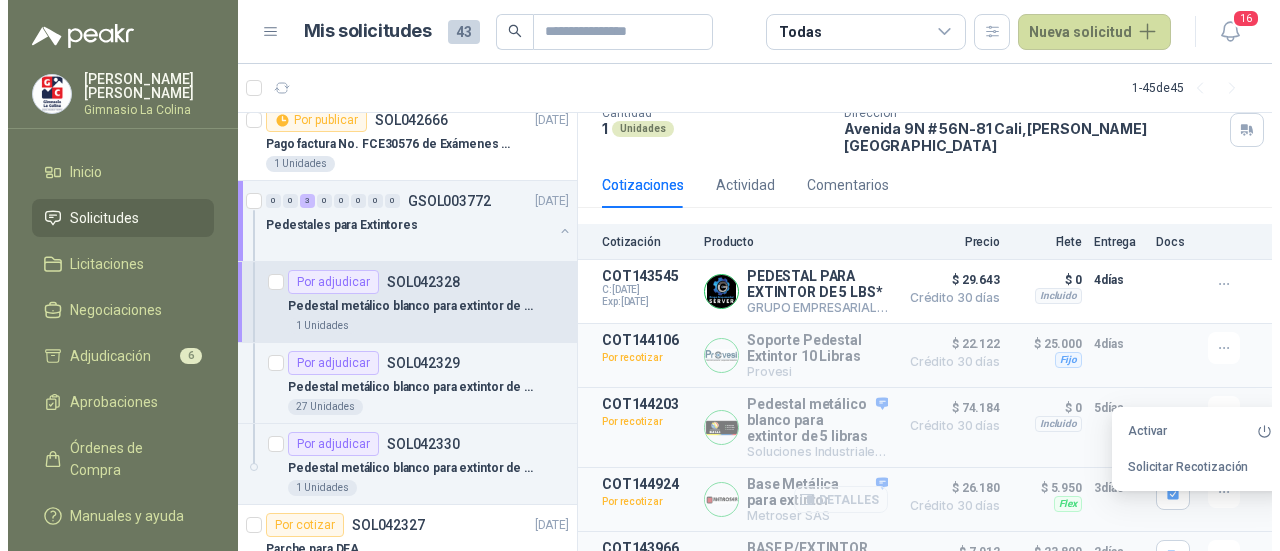 scroll, scrollTop: 187, scrollLeft: 0, axis: vertical 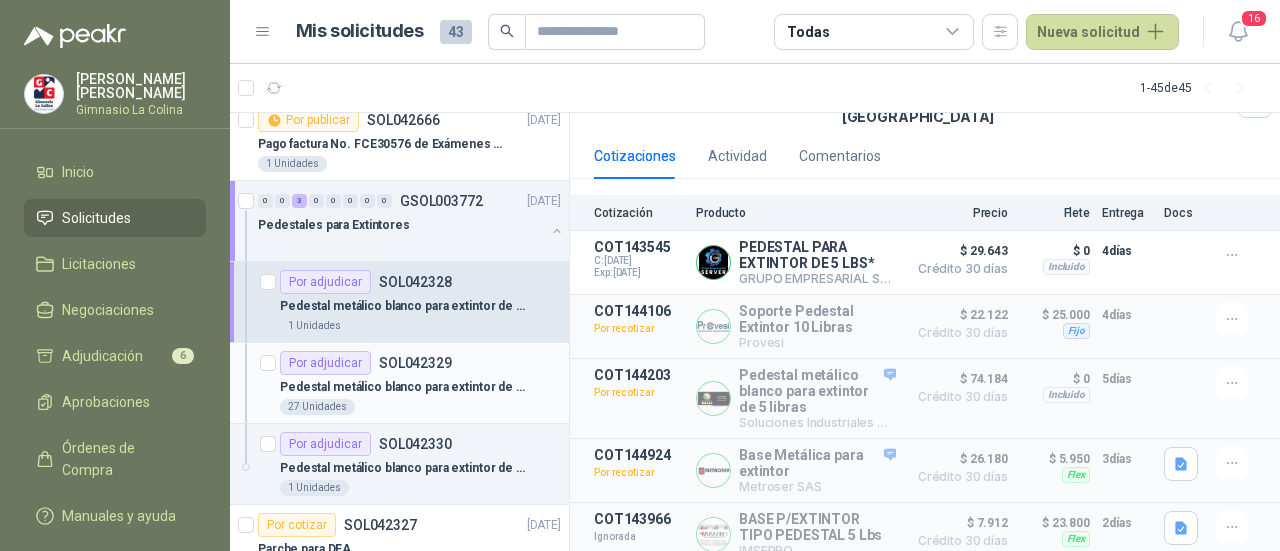 click on "Pedestal metálico blanco para extintor de 10 lb" at bounding box center [404, 387] 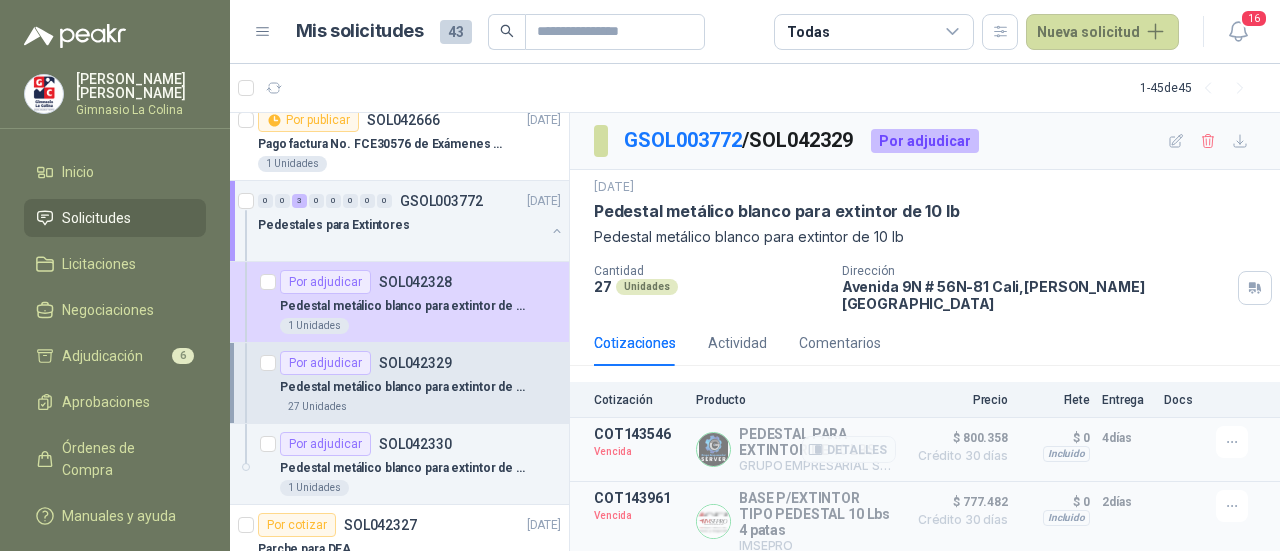 scroll, scrollTop: 200, scrollLeft: 0, axis: vertical 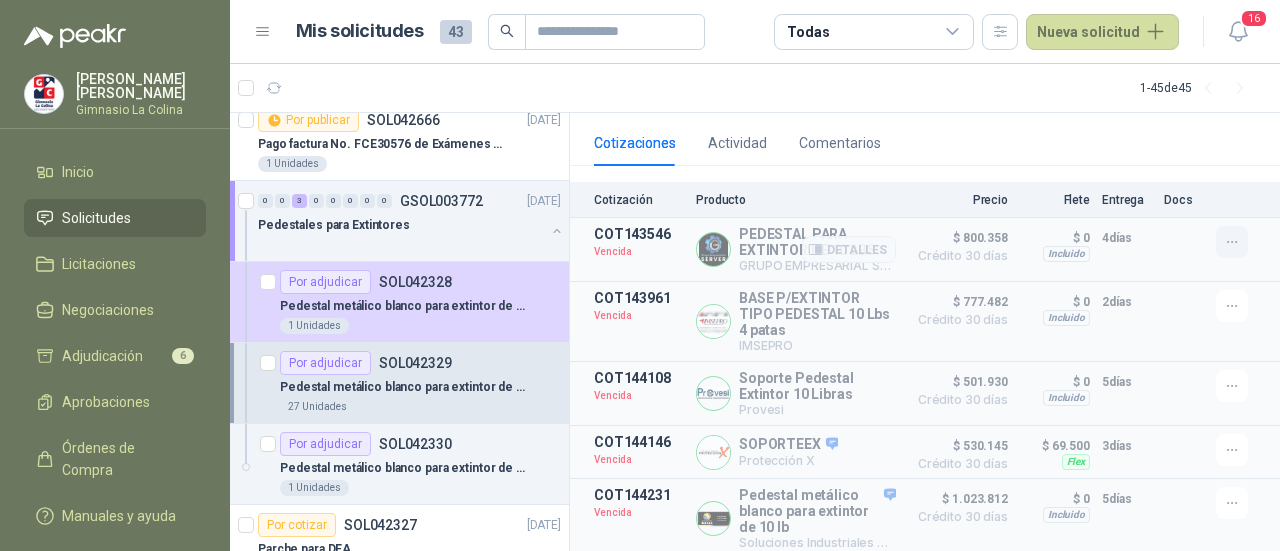 click 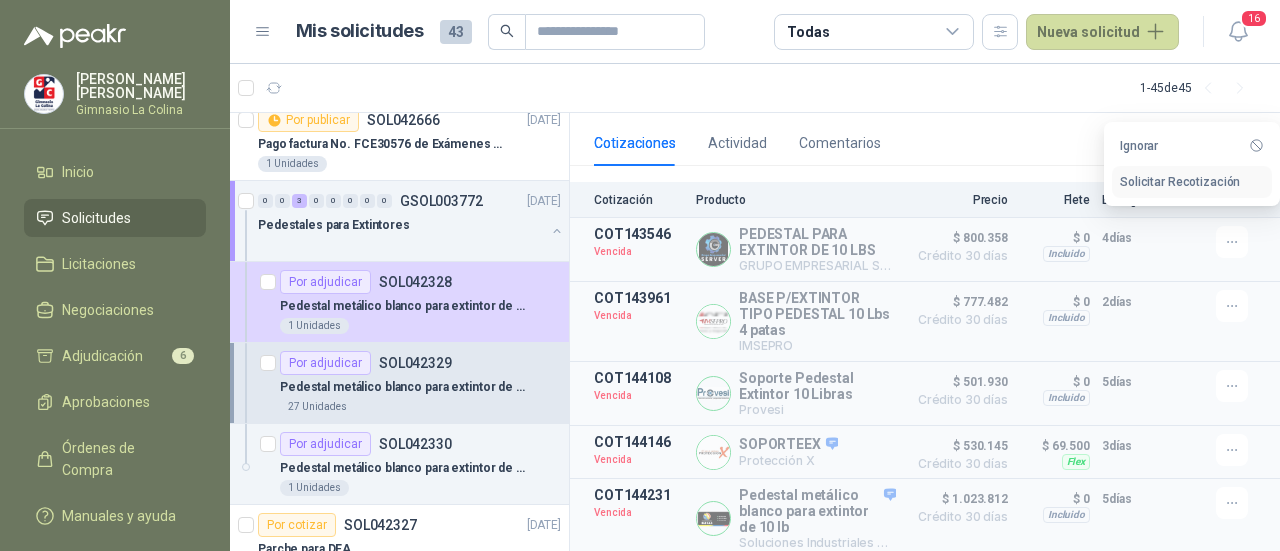 click on "Solicitar Recotización" at bounding box center [1192, 182] 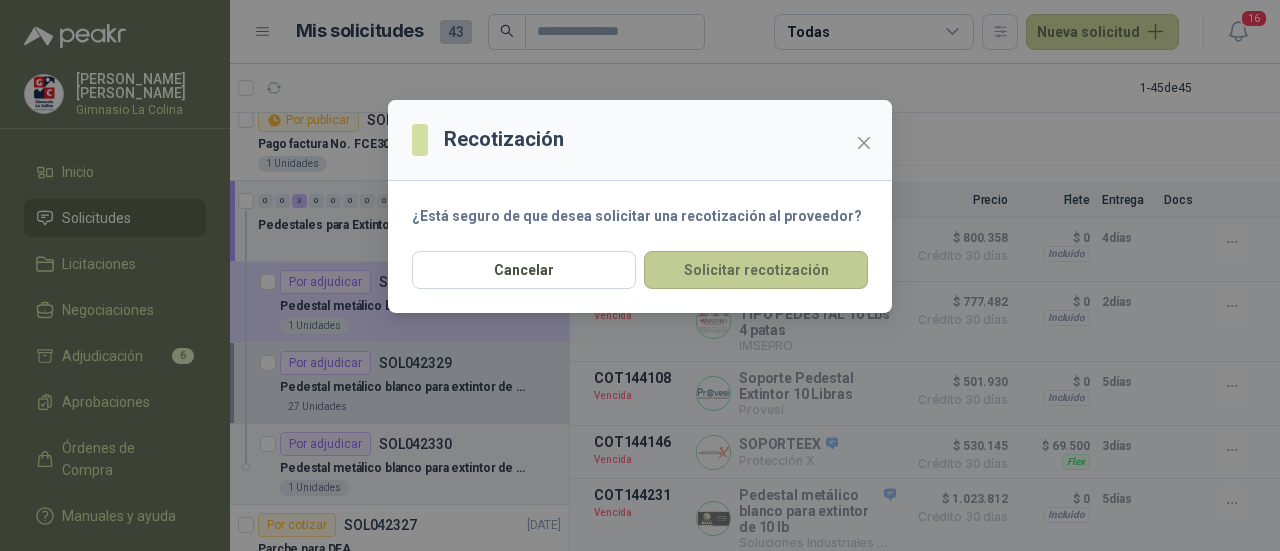 click on "Solicitar recotización" at bounding box center [756, 270] 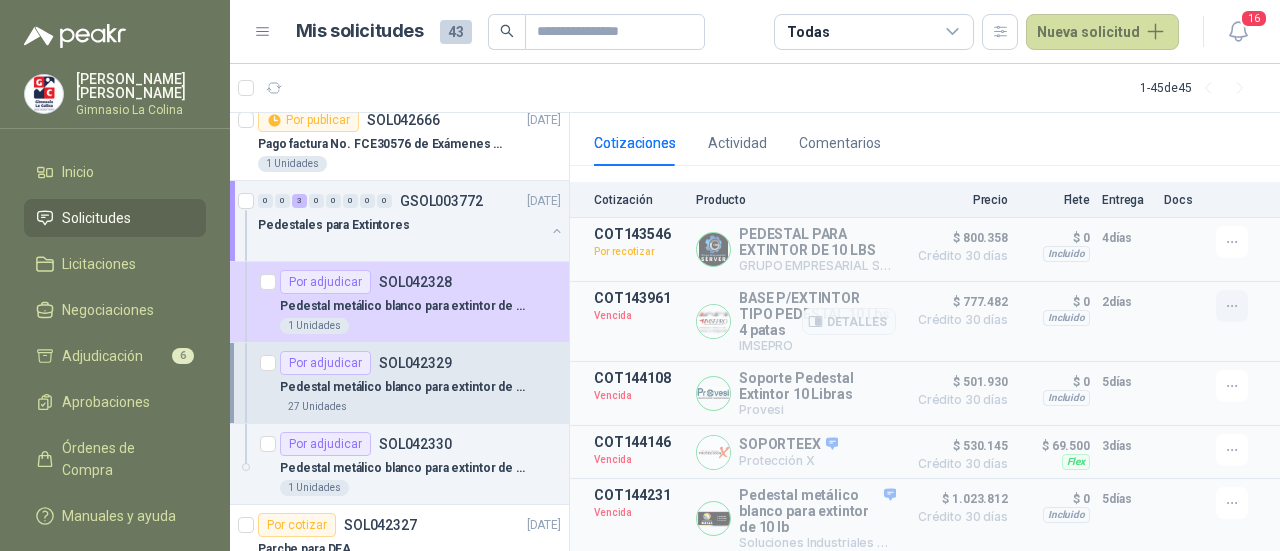 click 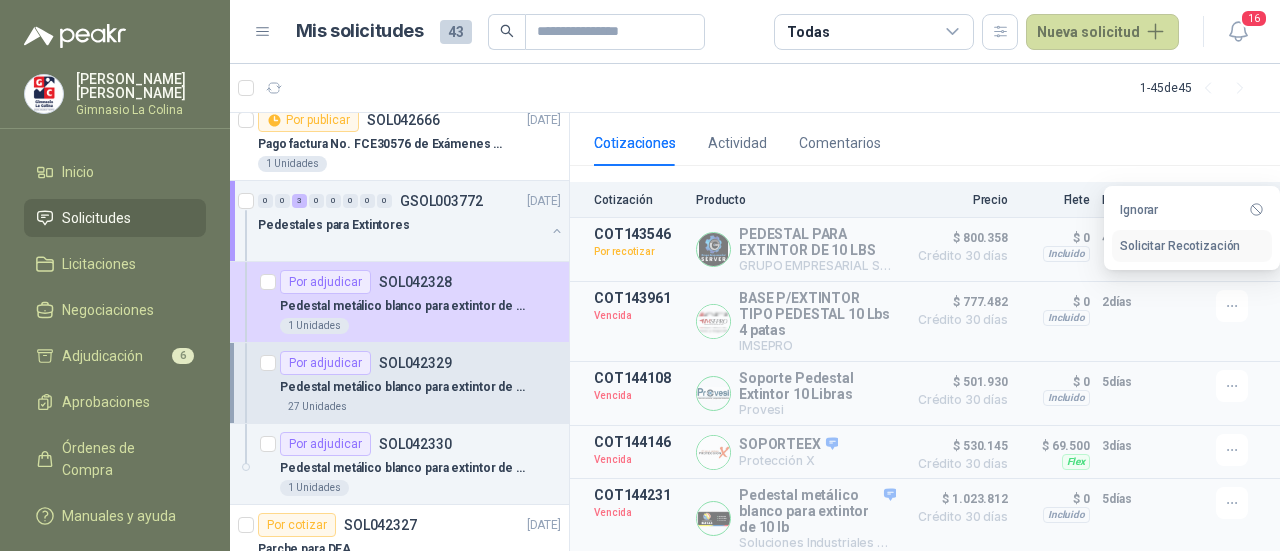 click on "Solicitar Recotización" at bounding box center (1192, 246) 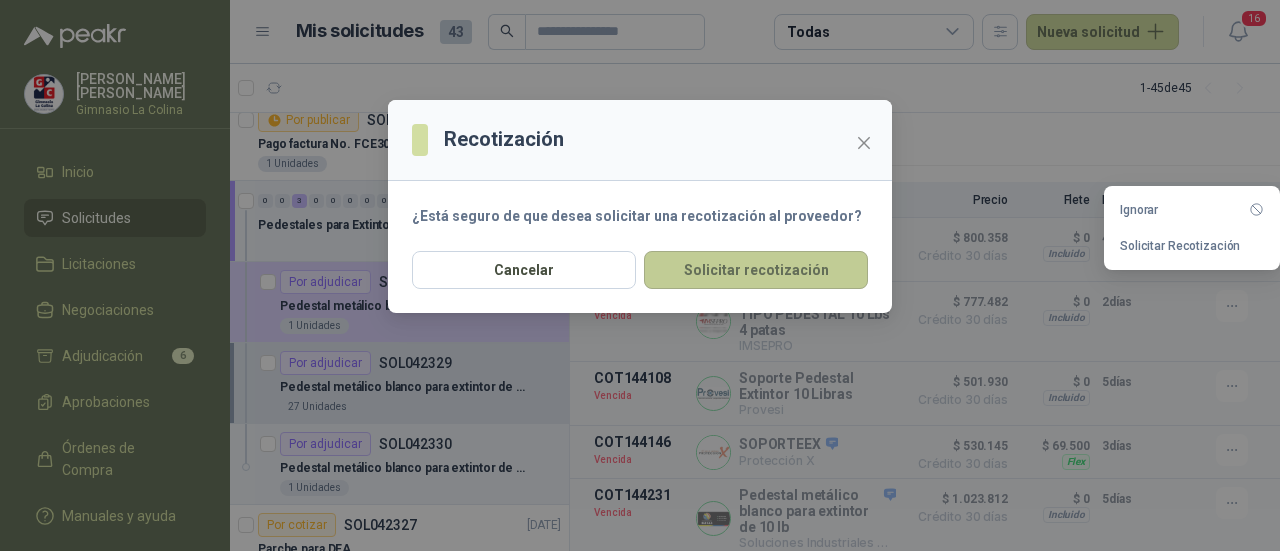 click on "Solicitar recotización" at bounding box center [756, 270] 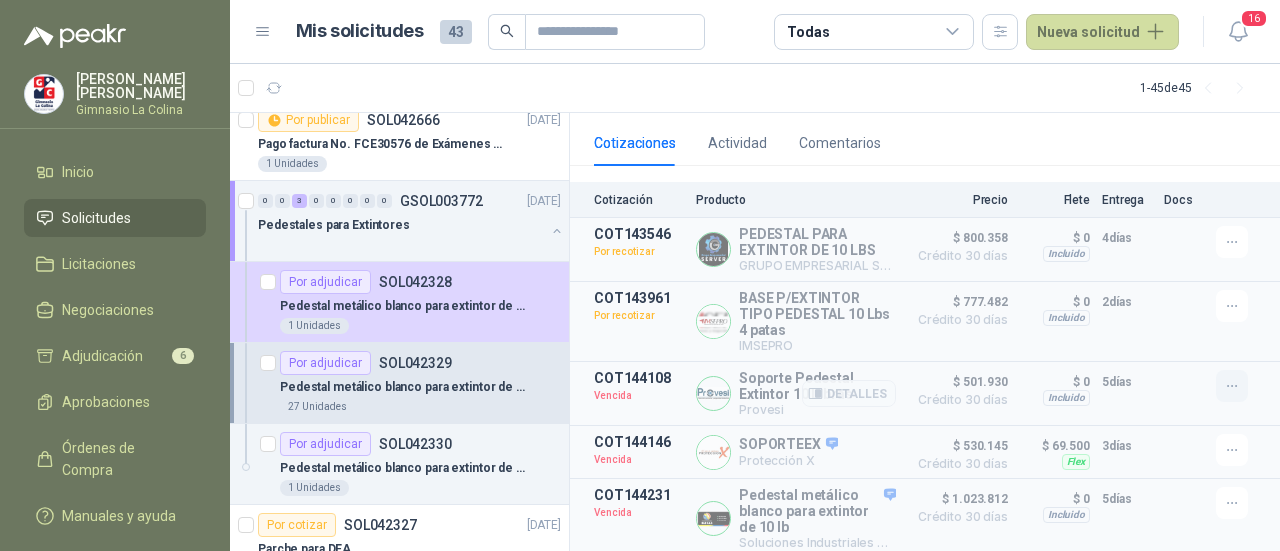 click 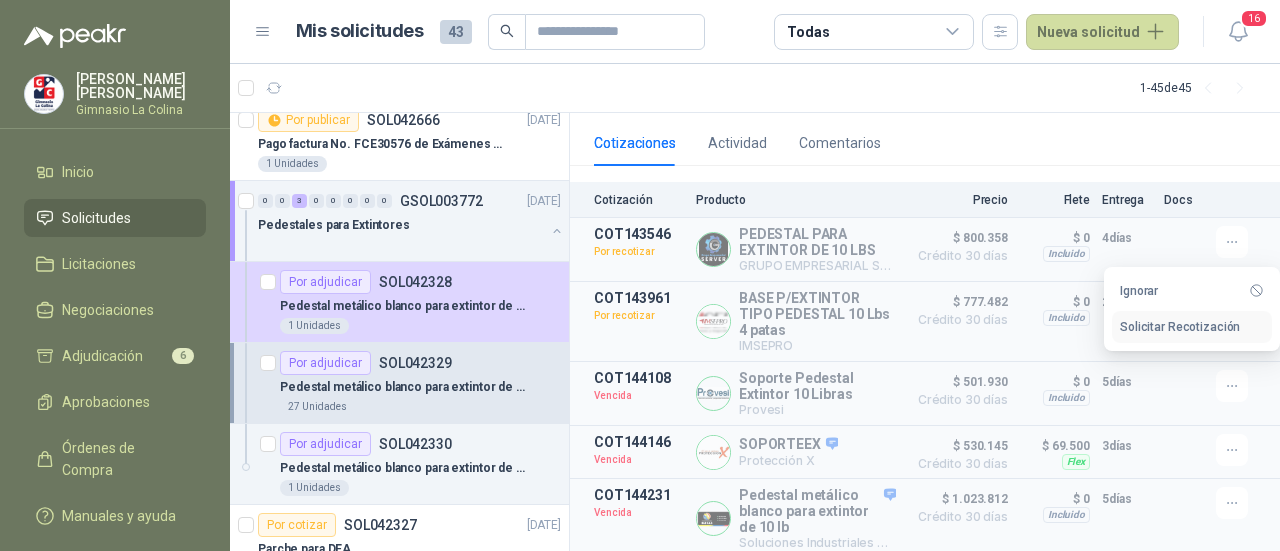 click on "Solicitar Recotización" at bounding box center (1192, 327) 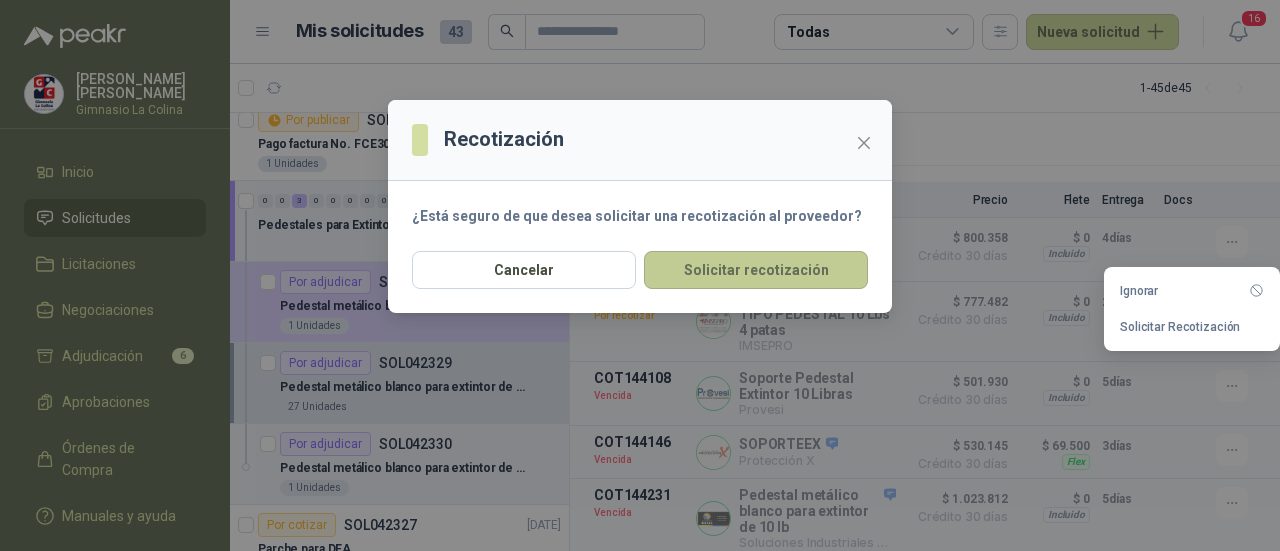 click on "Solicitar recotización" at bounding box center [756, 270] 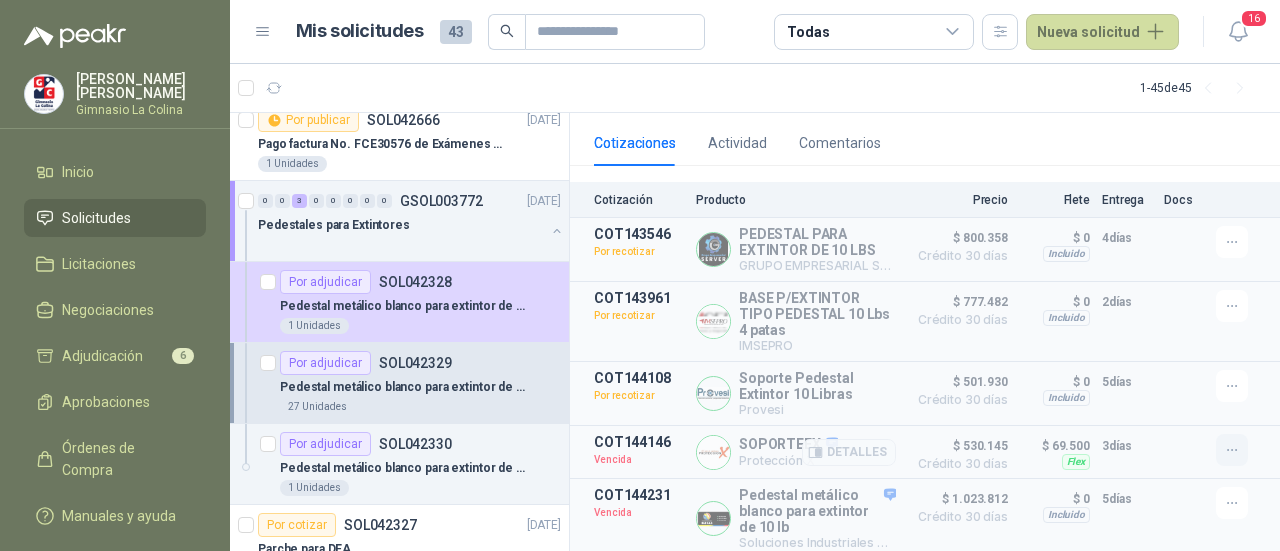 drag, startPoint x: 1213, startPoint y: 437, endPoint x: 1204, endPoint y: 431, distance: 10.816654 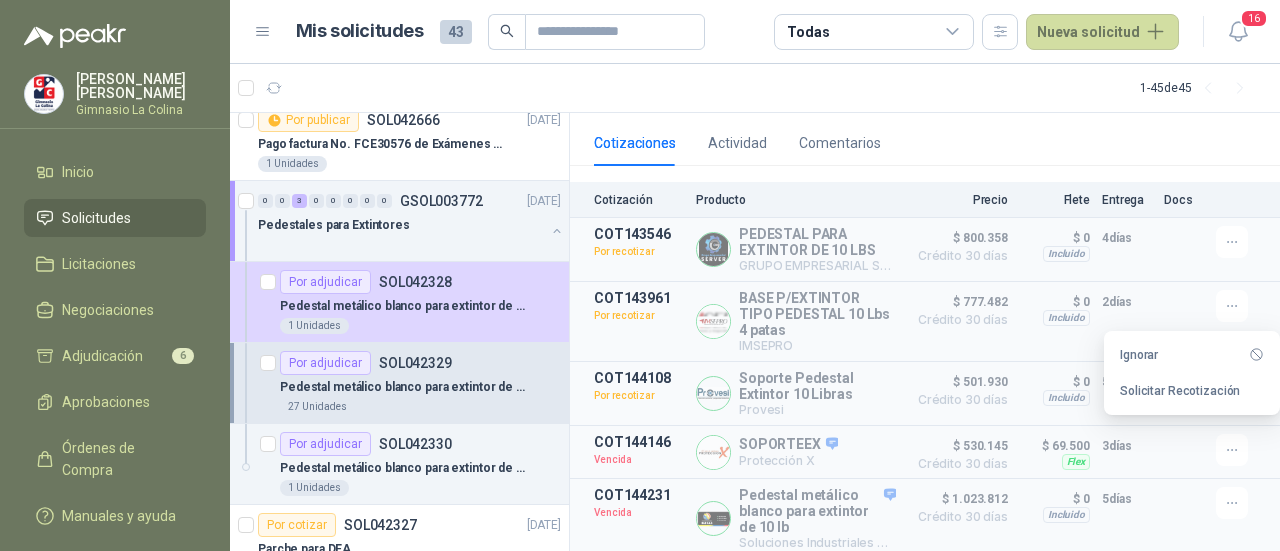 drag, startPoint x: 1183, startPoint y: 387, endPoint x: 1196, endPoint y: 377, distance: 16.40122 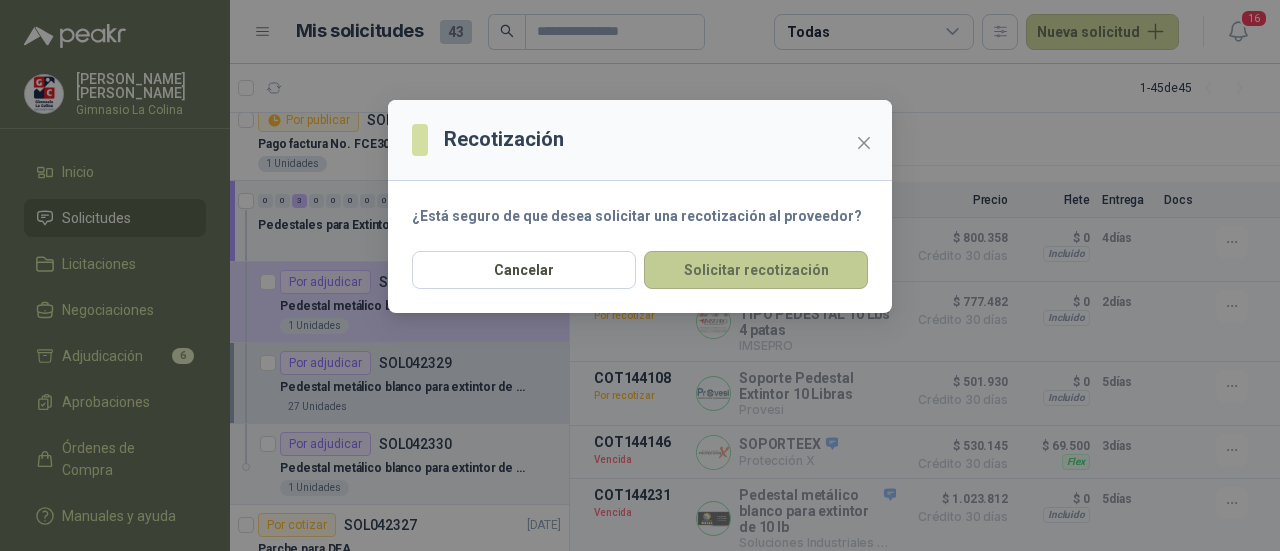 click on "Solicitar recotización" at bounding box center (756, 270) 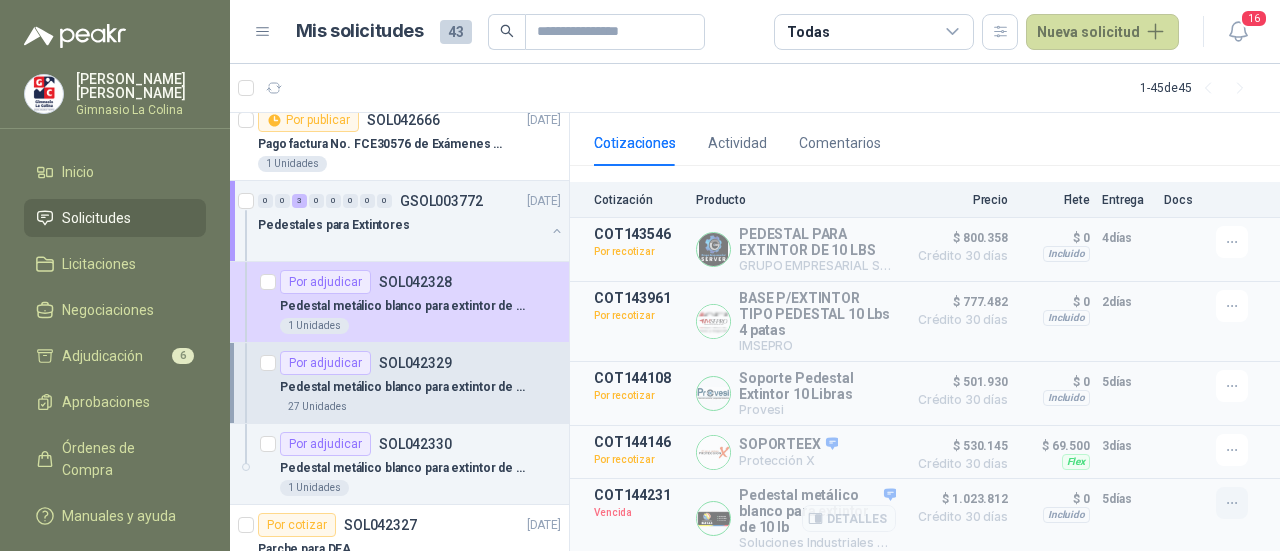 drag, startPoint x: 1196, startPoint y: 503, endPoint x: 1204, endPoint y: 495, distance: 11.313708 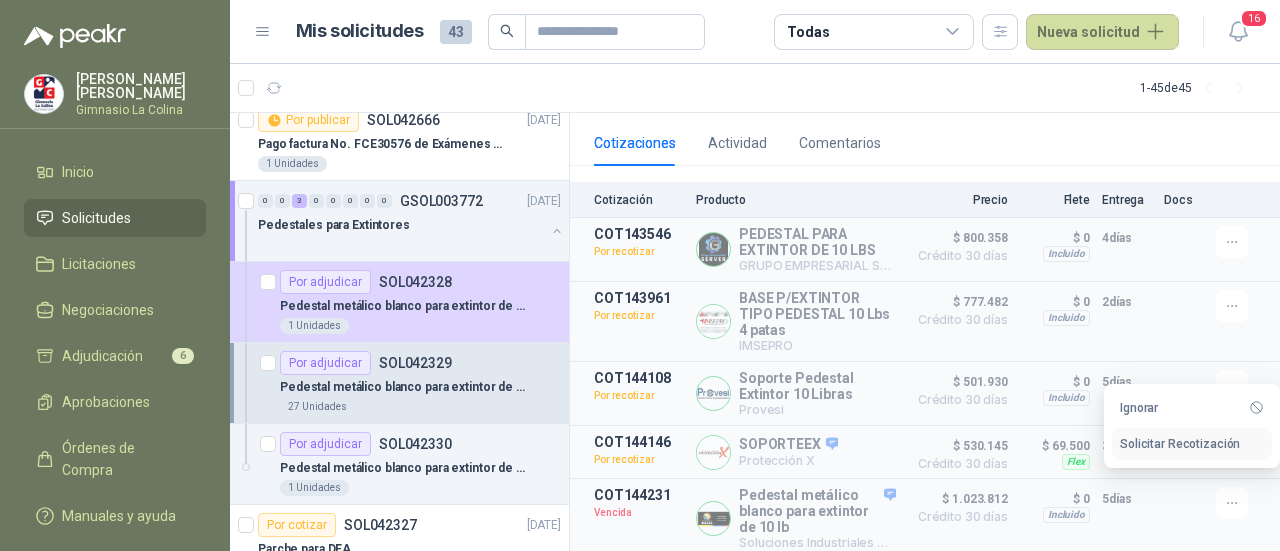 click on "Solicitar Recotización" at bounding box center (1192, 444) 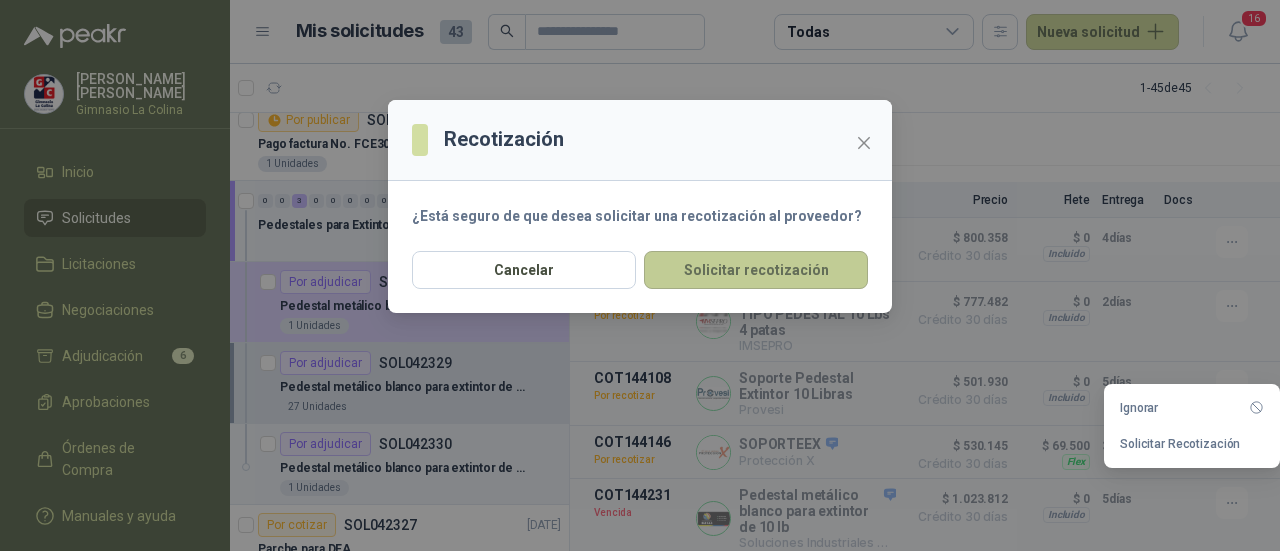 click on "Solicitar recotización" at bounding box center (756, 270) 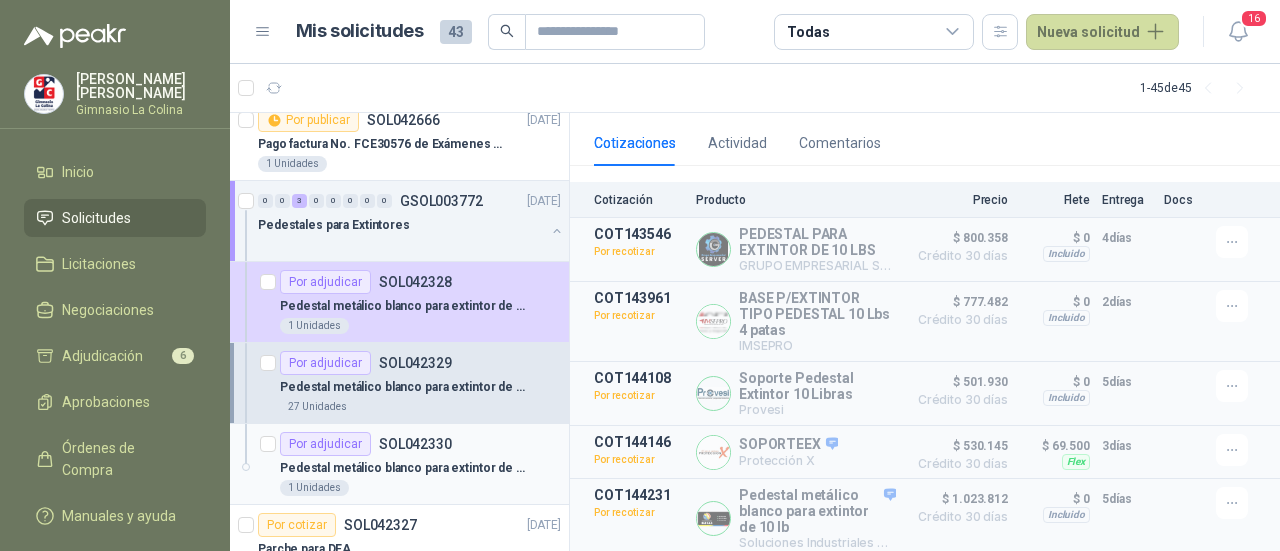 click on "Pedestal metálico blanco para extintor de 2,5 galones" at bounding box center (404, 468) 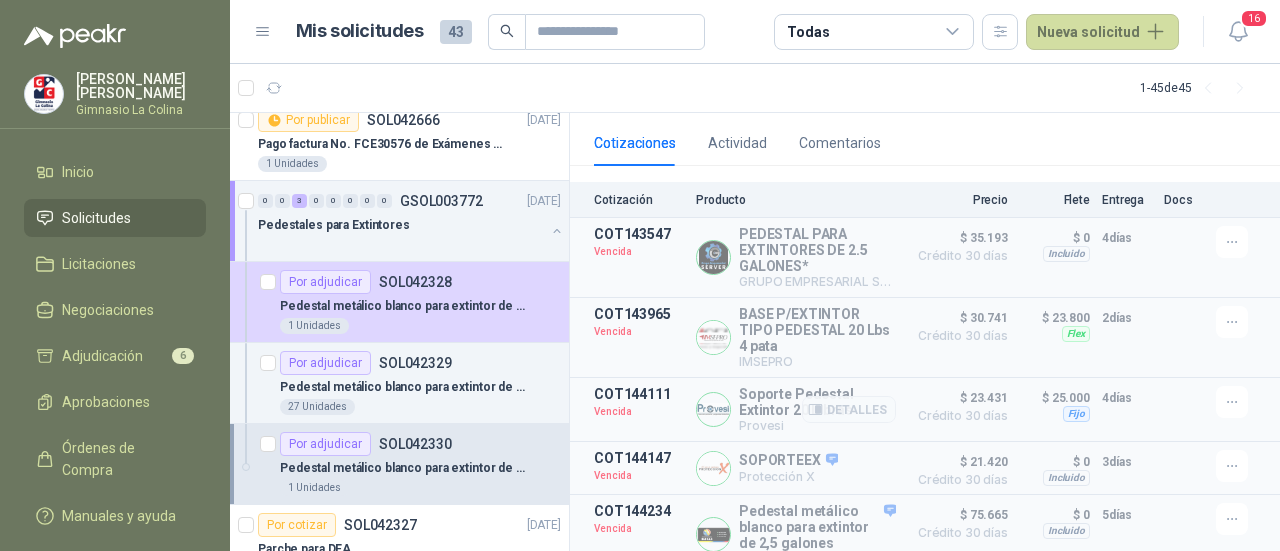 scroll, scrollTop: 274, scrollLeft: 0, axis: vertical 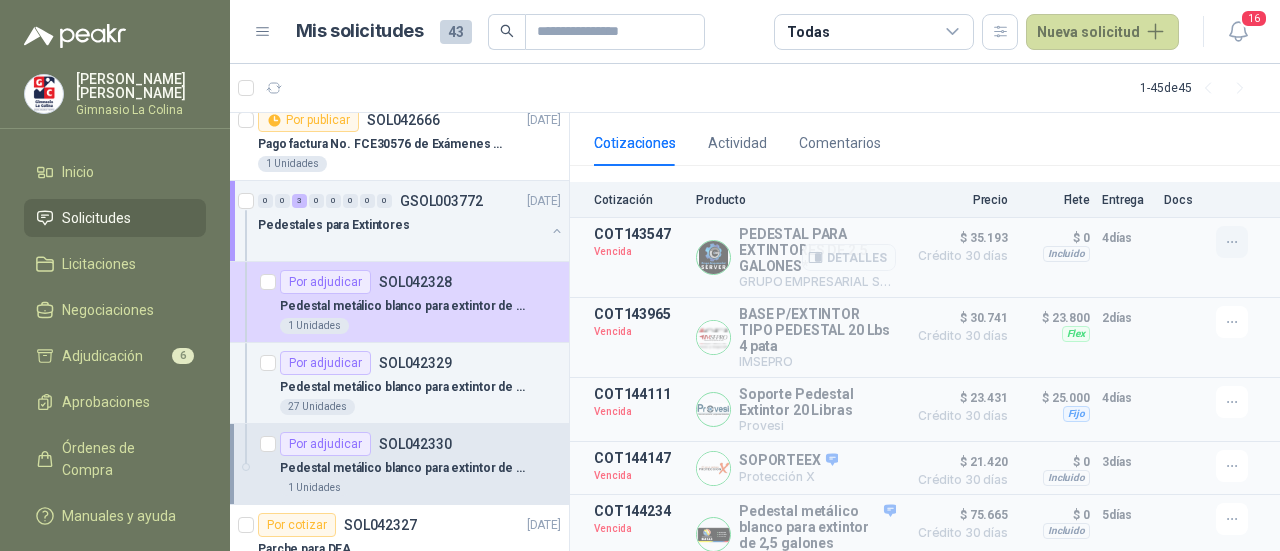 click 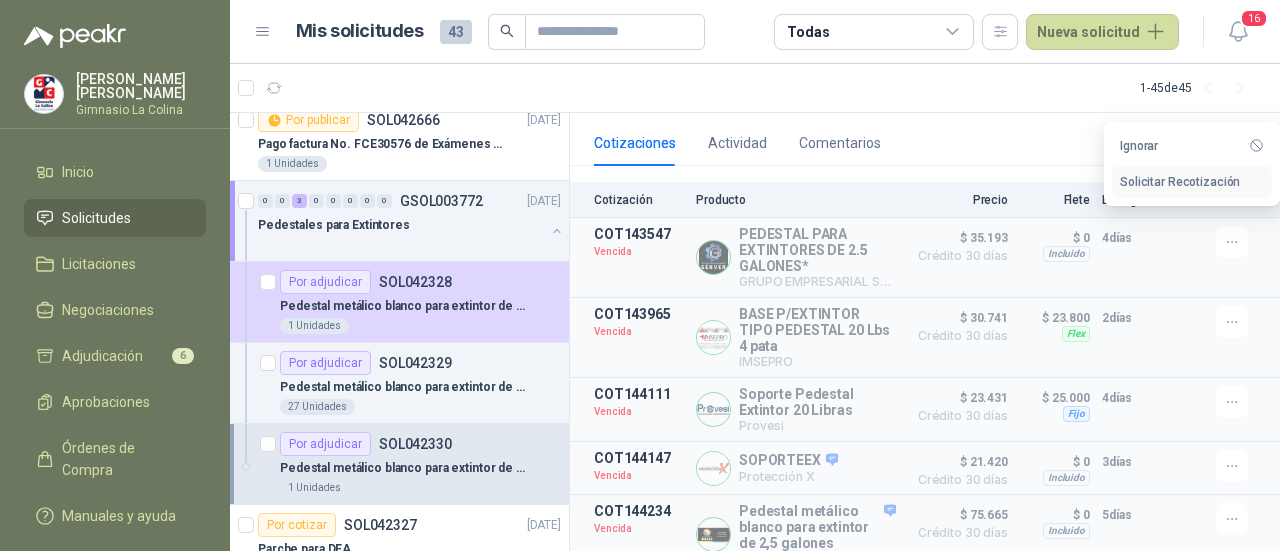 click on "Solicitar Recotización" at bounding box center [1192, 182] 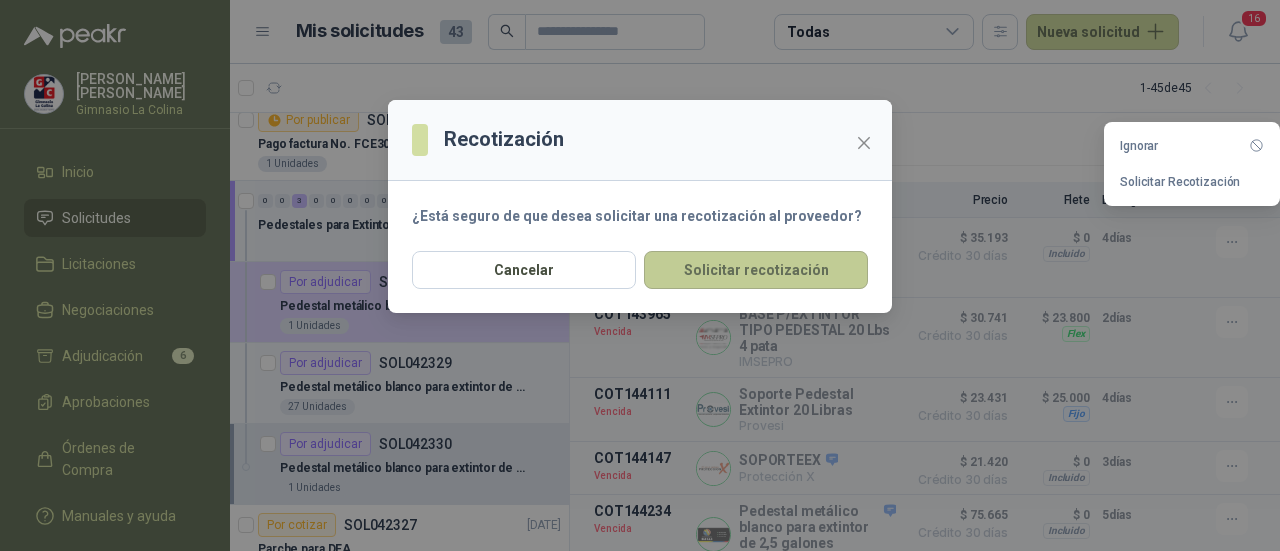 click on "Solicitar recotización" at bounding box center [756, 270] 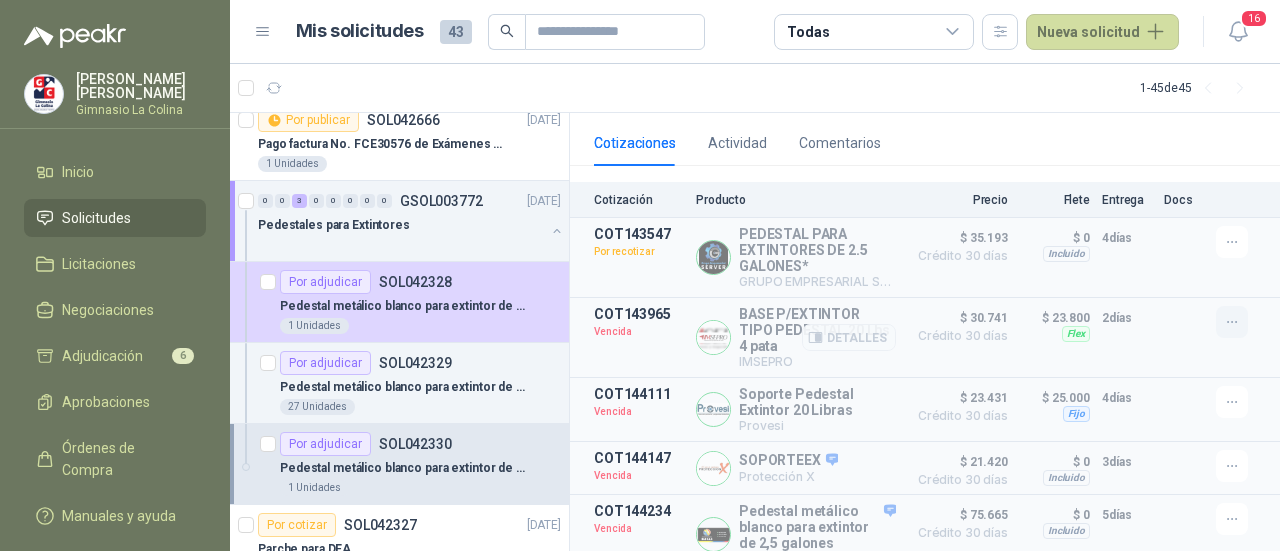 click 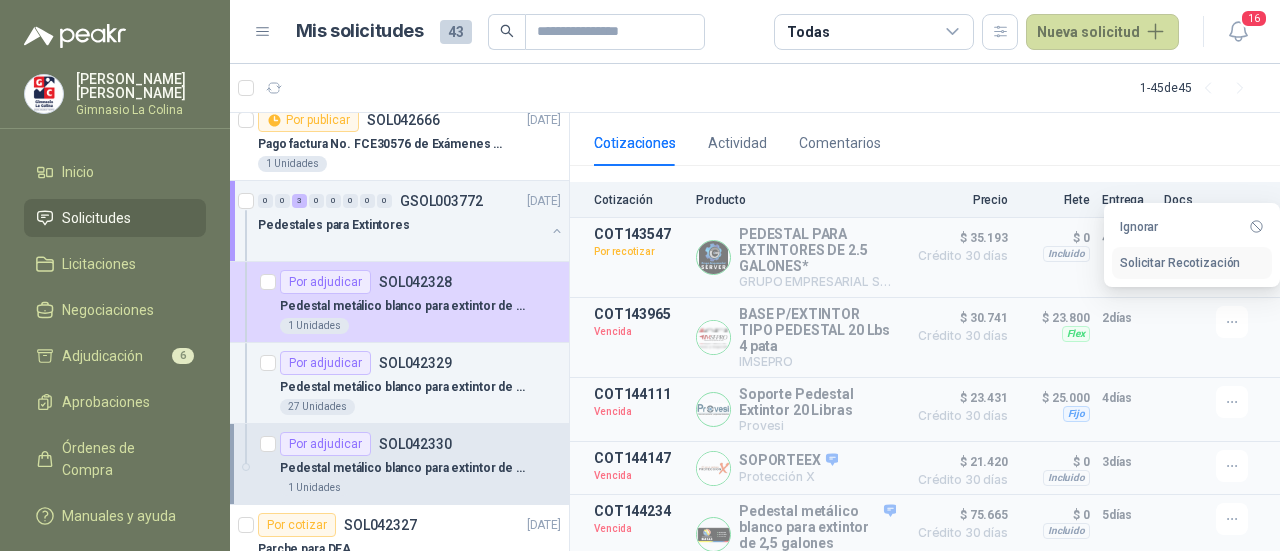 click on "Solicitar Recotización" at bounding box center [1192, 263] 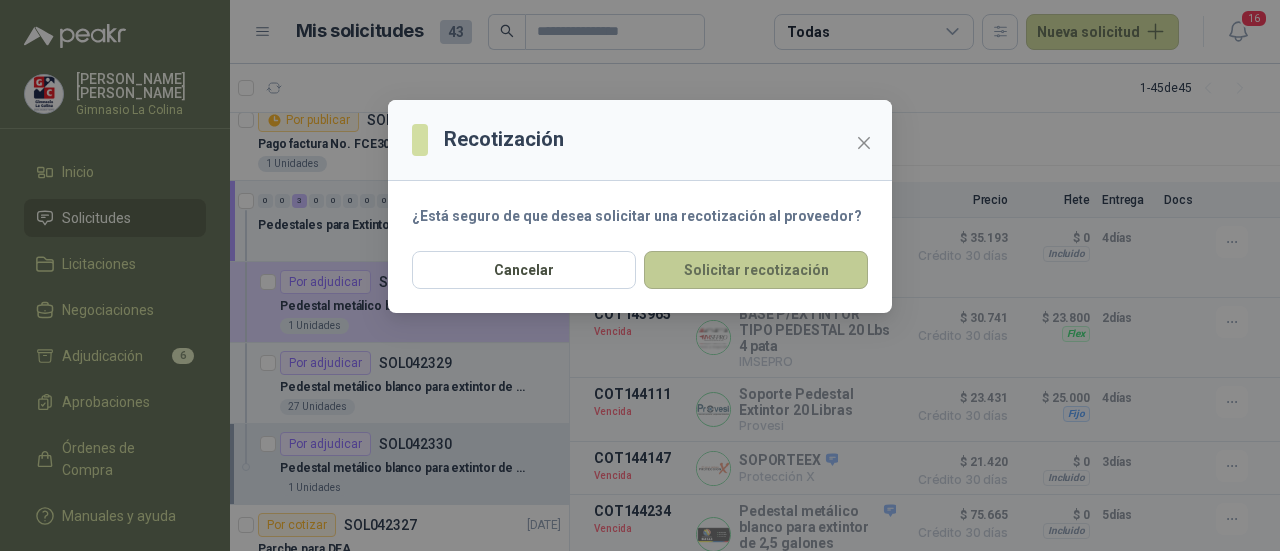 click on "Solicitar recotización" at bounding box center (756, 270) 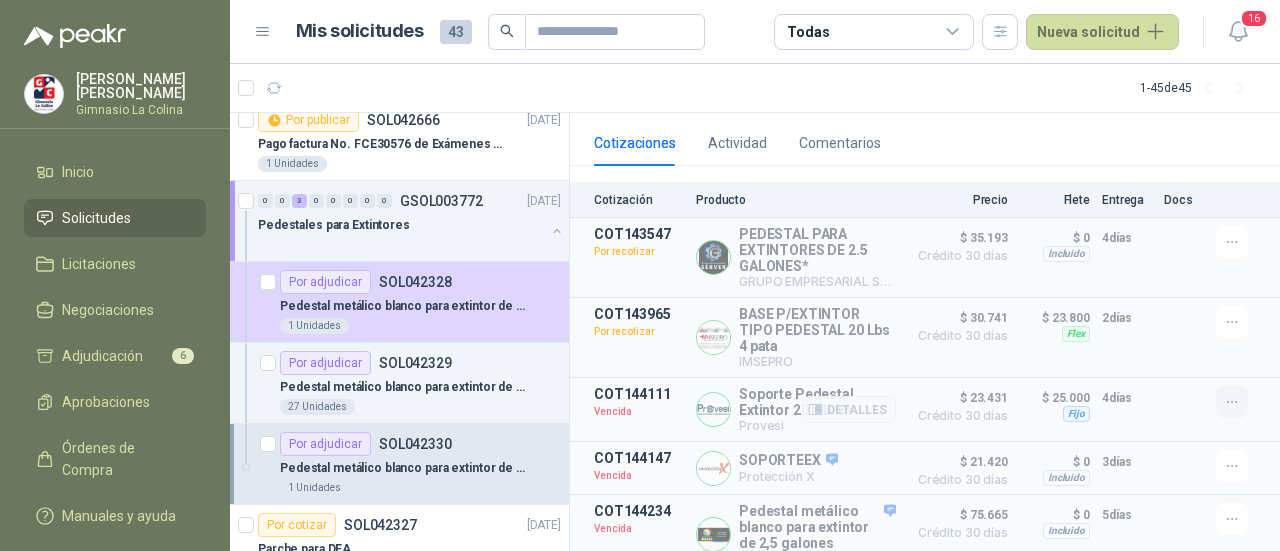 click 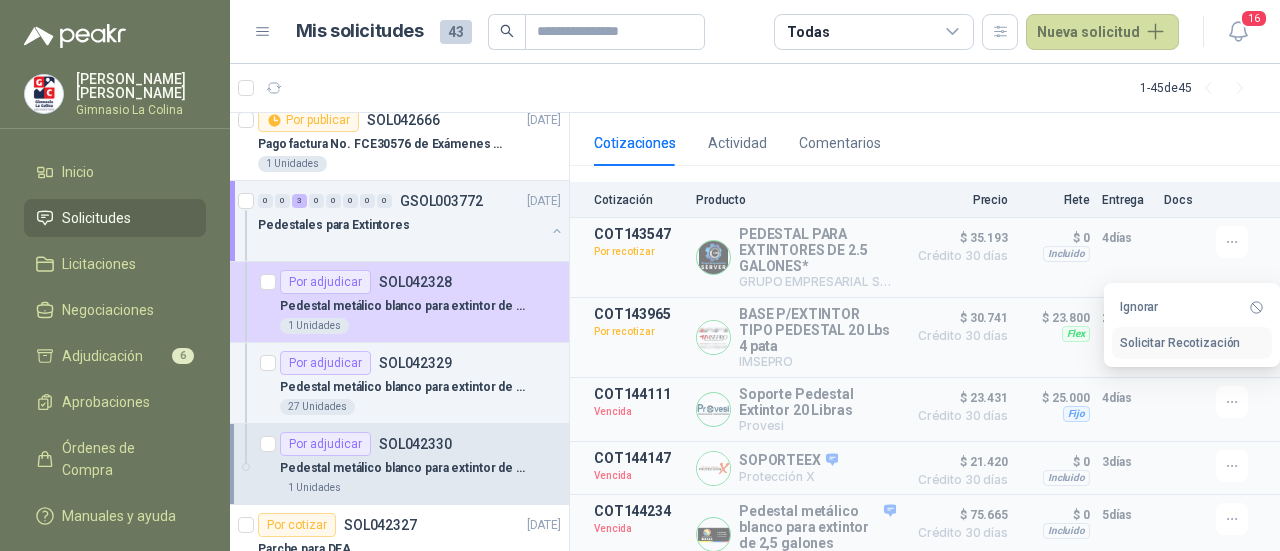 click on "Solicitar Recotización" at bounding box center [1192, 343] 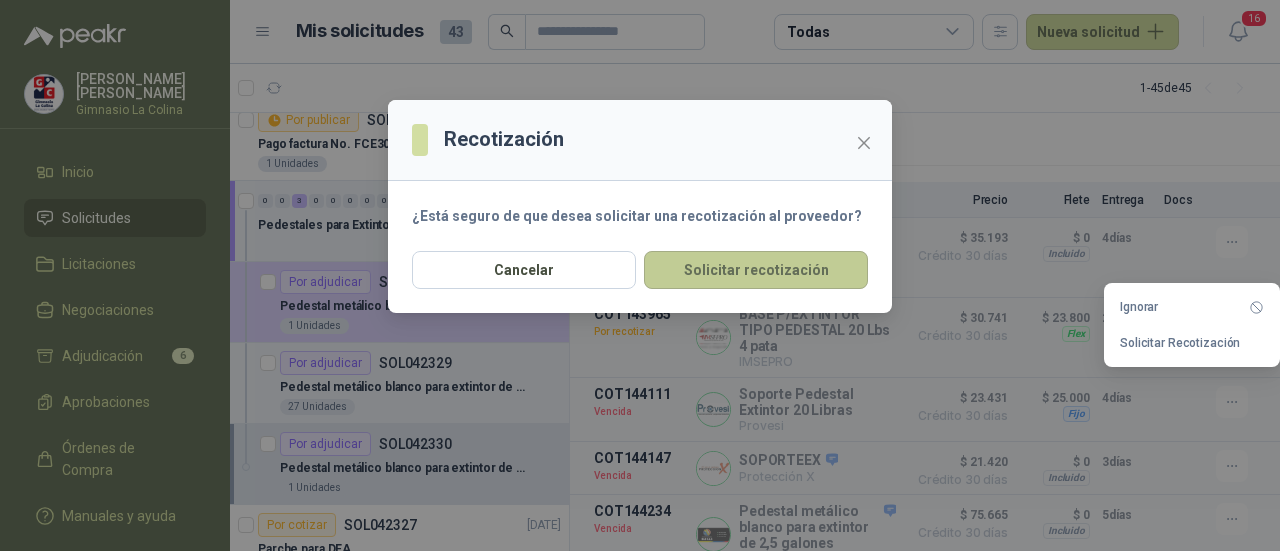 click on "Solicitar recotización" at bounding box center [756, 270] 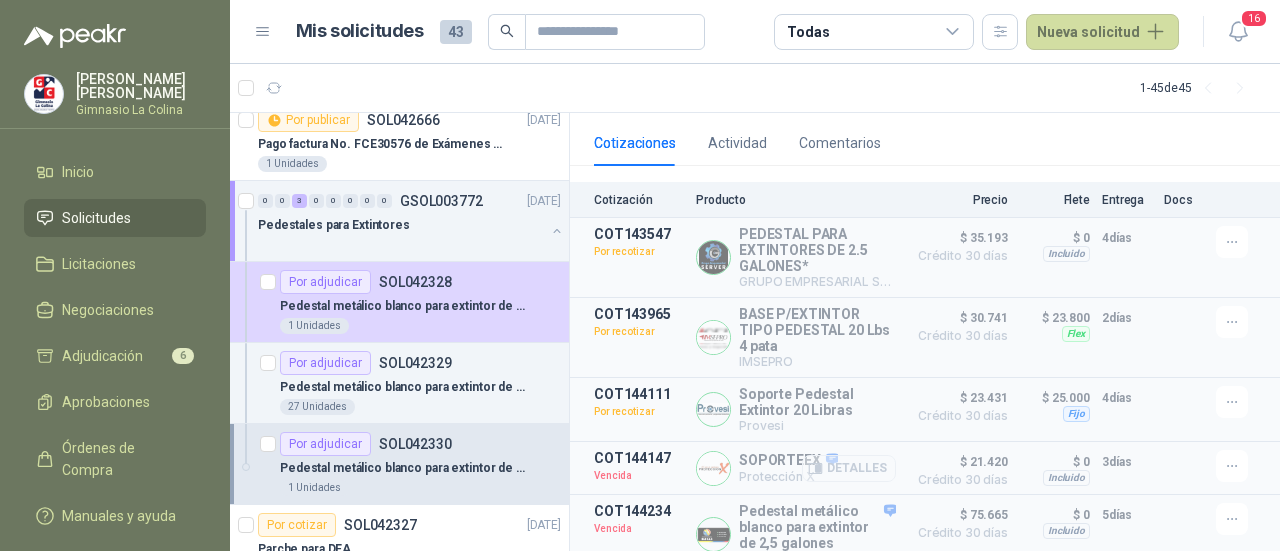 click on "Detalles" at bounding box center (849, 468) 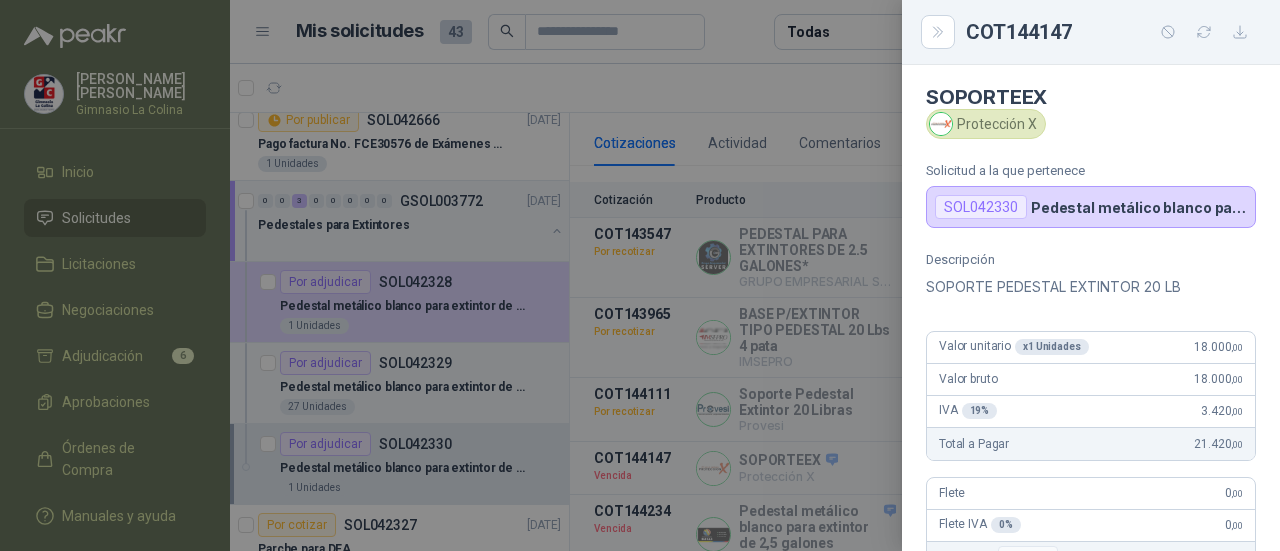 scroll, scrollTop: 0, scrollLeft: 0, axis: both 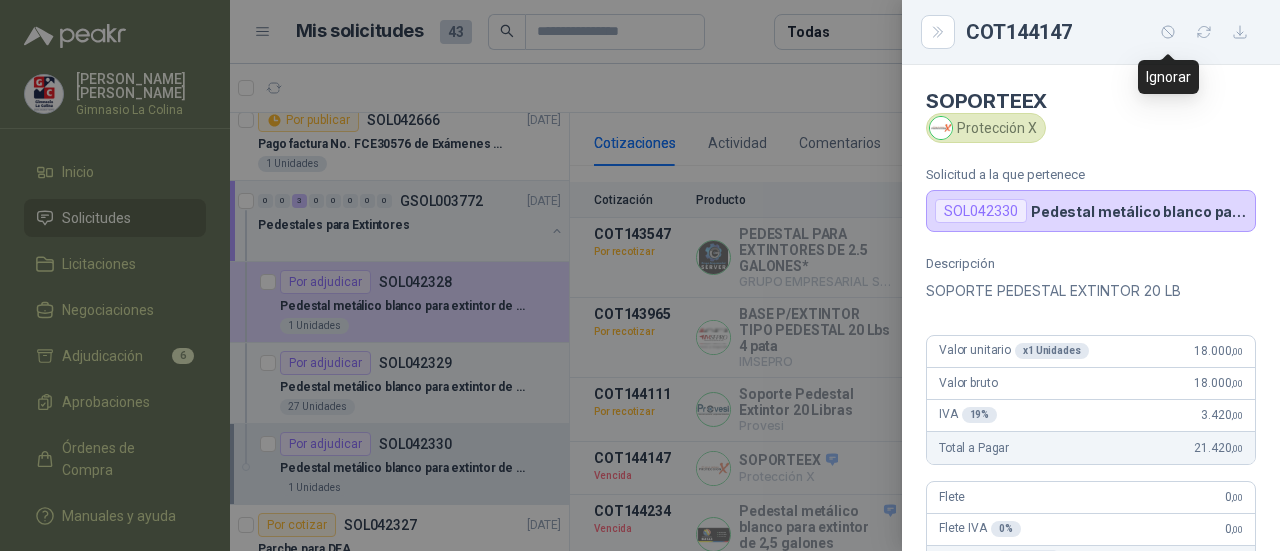 click 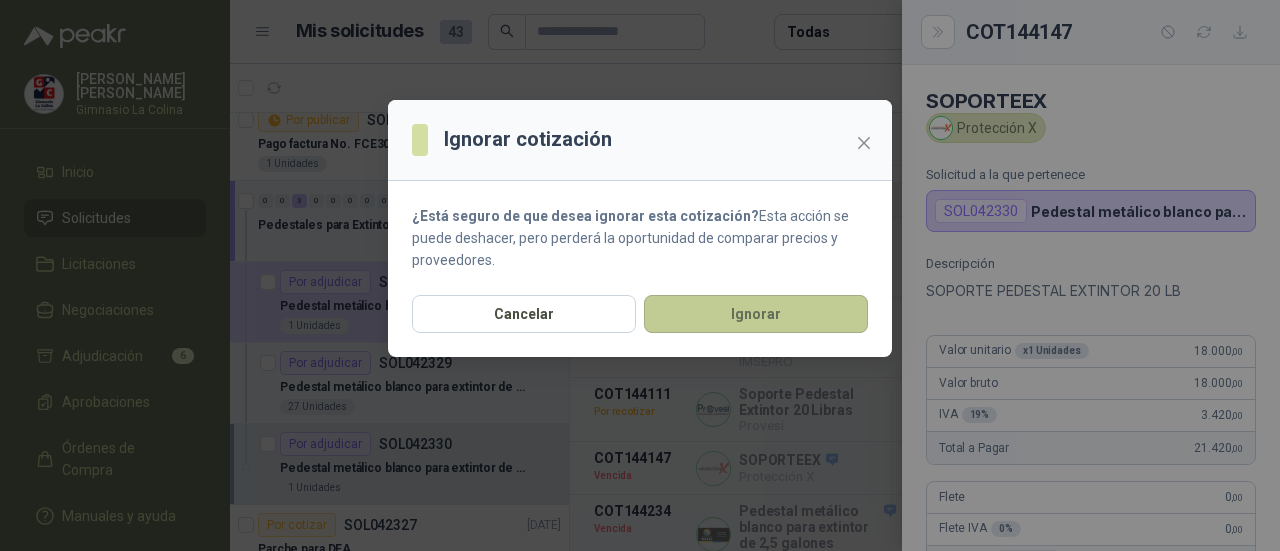click on "Ignorar" at bounding box center [756, 314] 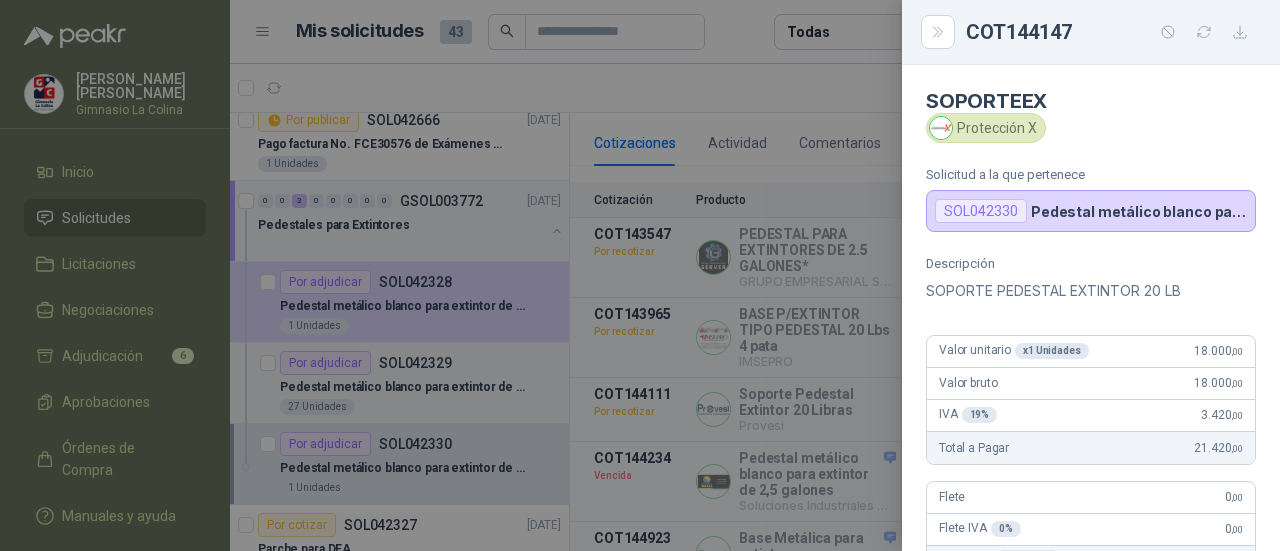 click at bounding box center (640, 275) 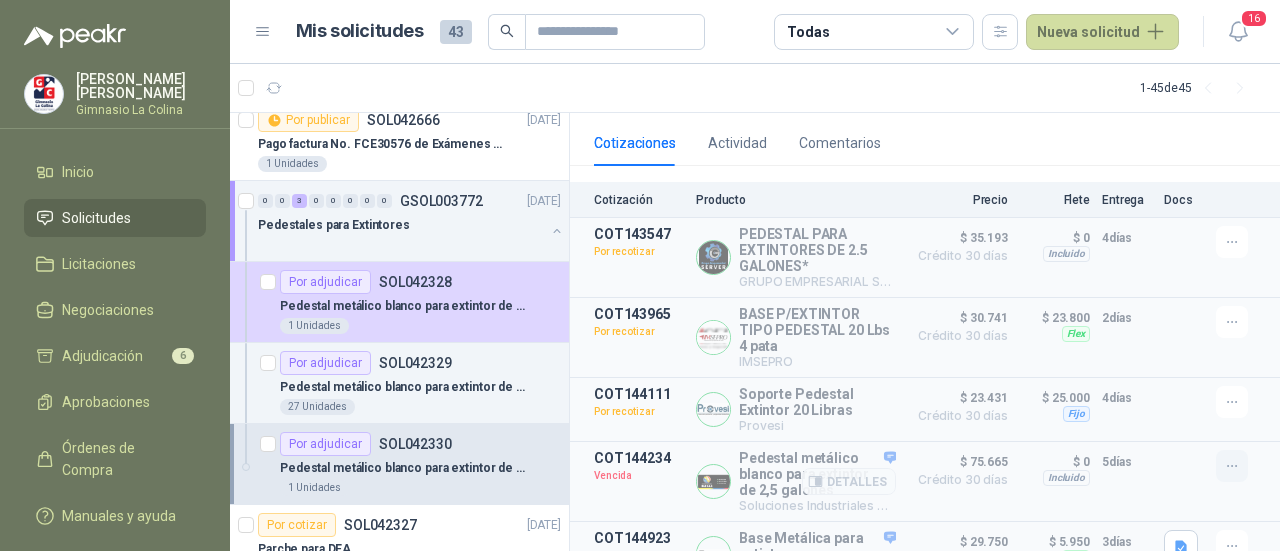 click 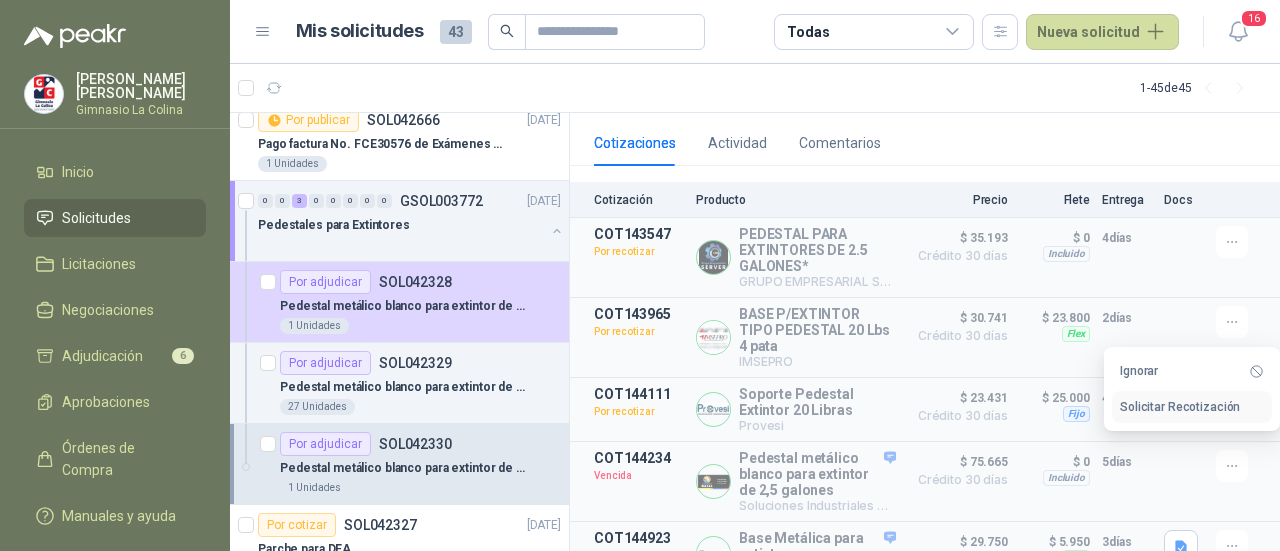 click on "Solicitar Recotización" at bounding box center [1192, 407] 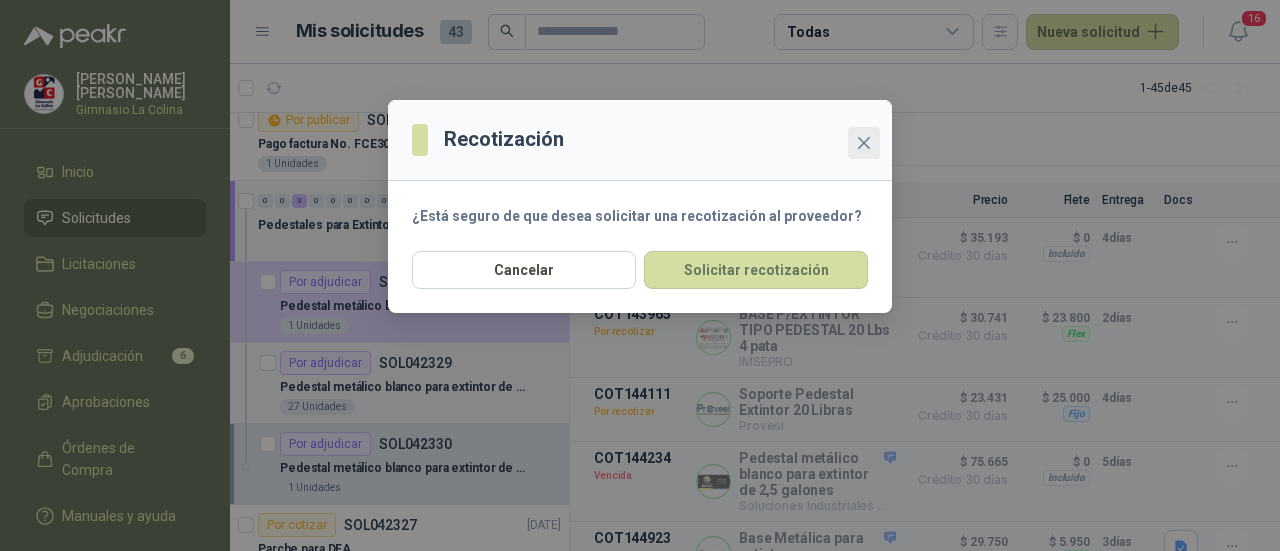 click at bounding box center [864, 143] 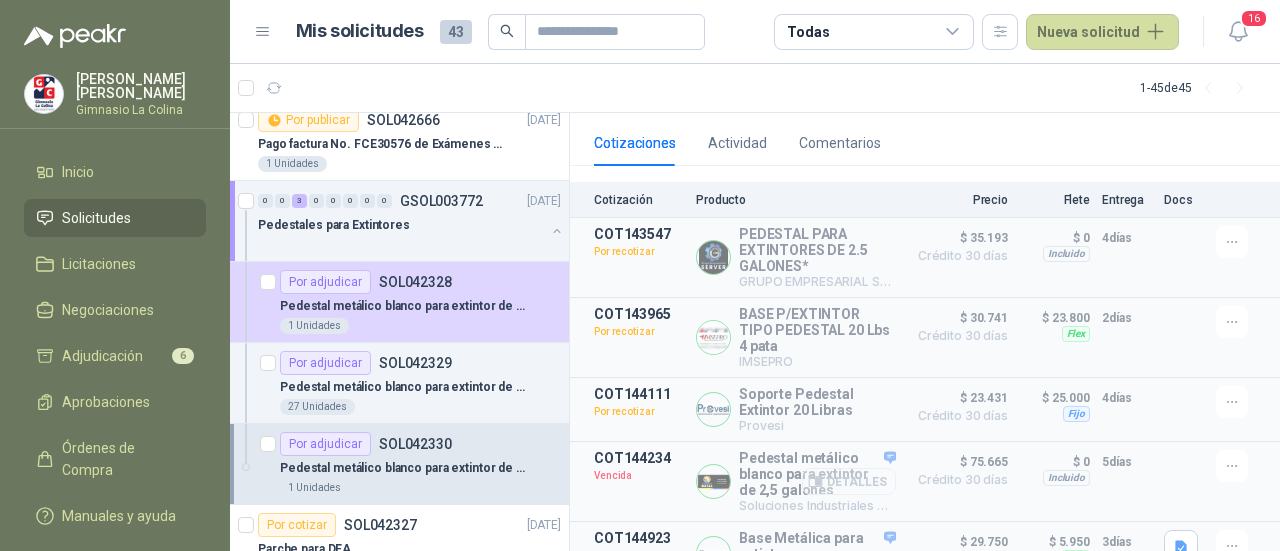 click on "Detalles" at bounding box center (849, 481) 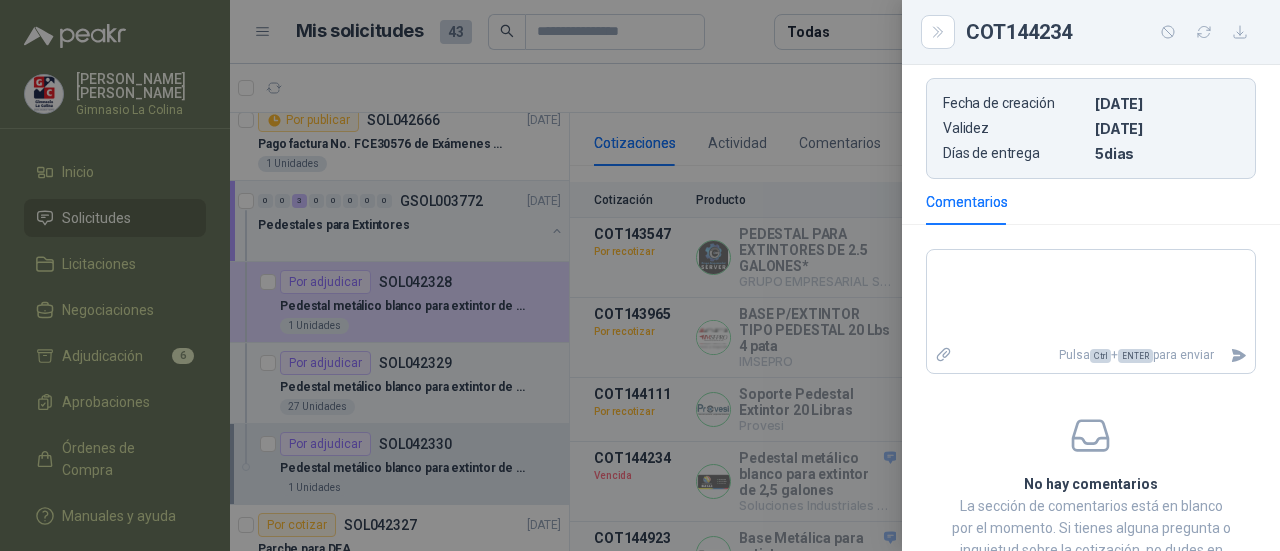 scroll, scrollTop: 600, scrollLeft: 0, axis: vertical 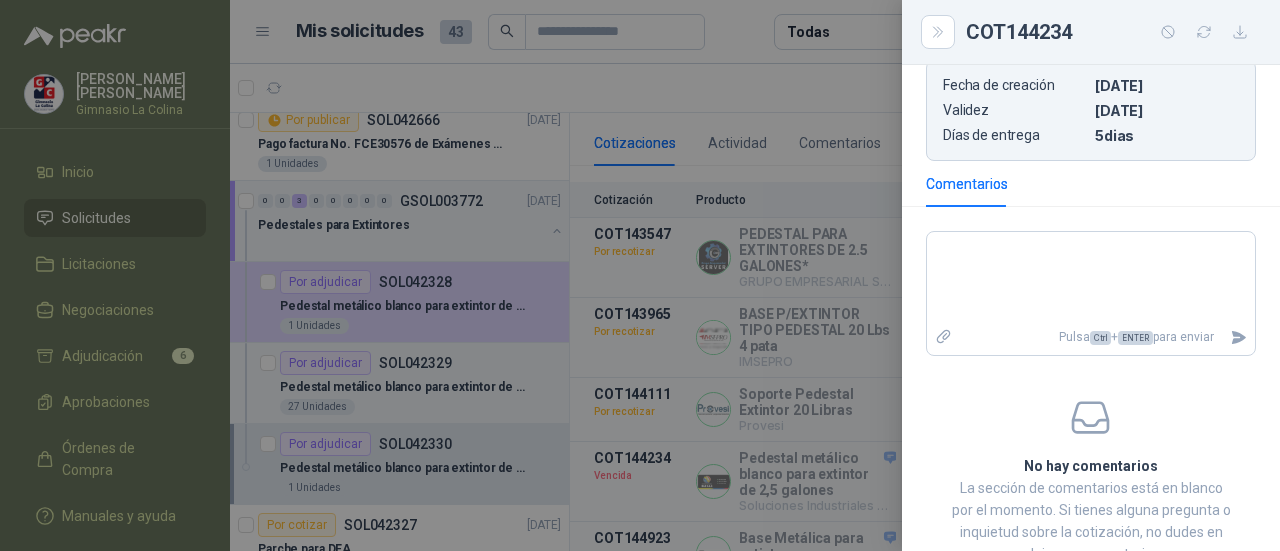 click at bounding box center (640, 275) 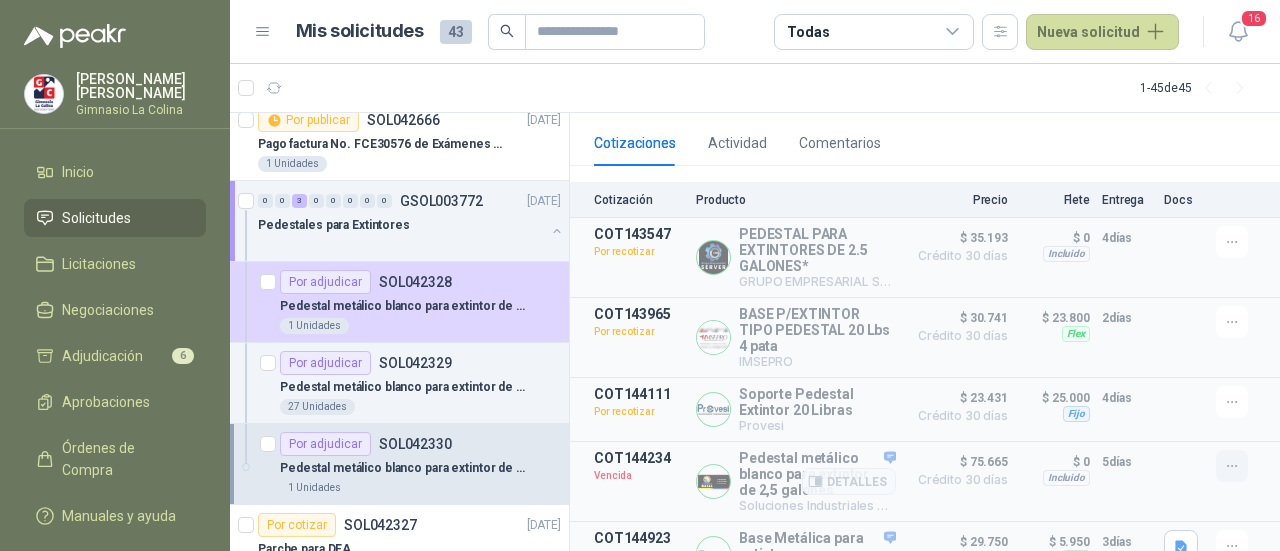 click at bounding box center (1232, 466) 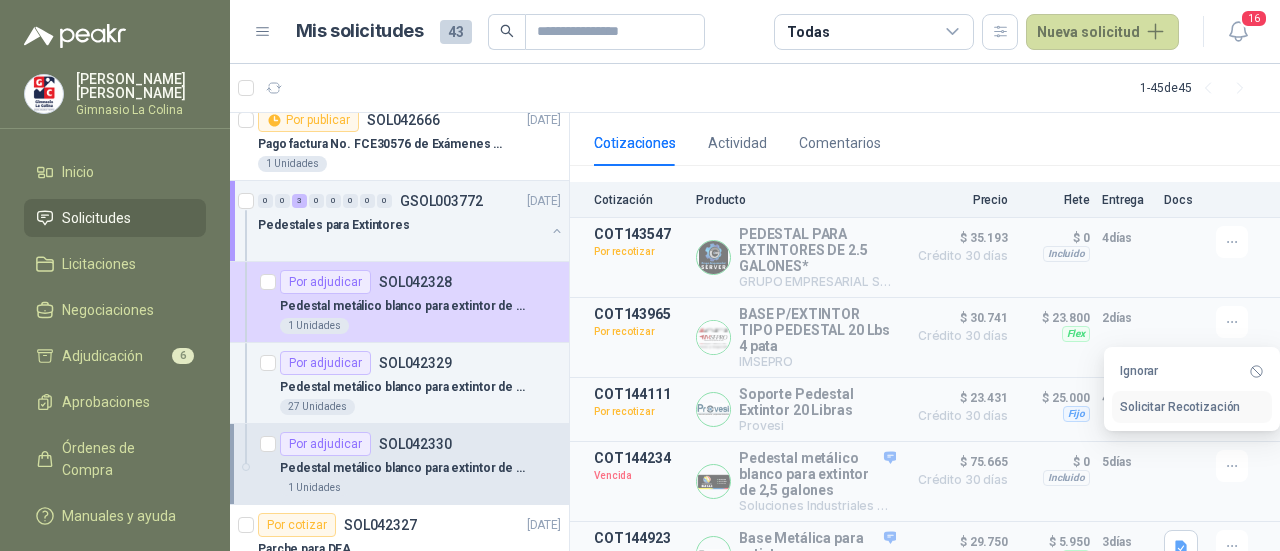 click on "Solicitar Recotización" at bounding box center [1192, 407] 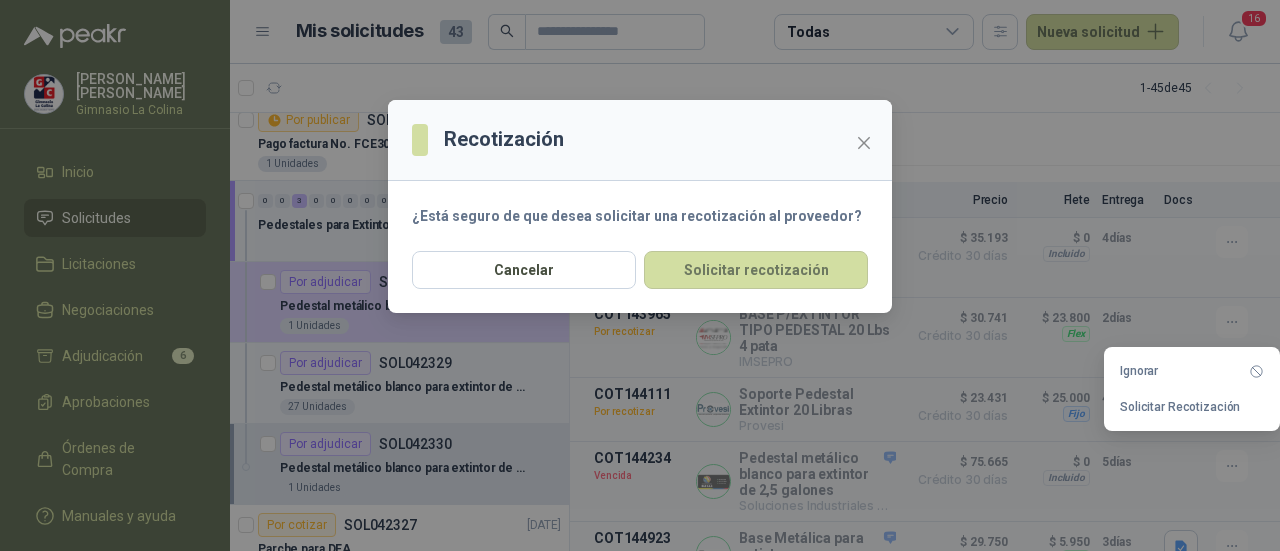 click on "Cancelar Solicitar recotización" at bounding box center (640, 282) 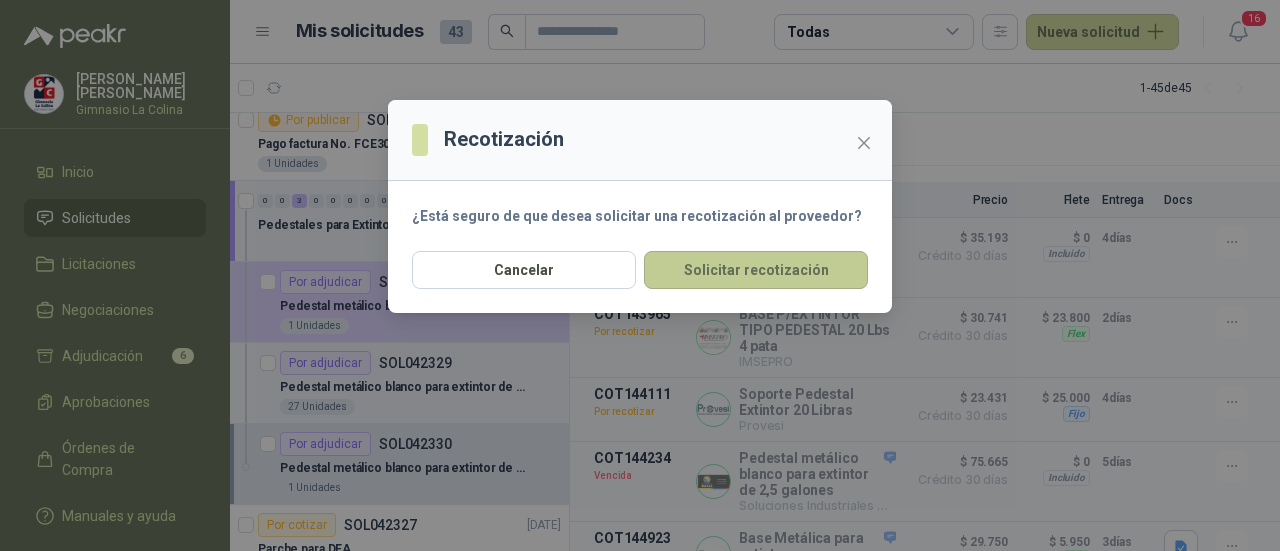 click on "Solicitar recotización" at bounding box center (756, 270) 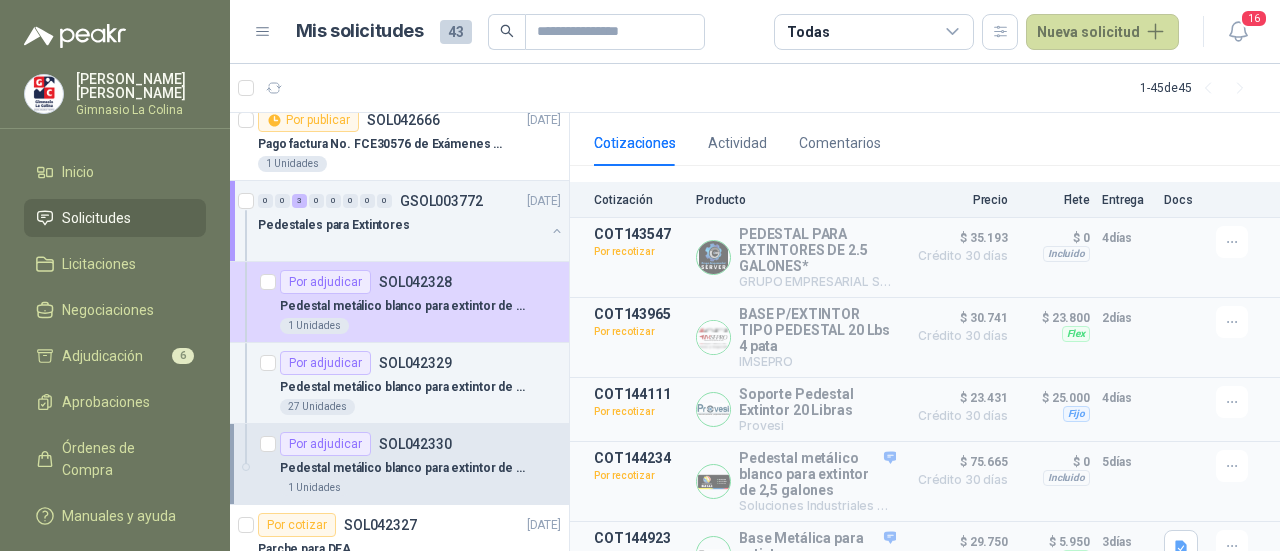 scroll, scrollTop: 2300, scrollLeft: 0, axis: vertical 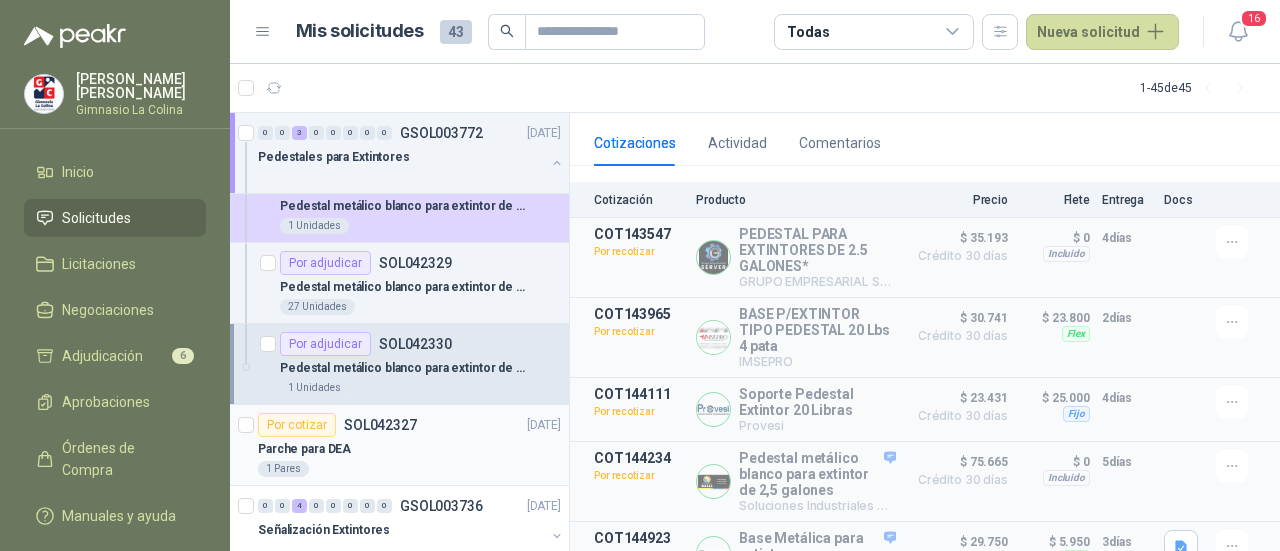 click on "Parche para DEA" at bounding box center (409, 449) 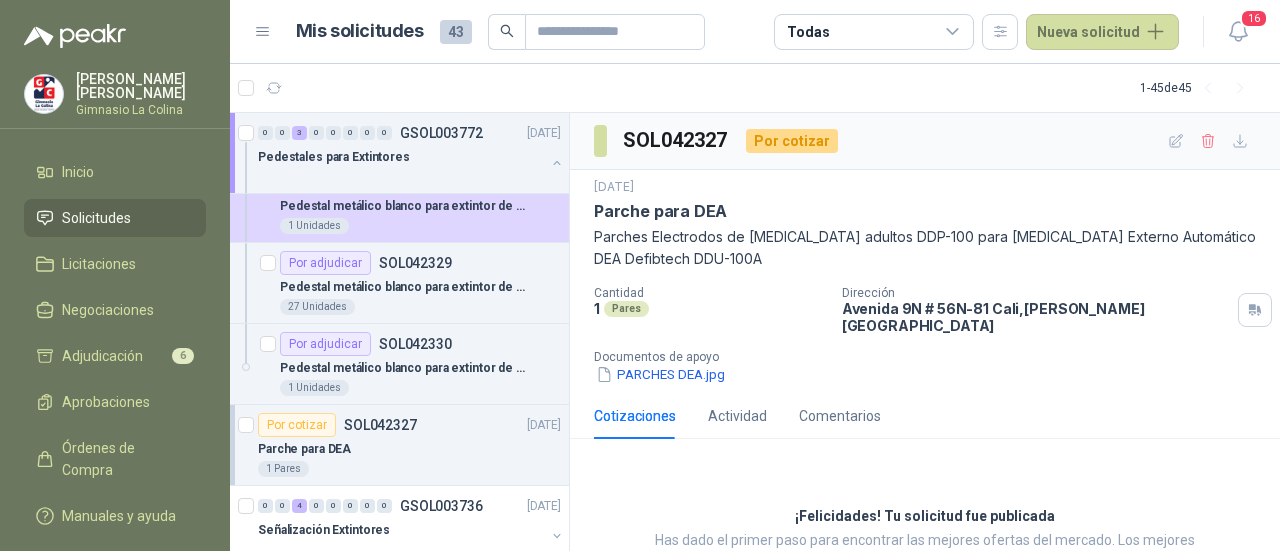 scroll, scrollTop: 84, scrollLeft: 0, axis: vertical 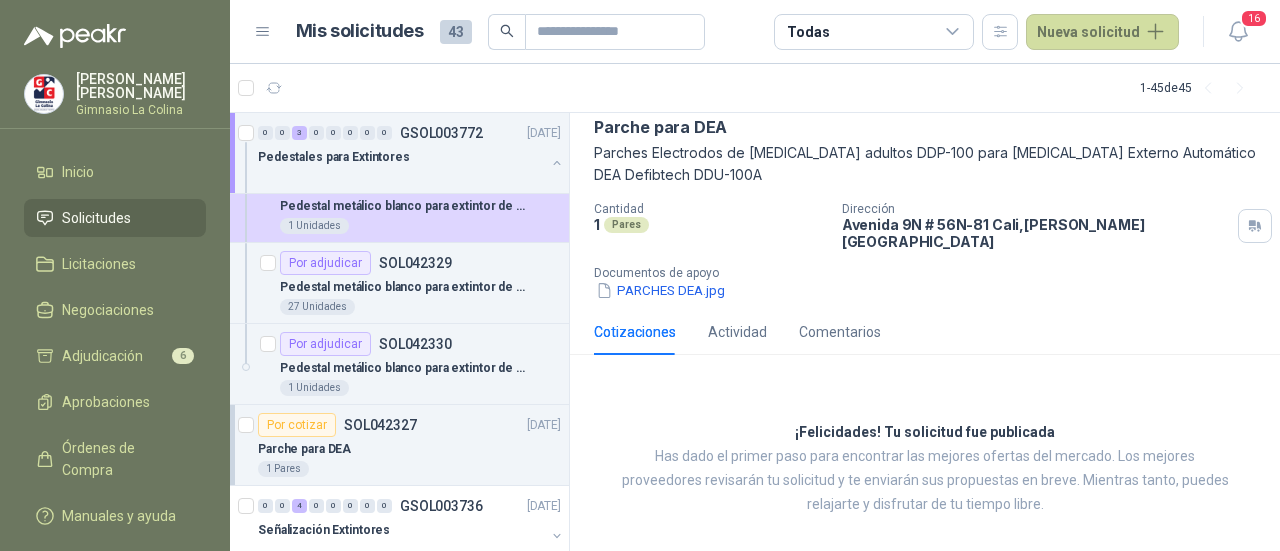 click on "Parches Electrodos de [MEDICAL_DATA] adultos DDP-100 para [MEDICAL_DATA] Externo Automático DEA Defibtech DDU-100A" at bounding box center [925, 164] 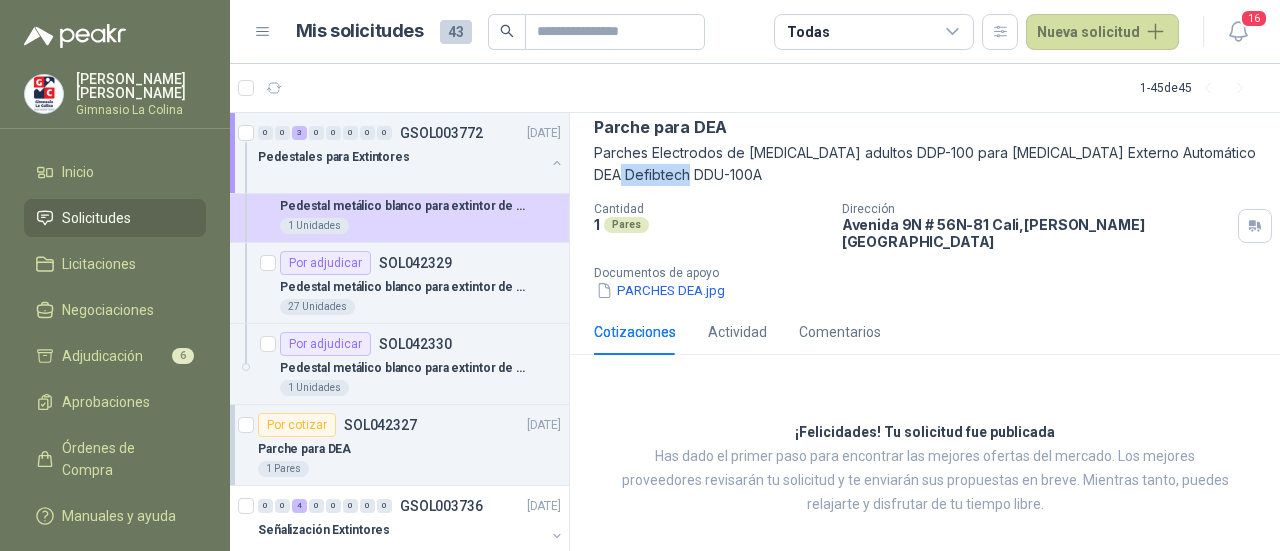 click on "Parches Electrodos de [MEDICAL_DATA] adultos DDP-100 para [MEDICAL_DATA] Externo Automático DEA Defibtech DDU-100A" at bounding box center [925, 164] 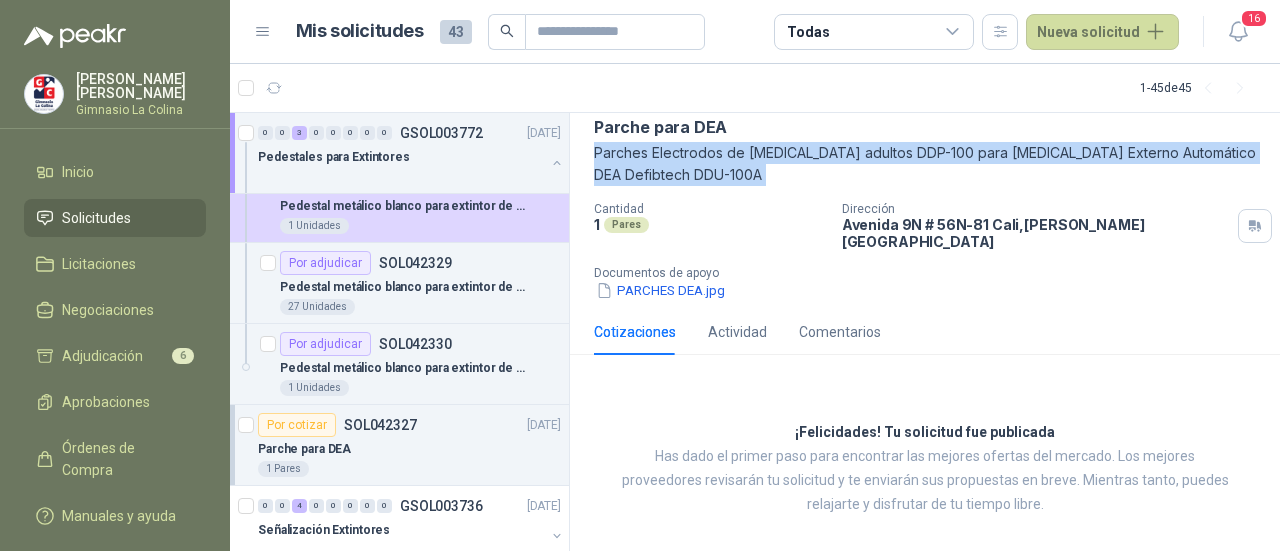 click on "Parches Electrodos de [MEDICAL_DATA] adultos DDP-100 para [MEDICAL_DATA] Externo Automático DEA Defibtech DDU-100A" at bounding box center (925, 164) 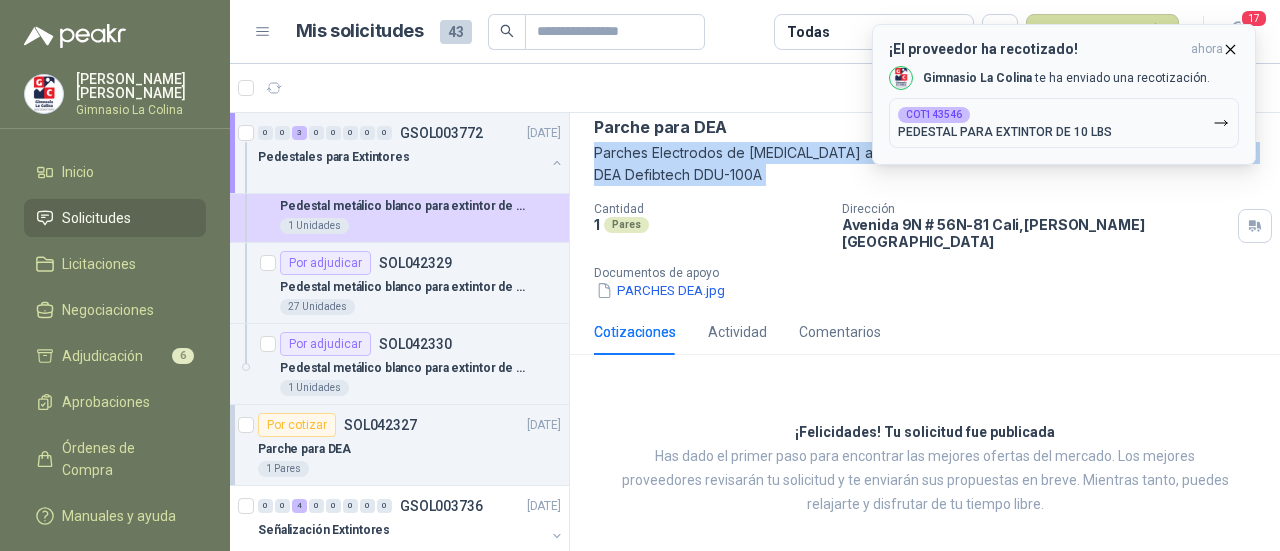 click on "PEDESTAL PARA EXTINTOR DE 10 LBS" at bounding box center (1005, 132) 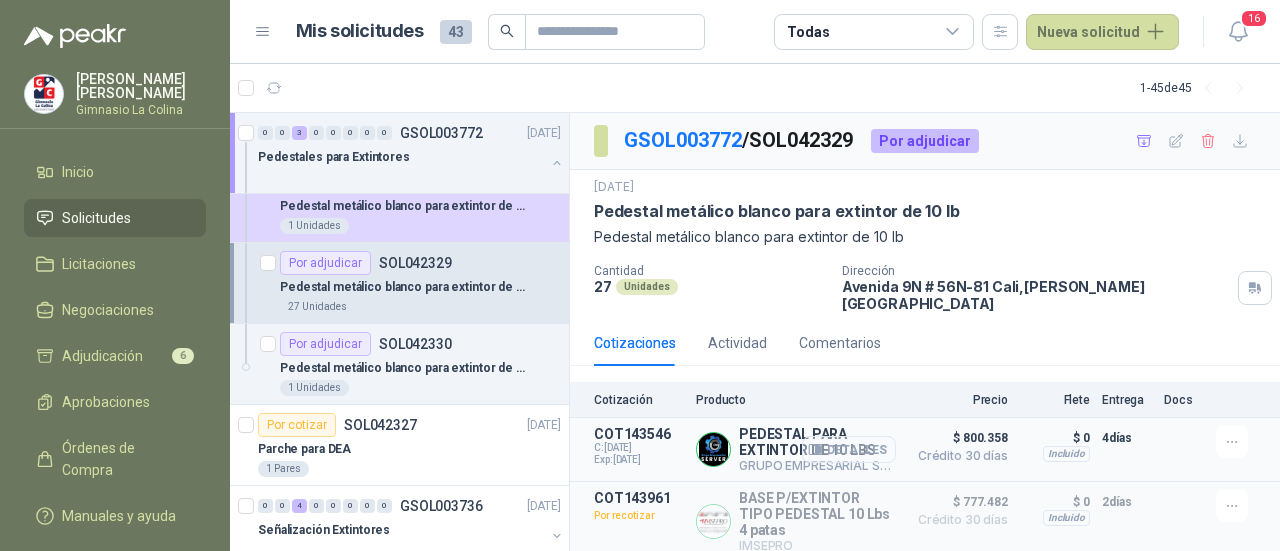 click on "Detalles" at bounding box center [849, 449] 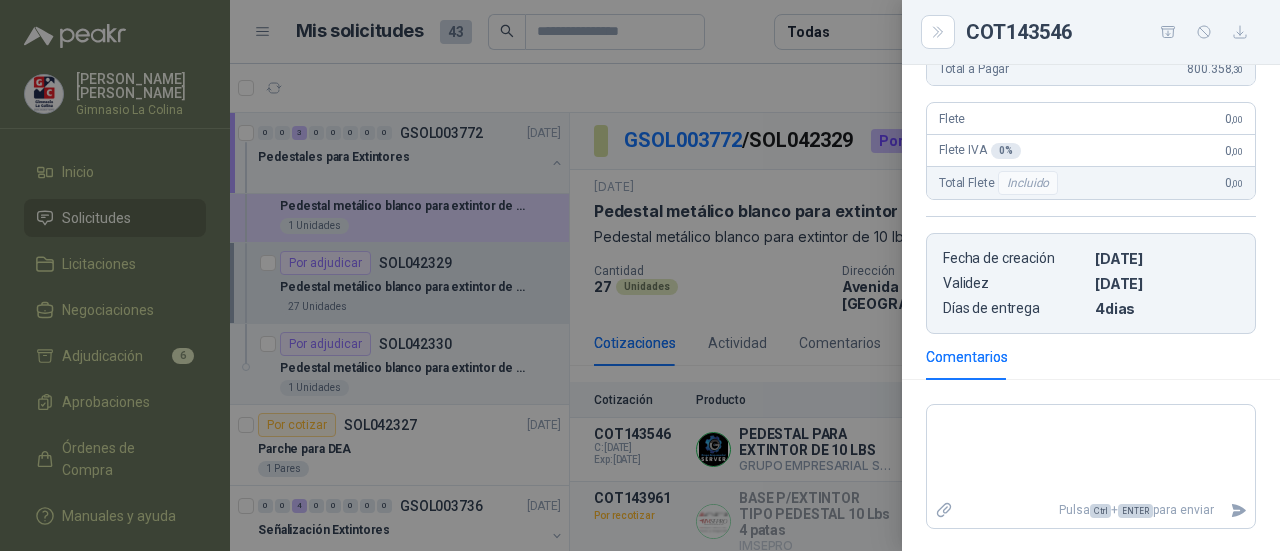 scroll, scrollTop: 500, scrollLeft: 0, axis: vertical 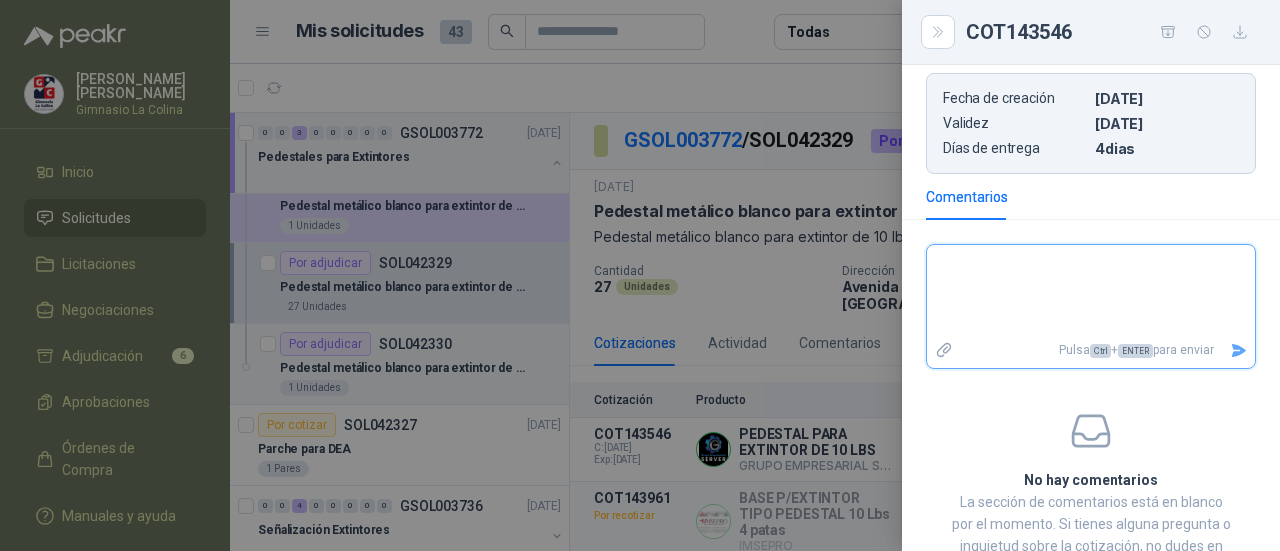click at bounding box center [1091, 291] 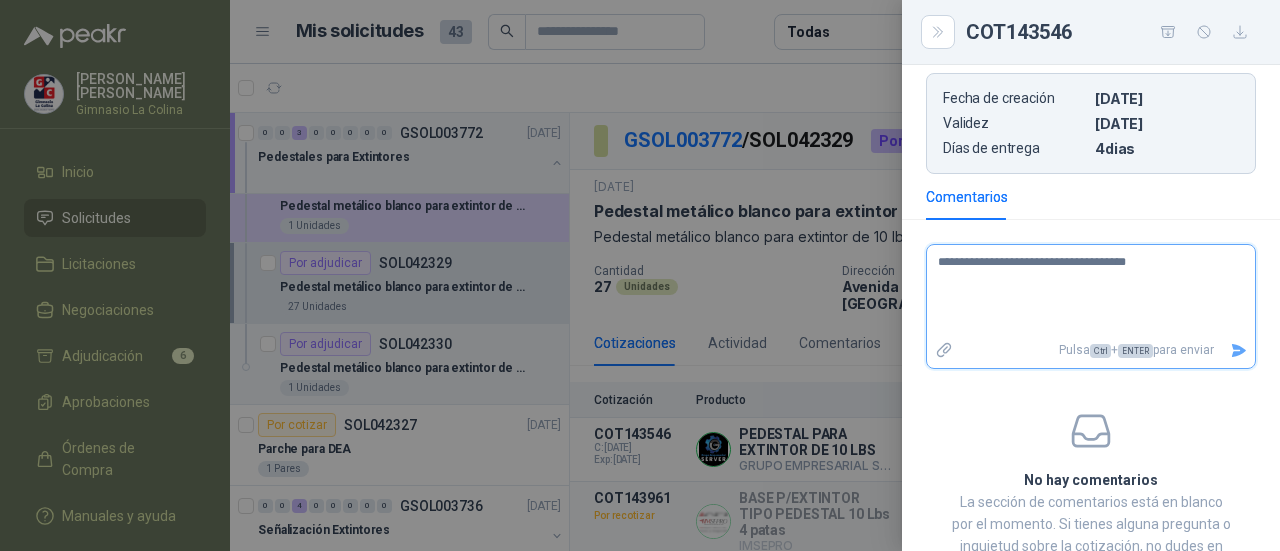 click 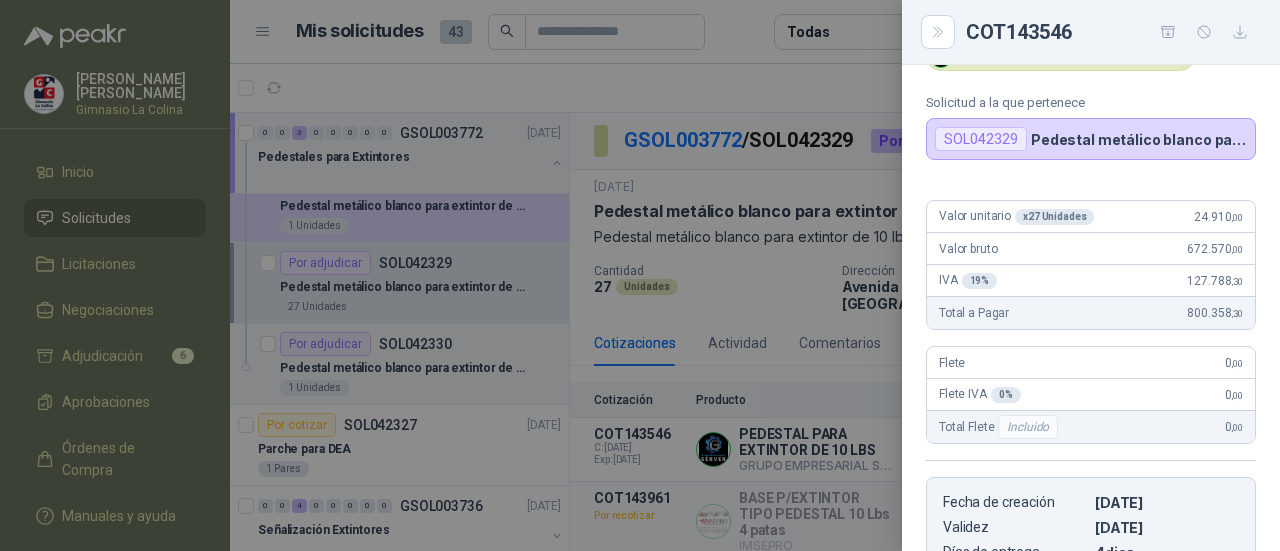 scroll, scrollTop: 18, scrollLeft: 0, axis: vertical 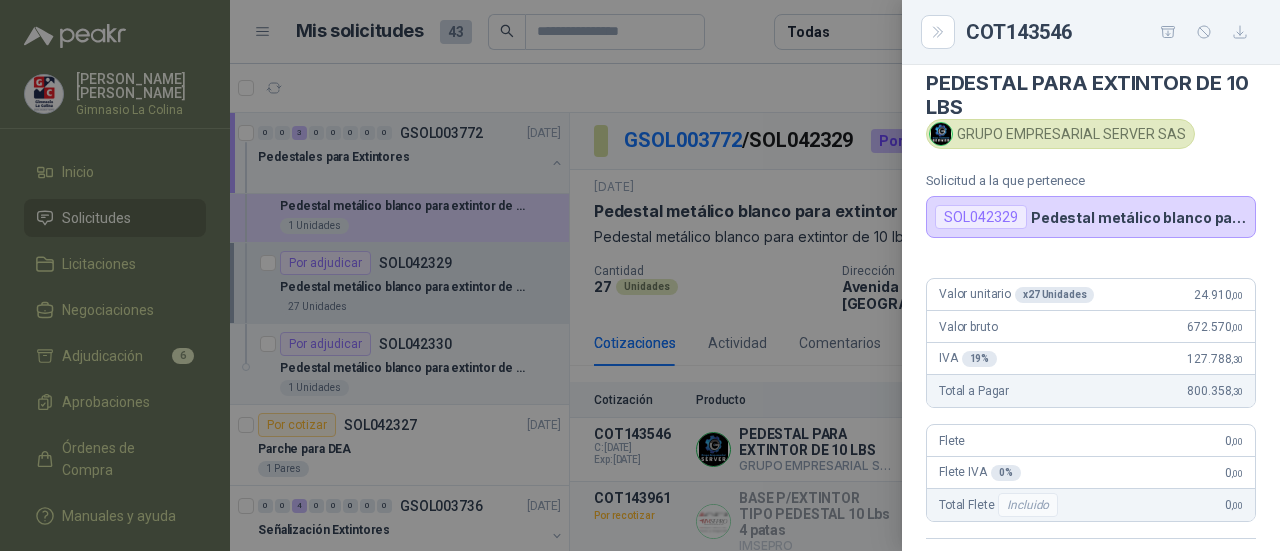 click on "SOL042329" at bounding box center (981, 217) 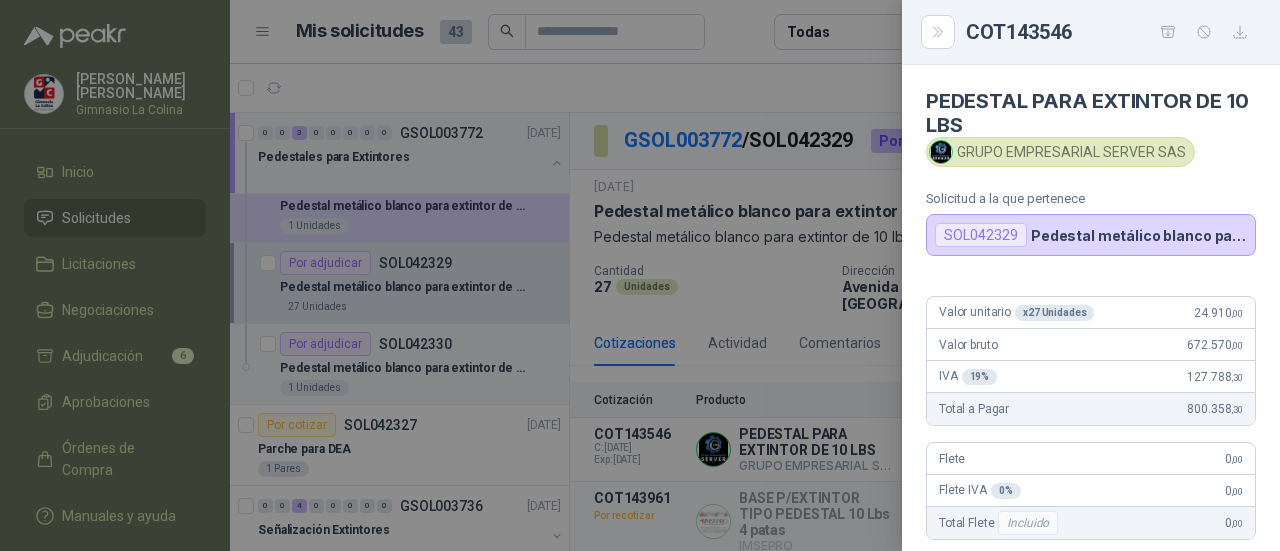 click at bounding box center [640, 275] 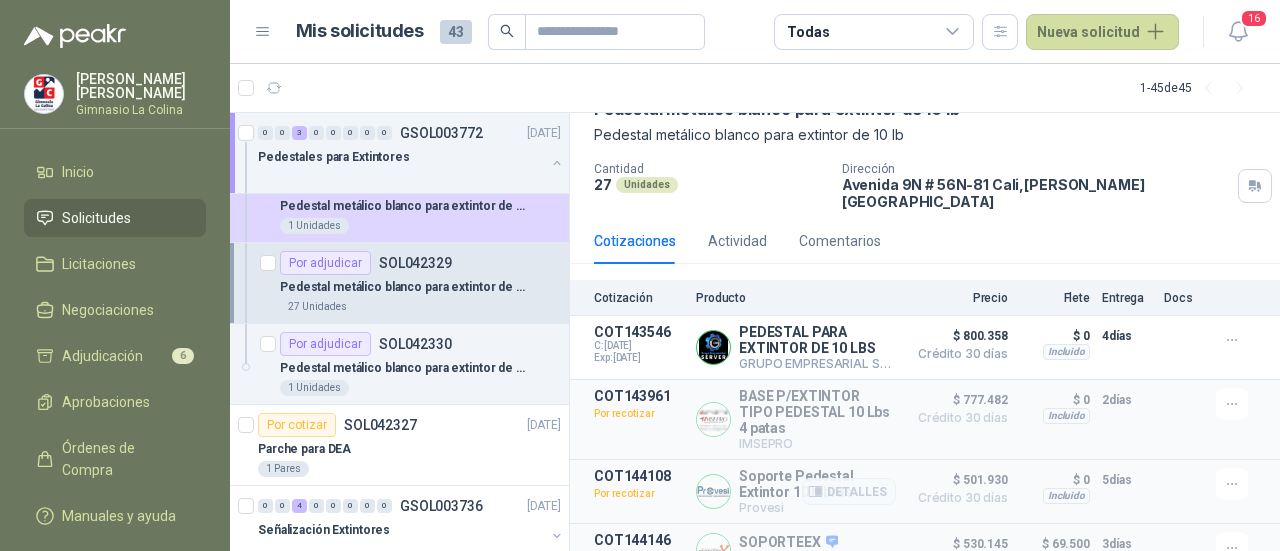 scroll, scrollTop: 200, scrollLeft: 0, axis: vertical 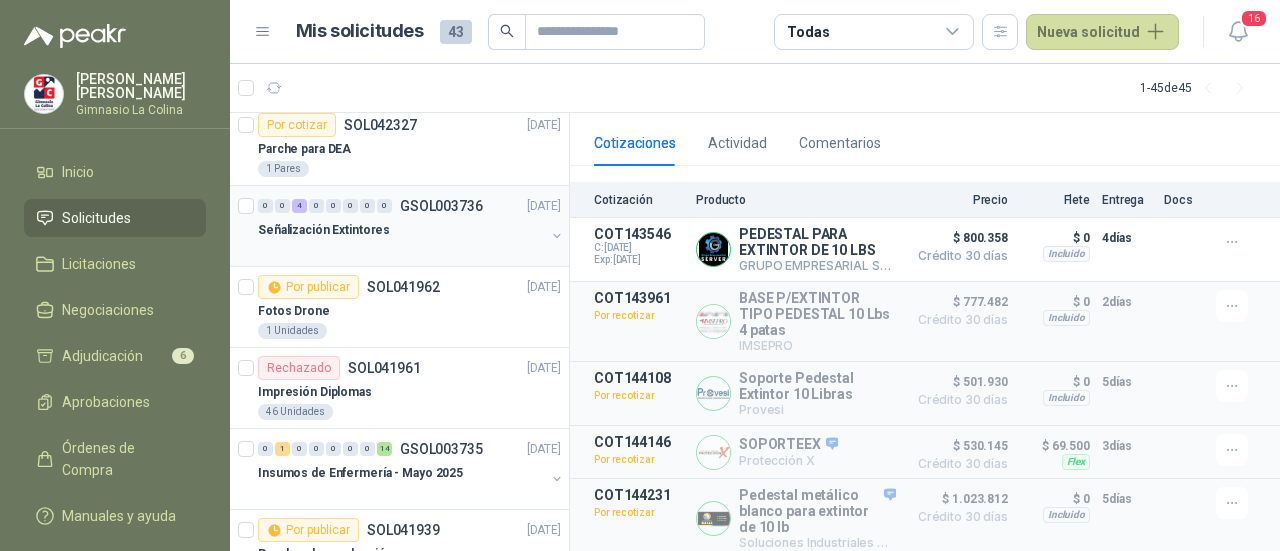 click on "Señalización Extintores" at bounding box center [401, 230] 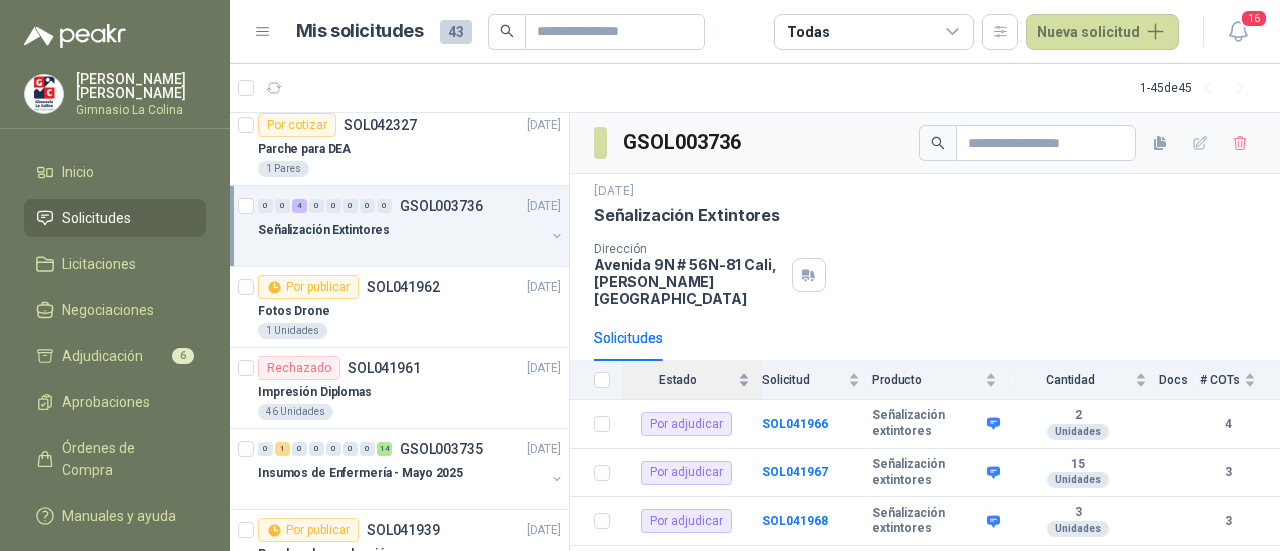 scroll, scrollTop: 57, scrollLeft: 0, axis: vertical 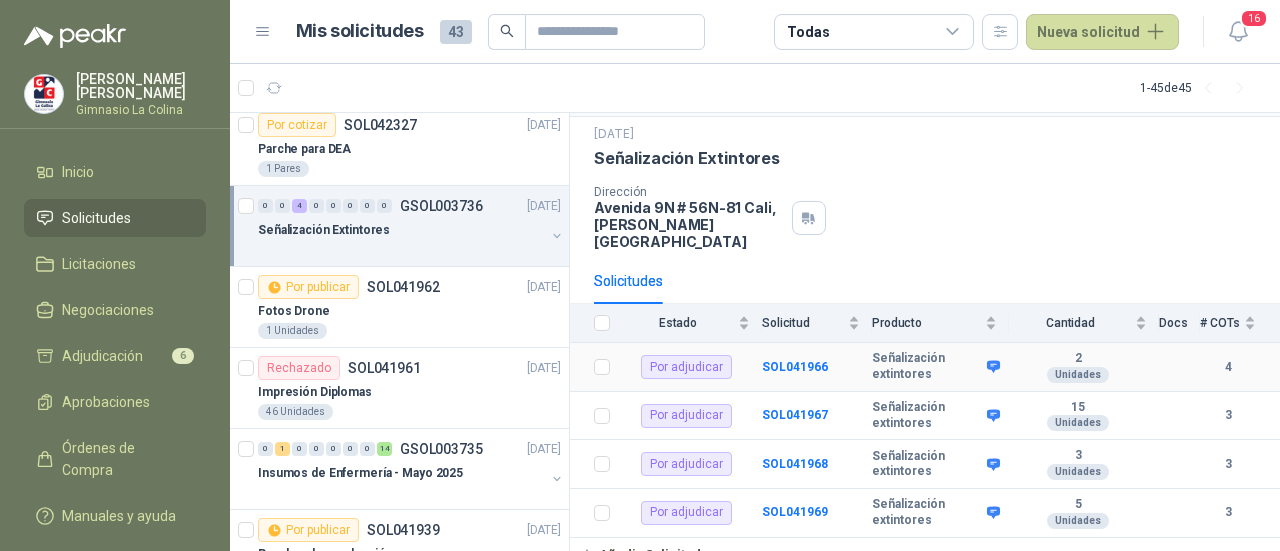 click on "Por adjudicar" at bounding box center (686, 367) 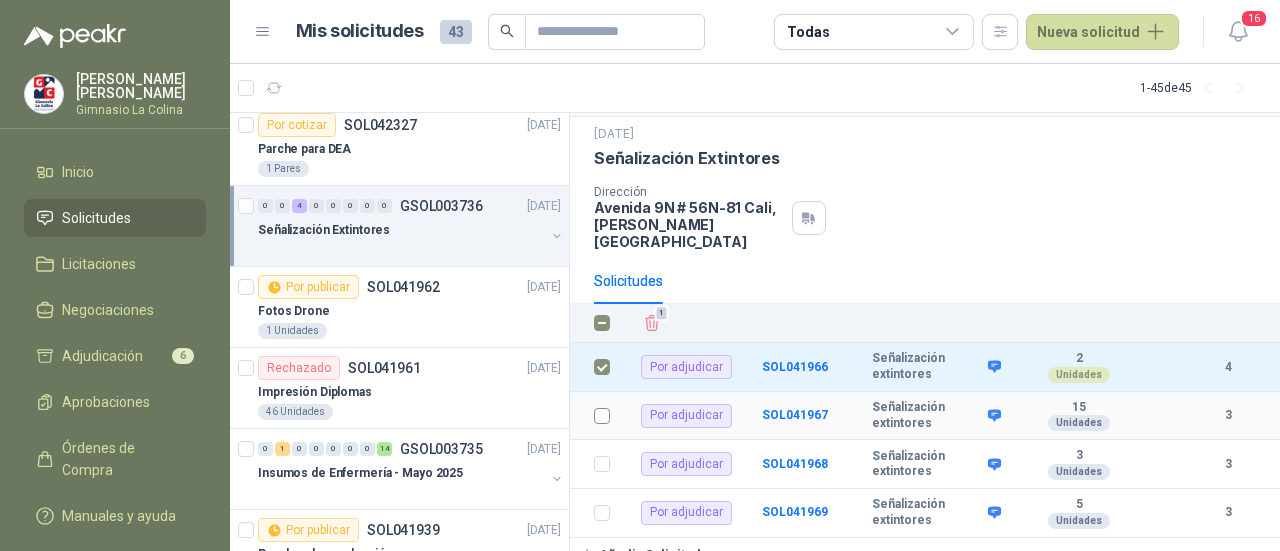 click at bounding box center (596, 416) 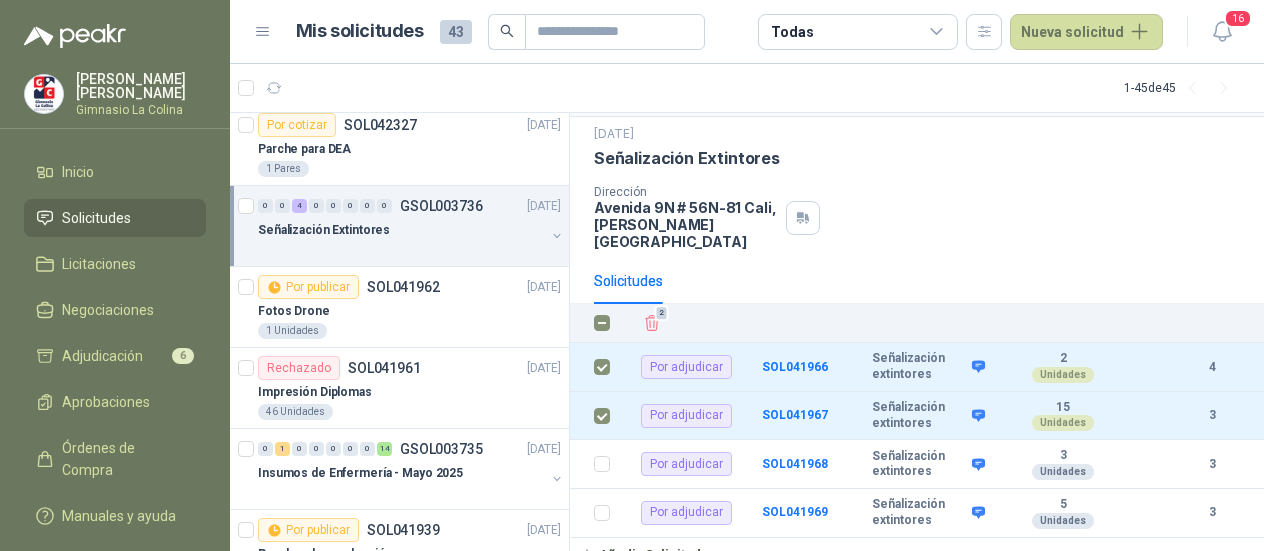 click on "Señalización Extintores" at bounding box center [917, 158] 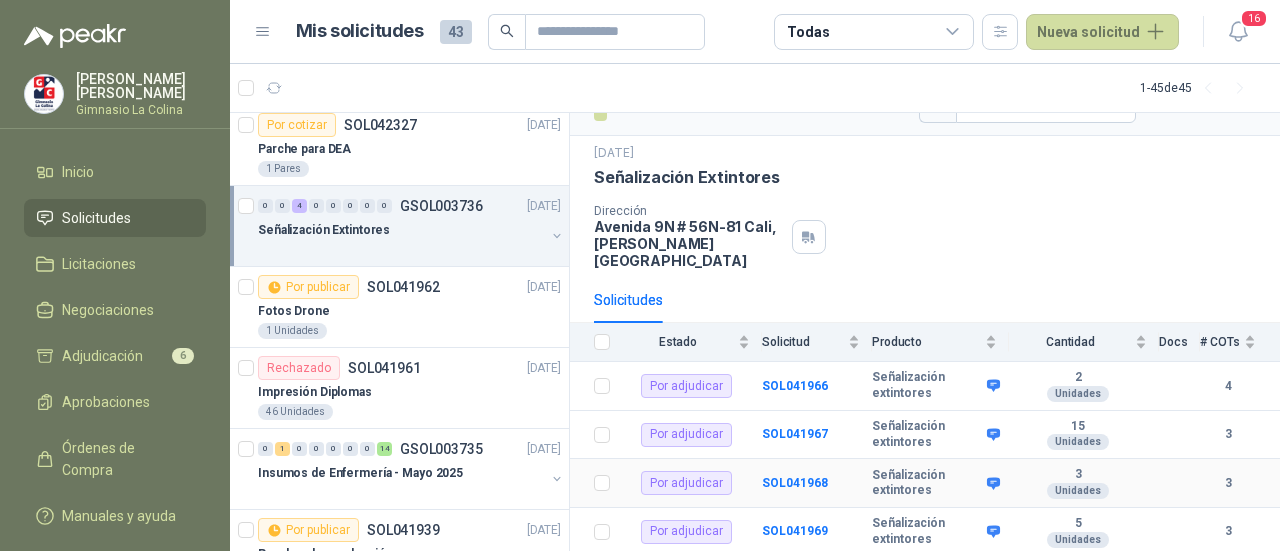 scroll, scrollTop: 57, scrollLeft: 0, axis: vertical 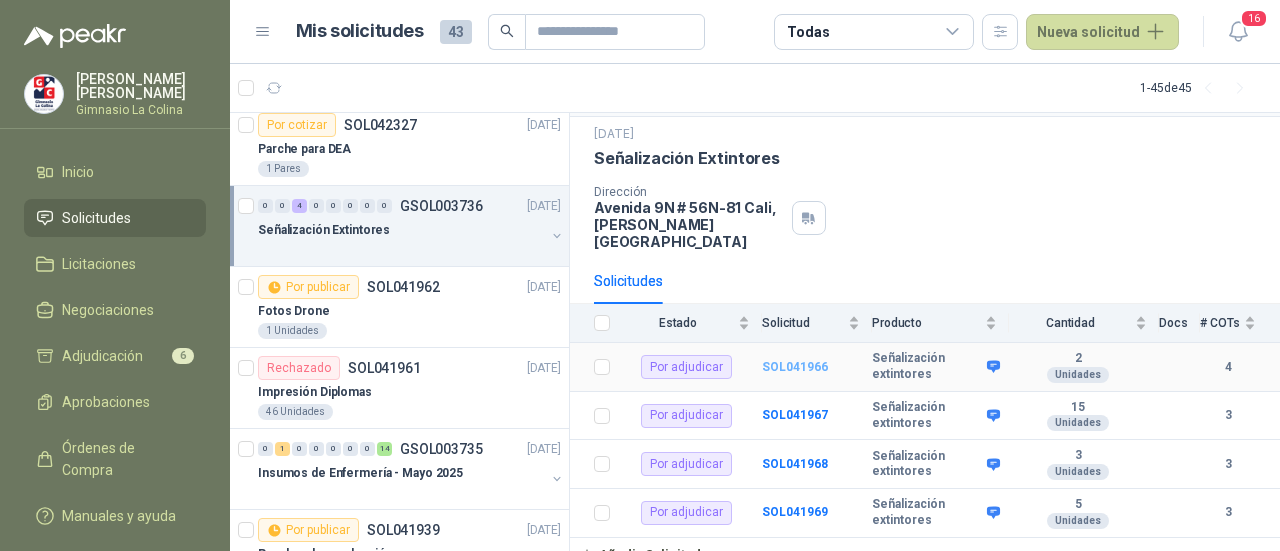 click on "SOL041966" at bounding box center (795, 367) 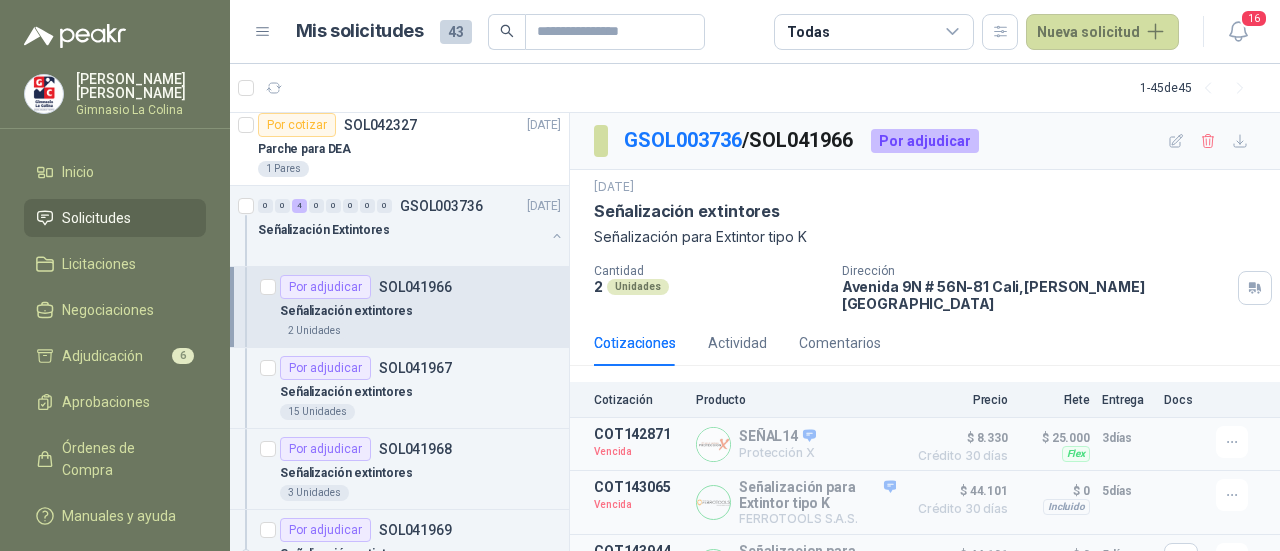 scroll, scrollTop: 96, scrollLeft: 0, axis: vertical 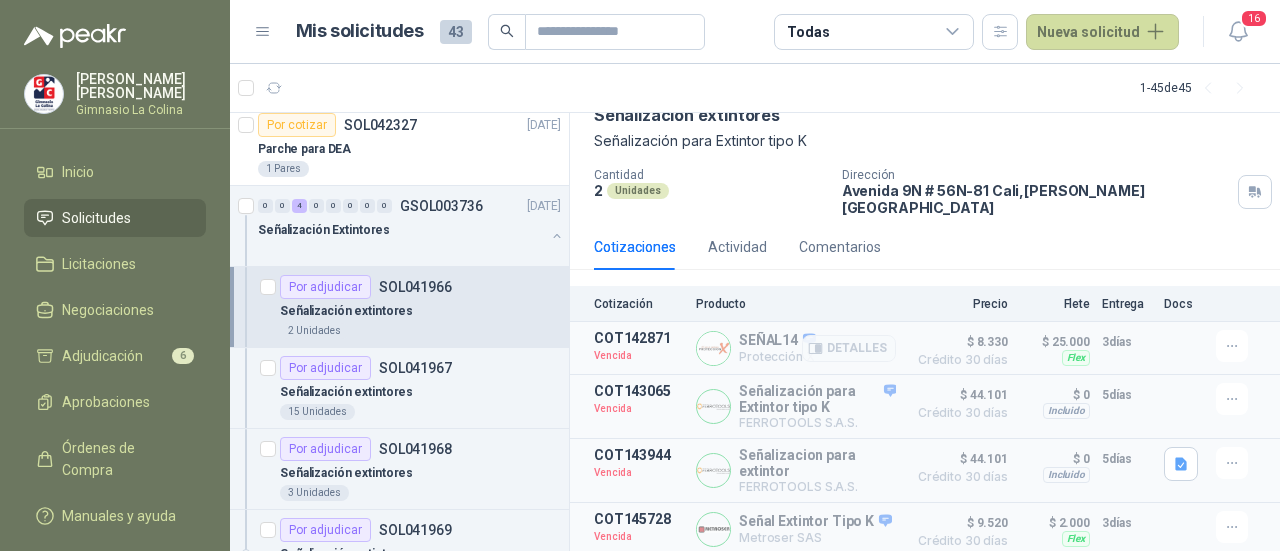 drag, startPoint x: 1226, startPoint y: 331, endPoint x: 1196, endPoint y: 316, distance: 33.54102 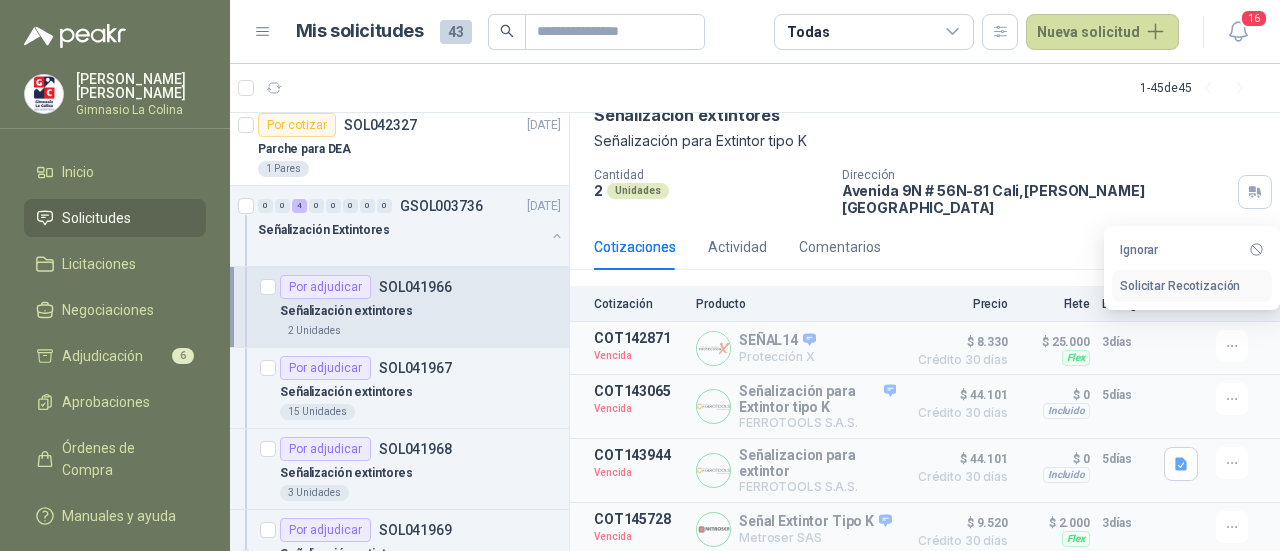 click on "Solicitar Recotización" at bounding box center [1192, 286] 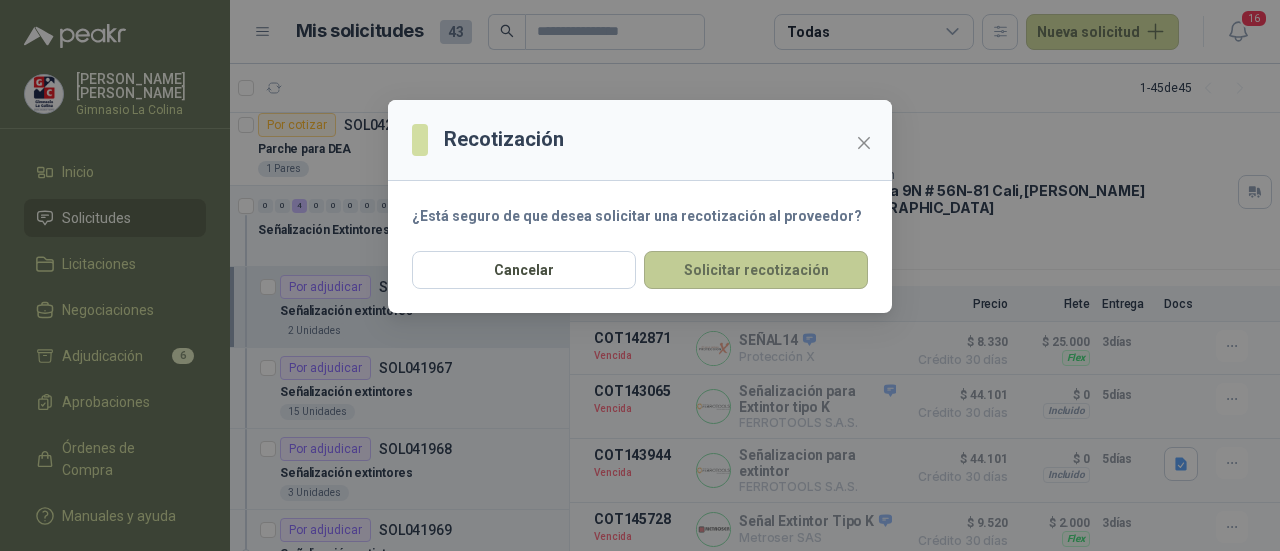 click on "Solicitar recotización" at bounding box center [756, 270] 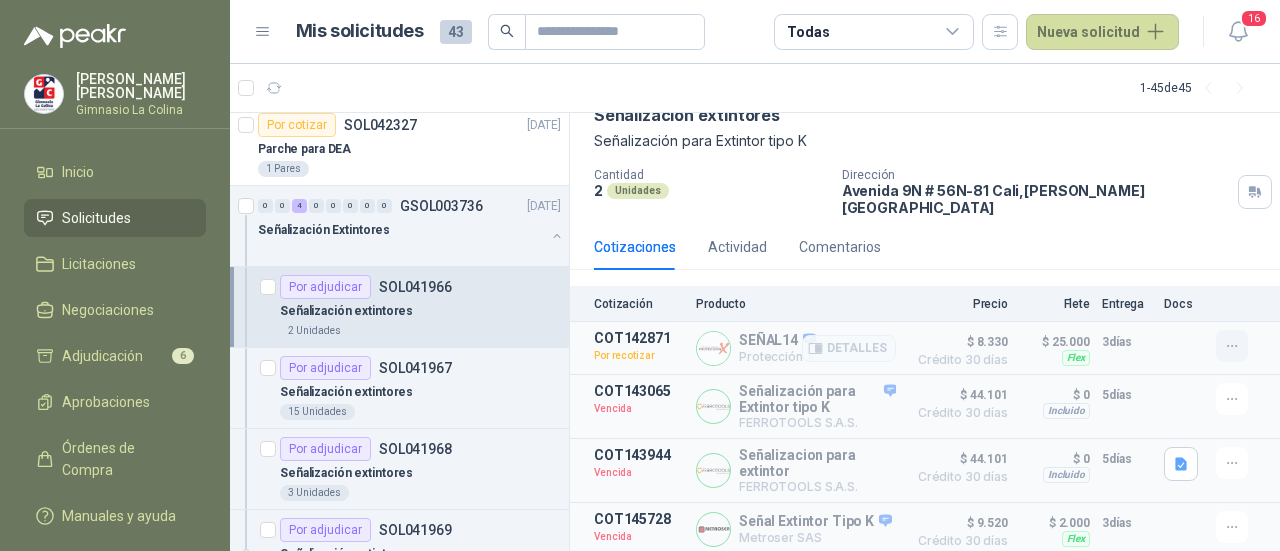 click 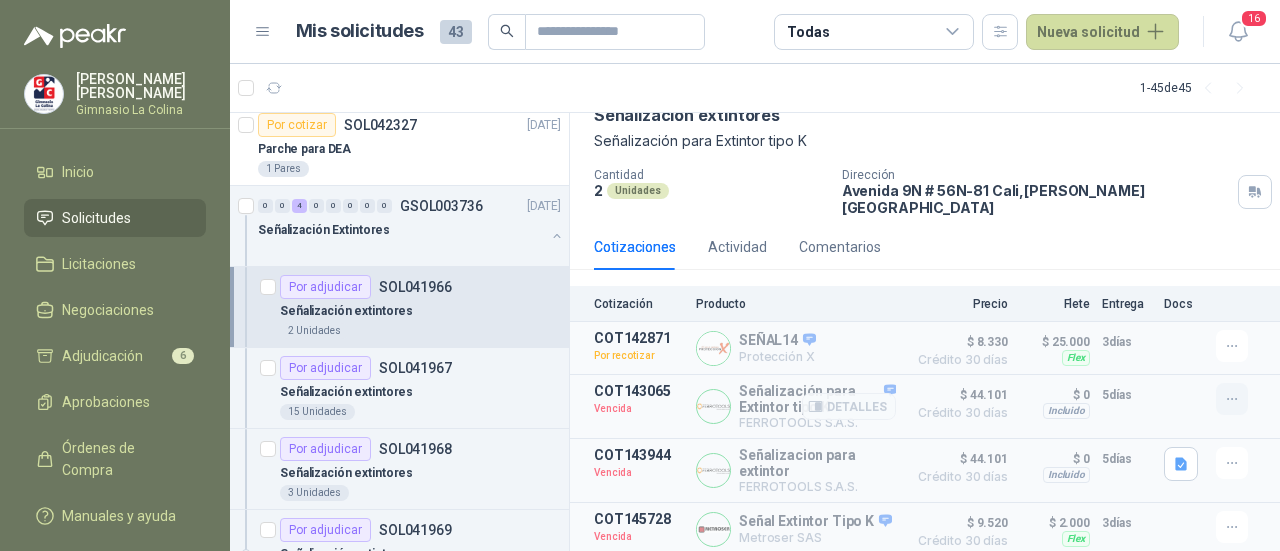 click 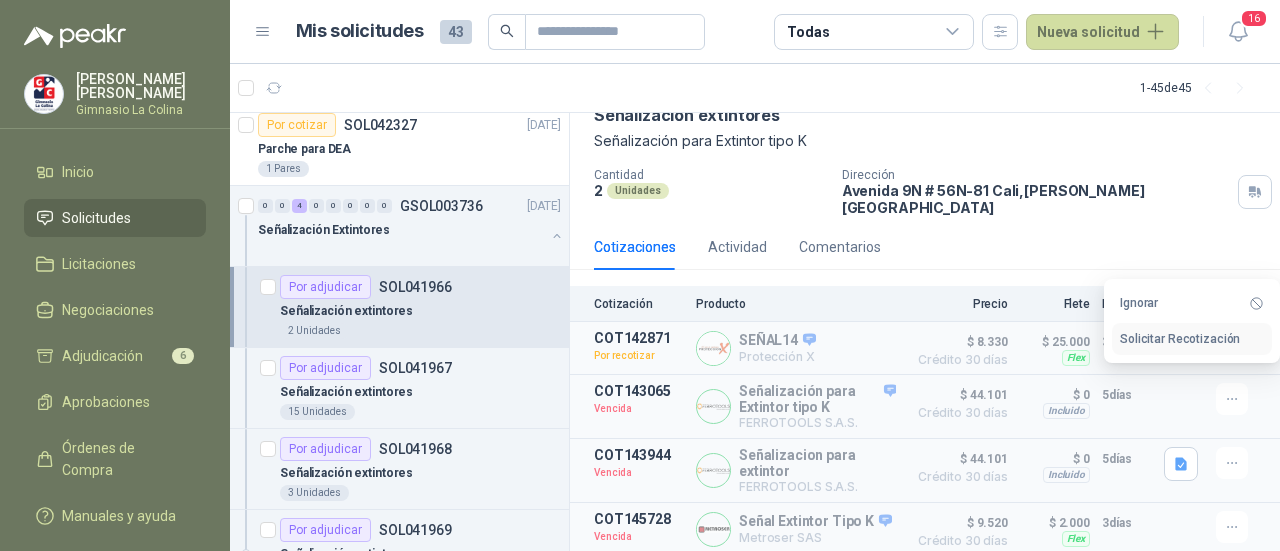 click on "Solicitar Recotización" at bounding box center (1192, 339) 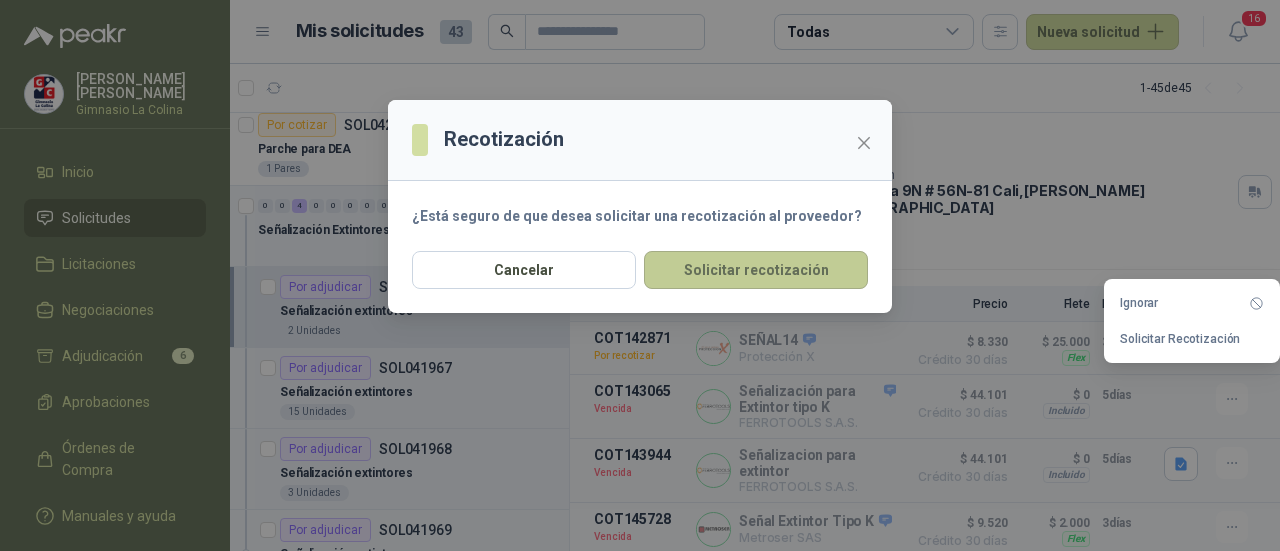 click on "Solicitar recotización" at bounding box center (756, 270) 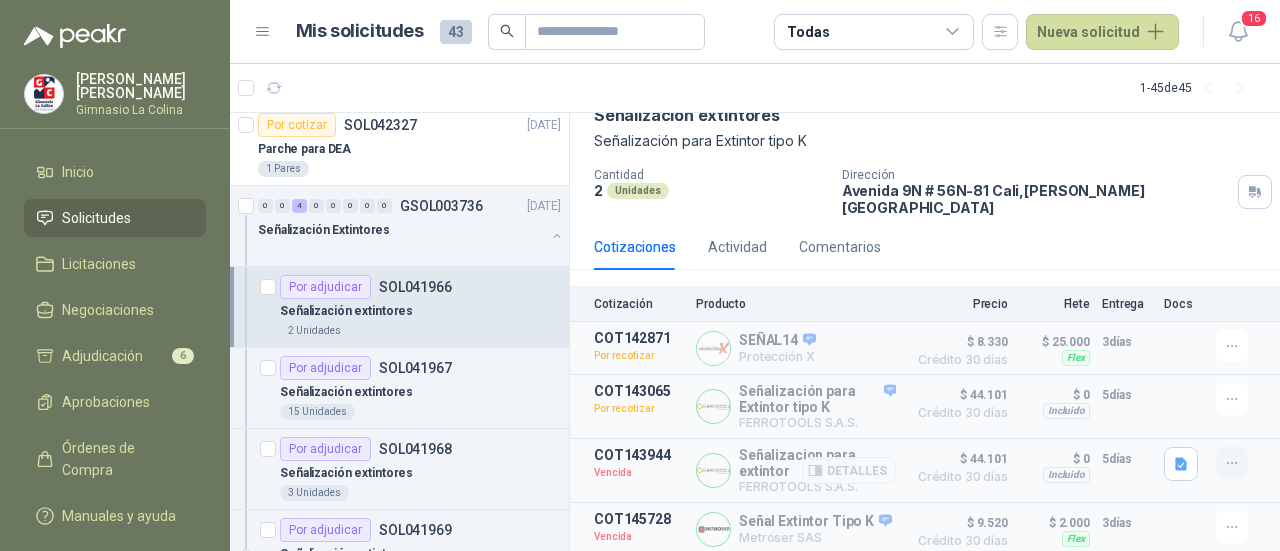 click 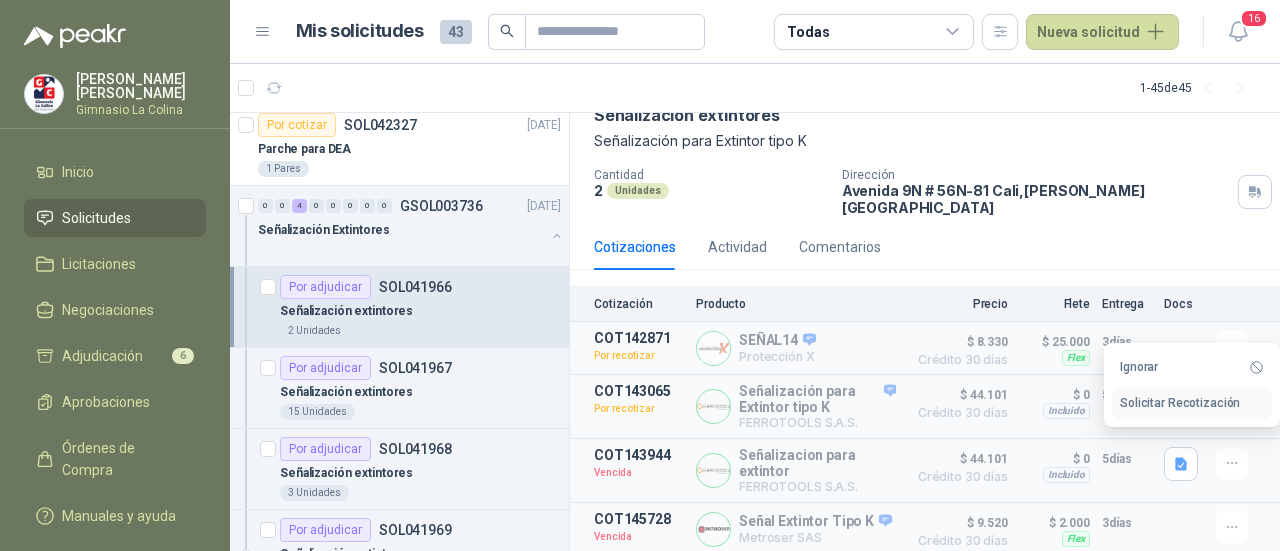 click on "Solicitar Recotización" at bounding box center [1192, 403] 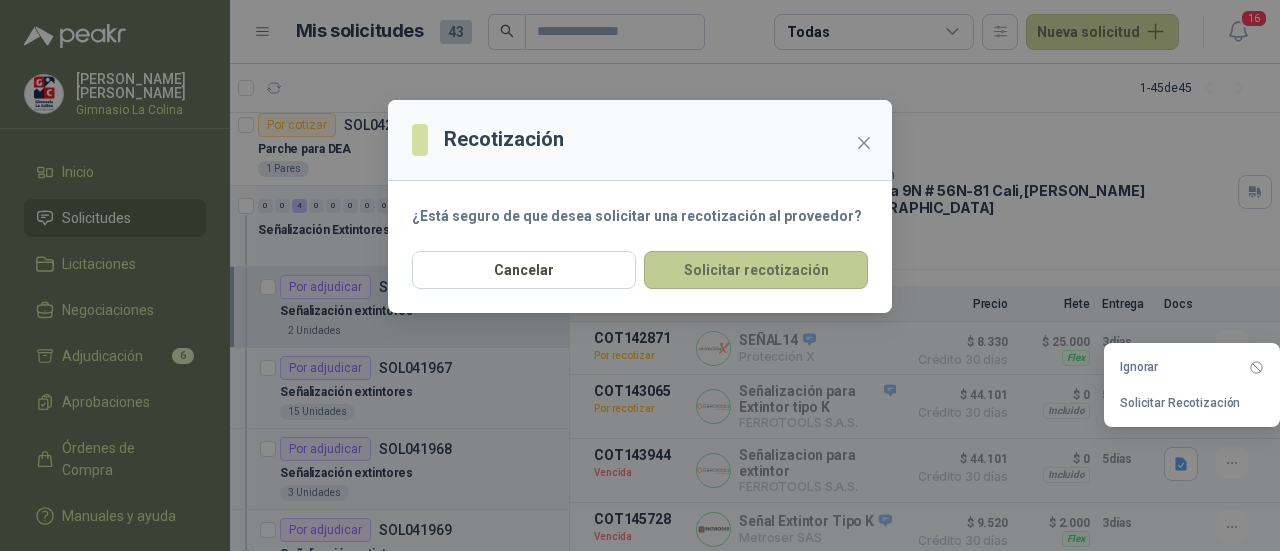 click on "Solicitar recotización" at bounding box center [756, 270] 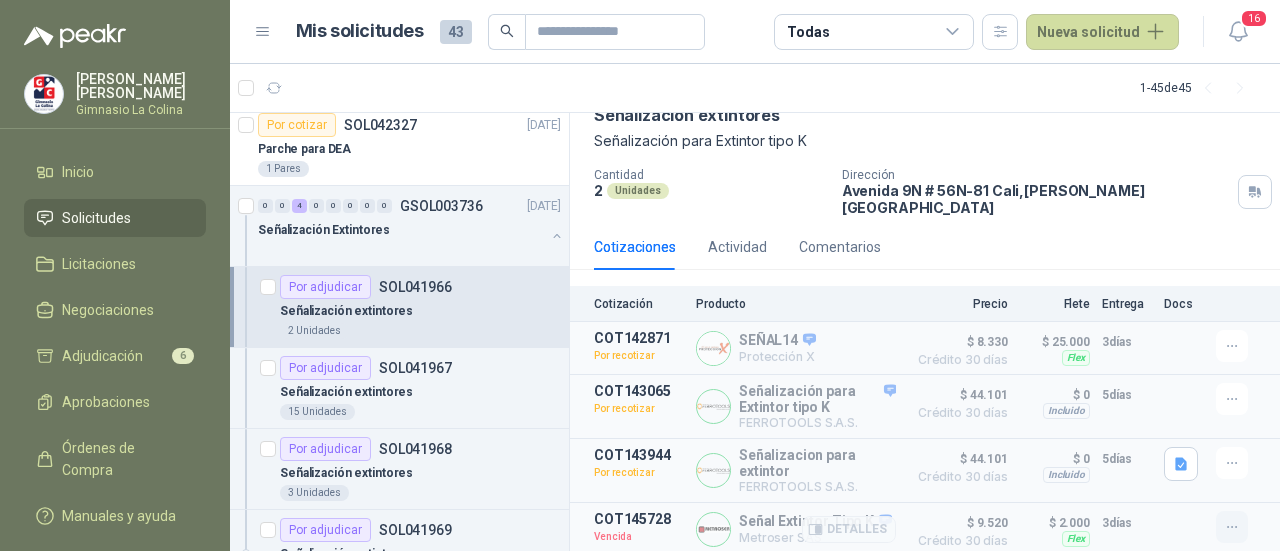 click 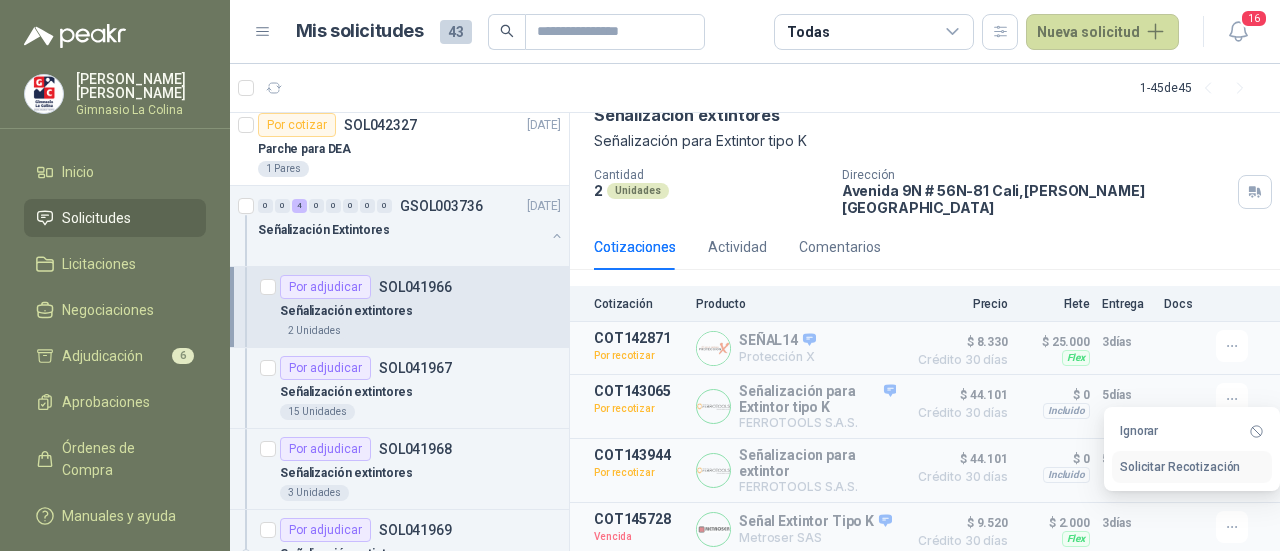 click on "Solicitar Recotización" at bounding box center (1192, 467) 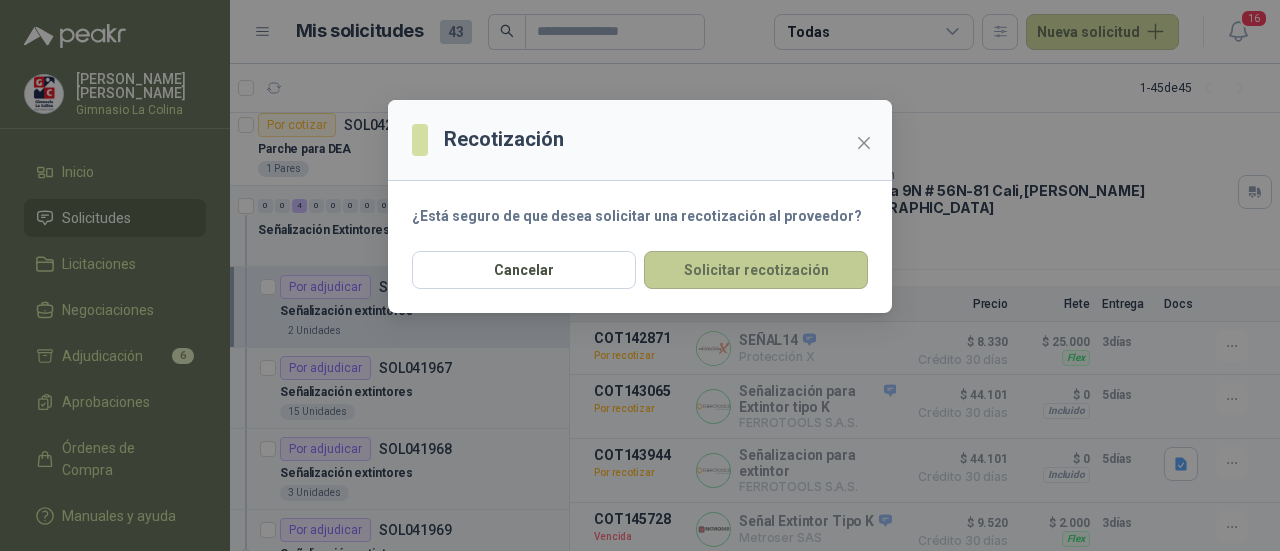 click on "Solicitar recotización" at bounding box center [756, 270] 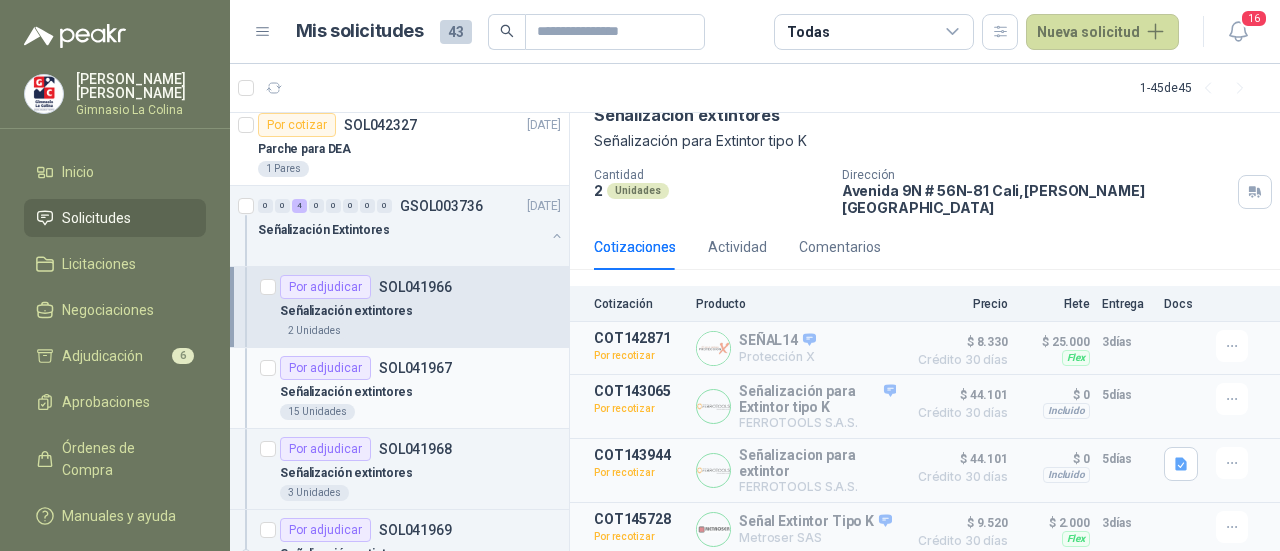 click on "Por adjudicar" at bounding box center (325, 368) 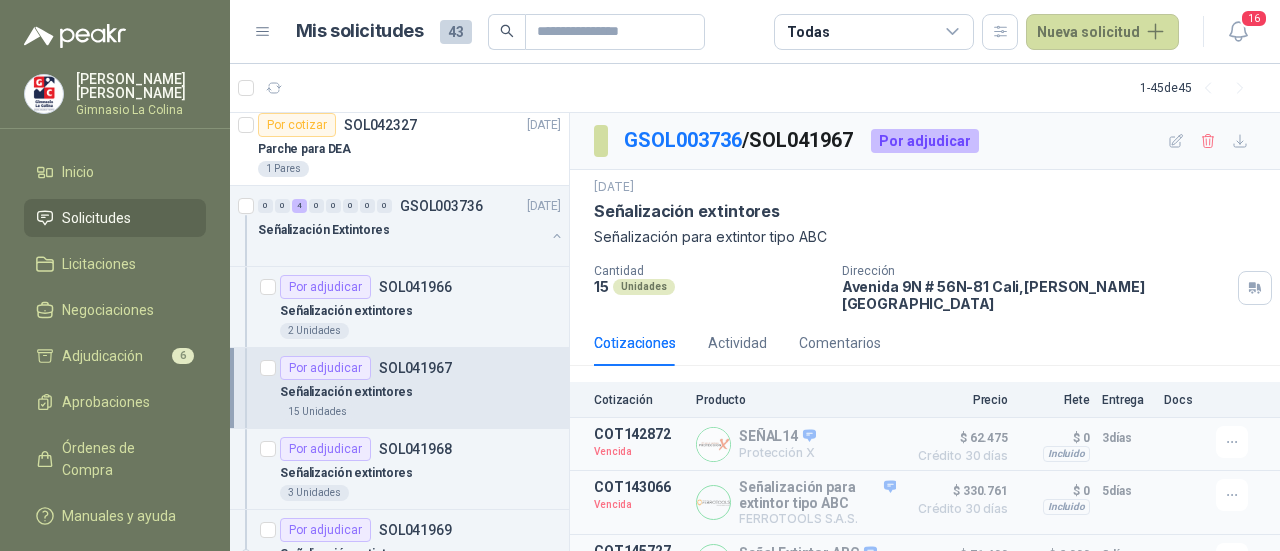 scroll, scrollTop: 21, scrollLeft: 0, axis: vertical 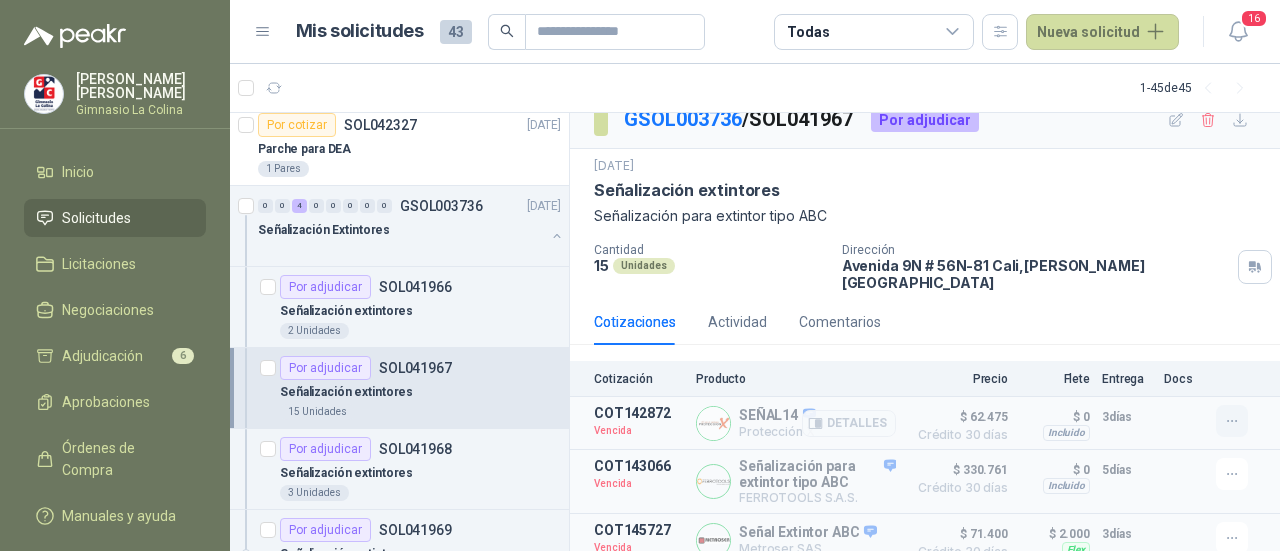 drag, startPoint x: 1220, startPoint y: 415, endPoint x: 1189, endPoint y: 414, distance: 31.016125 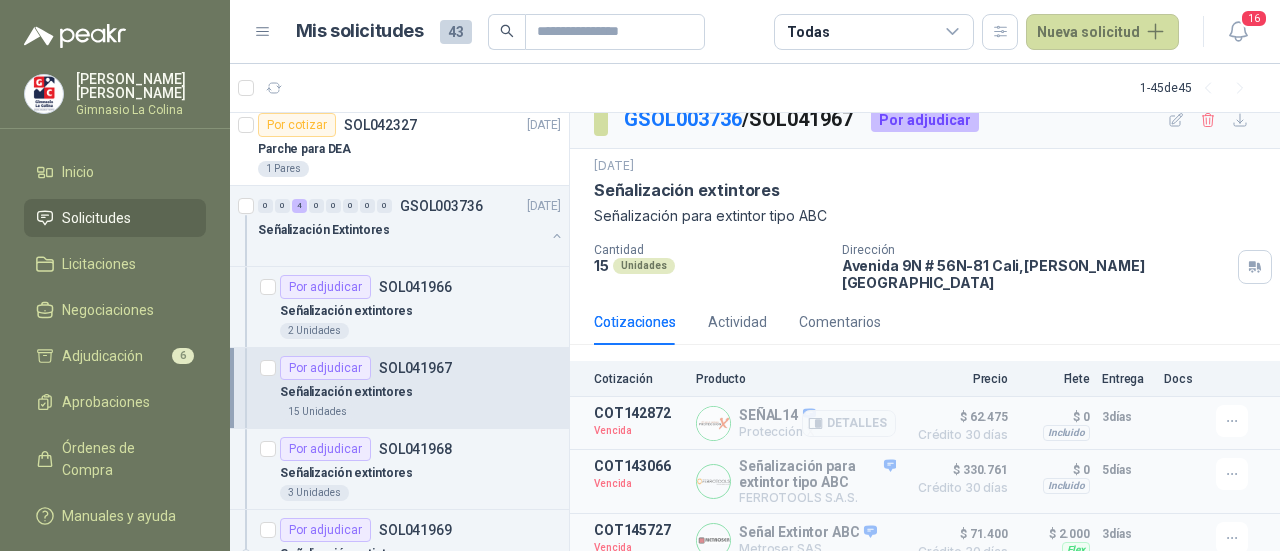 click at bounding box center (1232, 421) 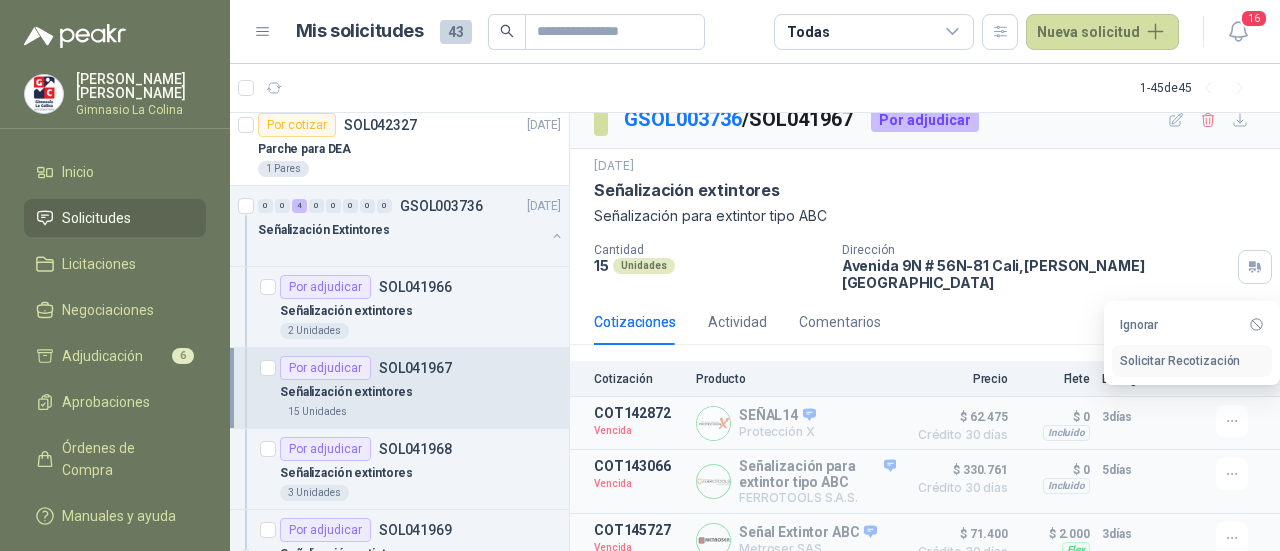 click on "Solicitar Recotización" at bounding box center [1192, 361] 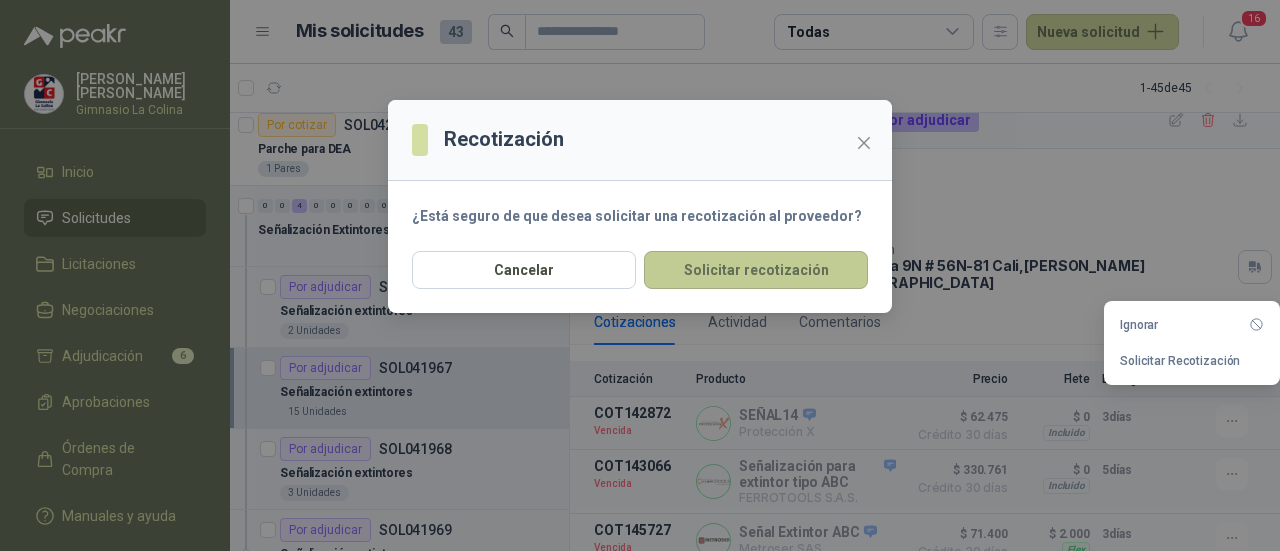click on "Solicitar recotización" at bounding box center (756, 270) 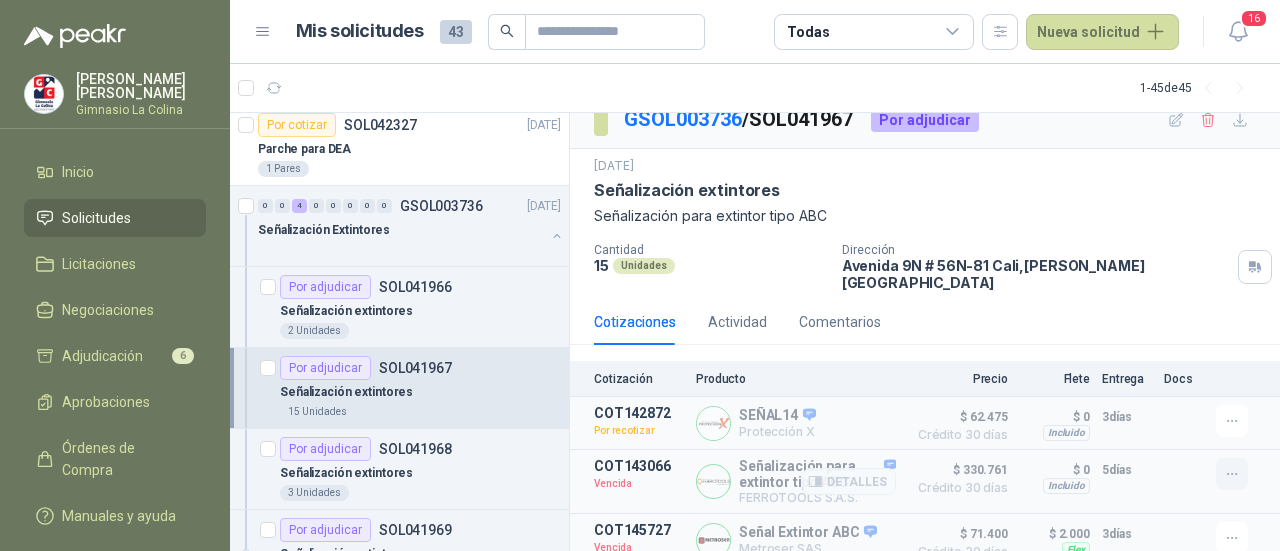 click 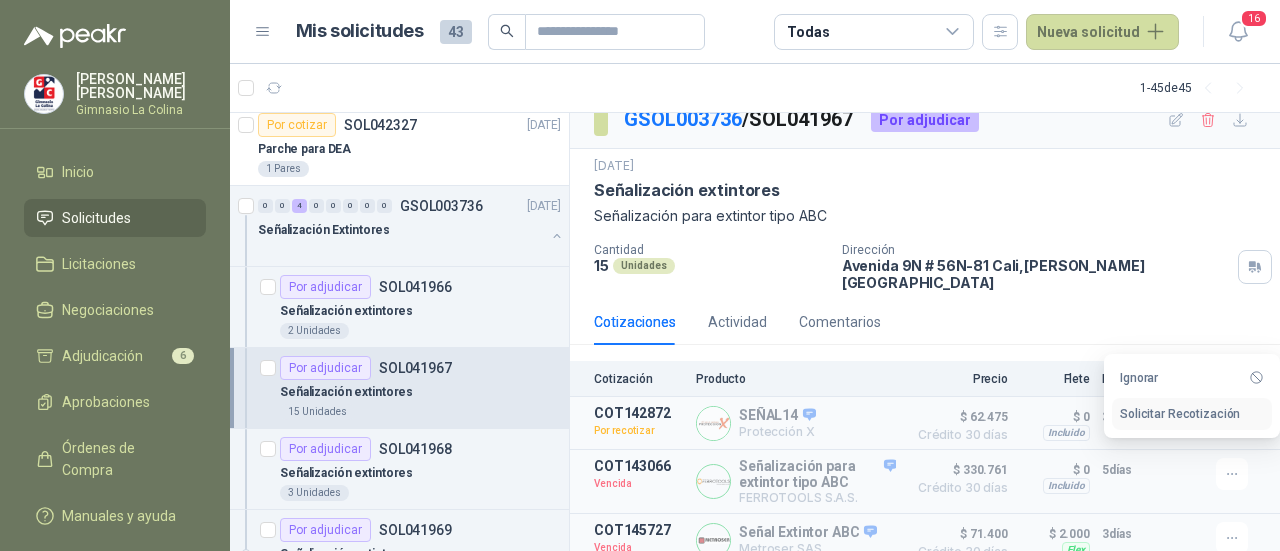 click on "Solicitar Recotización" at bounding box center [1192, 414] 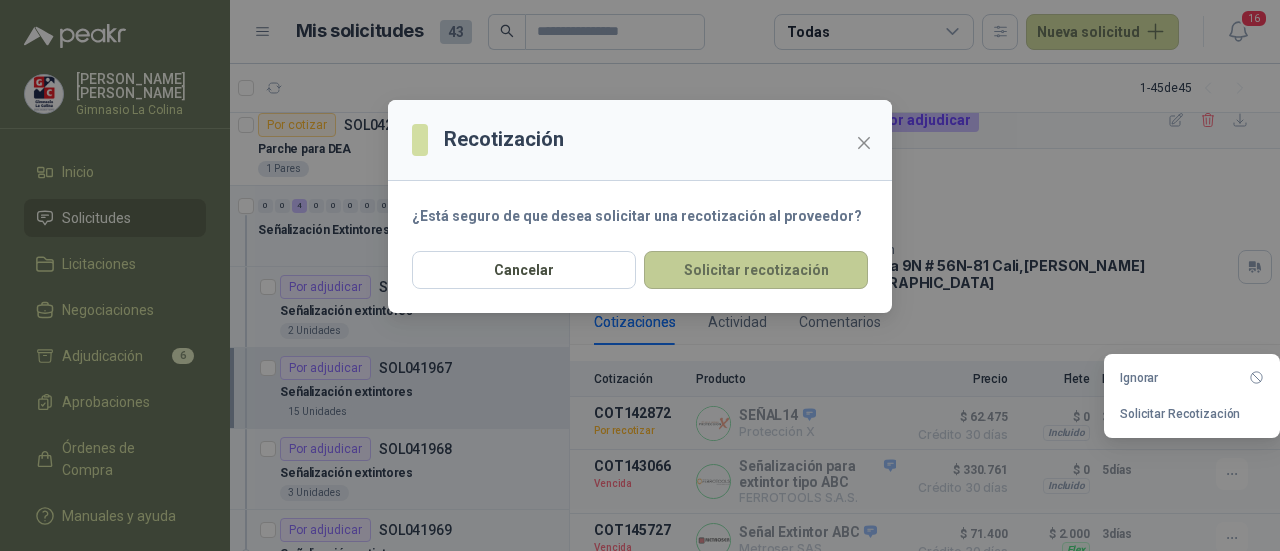 click on "Solicitar recotización" at bounding box center [756, 270] 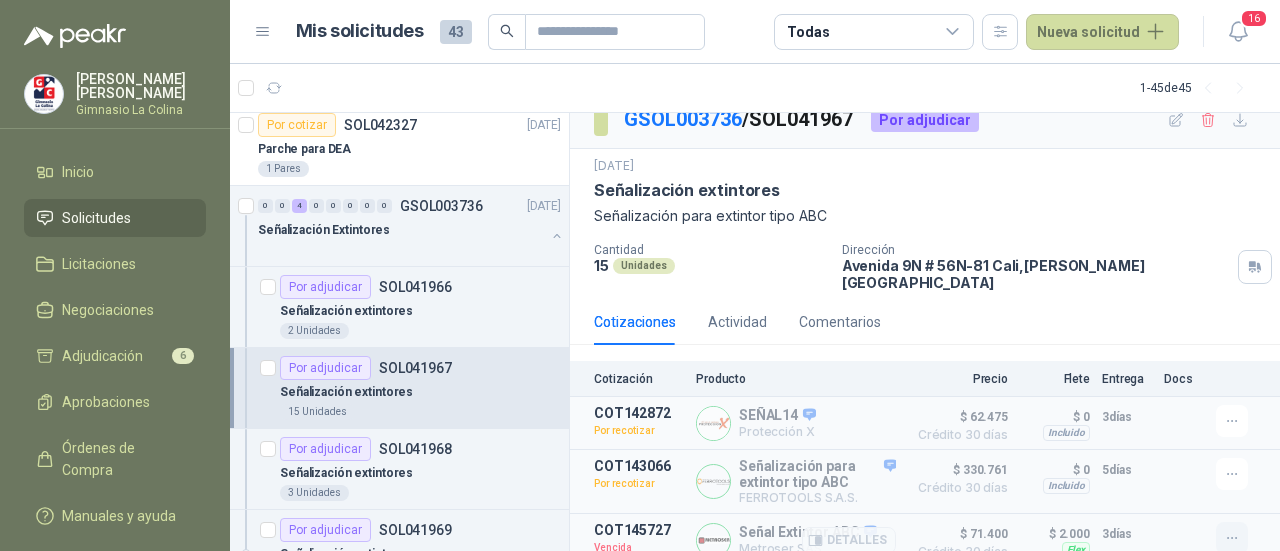 click at bounding box center [1232, 538] 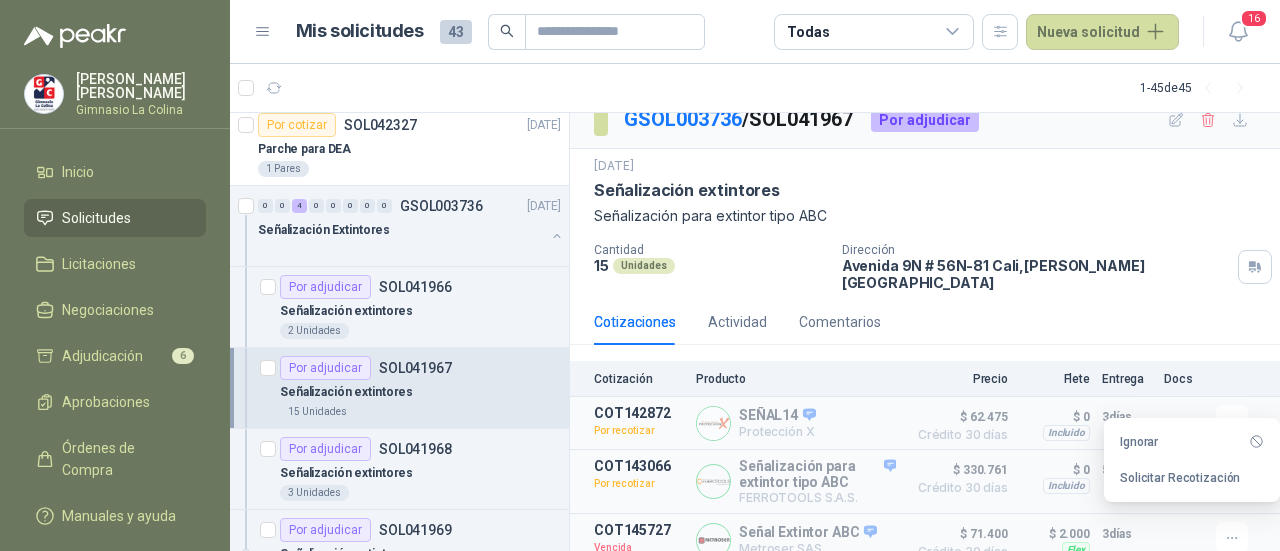 click on "Solicitar Recotización" at bounding box center (1192, 478) 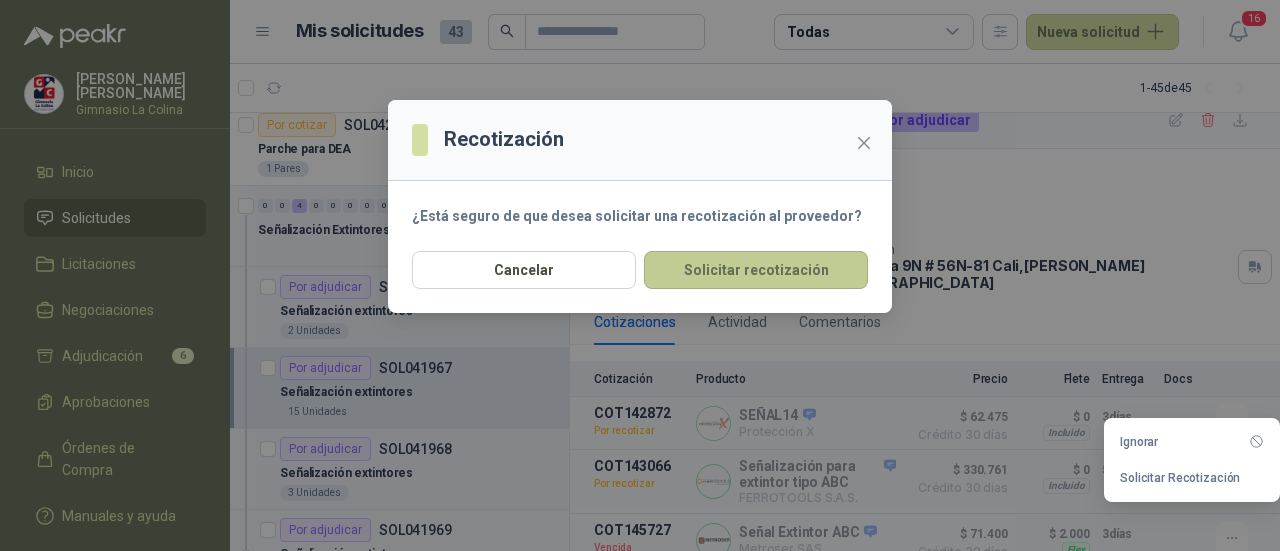 click on "Cancelar Solicitar recotización" at bounding box center [640, 282] 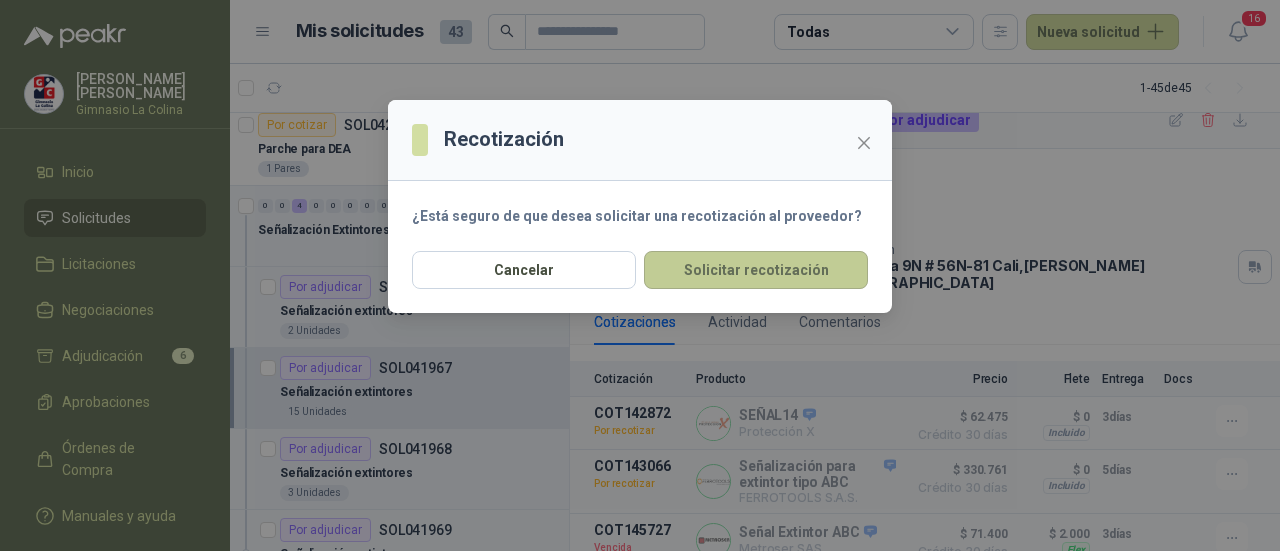click on "Solicitar recotización" at bounding box center (756, 270) 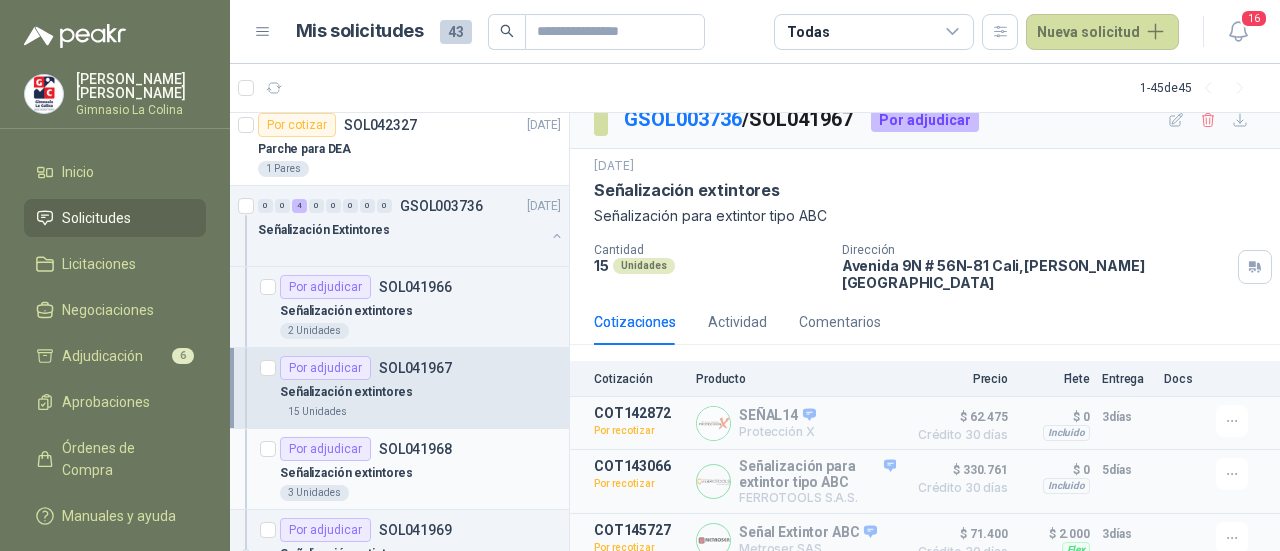 click on "Señalización extintores" at bounding box center [420, 473] 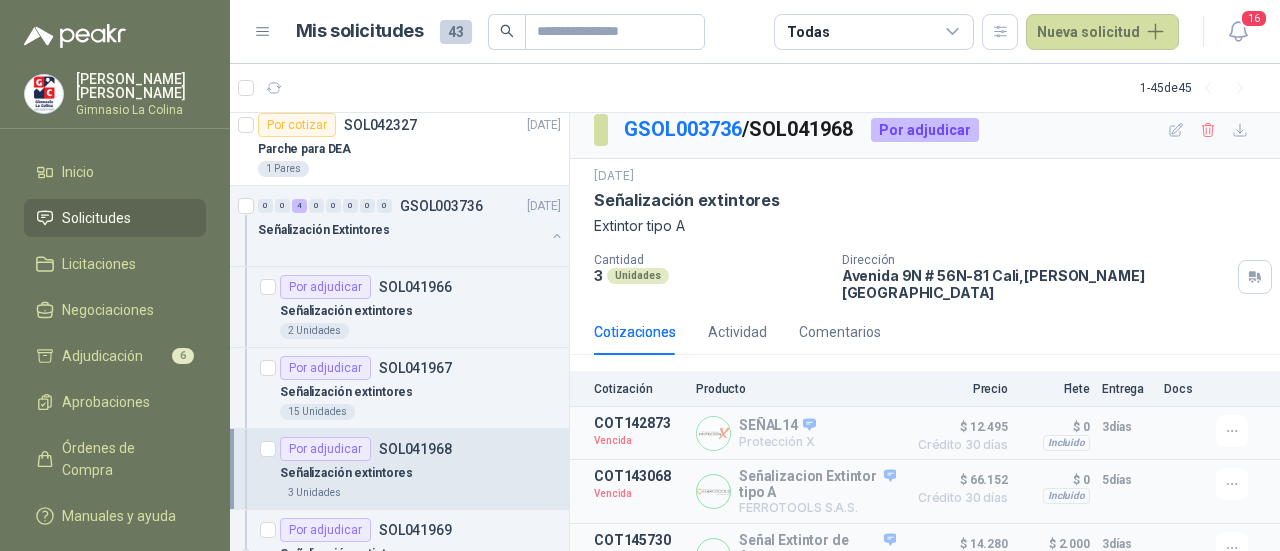 scroll, scrollTop: 0, scrollLeft: 0, axis: both 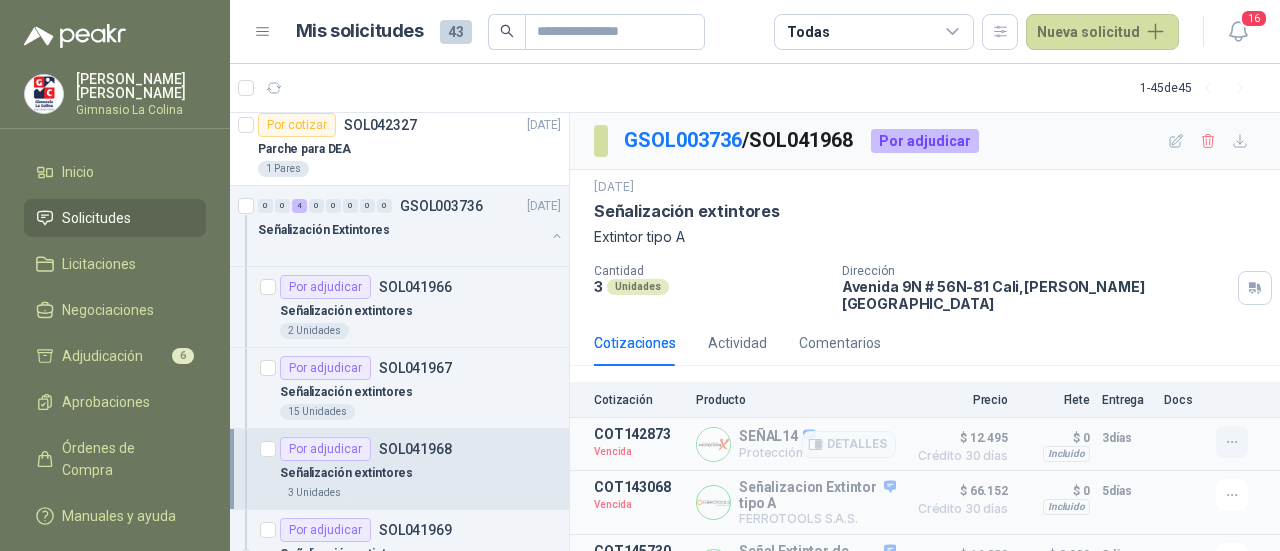 click at bounding box center (1236, 442) 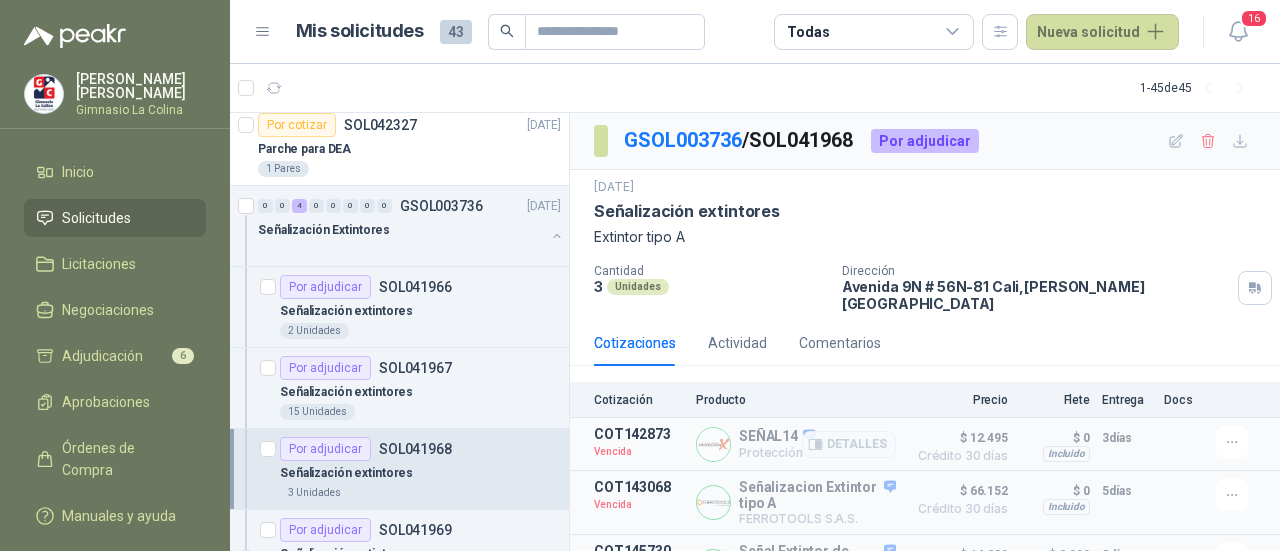 drag, startPoint x: 1213, startPoint y: 425, endPoint x: 1196, endPoint y: 425, distance: 17 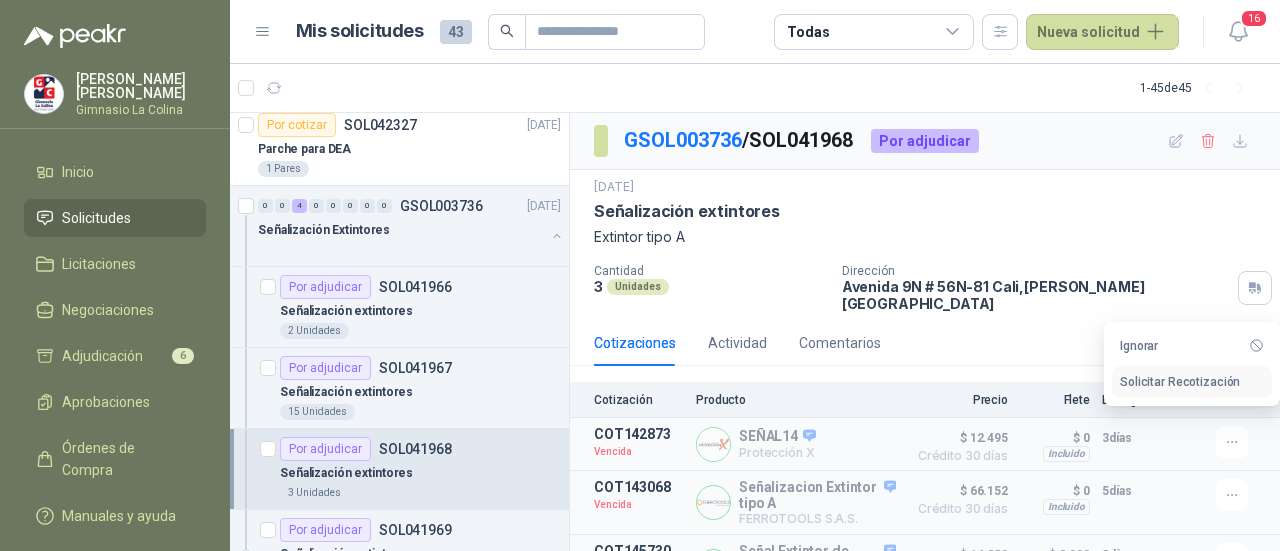 click on "Solicitar Recotización" at bounding box center [1192, 382] 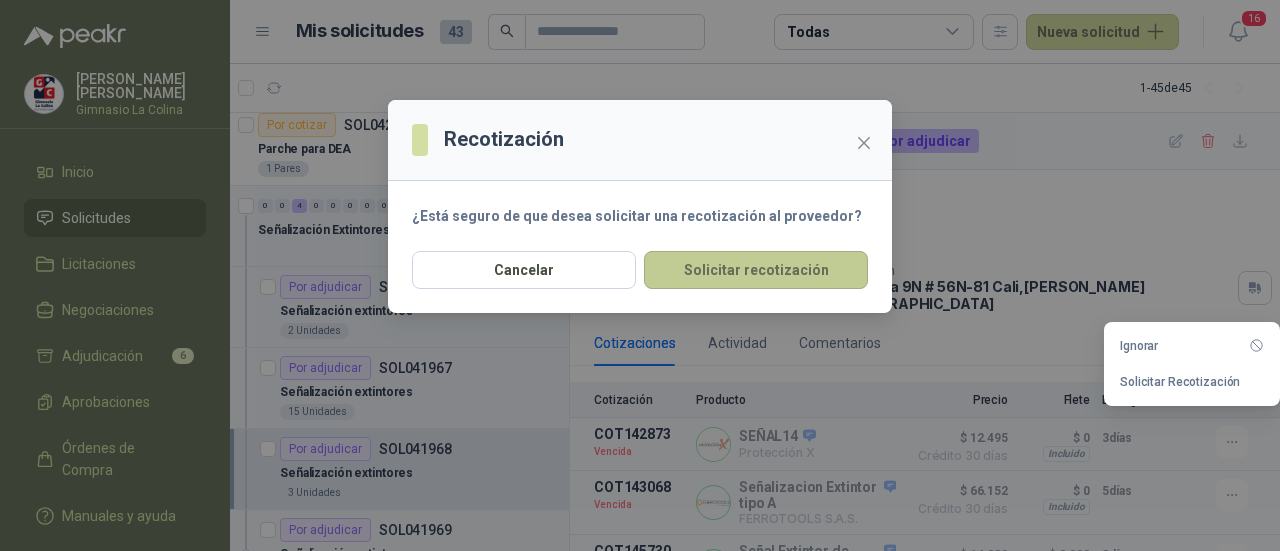 click on "Solicitar recotización" at bounding box center (756, 270) 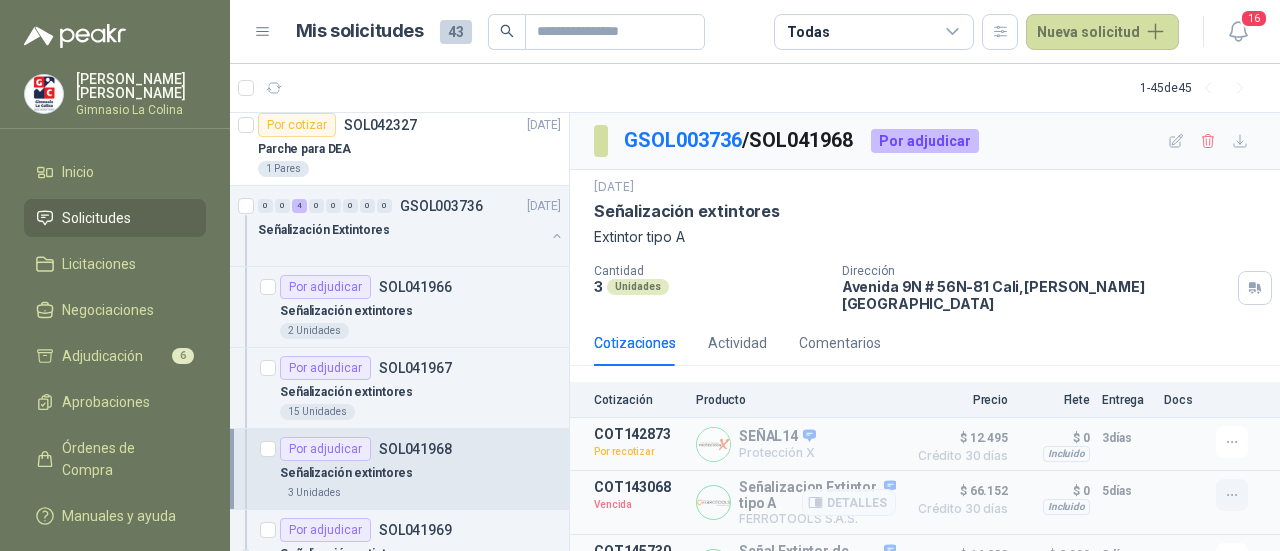 click at bounding box center [1232, 495] 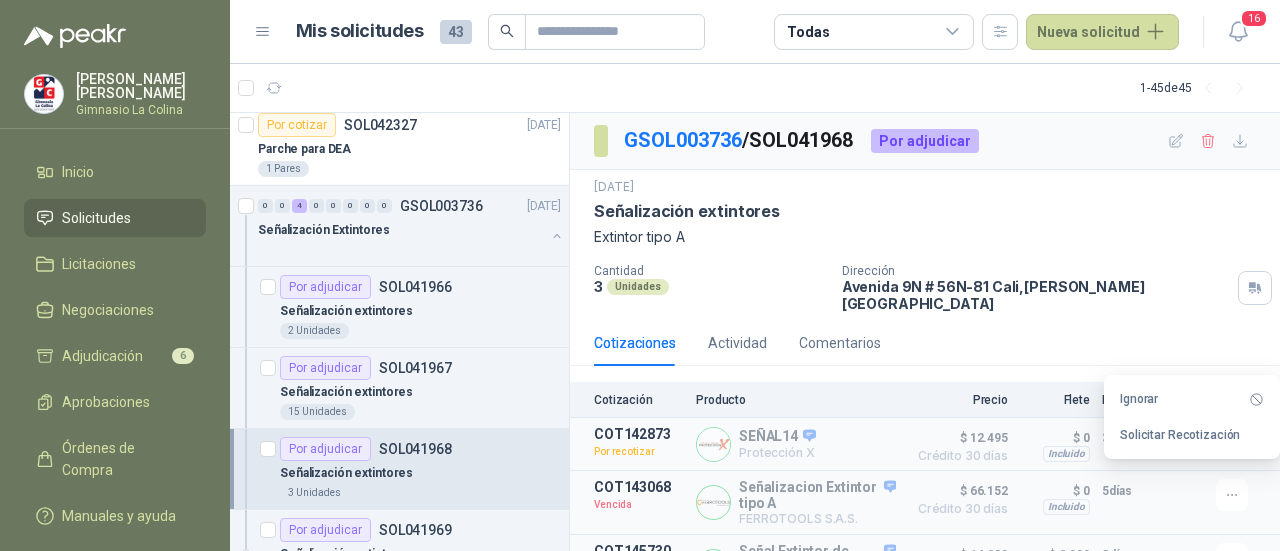 click on "Solicitar Recotización" at bounding box center (1192, 435) 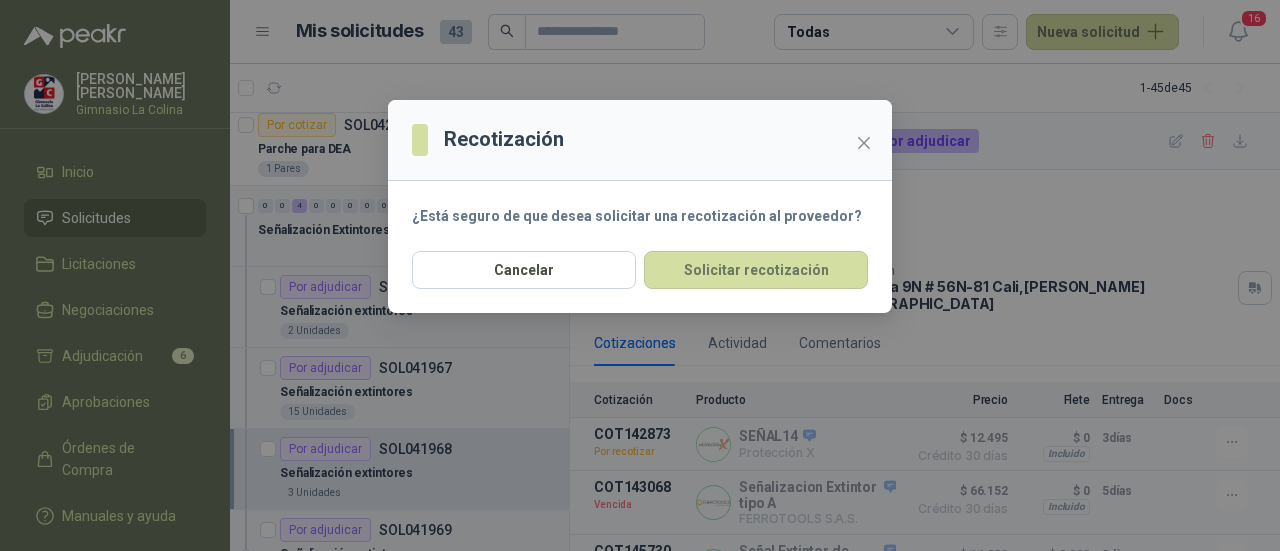 drag, startPoint x: 833, startPoint y: 275, endPoint x: 911, endPoint y: 304, distance: 83.21658 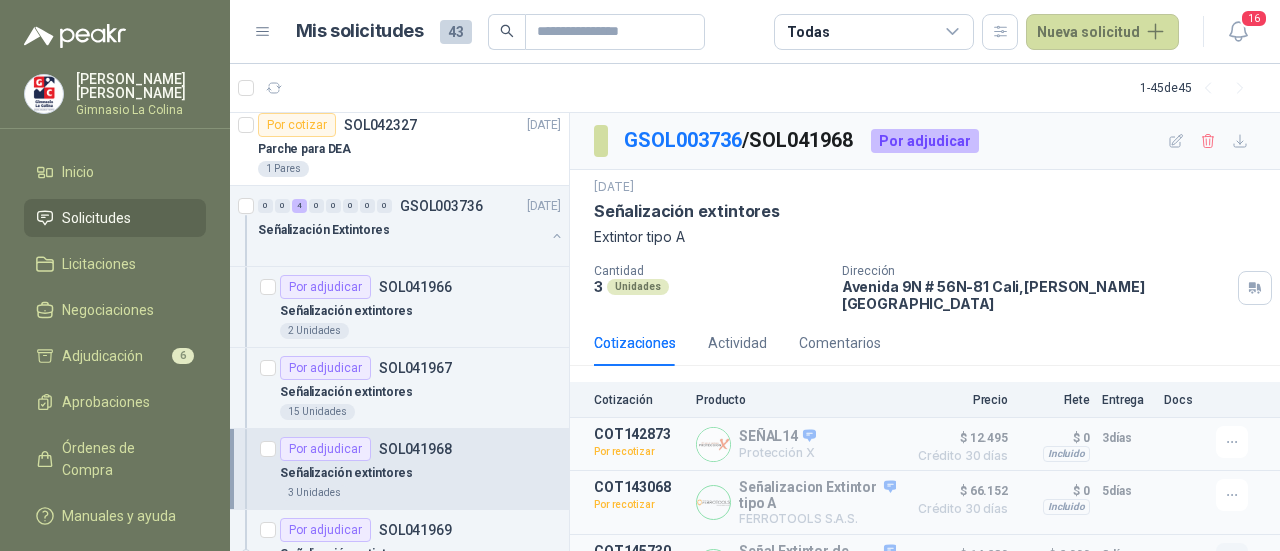 click at bounding box center (1232, 559) 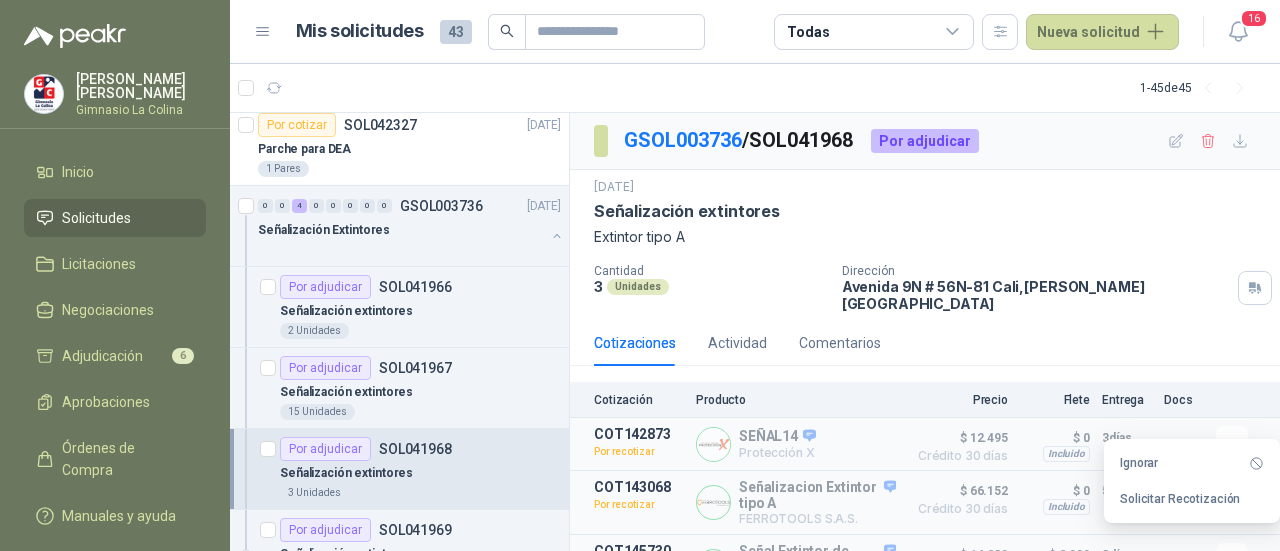 drag, startPoint x: 1191, startPoint y: 499, endPoint x: 1174, endPoint y: 497, distance: 17.117243 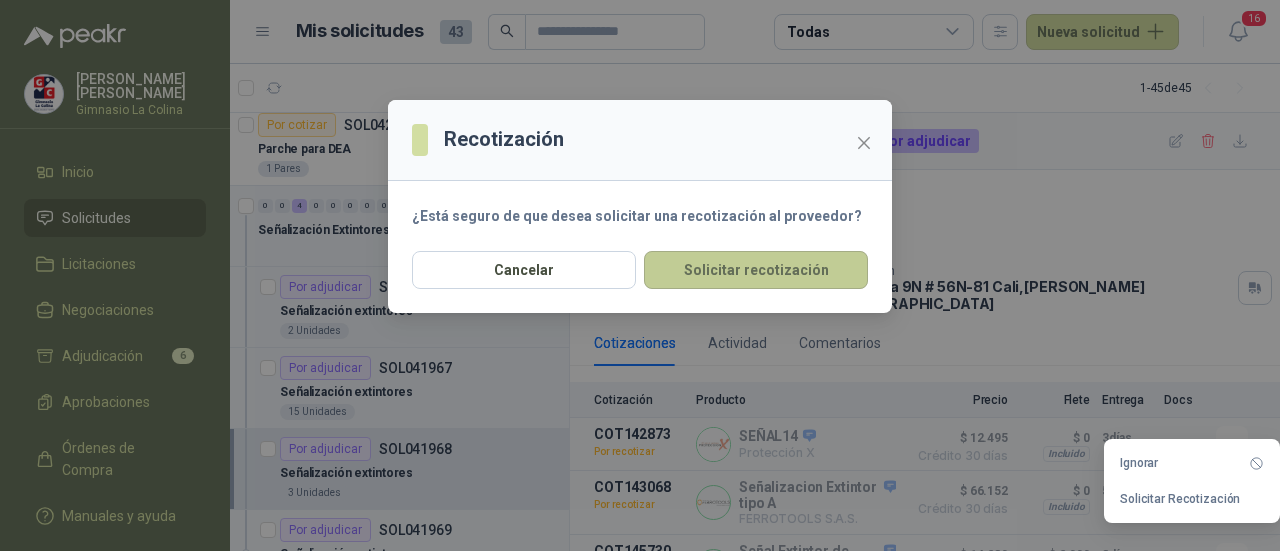 click on "Solicitar recotización" at bounding box center [756, 270] 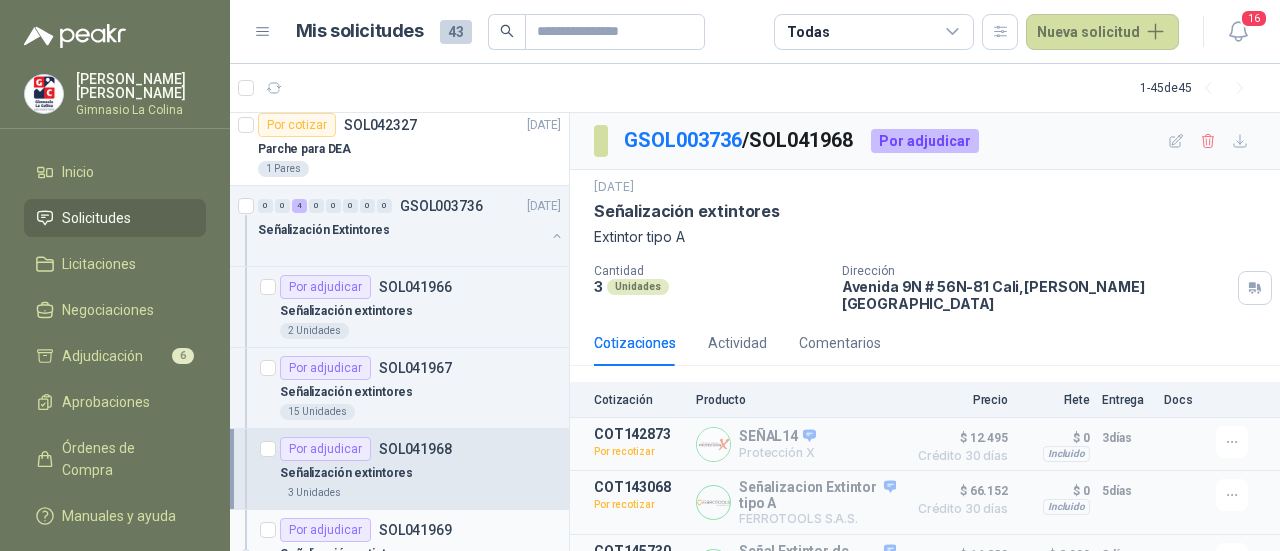 click on "SOL041969" at bounding box center [415, 530] 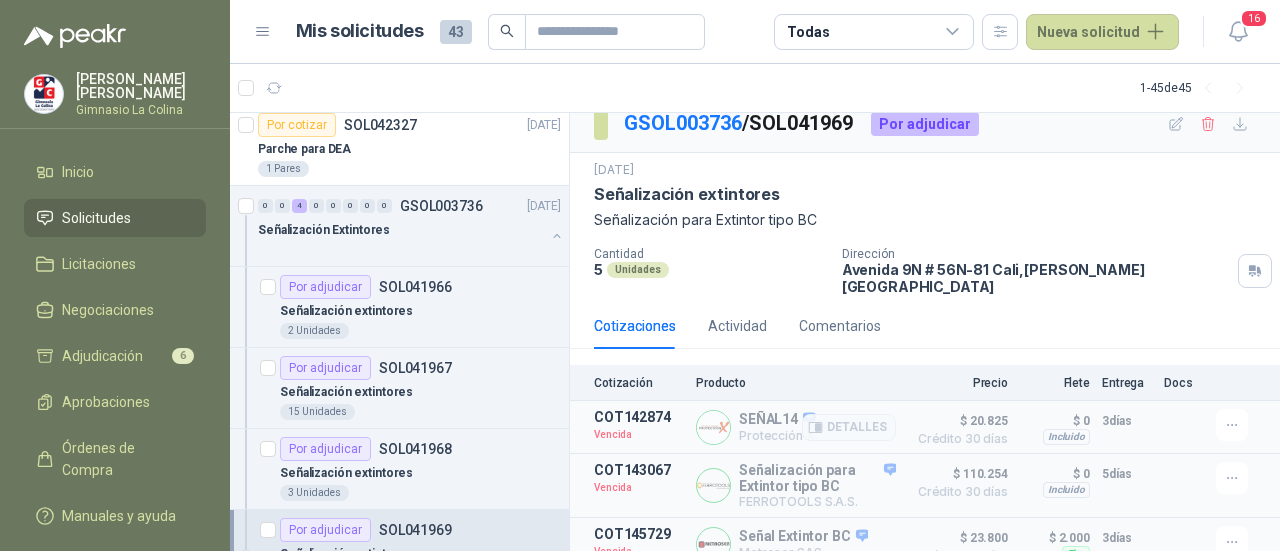 scroll, scrollTop: 21, scrollLeft: 0, axis: vertical 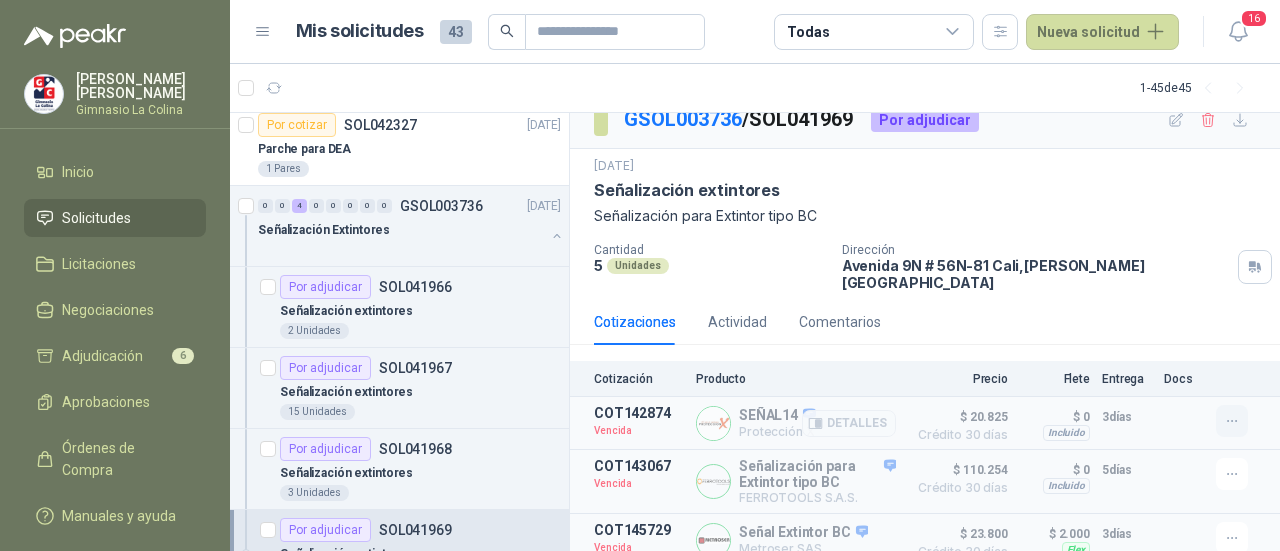 click 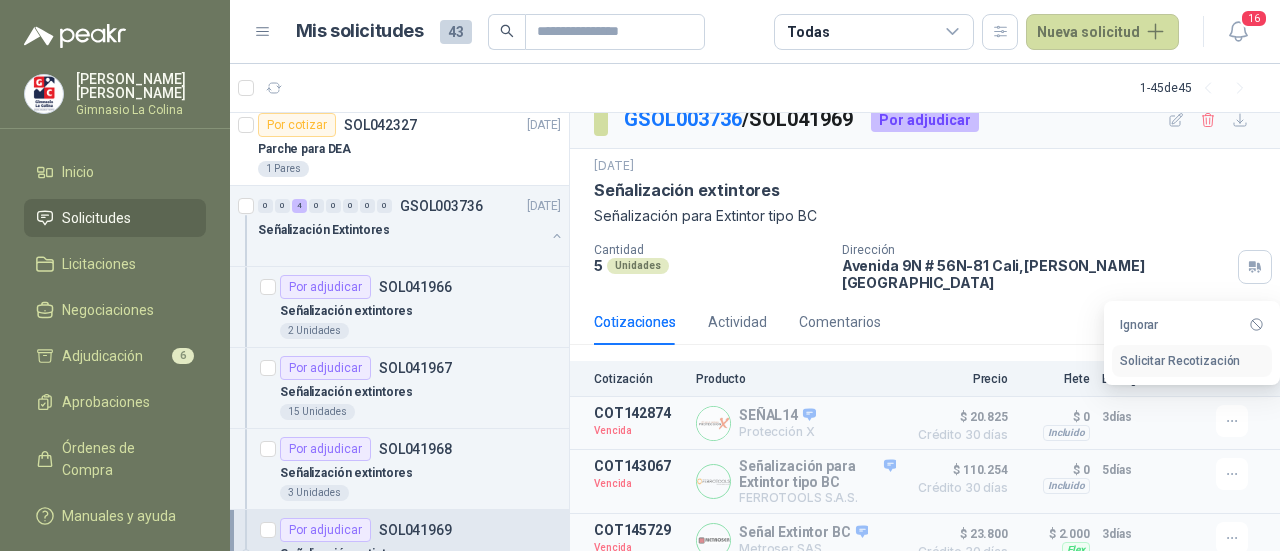 click on "Solicitar Recotización" at bounding box center [1192, 361] 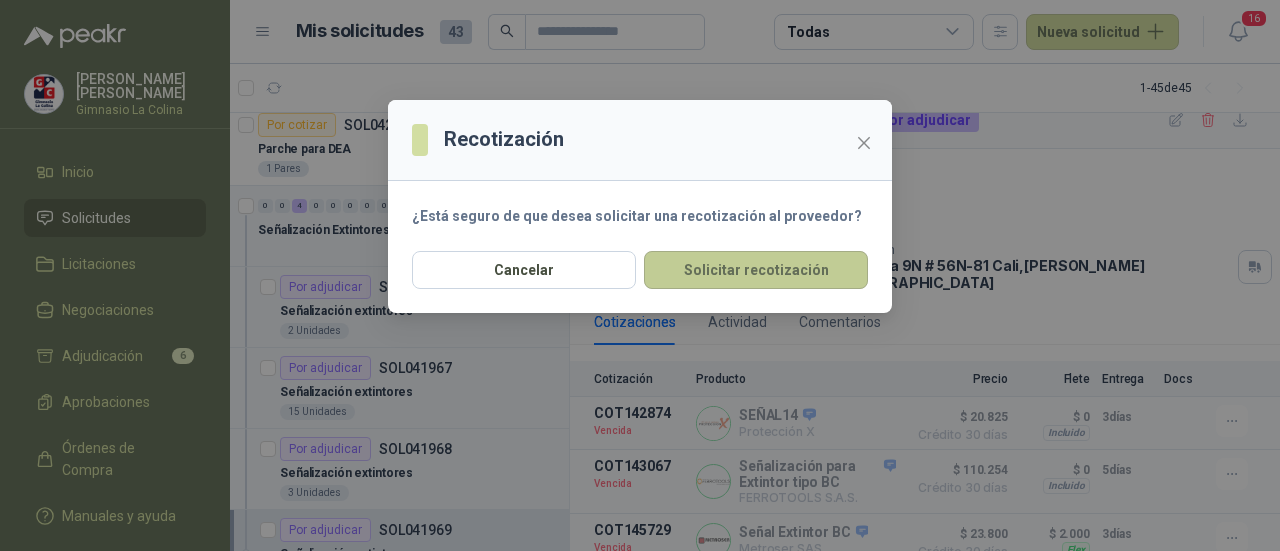 click on "Solicitar recotización" at bounding box center [756, 270] 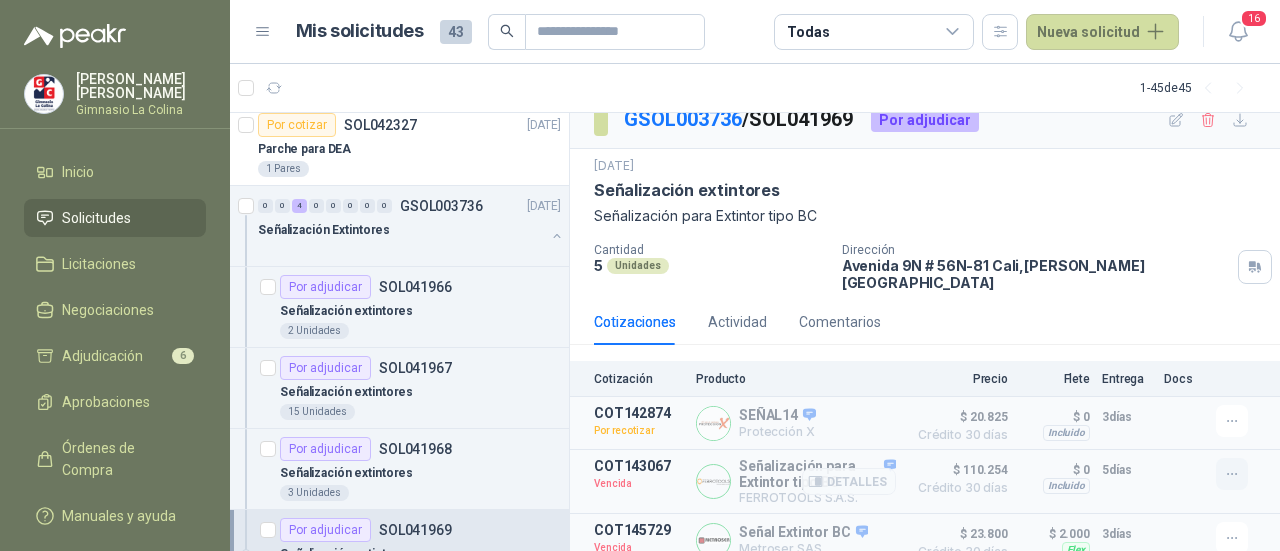 click 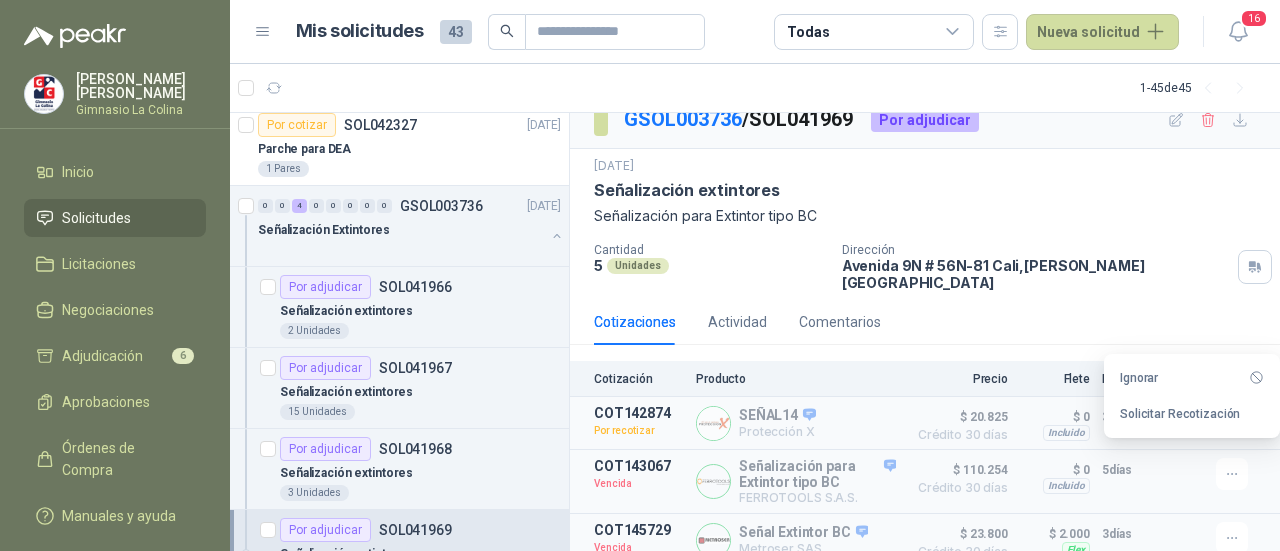 click on "Solicitar Recotización" at bounding box center [1192, 414] 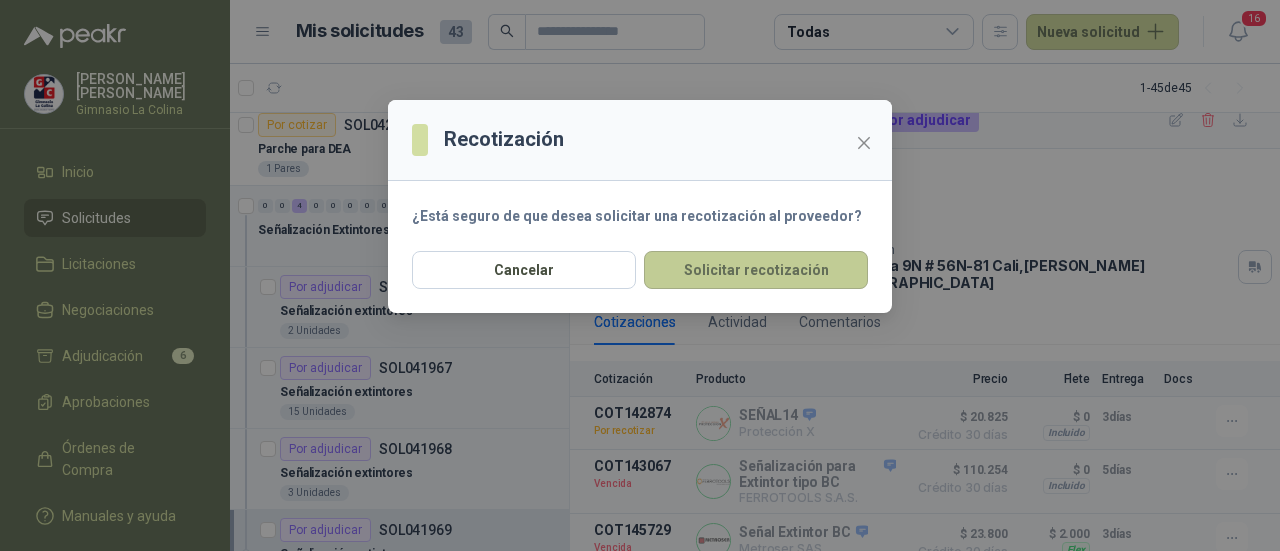 click on "Solicitar recotización" at bounding box center [756, 270] 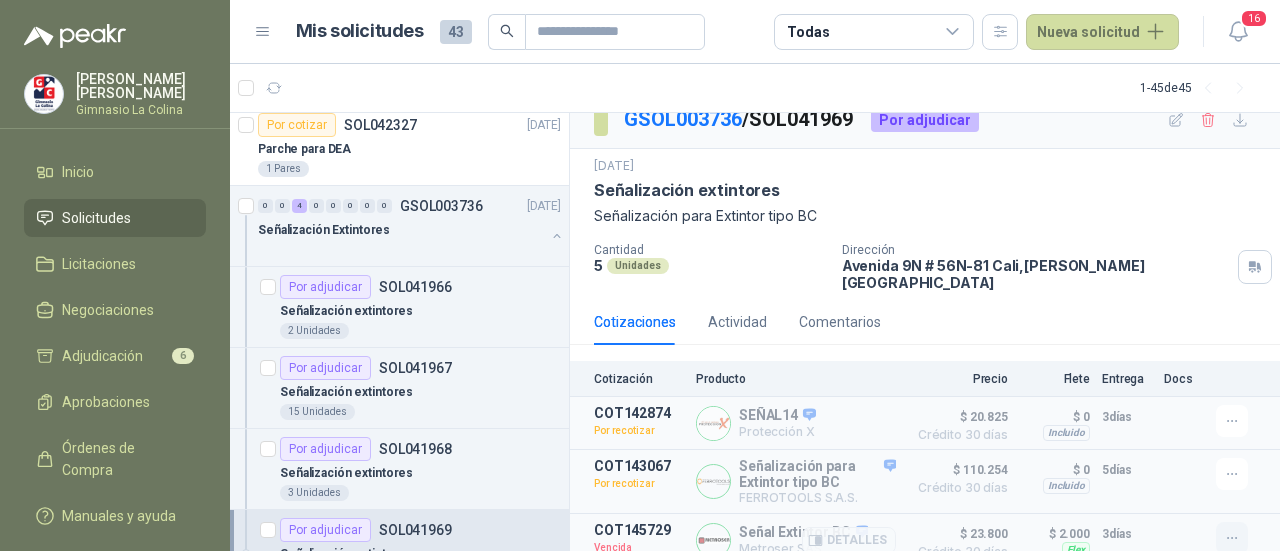 drag, startPoint x: 1212, startPoint y: 527, endPoint x: 1212, endPoint y: 514, distance: 13 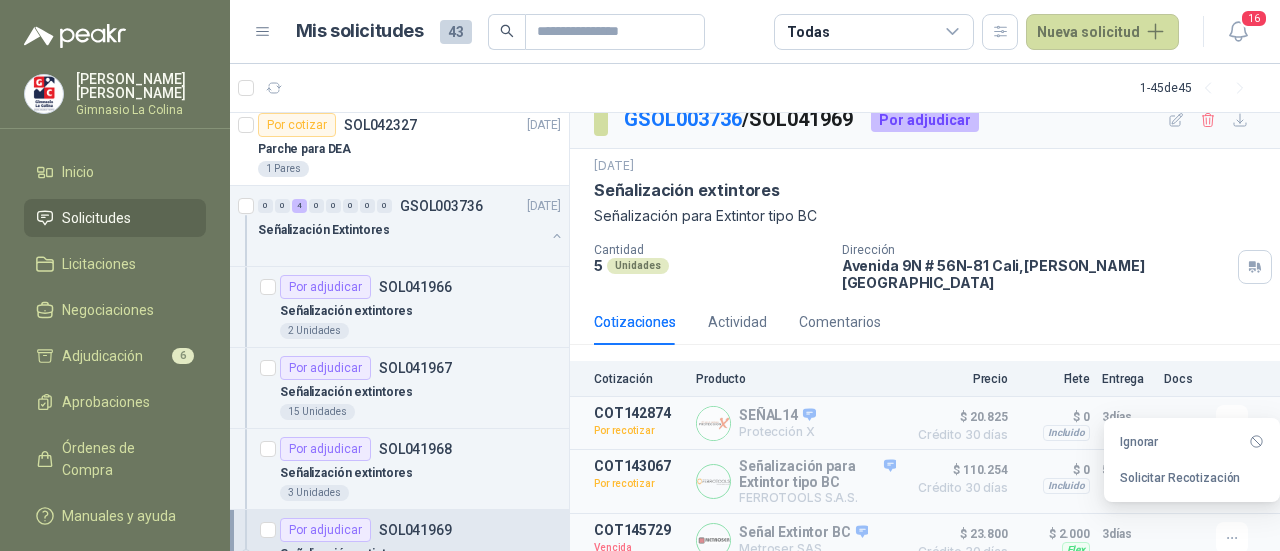 drag, startPoint x: 1150, startPoint y: 475, endPoint x: 1136, endPoint y: 464, distance: 17.804493 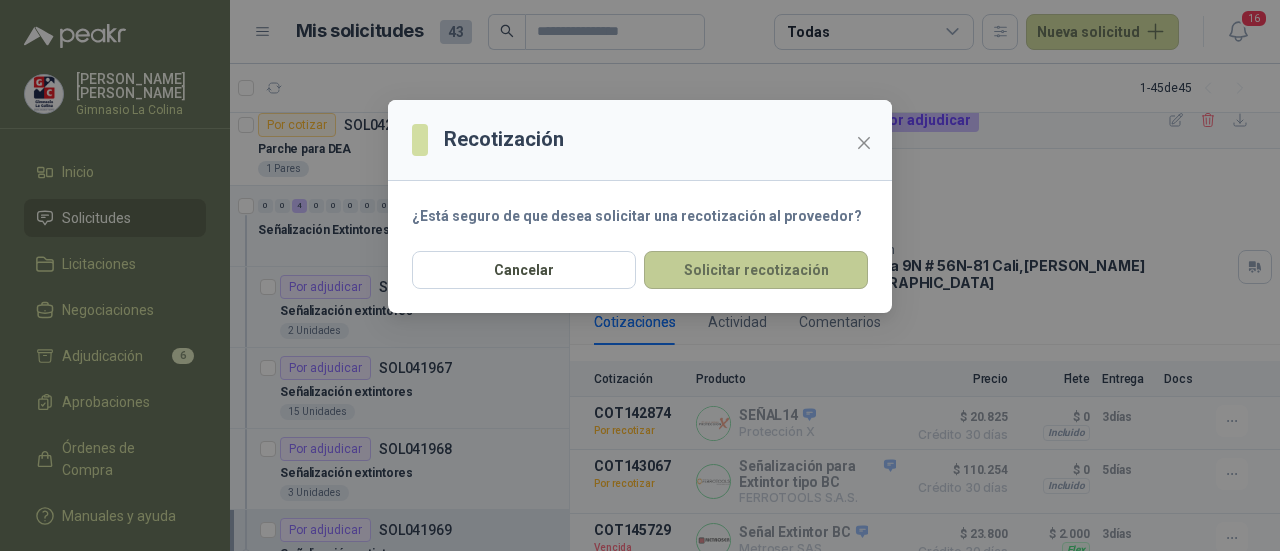 click on "Solicitar recotización" at bounding box center (756, 270) 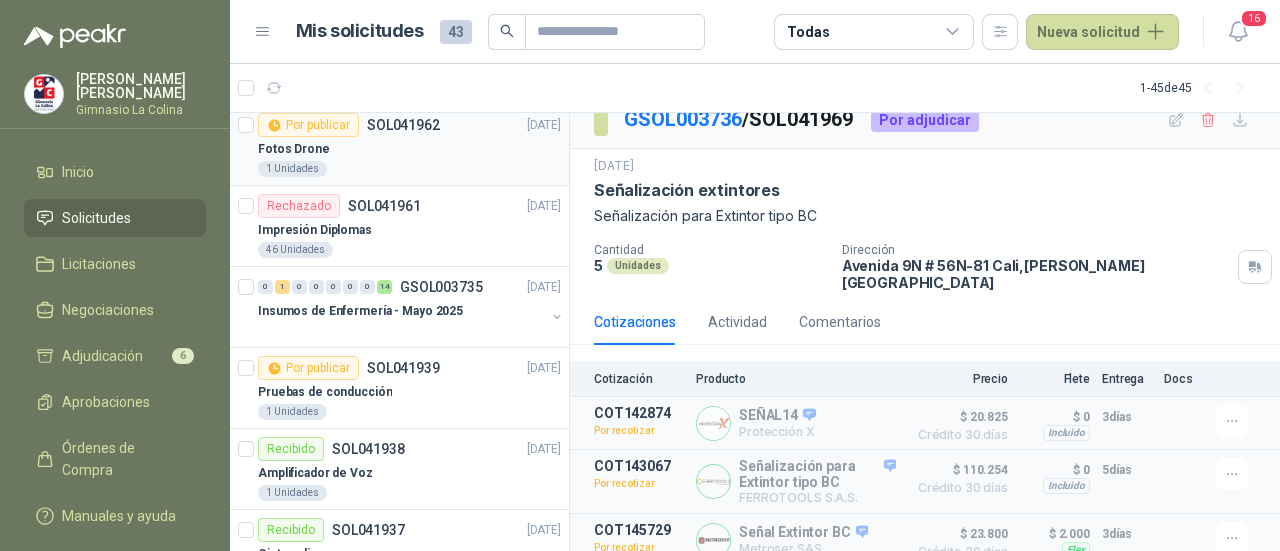 scroll, scrollTop: 3100, scrollLeft: 0, axis: vertical 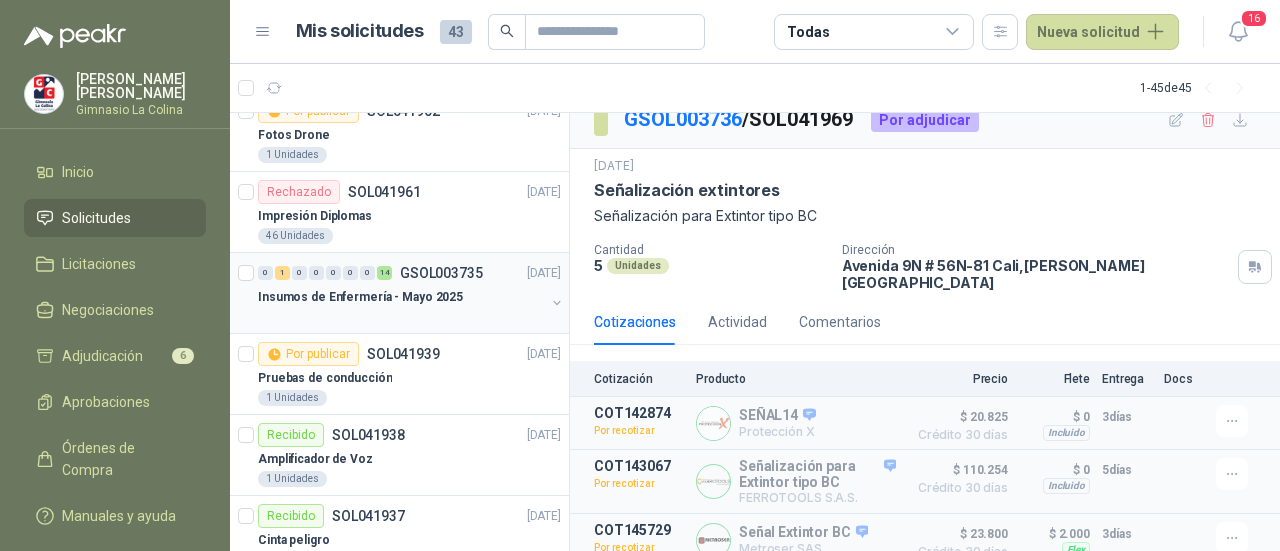 click on "Insumos de Enfermería - Mayo 2025" at bounding box center (401, 297) 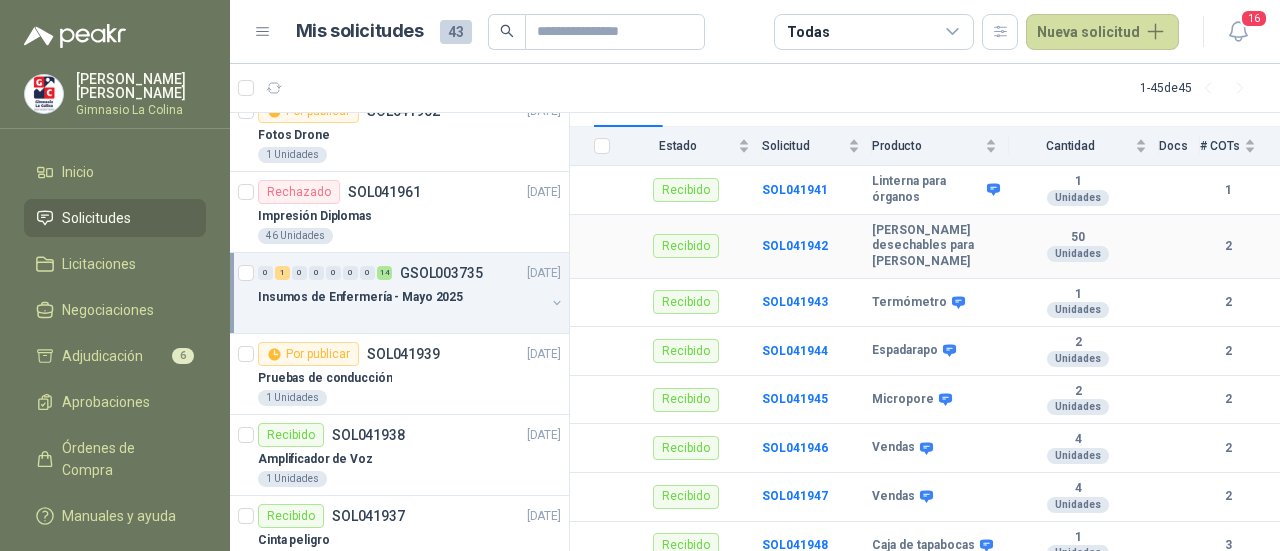 scroll, scrollTop: 400, scrollLeft: 0, axis: vertical 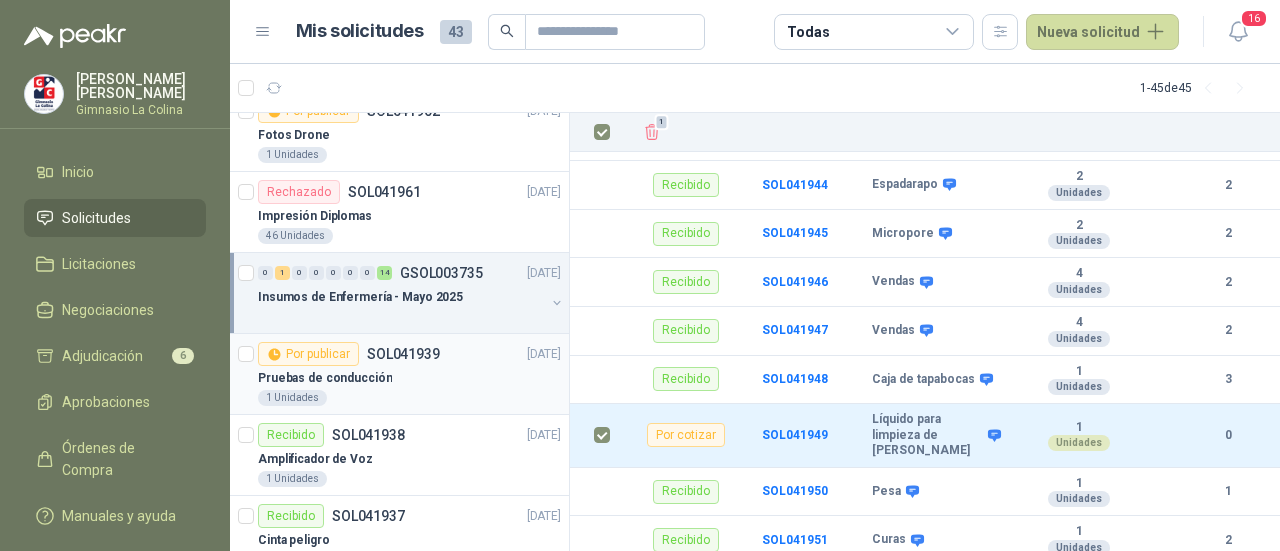 click on "1   Unidades" at bounding box center [409, 398] 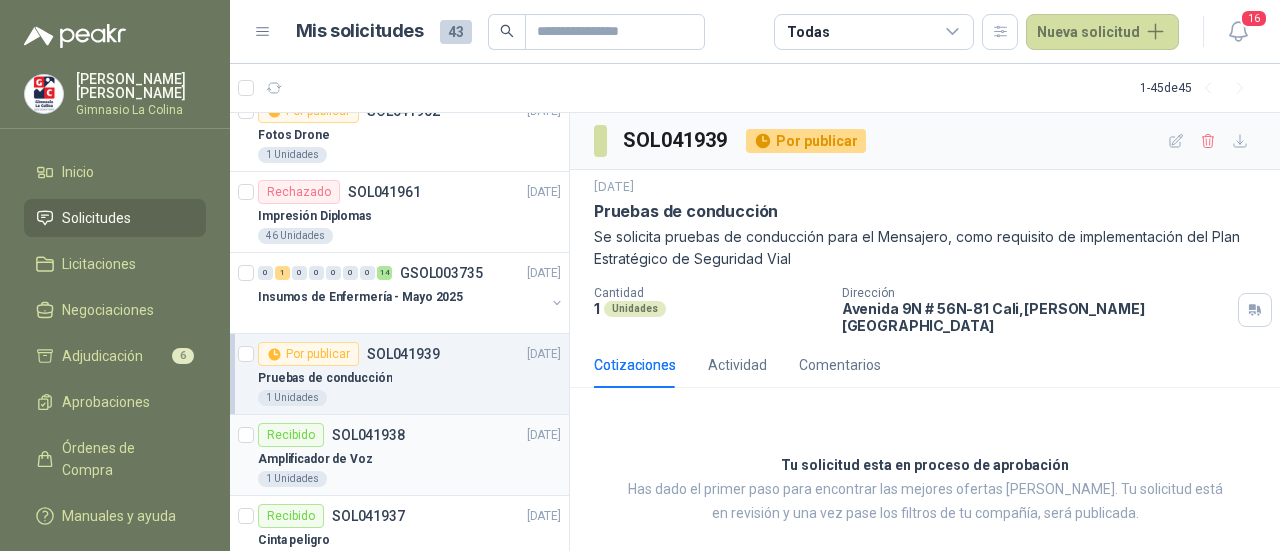 click on "Recibido SOL041938" at bounding box center [331, 435] 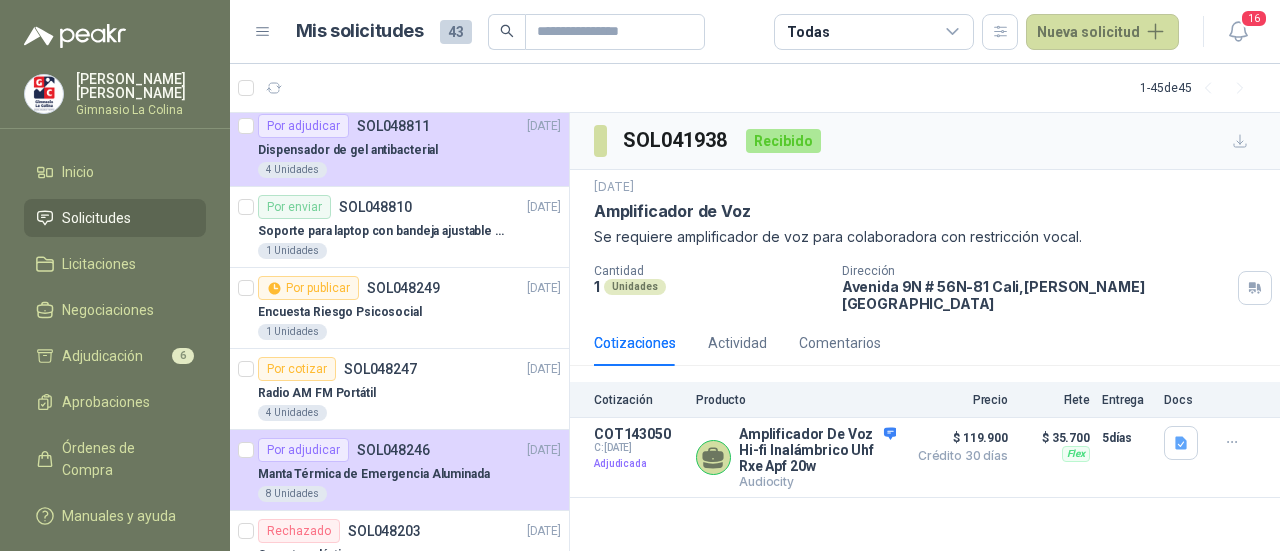scroll, scrollTop: 0, scrollLeft: 0, axis: both 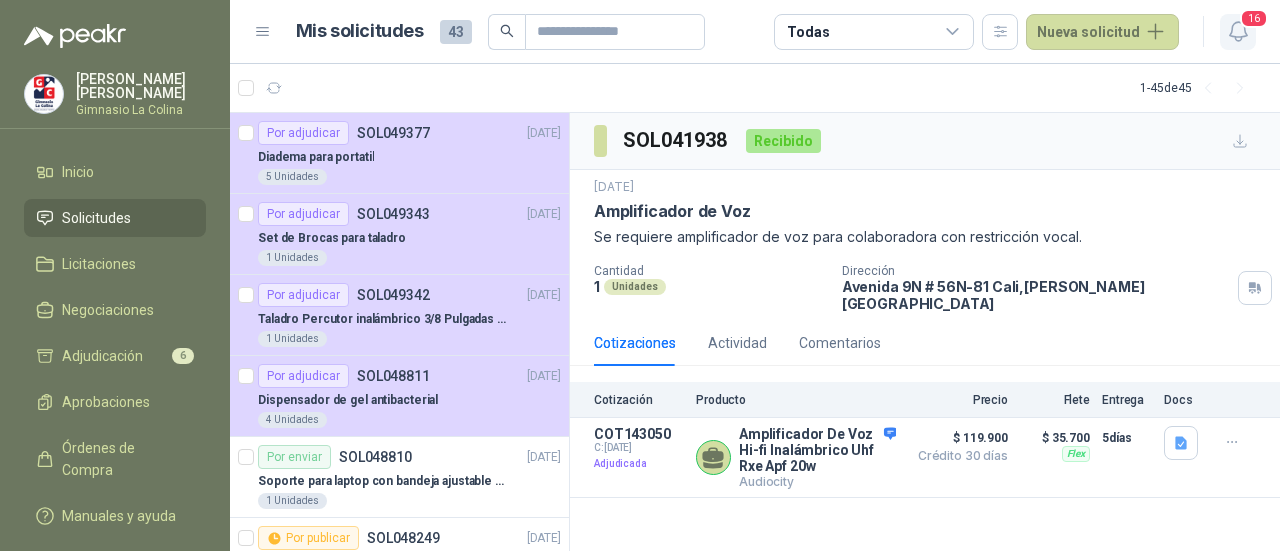 click on "16" at bounding box center [1254, 18] 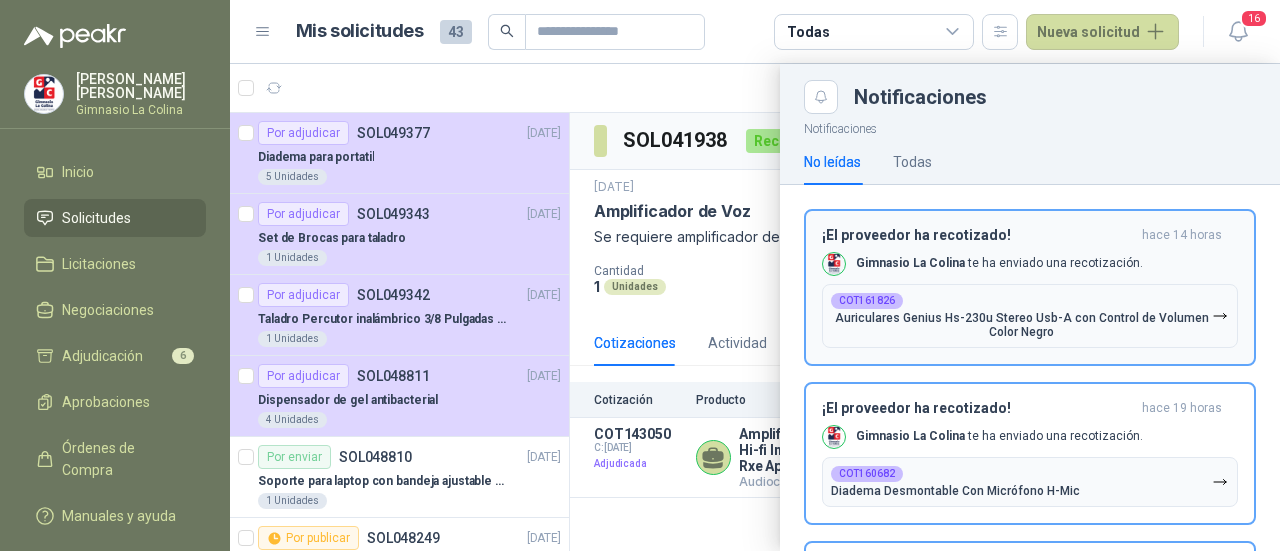 click on "Gimnasio La Colina    te ha enviado una recotización." at bounding box center [999, 263] 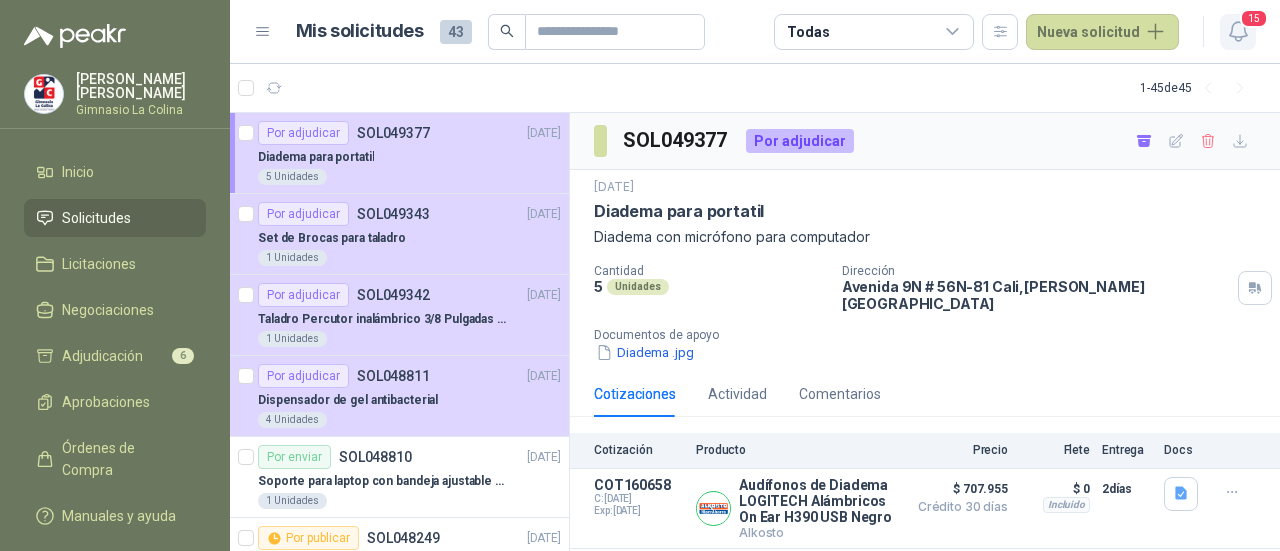 click 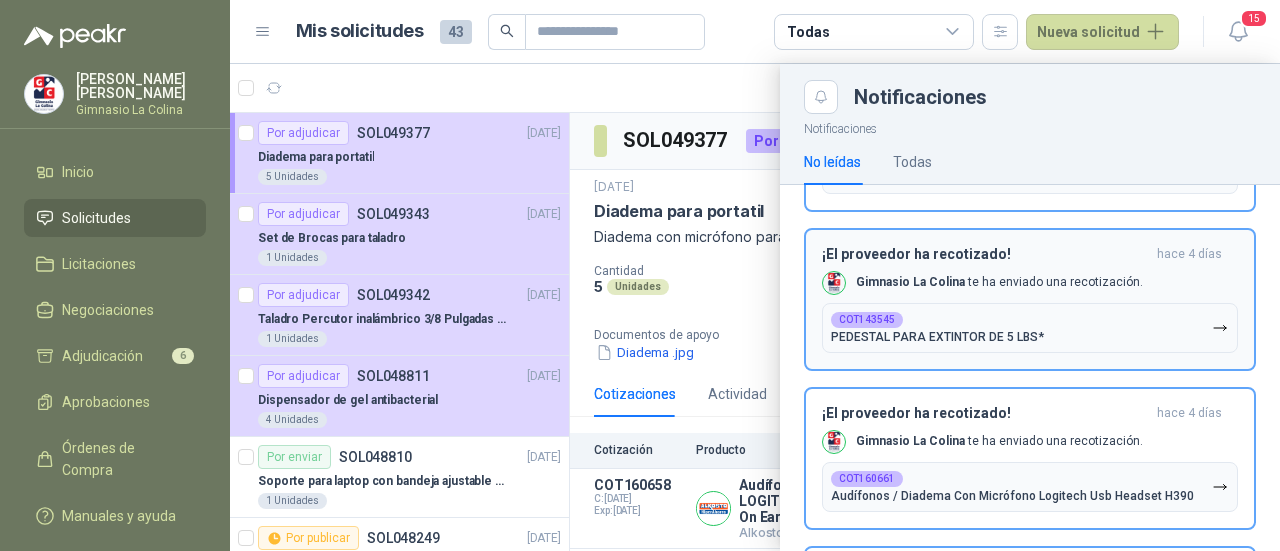 scroll, scrollTop: 1800, scrollLeft: 0, axis: vertical 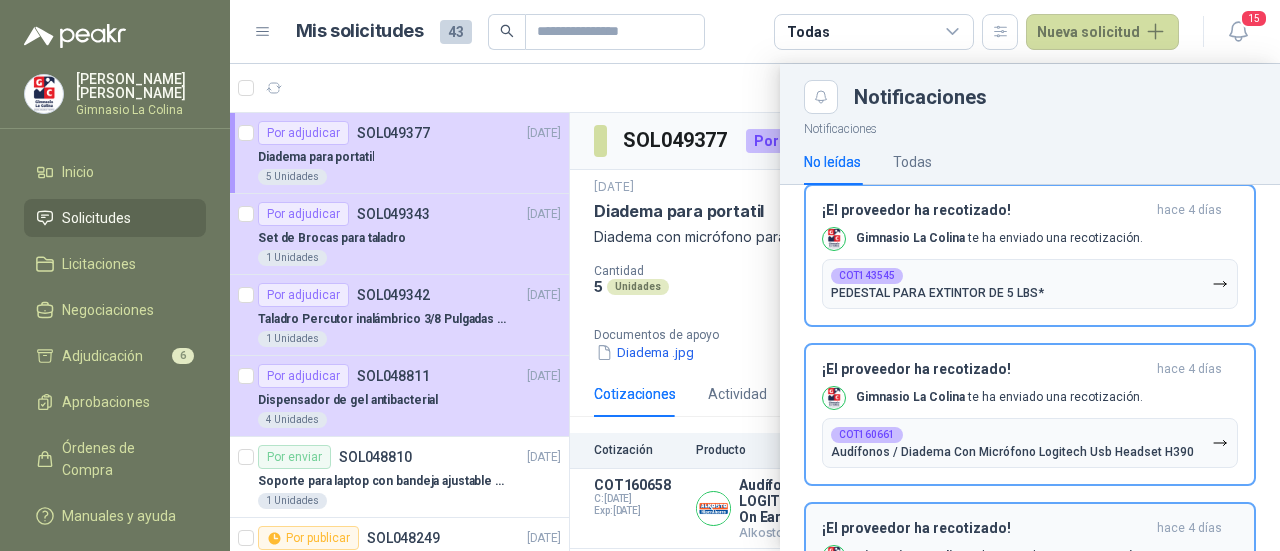 click on "¡El proveedor ha recotizado! [DATE]   Gimnasio La [MEDICAL_DATA]    te ha enviado una recotización. COT160661 [MEDICAL_DATA] / Diadema Con Micrófono Logitech Usb Headset H390" at bounding box center (1030, 414) 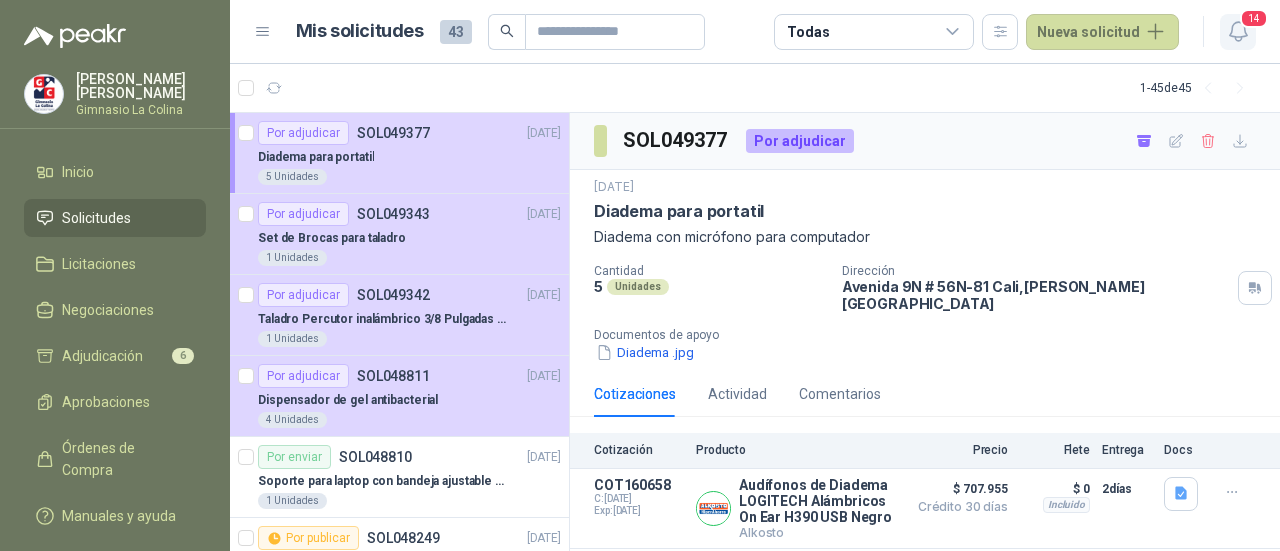 click on "14" at bounding box center [1238, 32] 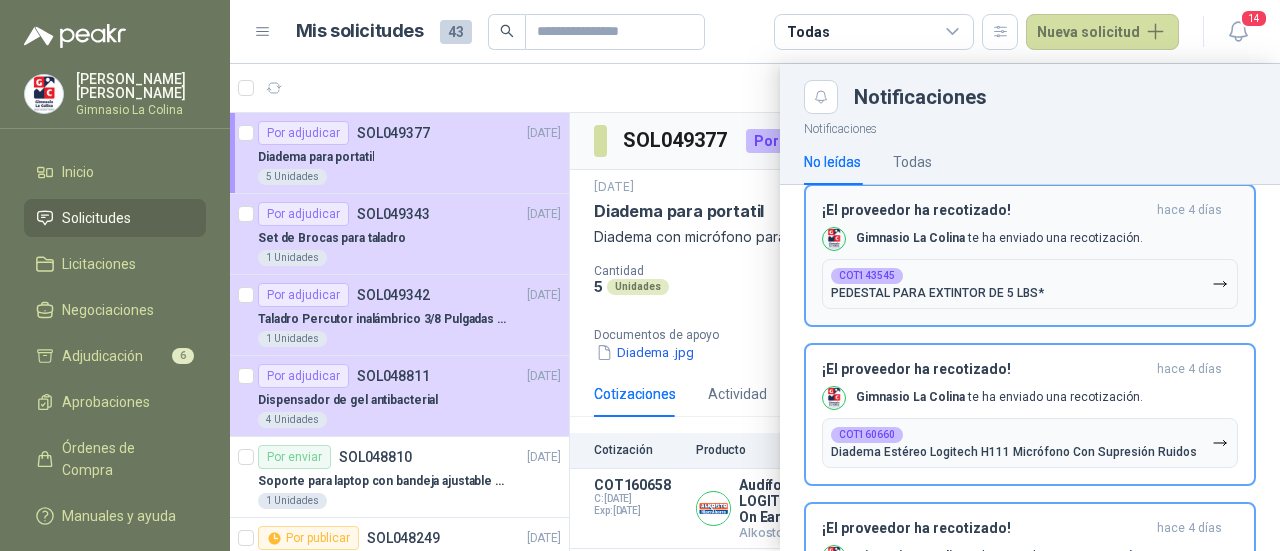 click on "COT143545 PEDESTAL PARA EXTINTOR DE 5 LBS*" at bounding box center [1030, 284] 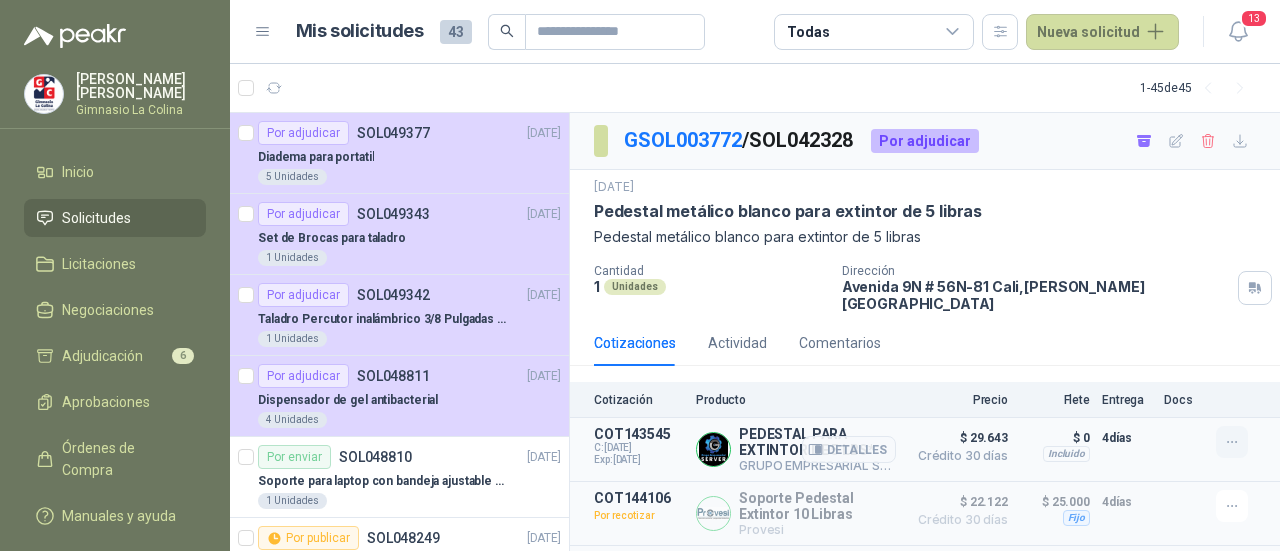 click 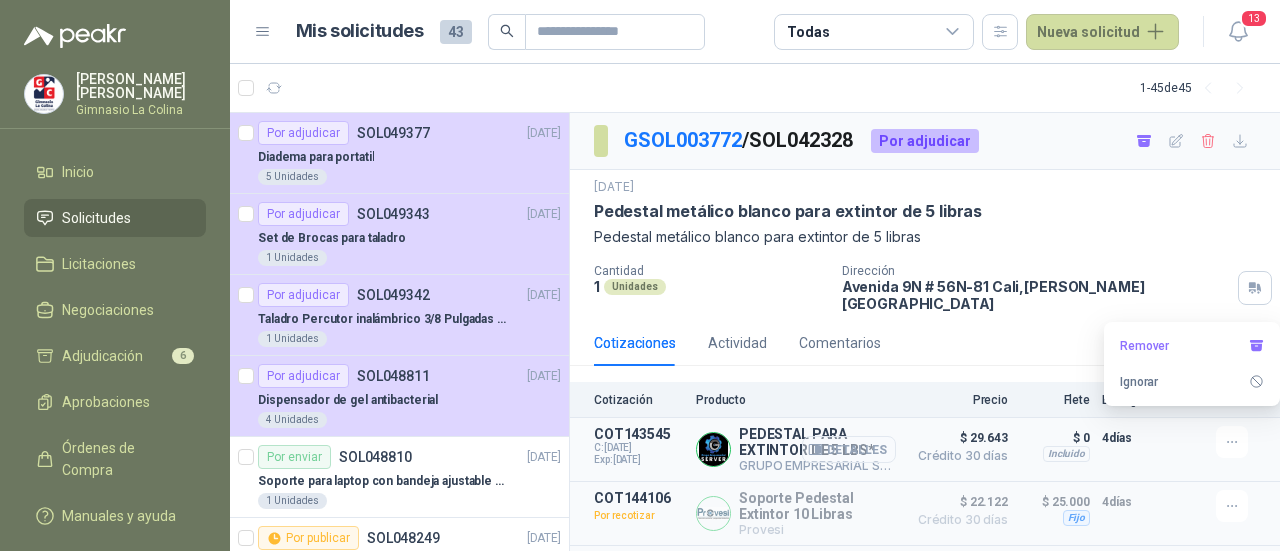 click on "Detalles" at bounding box center [849, 449] 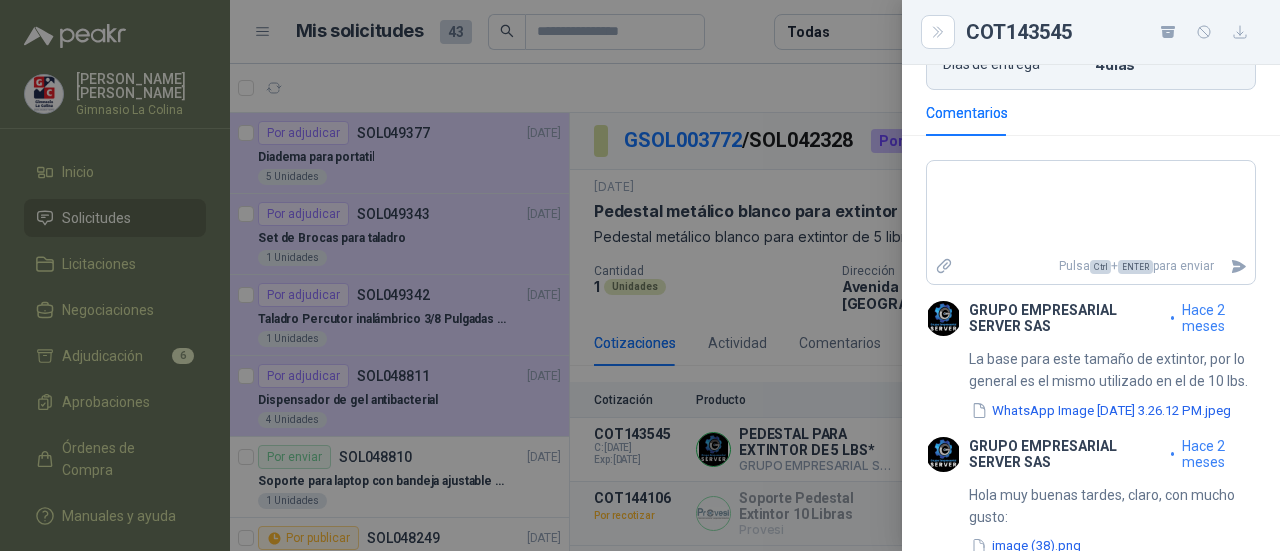 scroll, scrollTop: 600, scrollLeft: 0, axis: vertical 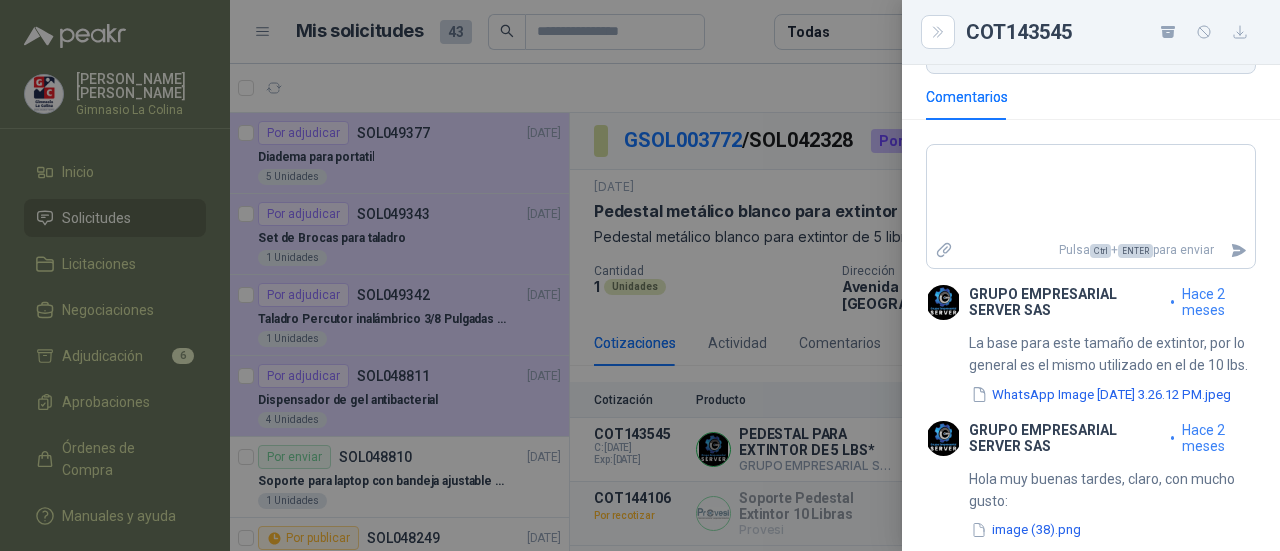 click at bounding box center (947, 362) 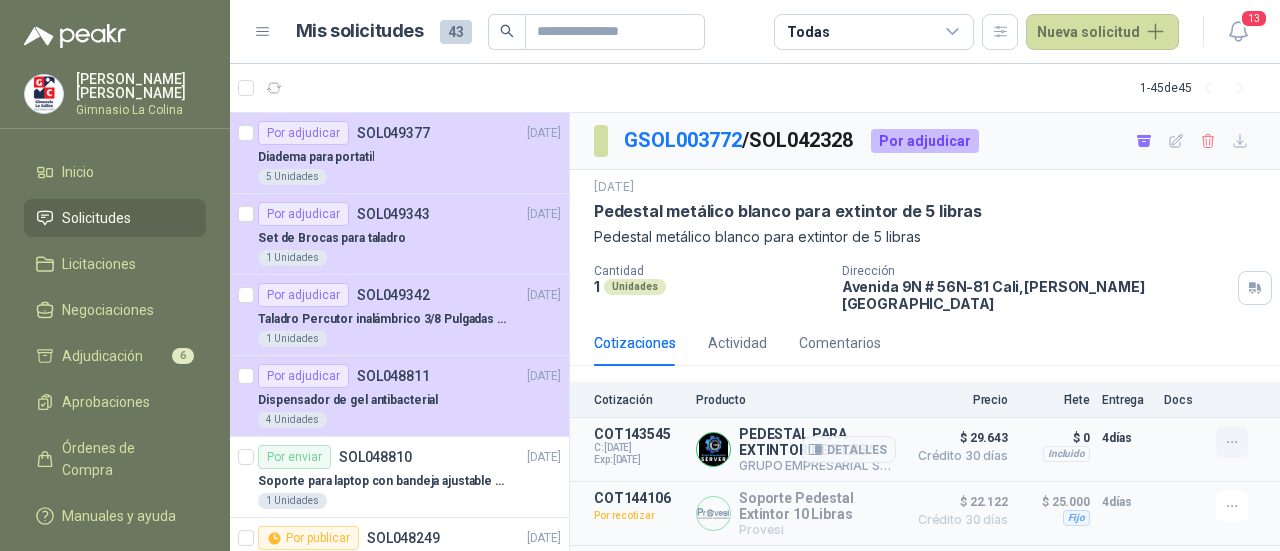 click 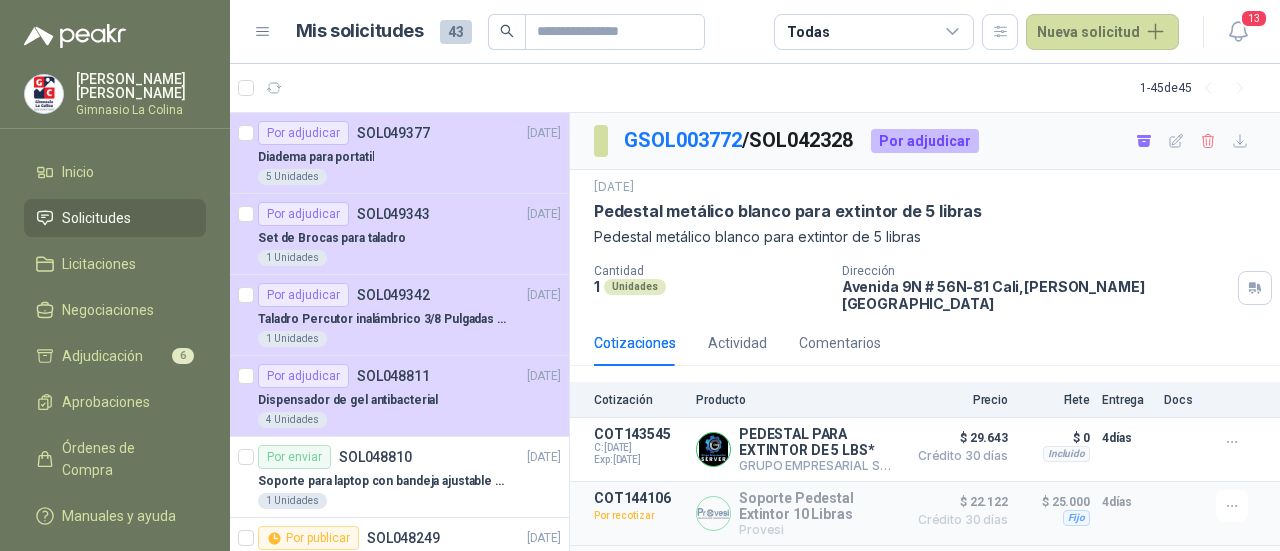 click on "Cotizaciones Actividad Comentarios" at bounding box center [925, 343] 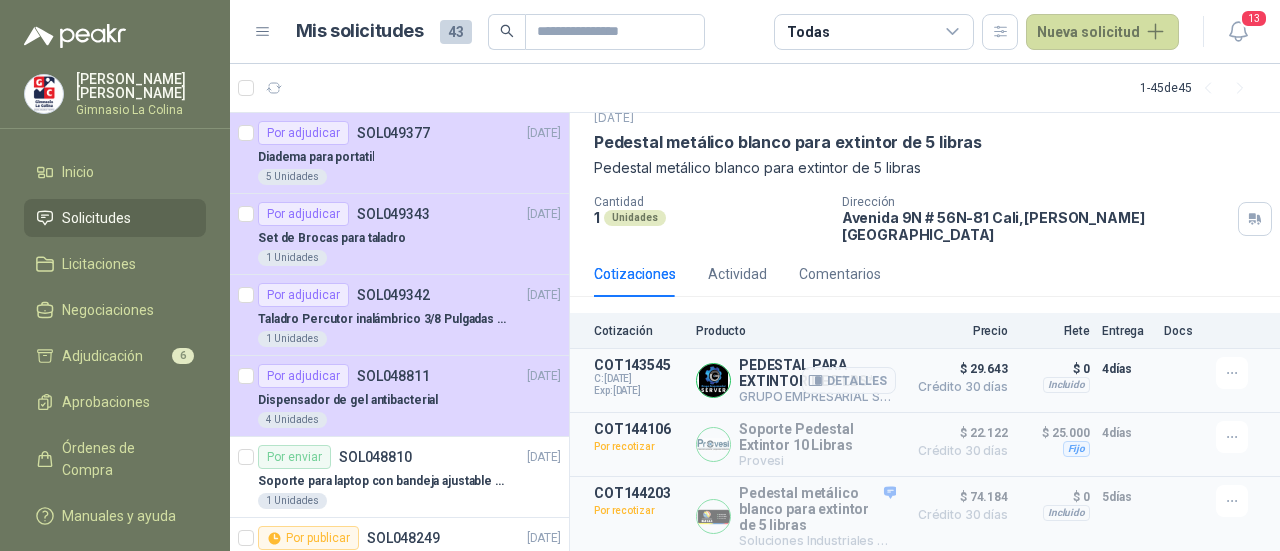 scroll, scrollTop: 100, scrollLeft: 0, axis: vertical 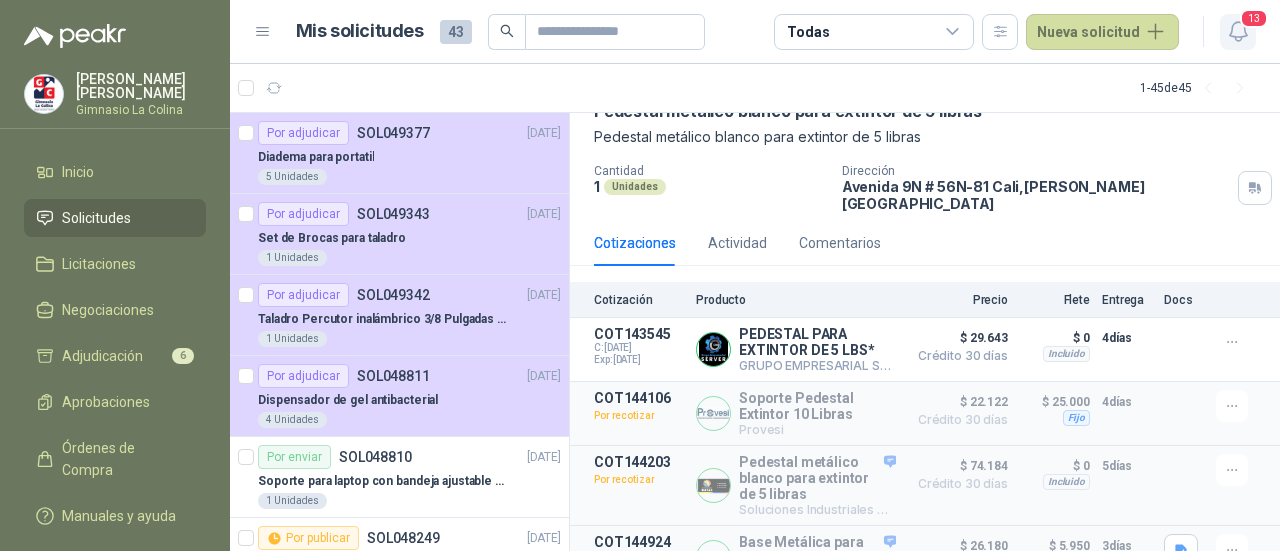 click 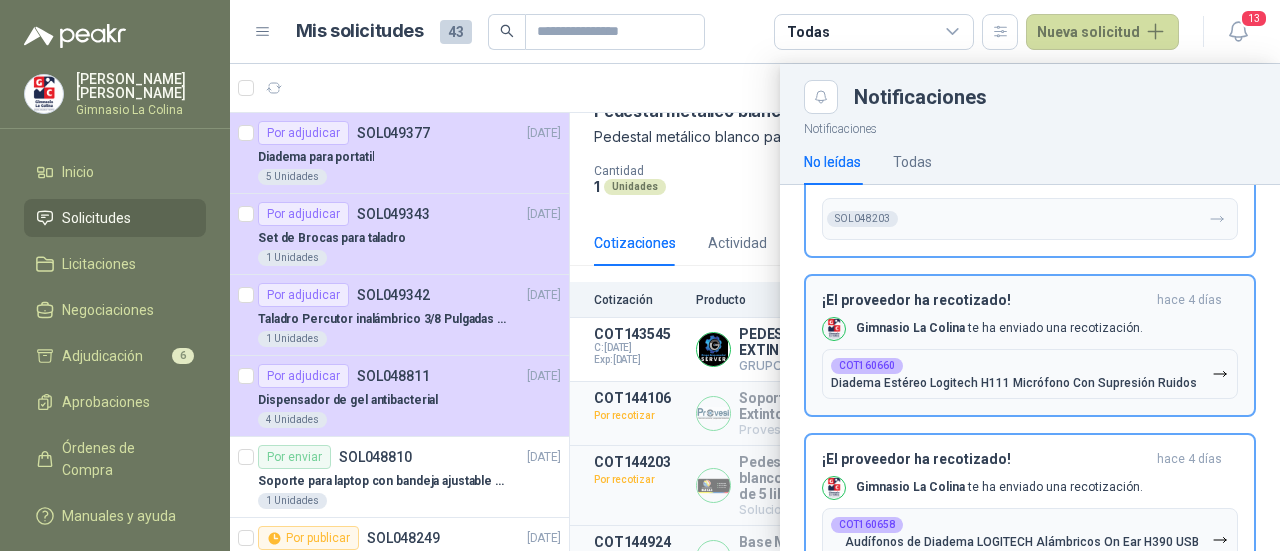 scroll, scrollTop: 1788, scrollLeft: 0, axis: vertical 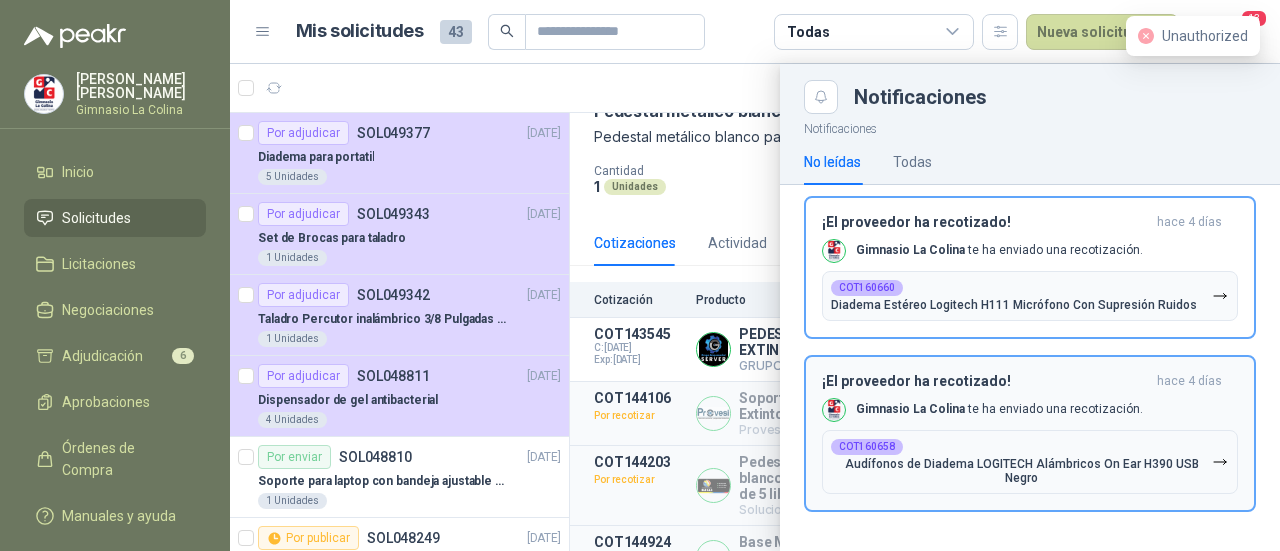 click on "COT160658 Audífonos de Diadema LOGITECH Alámbricos On Ear H390 USB Negro" at bounding box center [1030, 462] 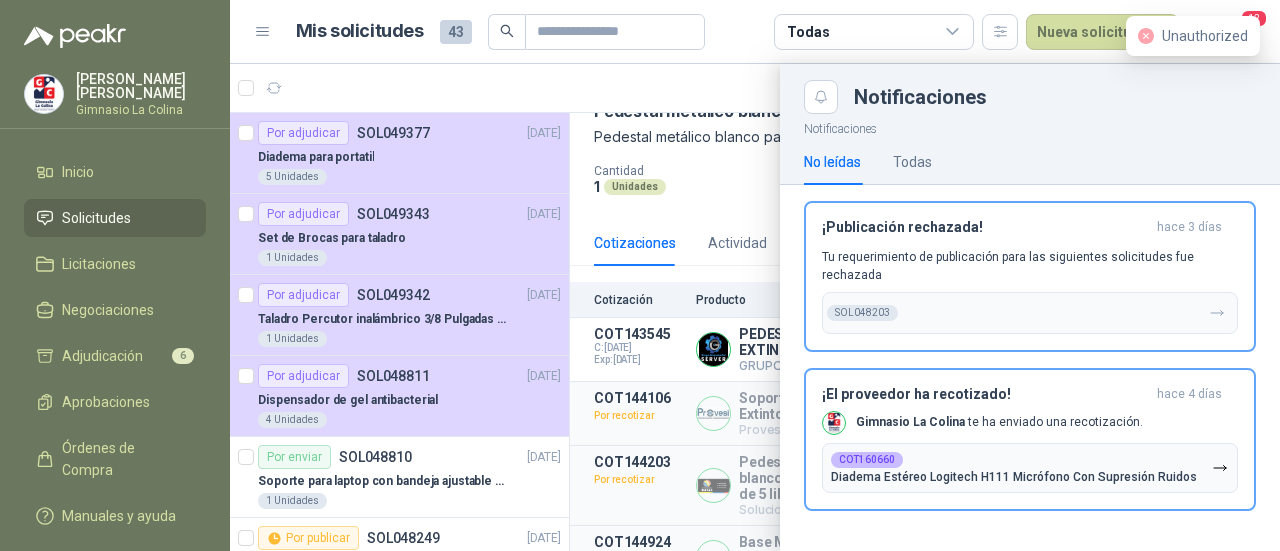scroll, scrollTop: 1614, scrollLeft: 0, axis: vertical 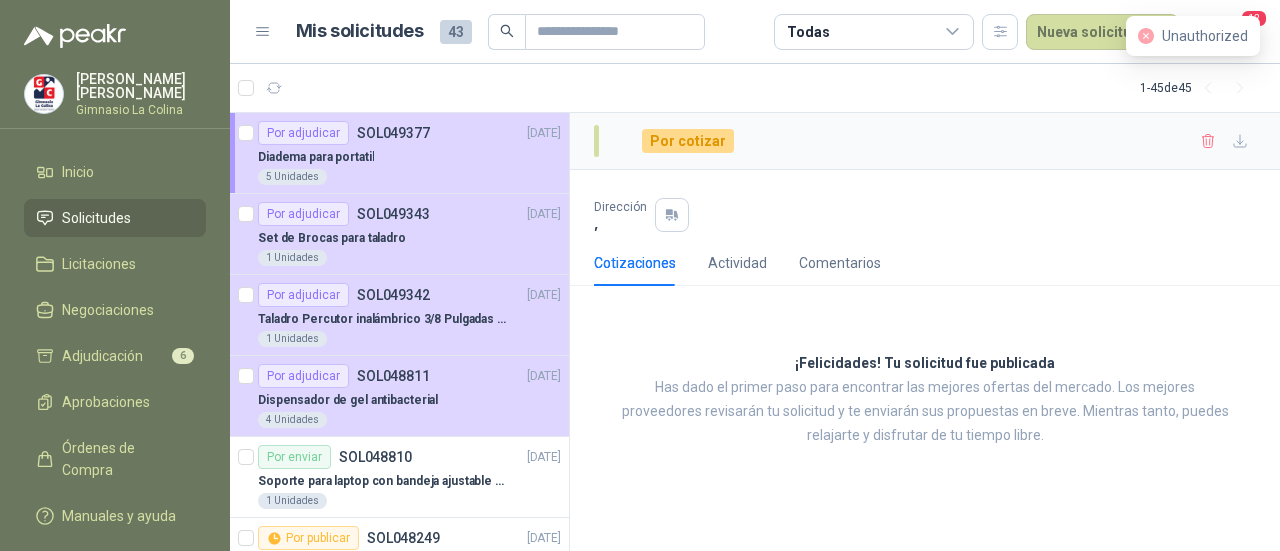 click 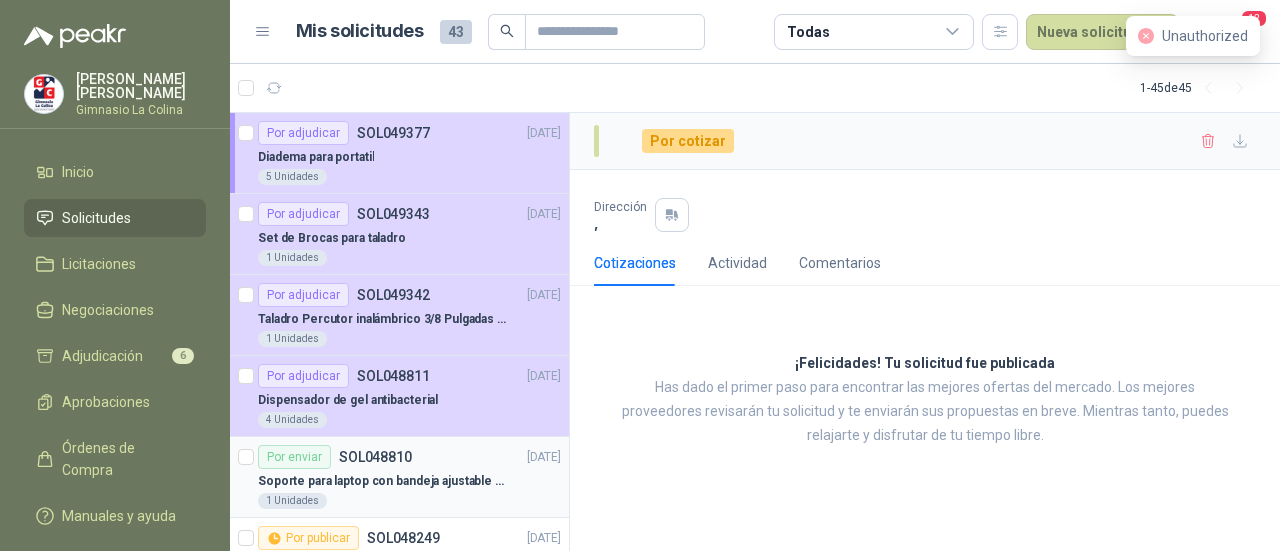 click on "Por enviar SOL048810" at bounding box center [335, 457] 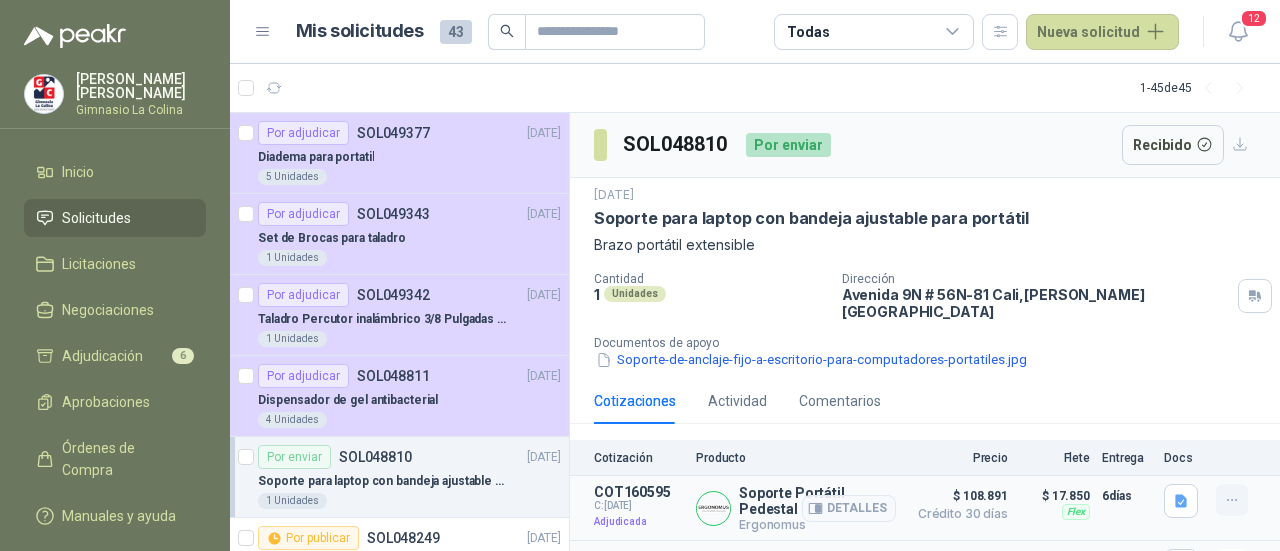 click 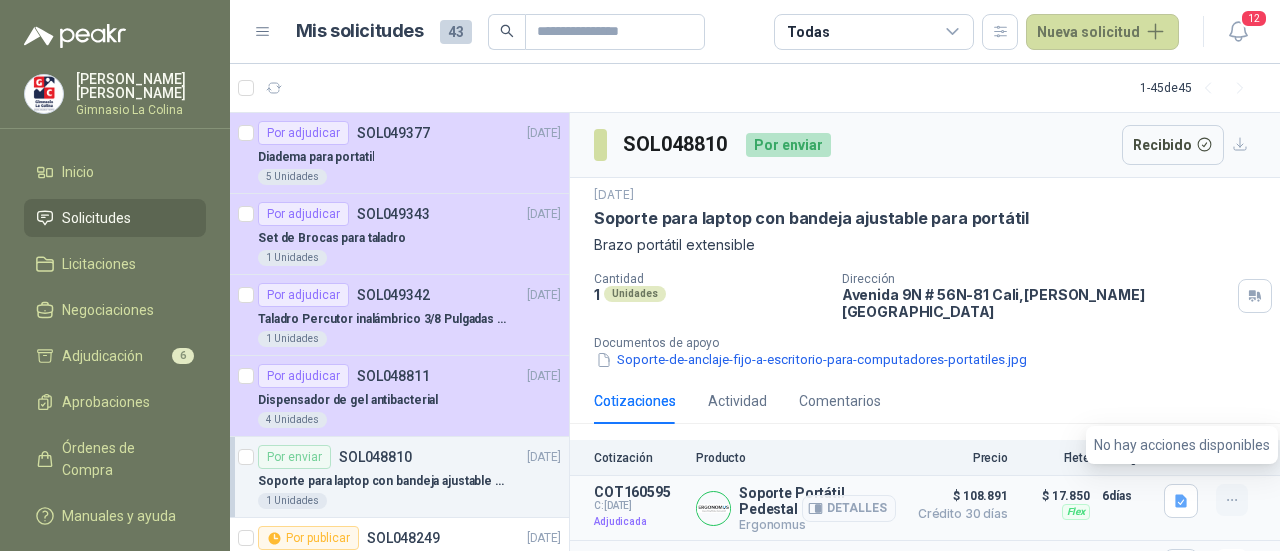 click 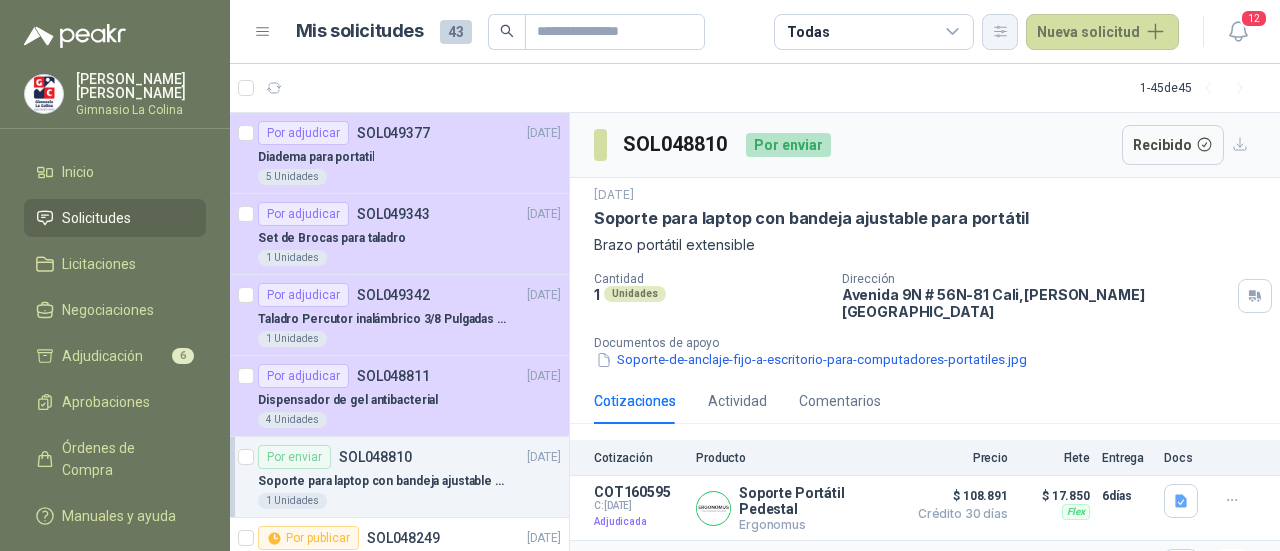 click 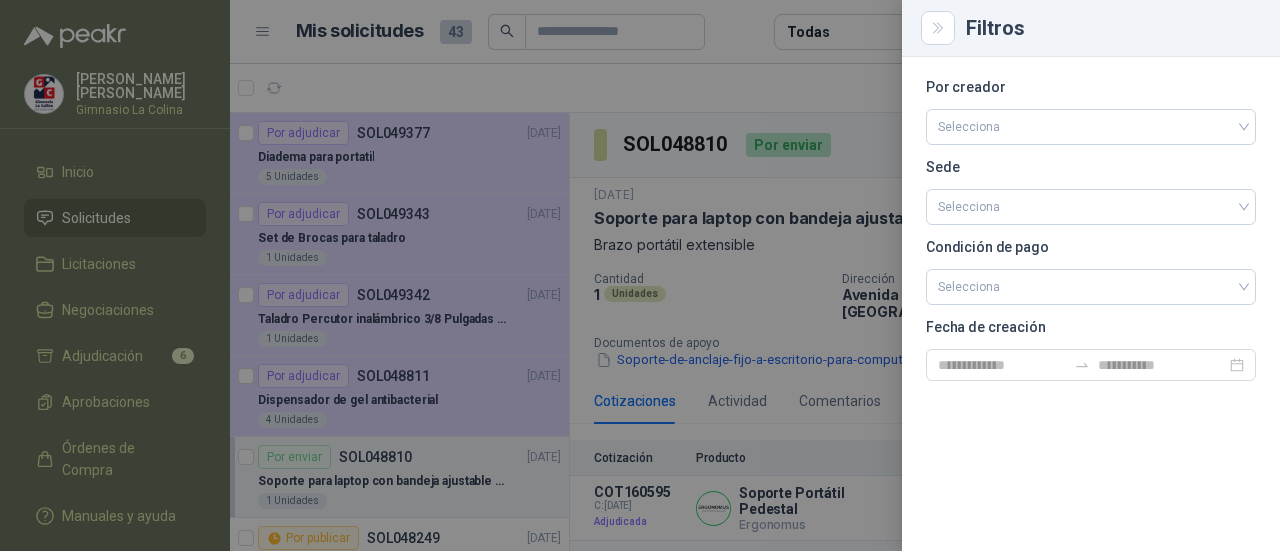 click at bounding box center (640, 275) 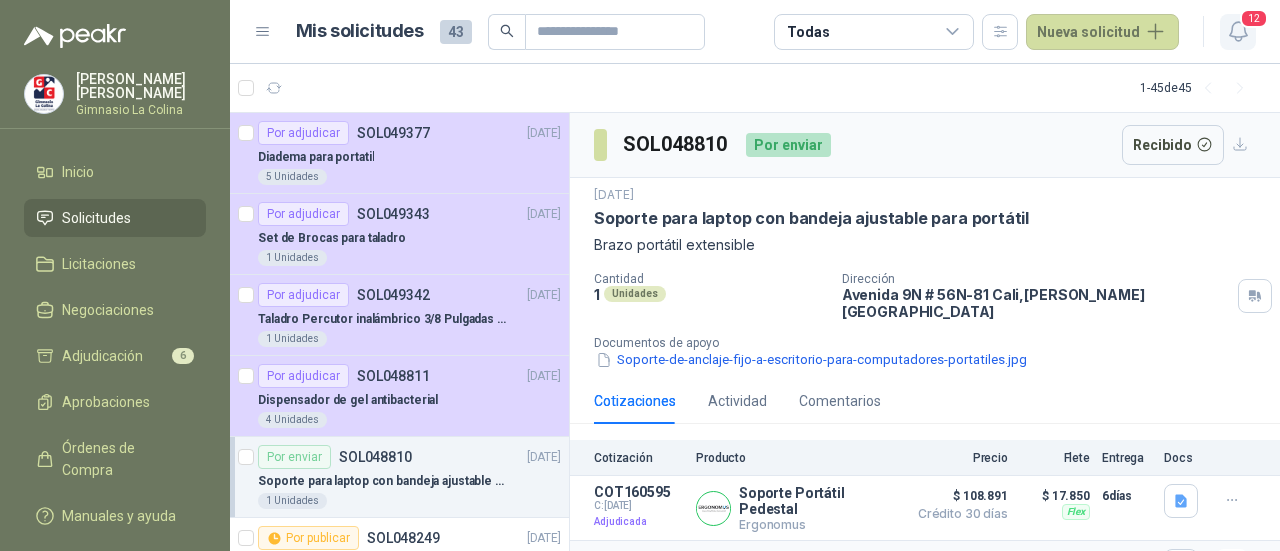 click 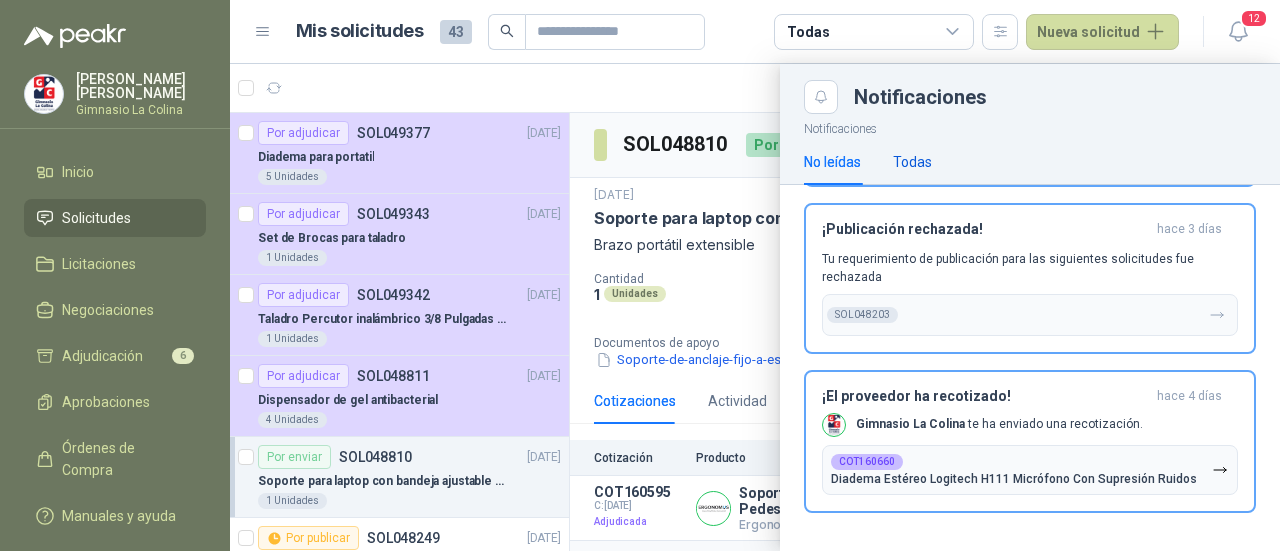 click on "Todas" at bounding box center [912, 162] 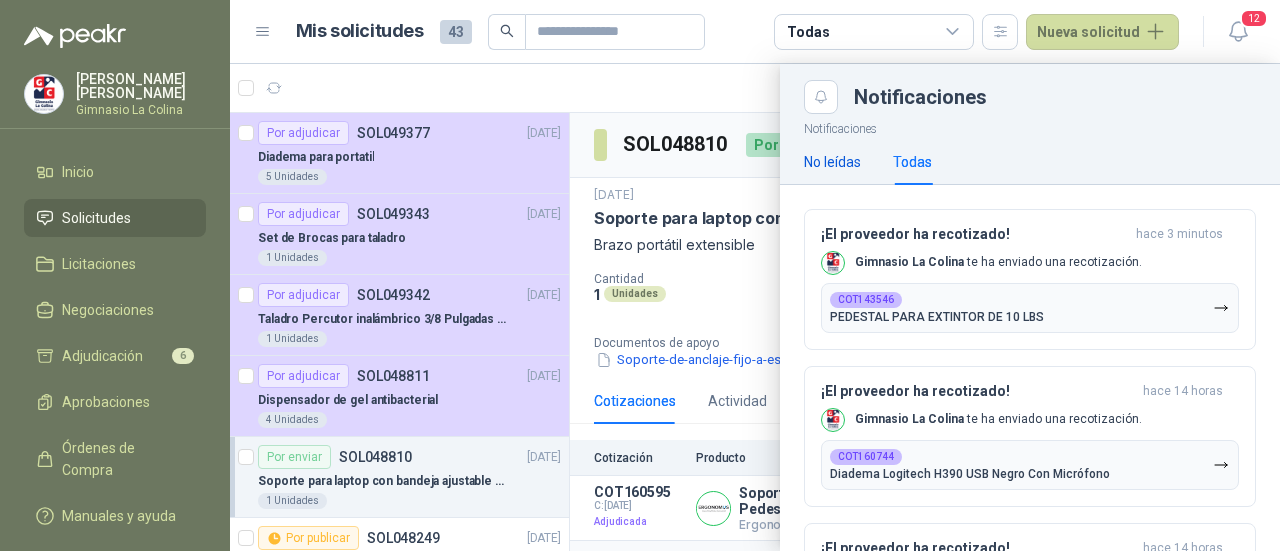 click on "No leídas" at bounding box center (832, 162) 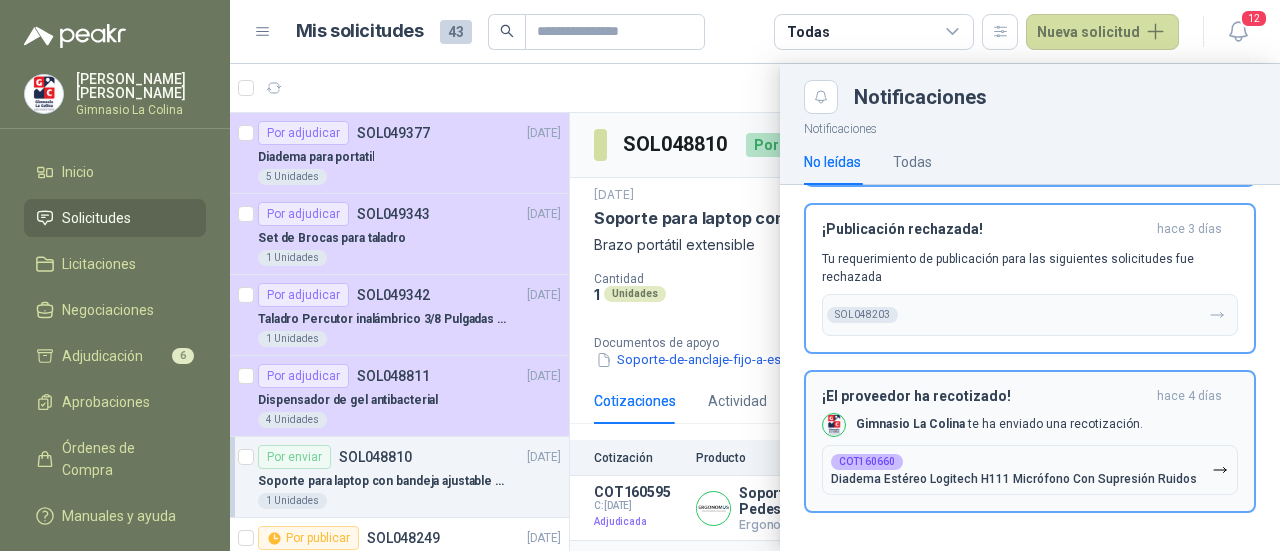 click on "¡El proveedor ha recotizado!" at bounding box center (985, 396) 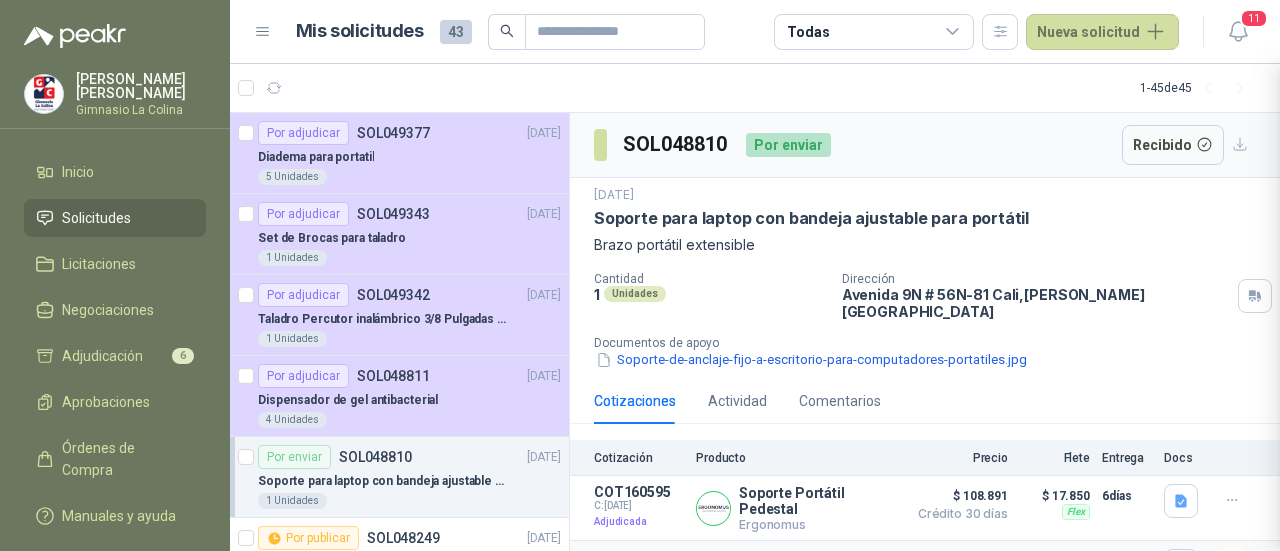 scroll, scrollTop: 1456, scrollLeft: 0, axis: vertical 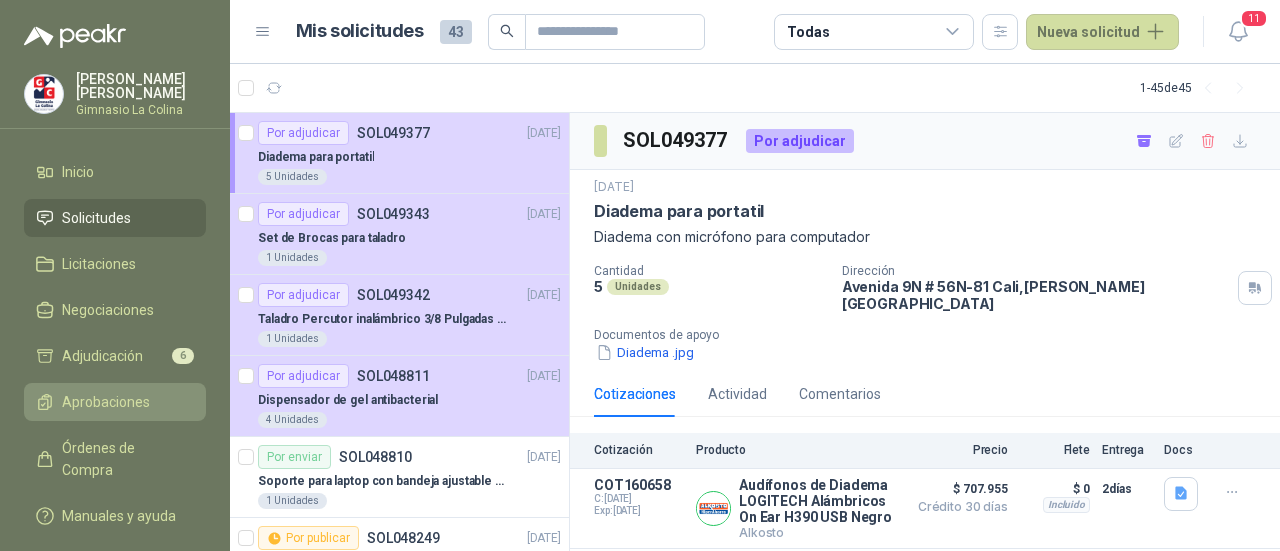 click on "Aprobaciones" at bounding box center [106, 402] 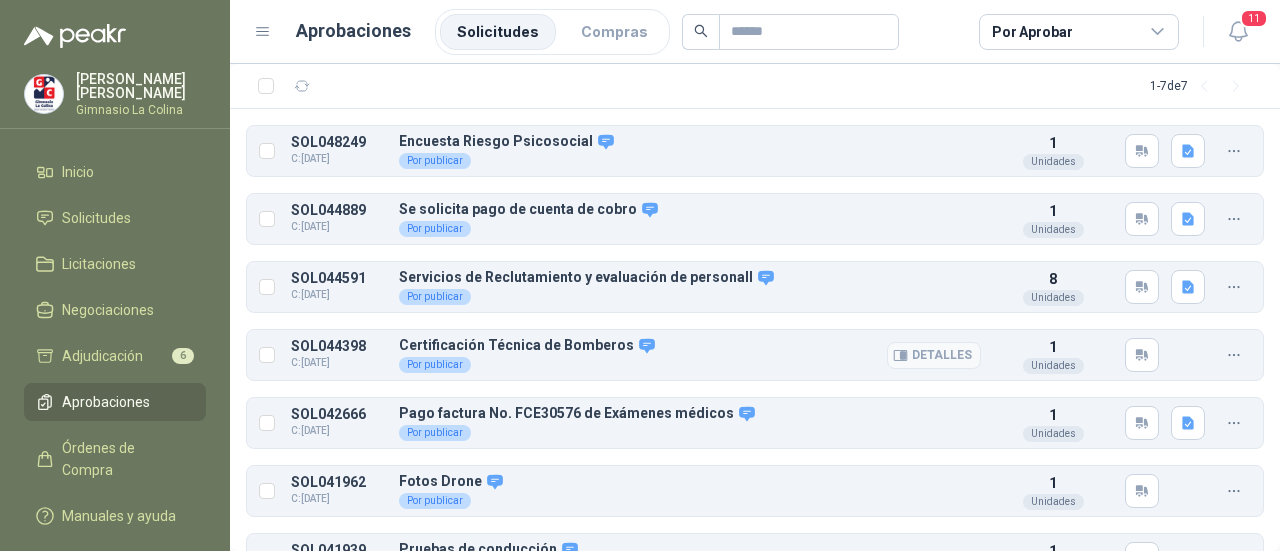 scroll, scrollTop: 44, scrollLeft: 0, axis: vertical 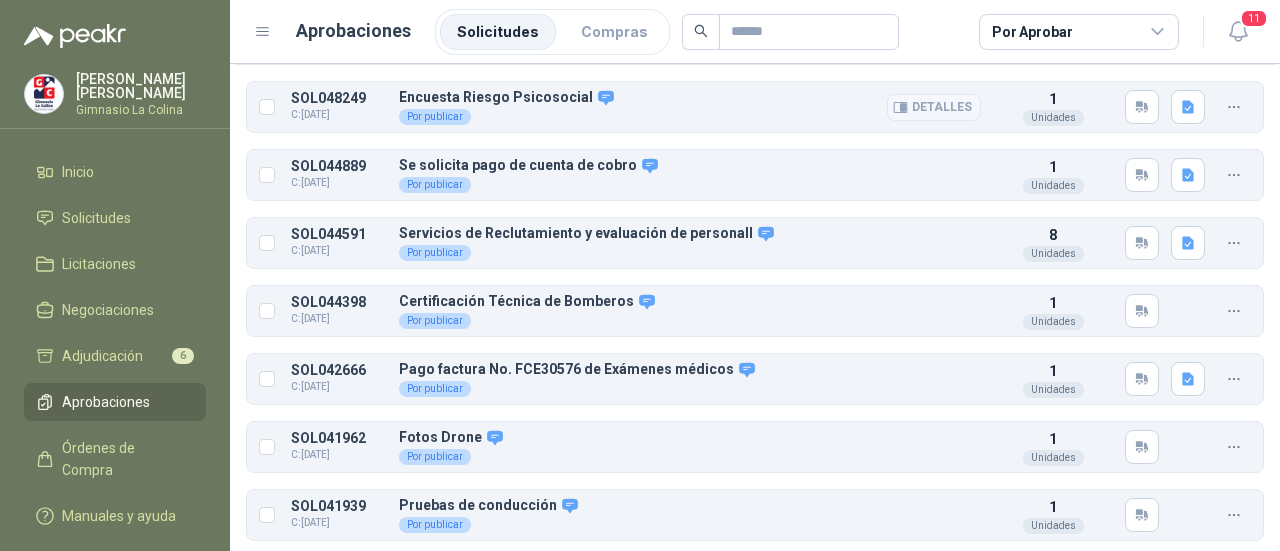 click on "Detalles" at bounding box center [934, 107] 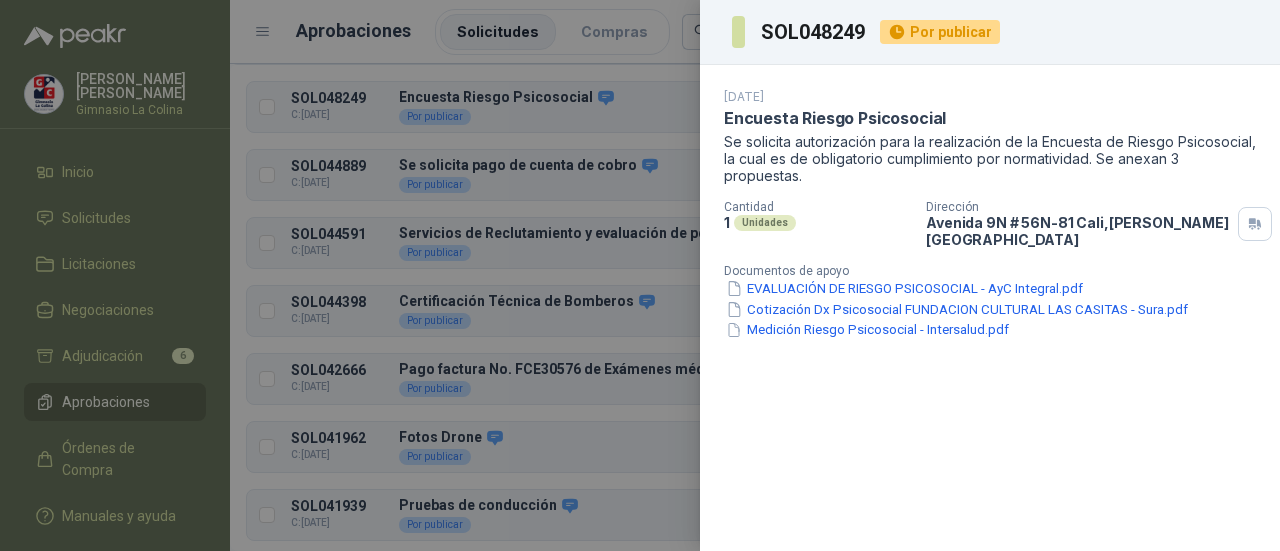 click at bounding box center (640, 275) 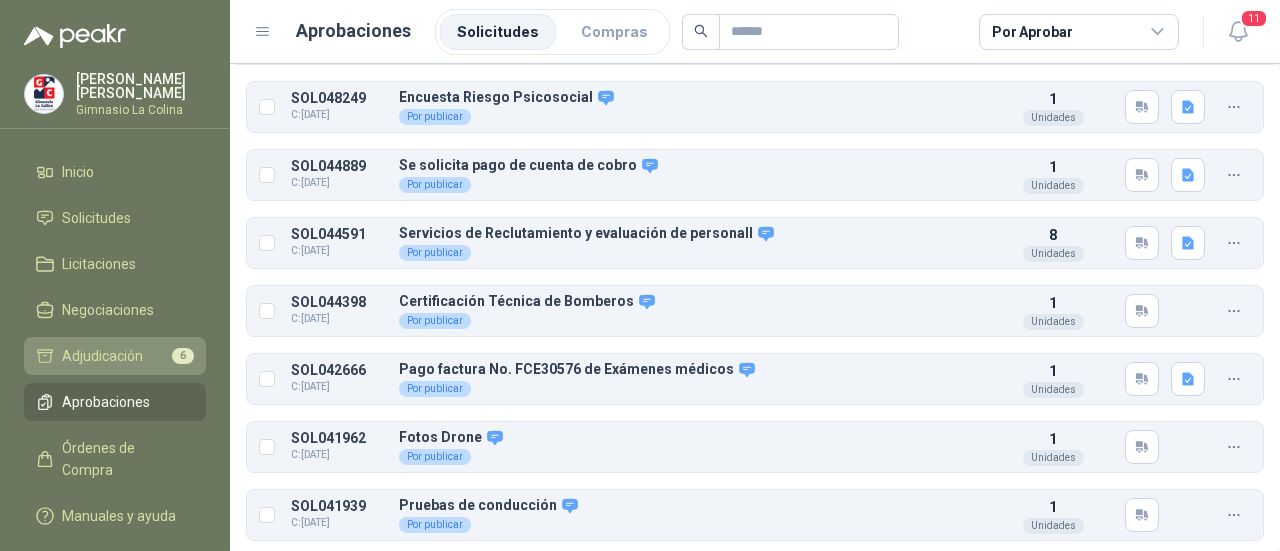 click on "Adjudicación 6" at bounding box center [115, 356] 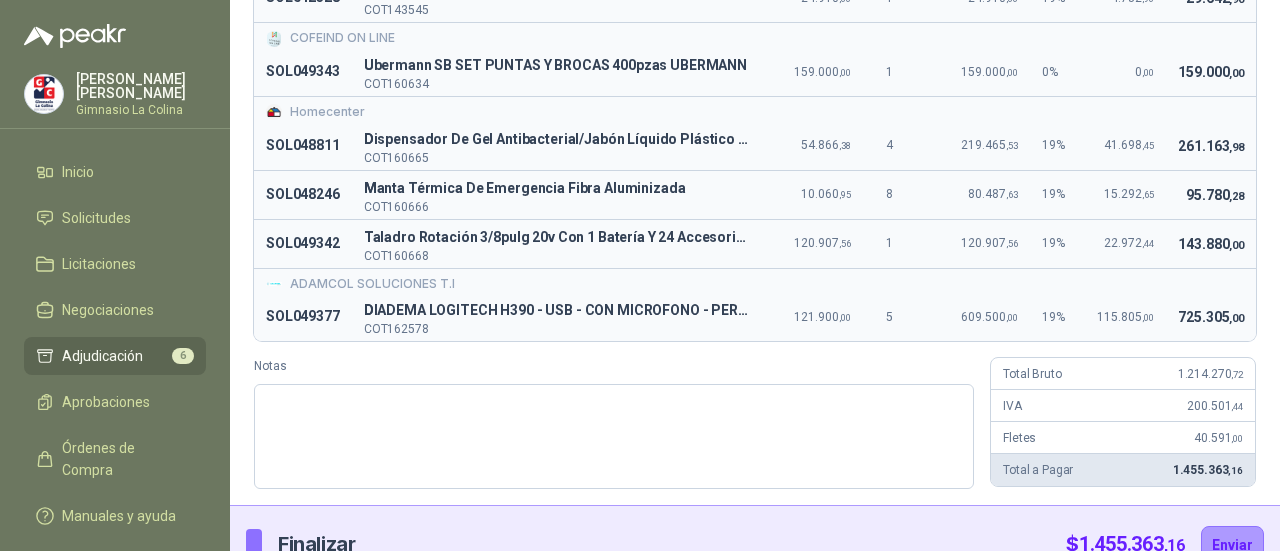 scroll, scrollTop: 298, scrollLeft: 0, axis: vertical 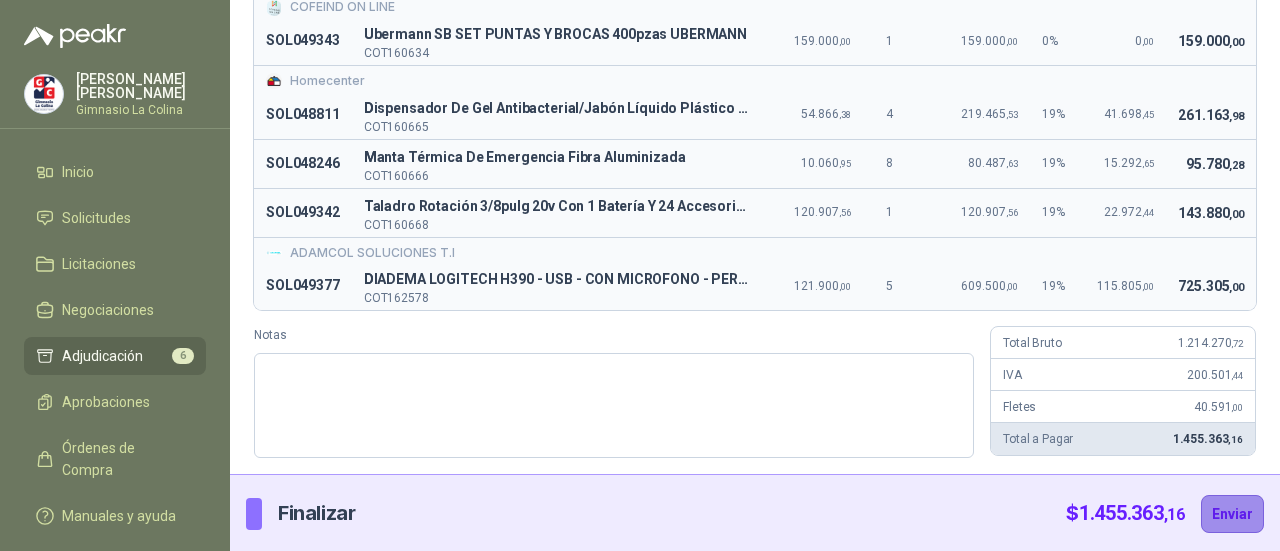 click on "Enviar" at bounding box center (1232, 514) 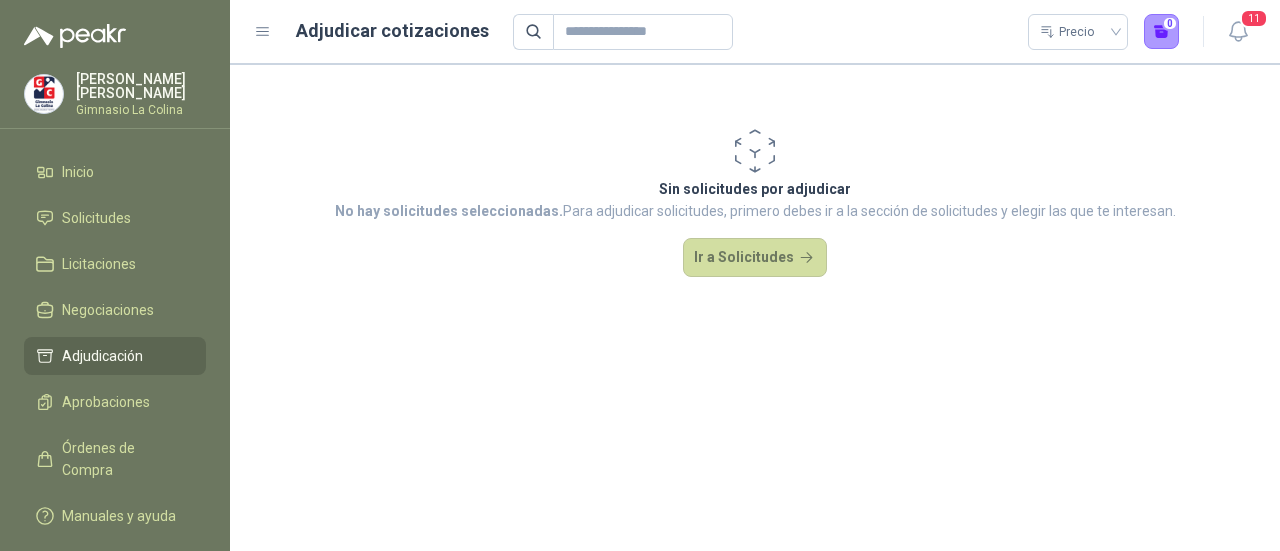 scroll, scrollTop: 0, scrollLeft: 0, axis: both 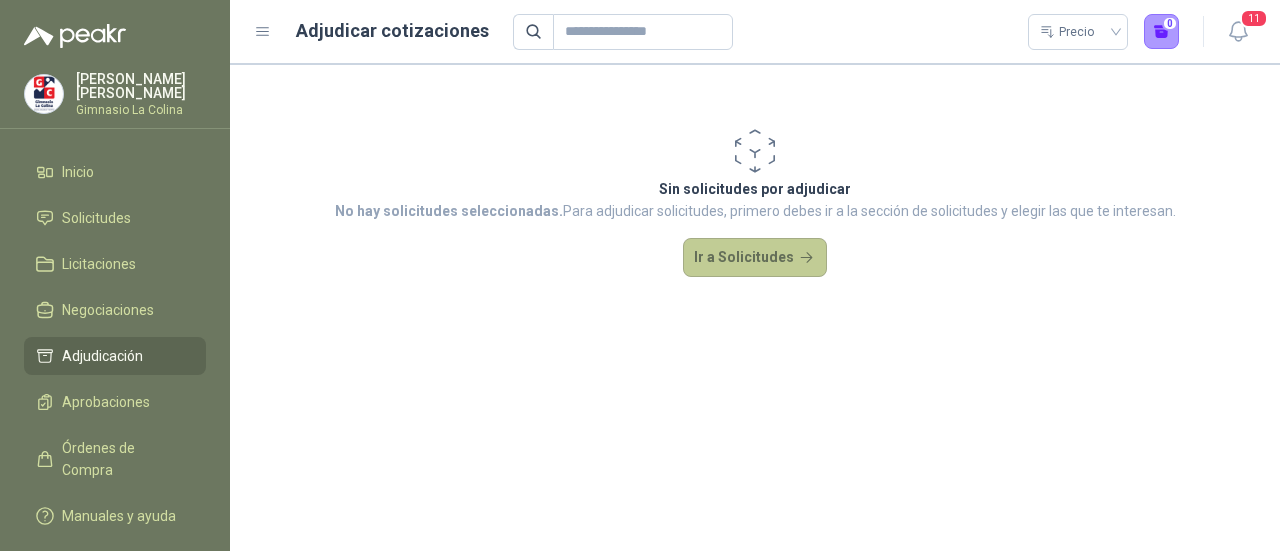 click on "Ir a Solicitudes" at bounding box center [755, 258] 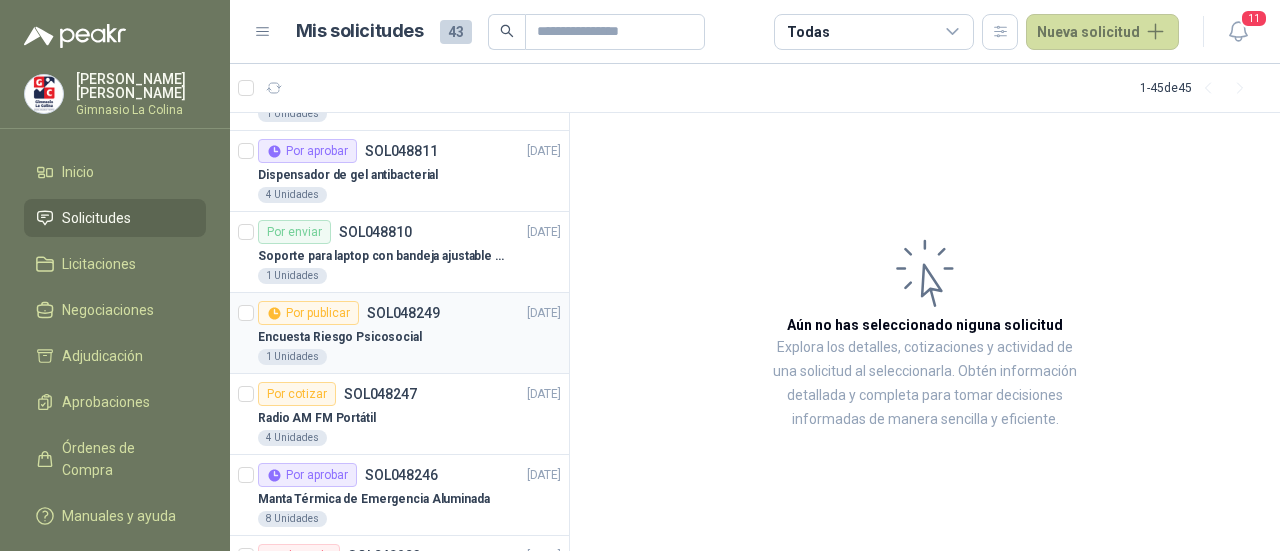 scroll, scrollTop: 300, scrollLeft: 0, axis: vertical 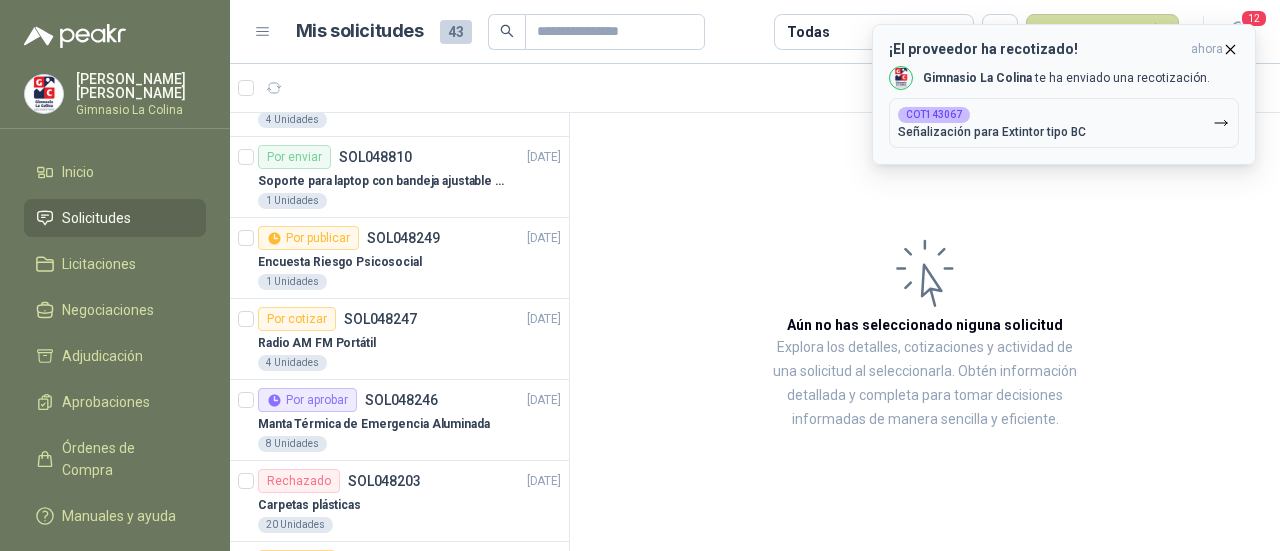 click on "Señalización para Extintor tipo BC" at bounding box center (992, 132) 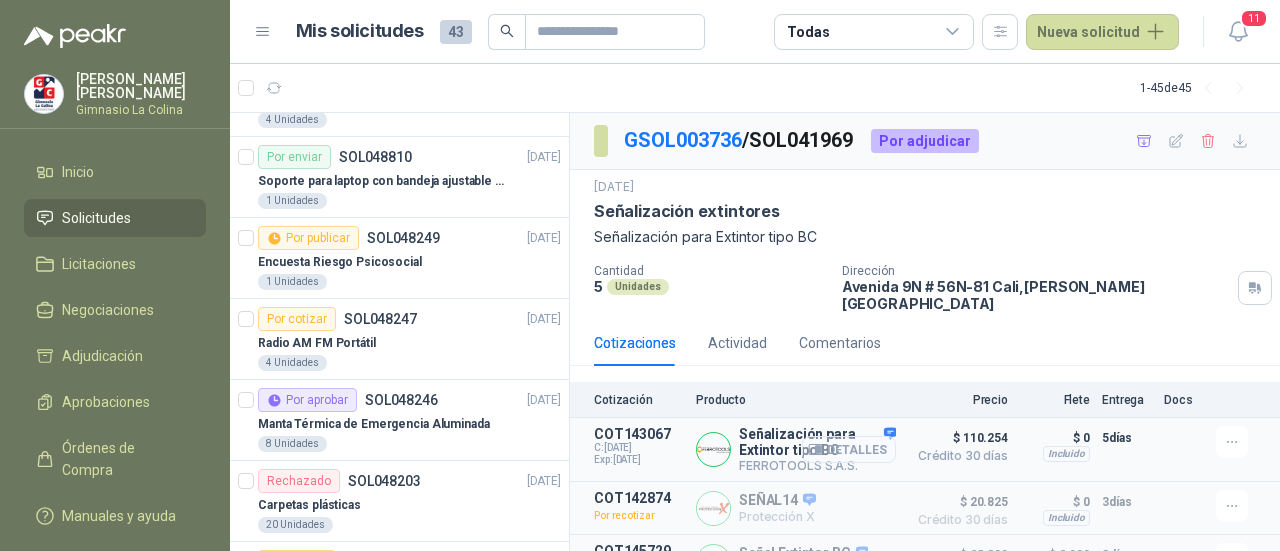 click on "Detalles" at bounding box center (849, 449) 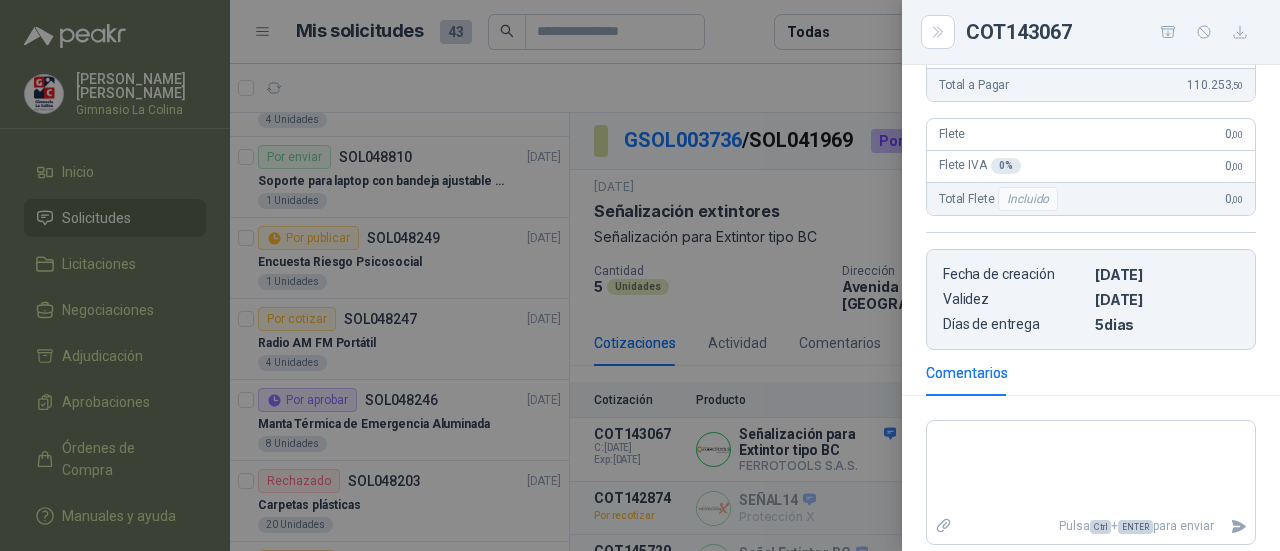 scroll, scrollTop: 342, scrollLeft: 0, axis: vertical 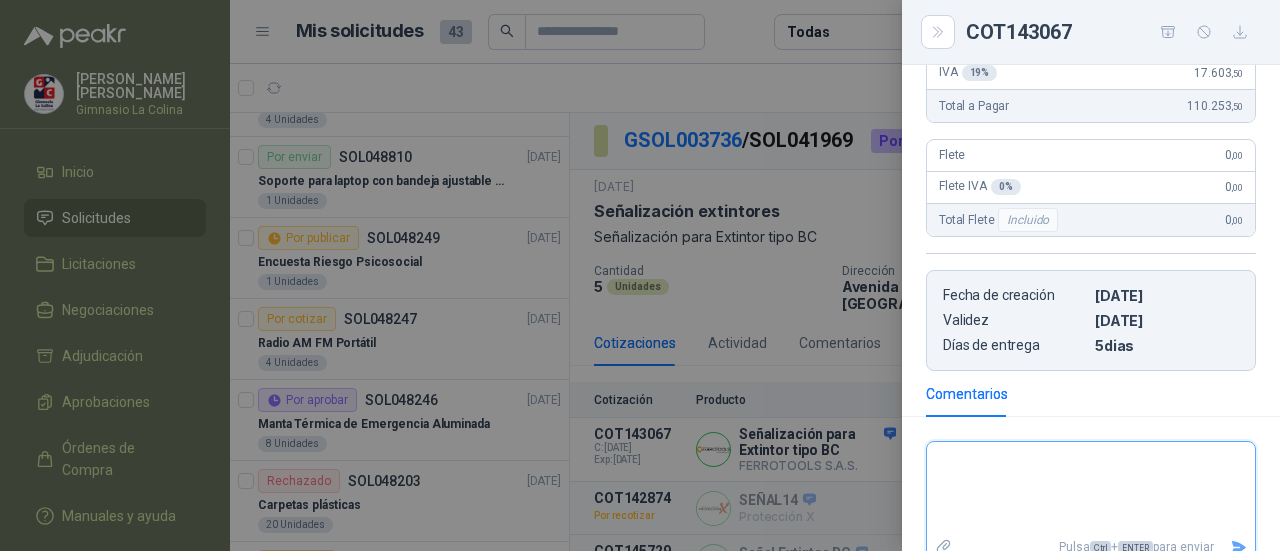 click at bounding box center (1091, 488) 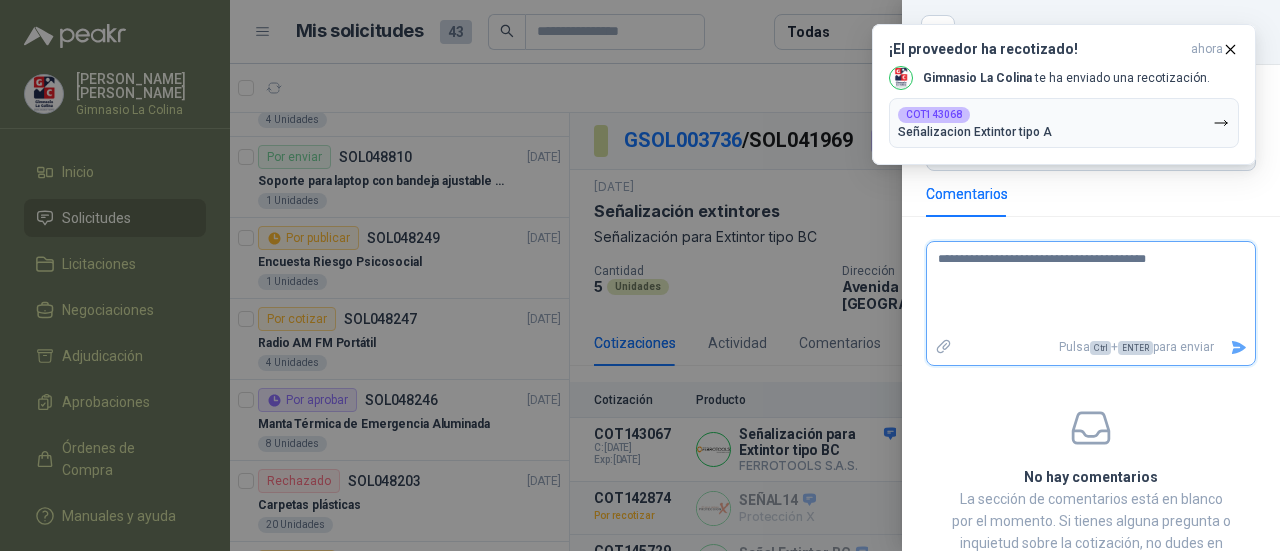 scroll, scrollTop: 542, scrollLeft: 0, axis: vertical 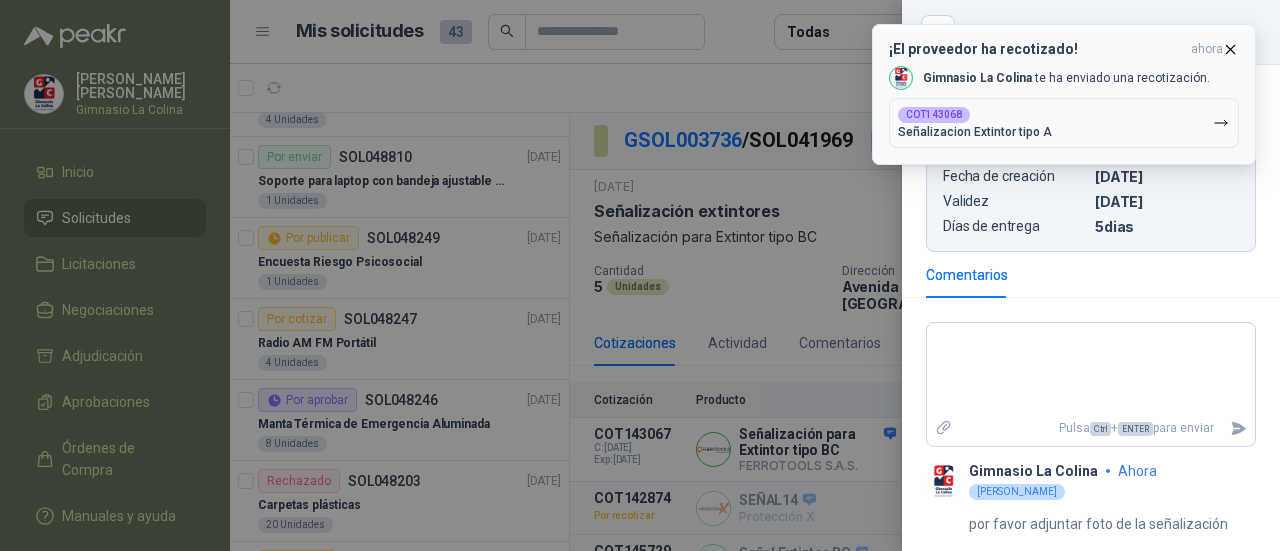 click on "¡El proveedor ha recotizado! ahora   Gimnasio La [MEDICAL_DATA]    te ha enviado una recotización. COT143068 Señalizacion Extintor tipo A" at bounding box center [1064, 94] 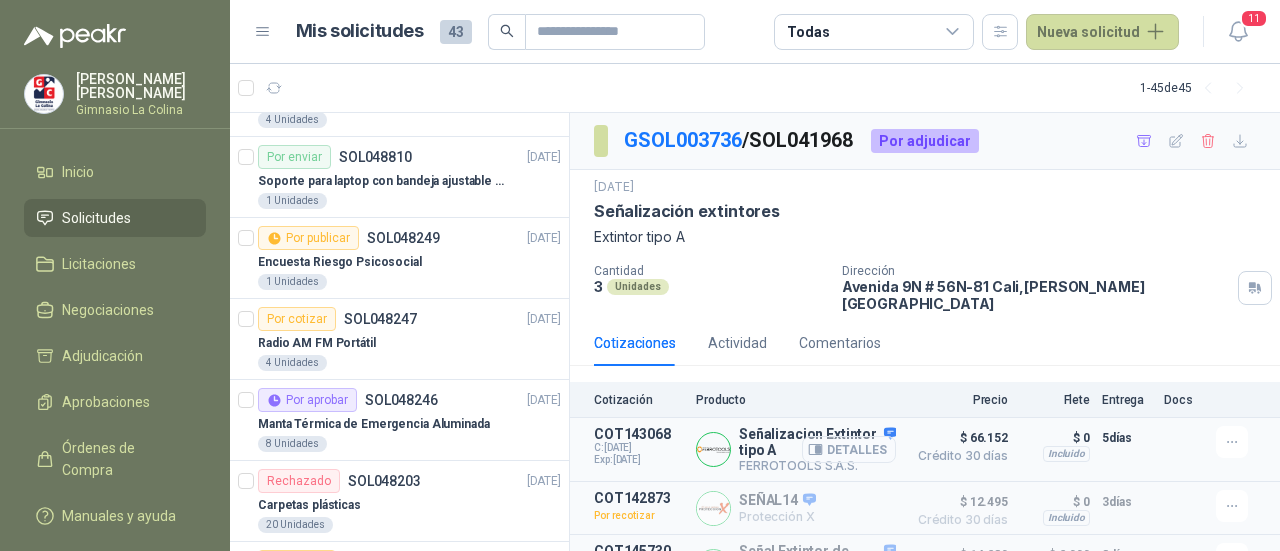 click on "Detalles" at bounding box center [849, 449] 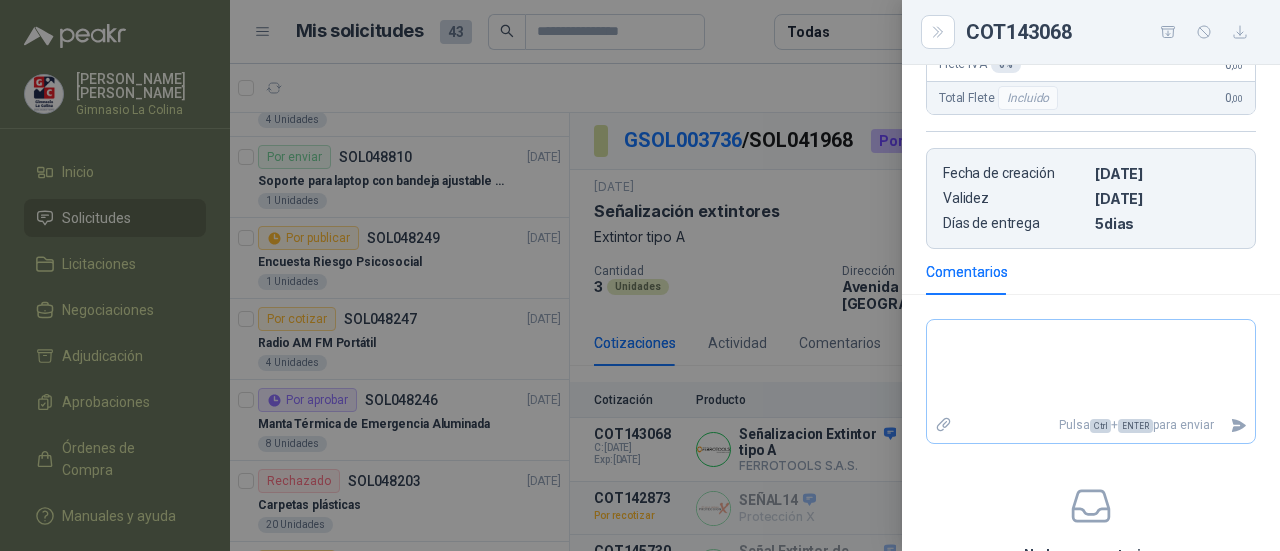 scroll, scrollTop: 500, scrollLeft: 0, axis: vertical 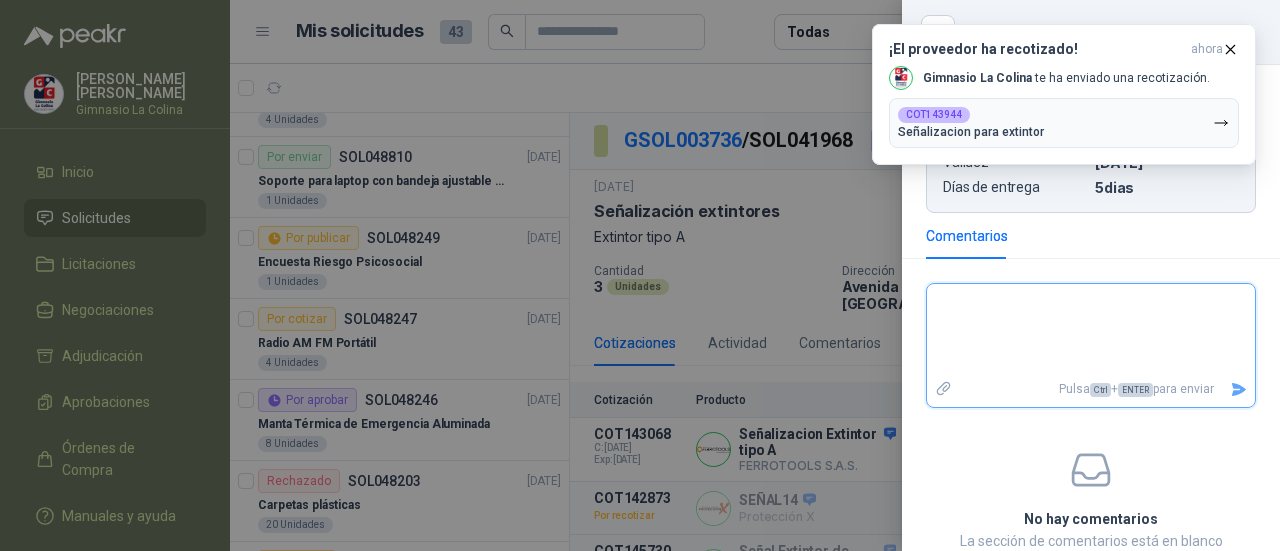 click at bounding box center [1091, 330] 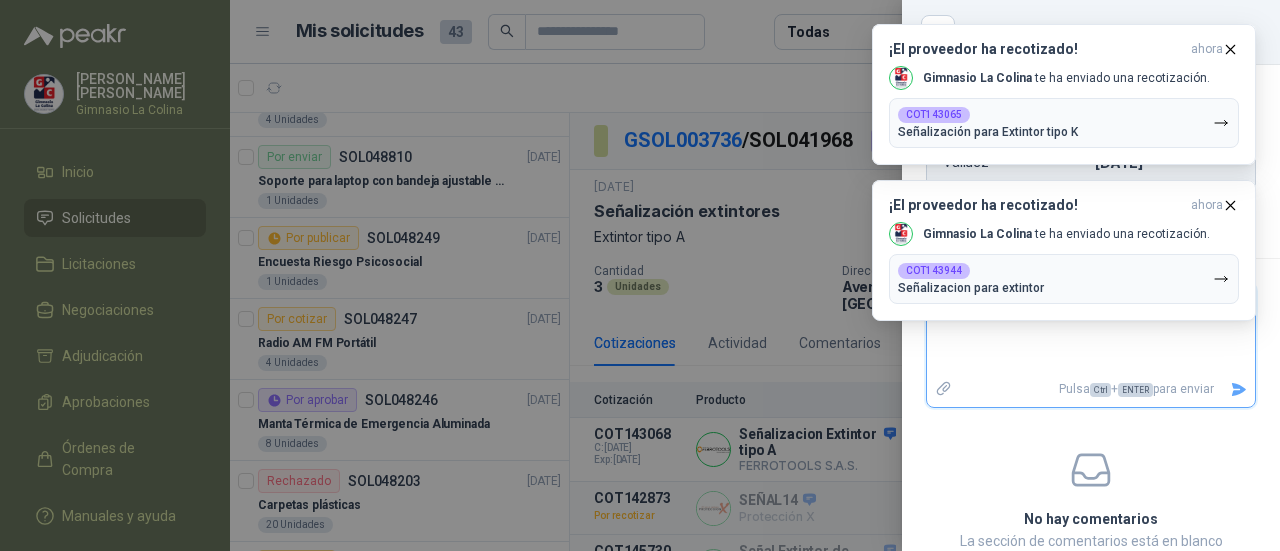 click on "**********" at bounding box center [1083, 330] 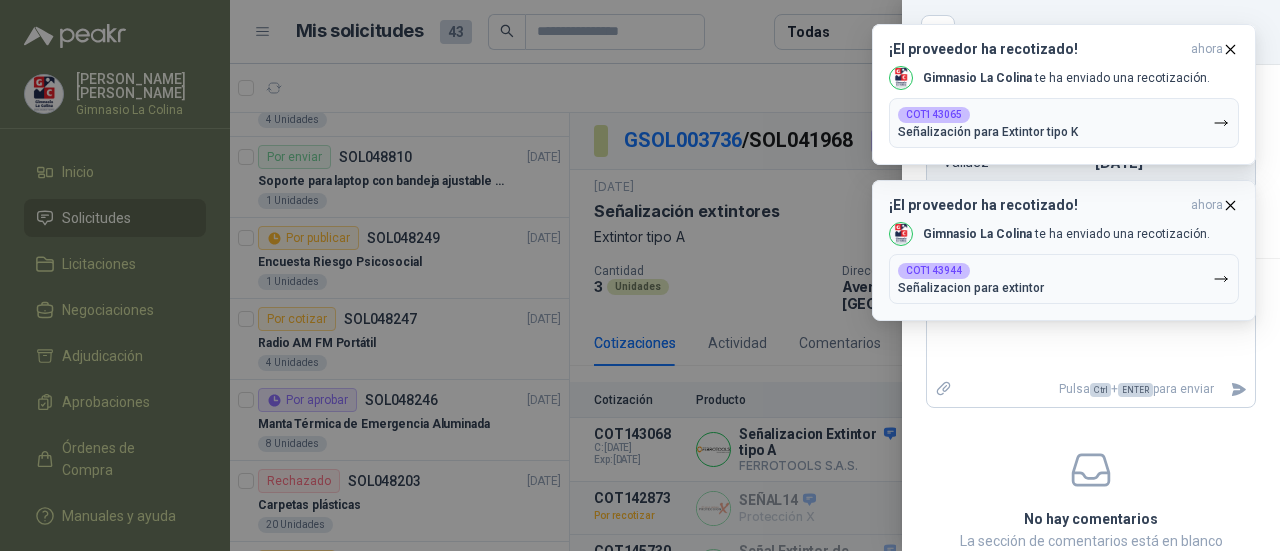 drag, startPoint x: 1236, startPoint y: 199, endPoint x: 1213, endPoint y: 203, distance: 23.345236 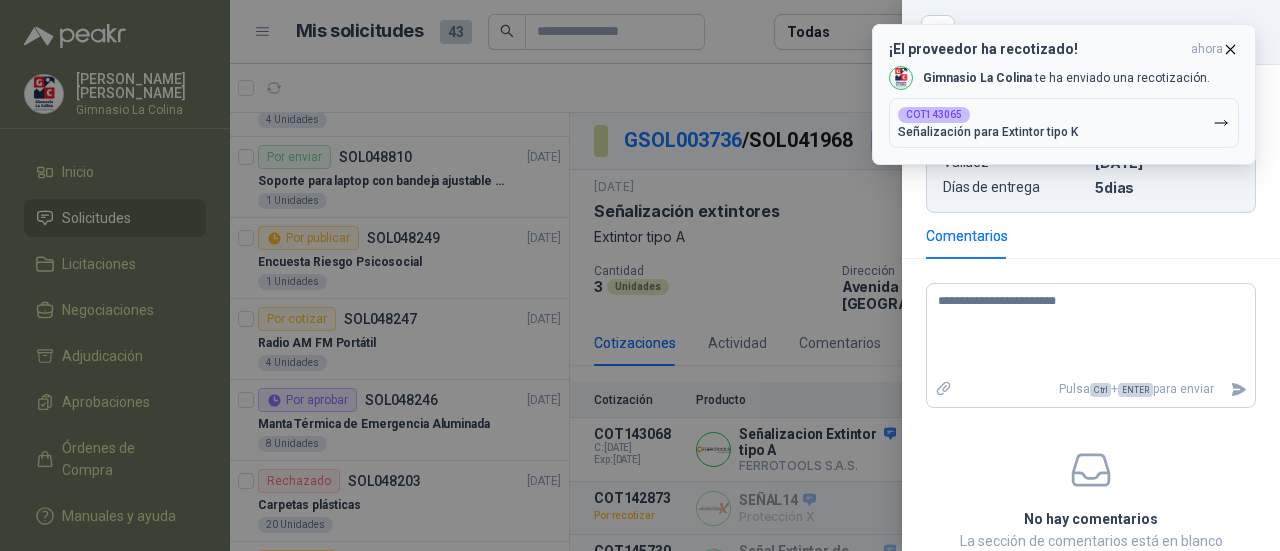click 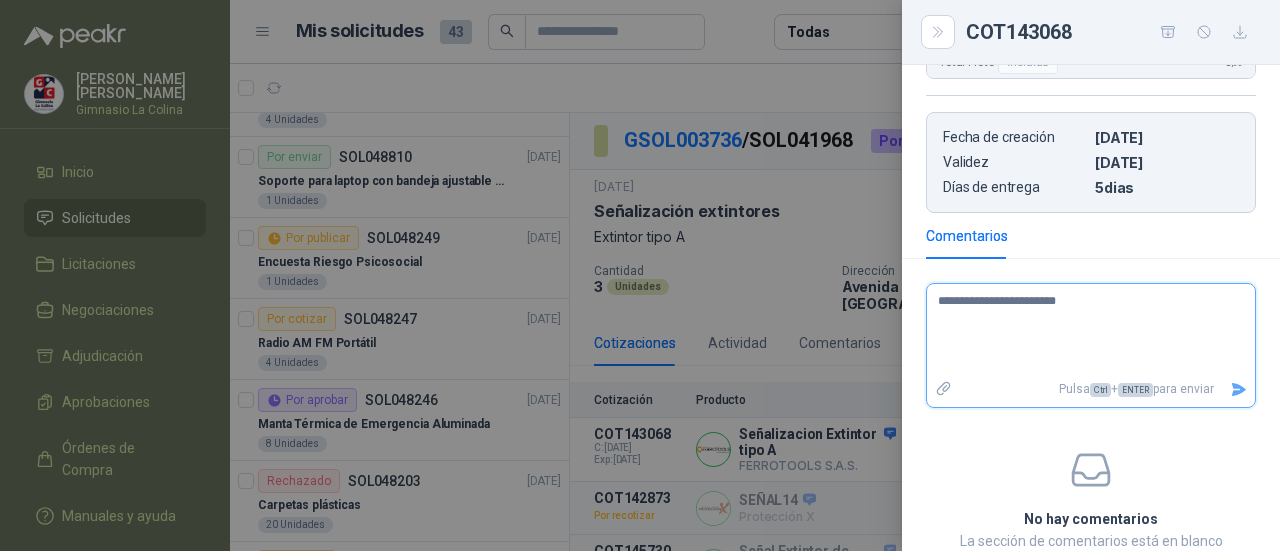 drag, startPoint x: 1082, startPoint y: 323, endPoint x: 1076, endPoint y: 313, distance: 11.661903 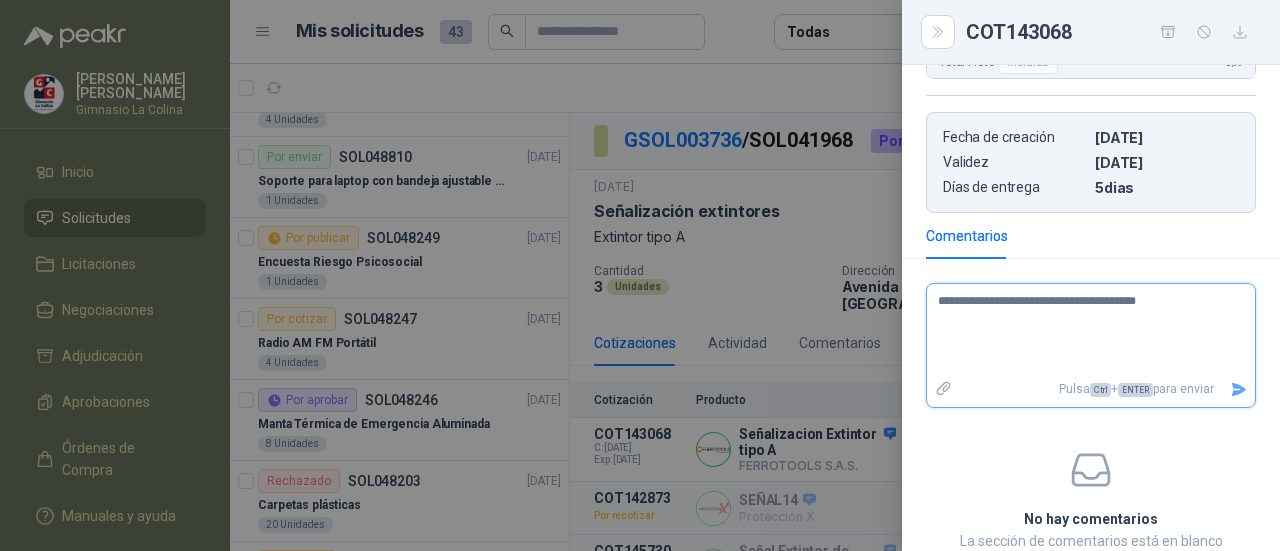 click 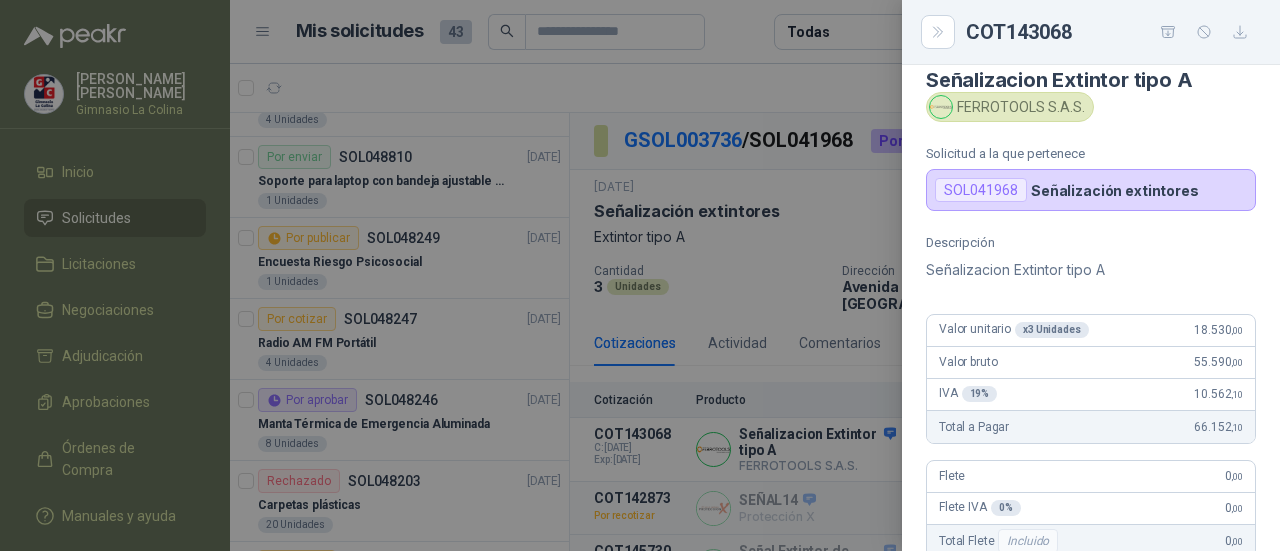 scroll, scrollTop: 0, scrollLeft: 0, axis: both 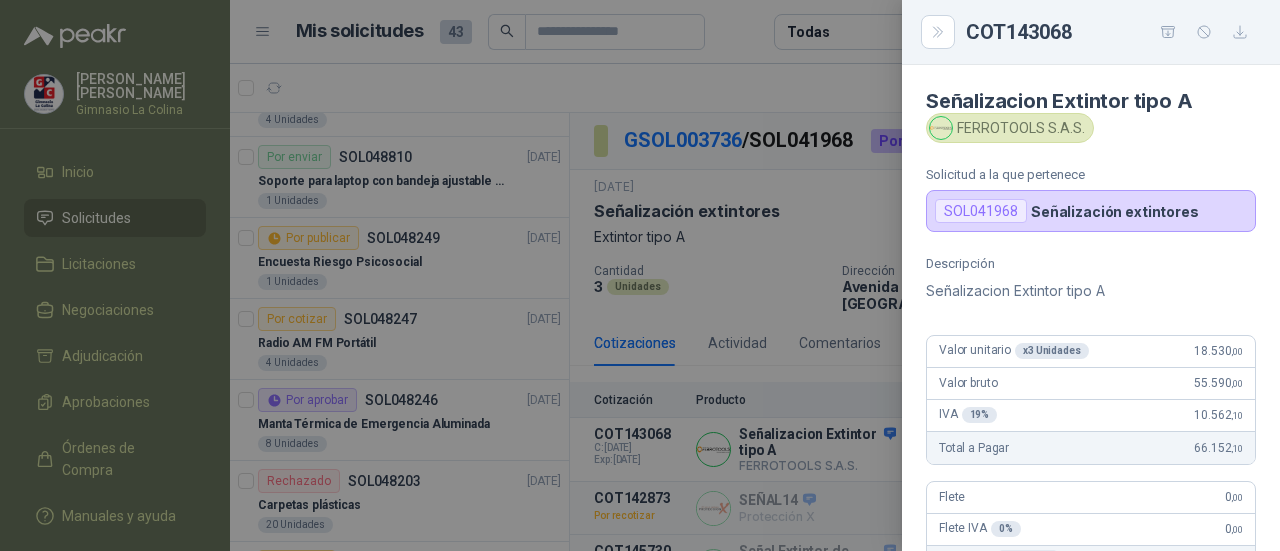 click at bounding box center (640, 275) 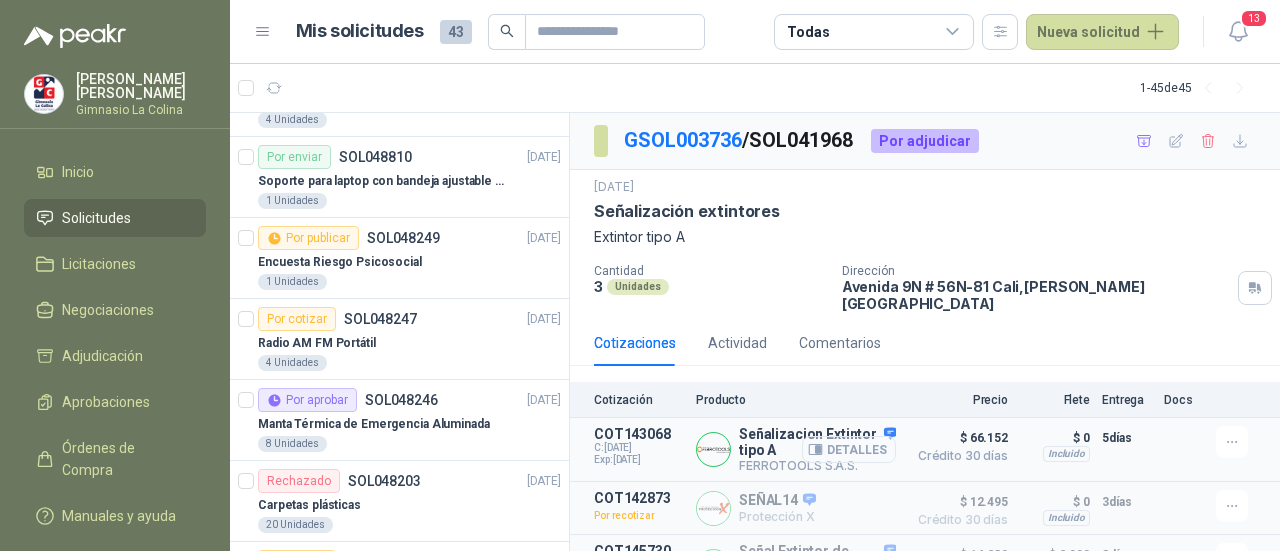 click on "Detalles" at bounding box center [849, 449] 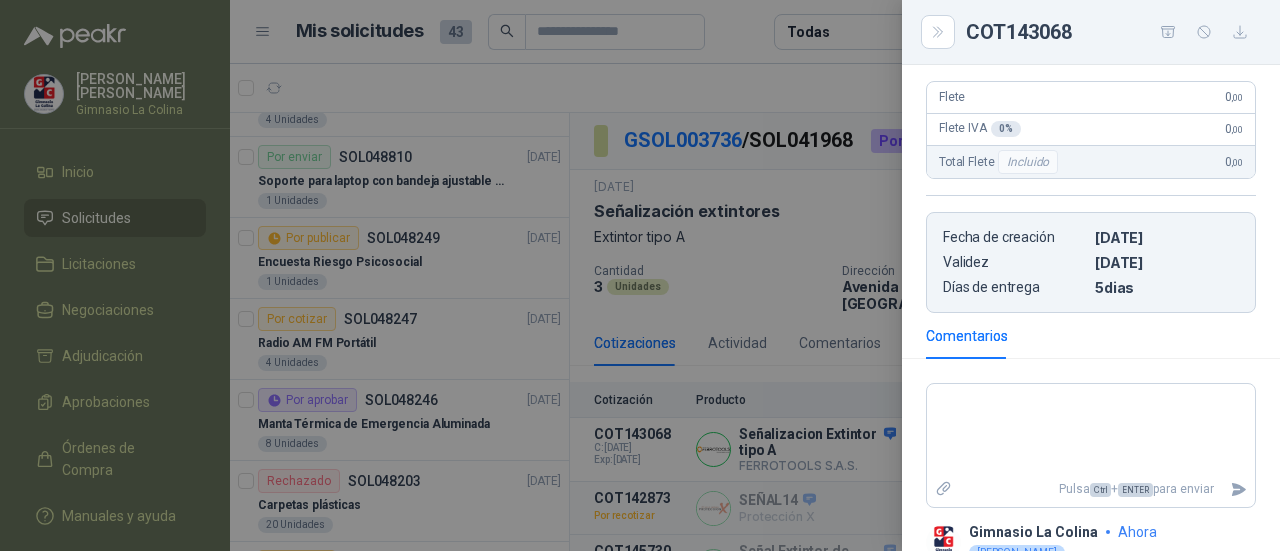 scroll, scrollTop: 458, scrollLeft: 0, axis: vertical 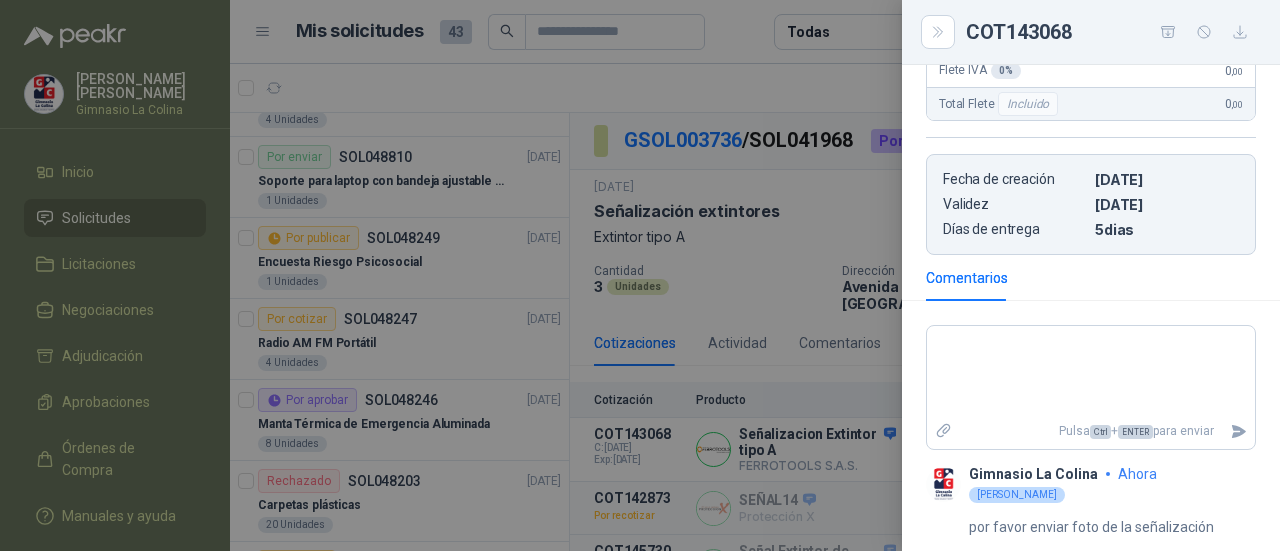 click at bounding box center (640, 275) 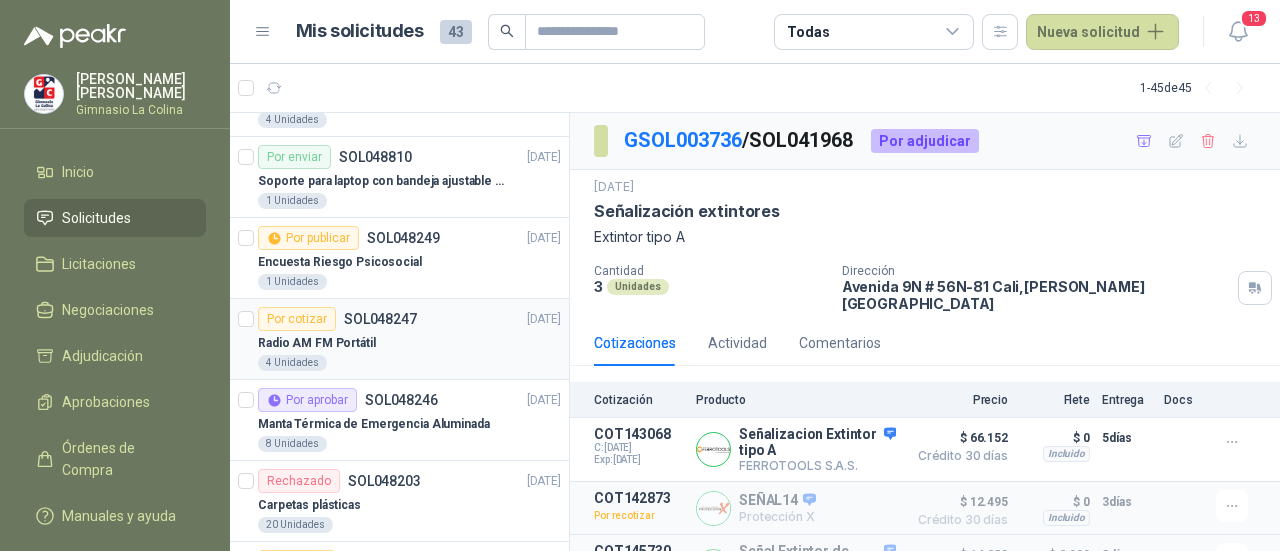 click on "Por cotizar SOL048247" at bounding box center (337, 319) 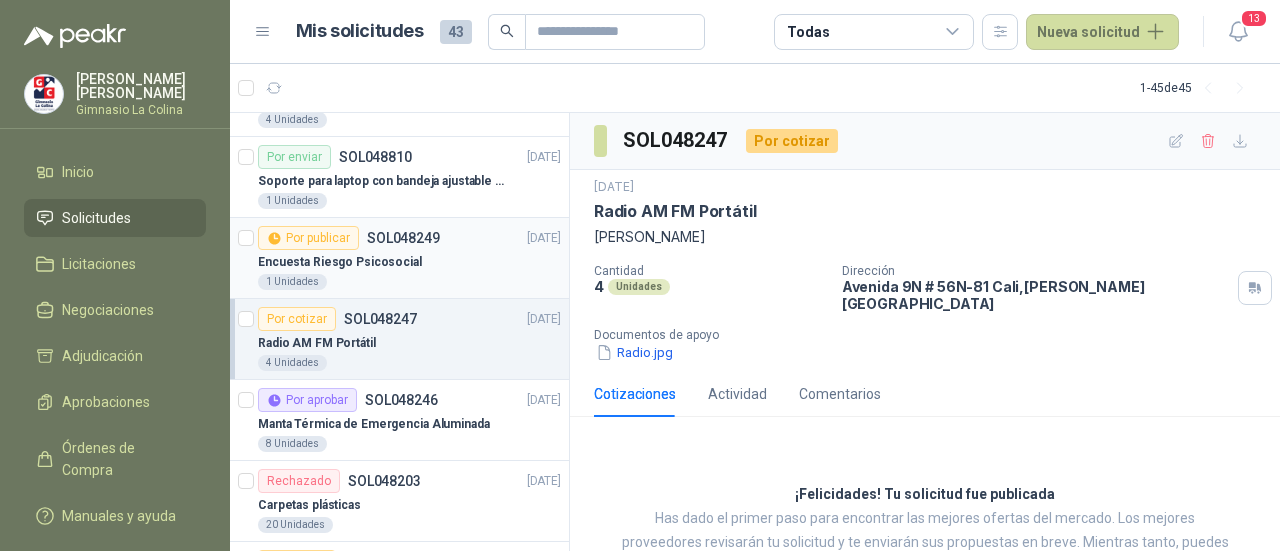 click on "1   Unidades" at bounding box center [409, 282] 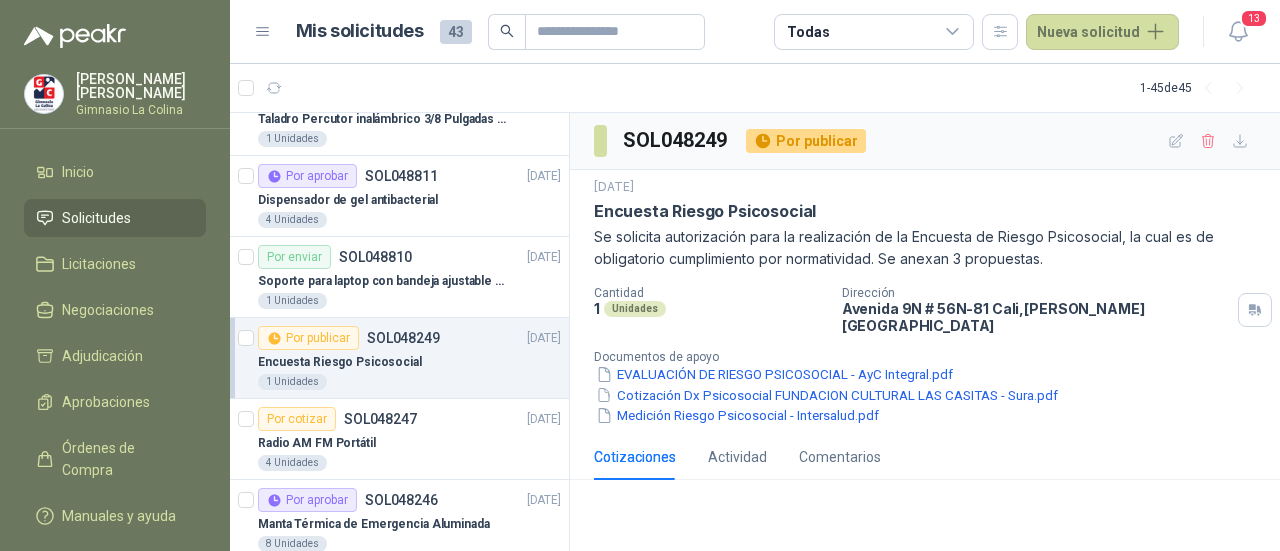 scroll, scrollTop: 0, scrollLeft: 0, axis: both 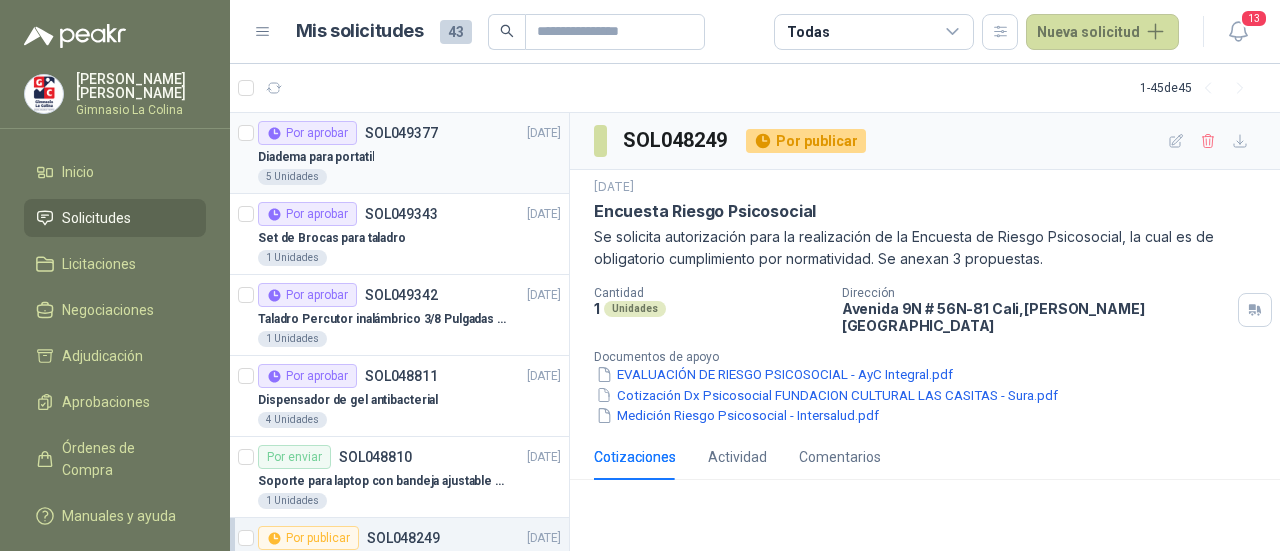 click on "5   Unidades" at bounding box center [409, 177] 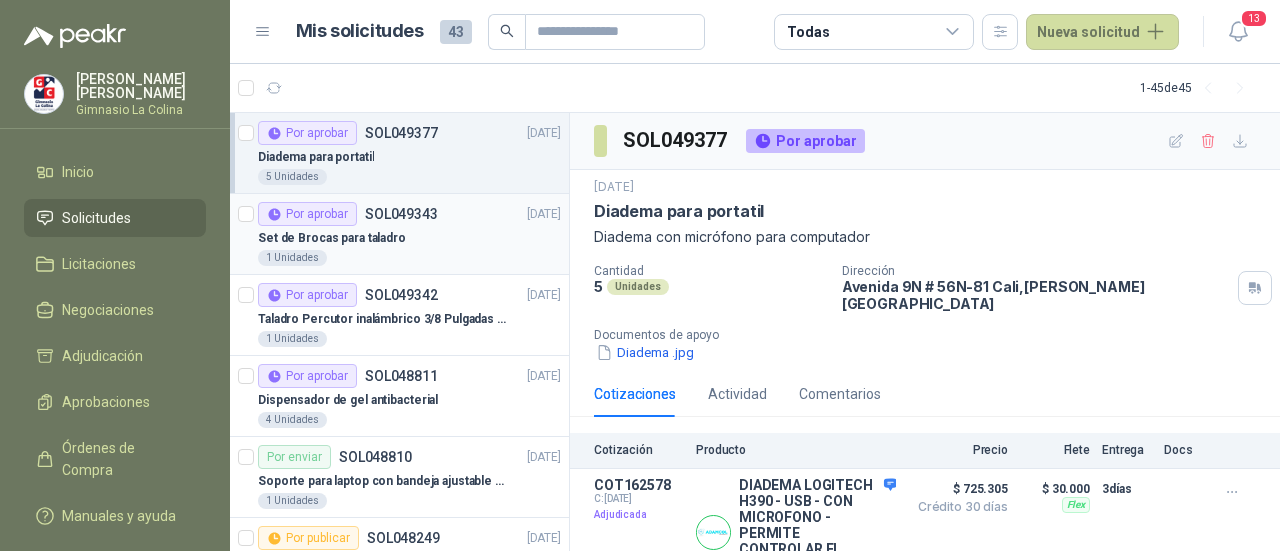 click on "Set de Brocas para taladro" at bounding box center [409, 238] 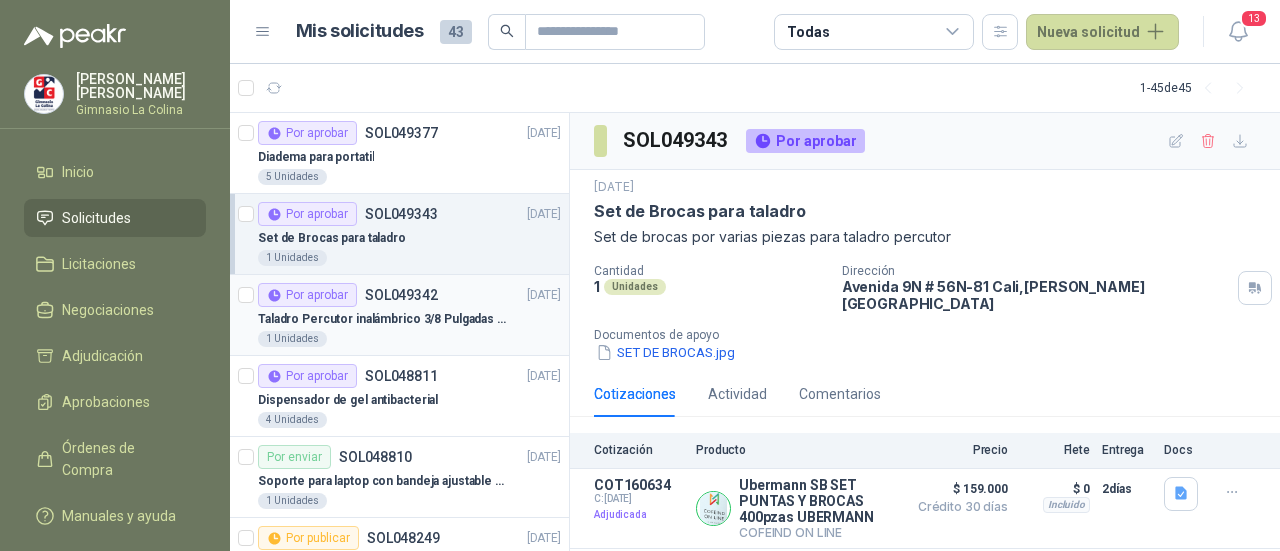 click on "Taladro Percutor inalámbrico 3/8 Pulgadas 128V" at bounding box center (382, 319) 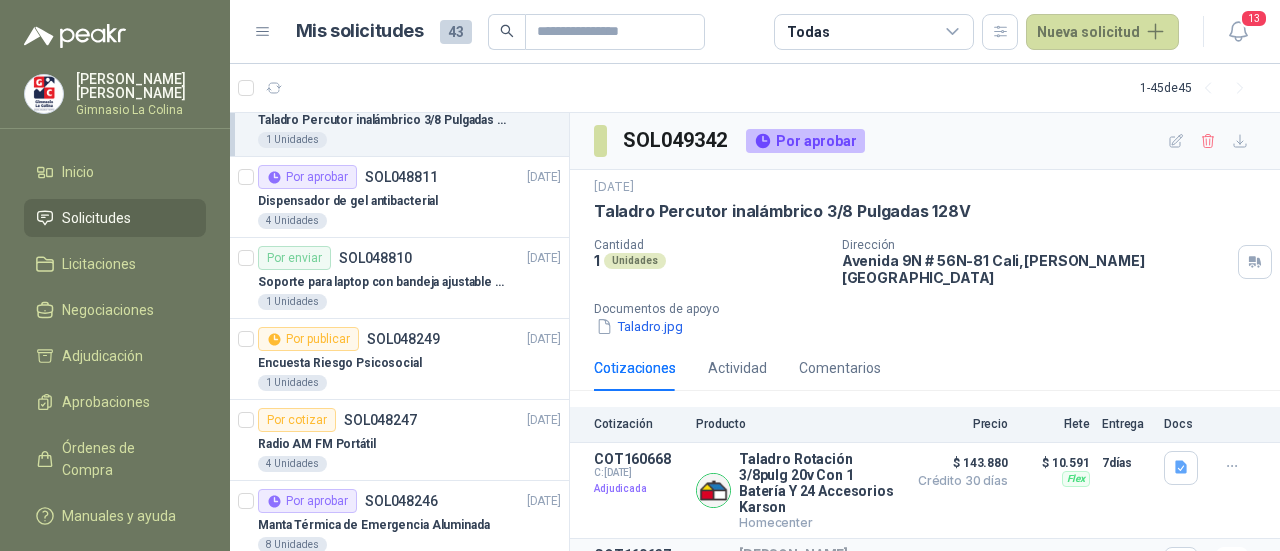 scroll, scrollTop: 200, scrollLeft: 0, axis: vertical 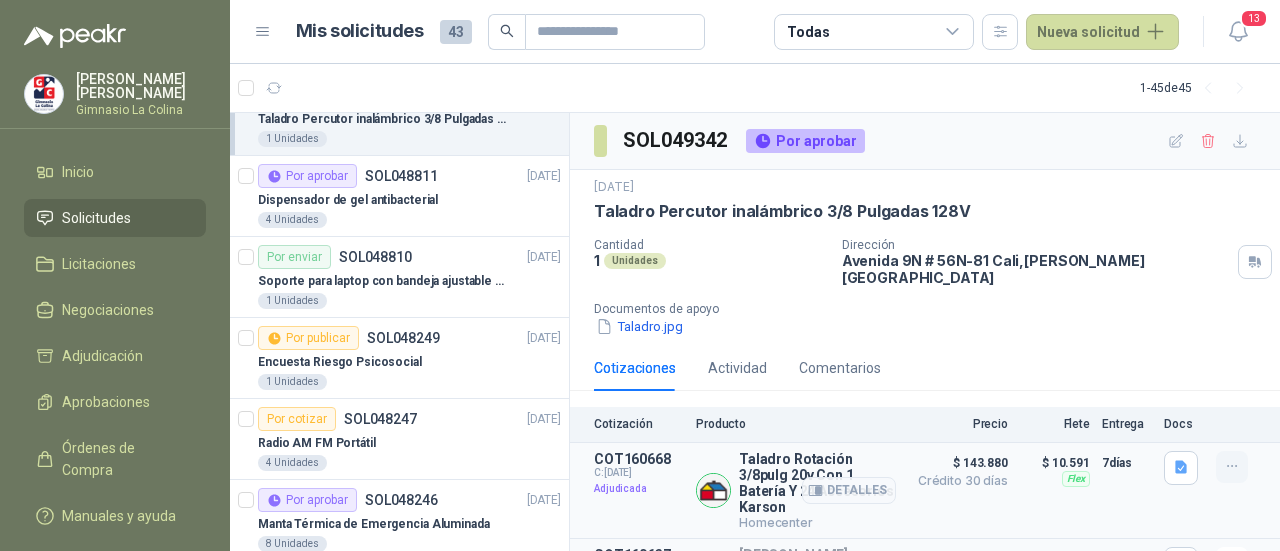 click 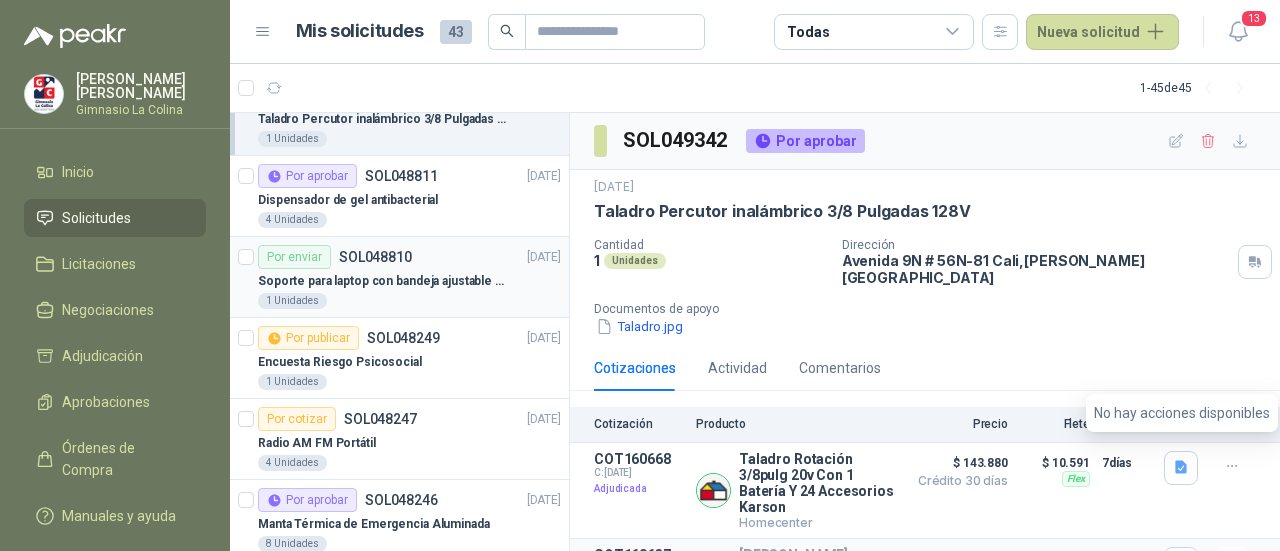 click on "Soporte para laptop con bandeja ajustable para portátil" at bounding box center [382, 281] 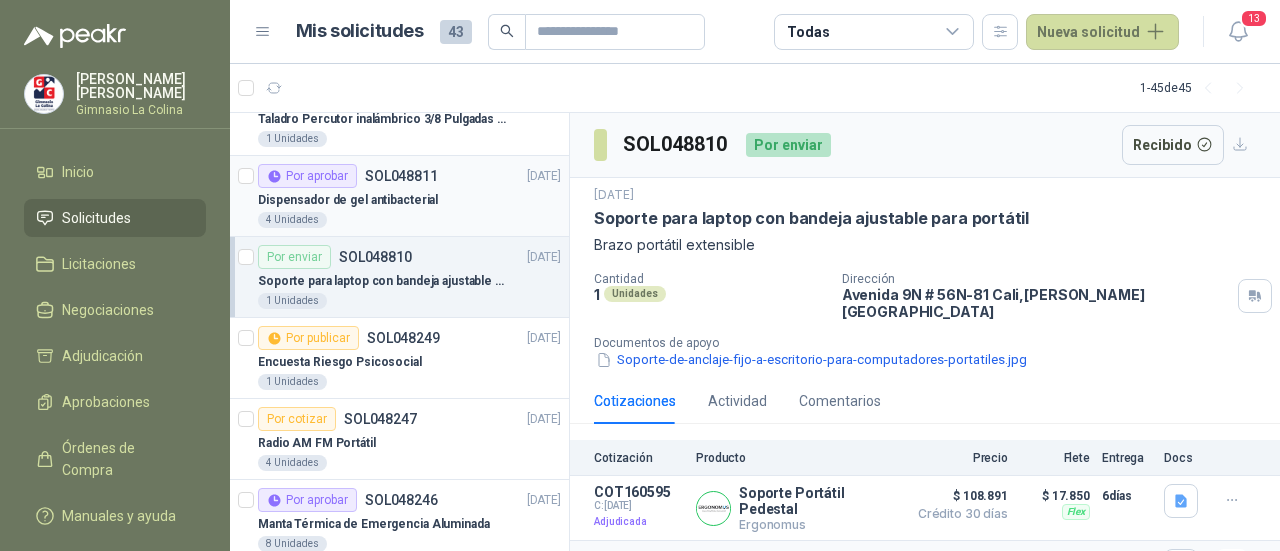 click on "Dispensador de gel antibacterial" at bounding box center (348, 200) 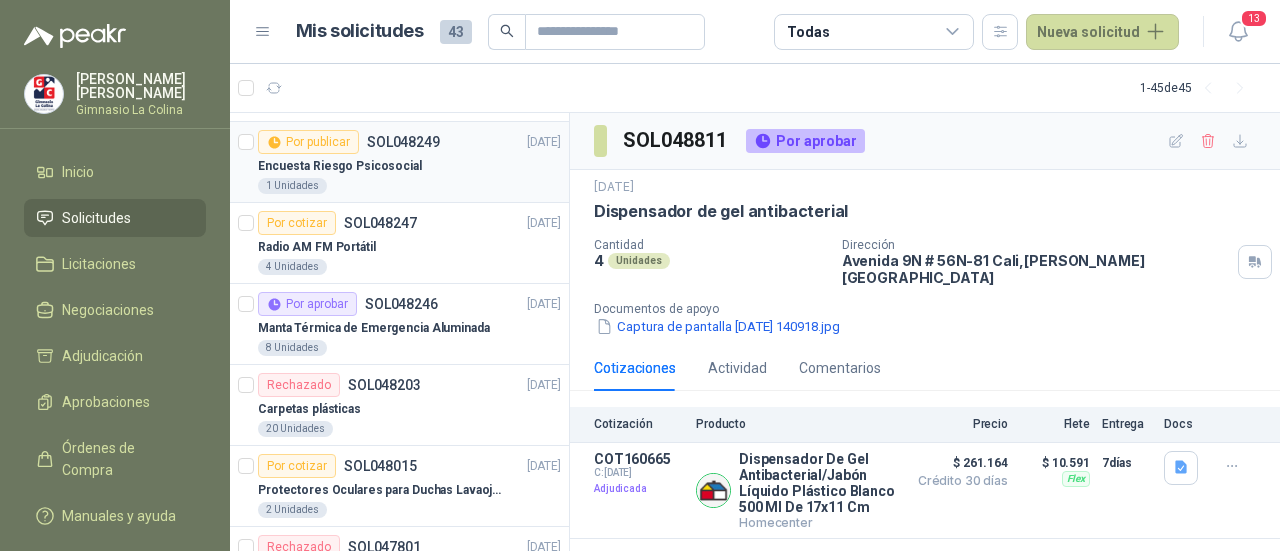 scroll, scrollTop: 400, scrollLeft: 0, axis: vertical 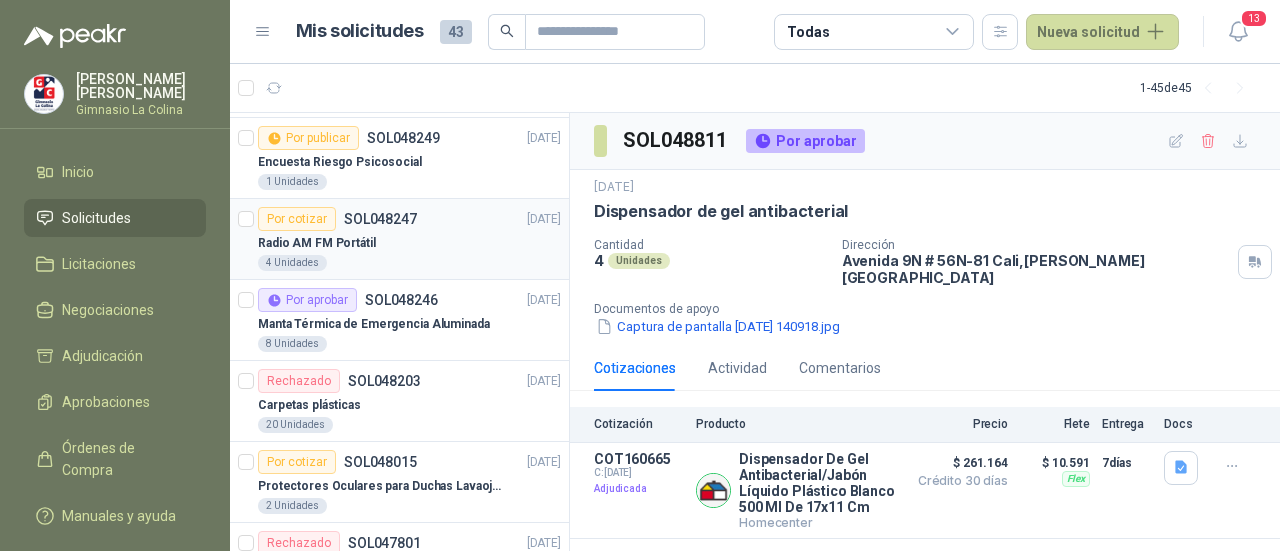 click on "4   Unidades" at bounding box center (409, 263) 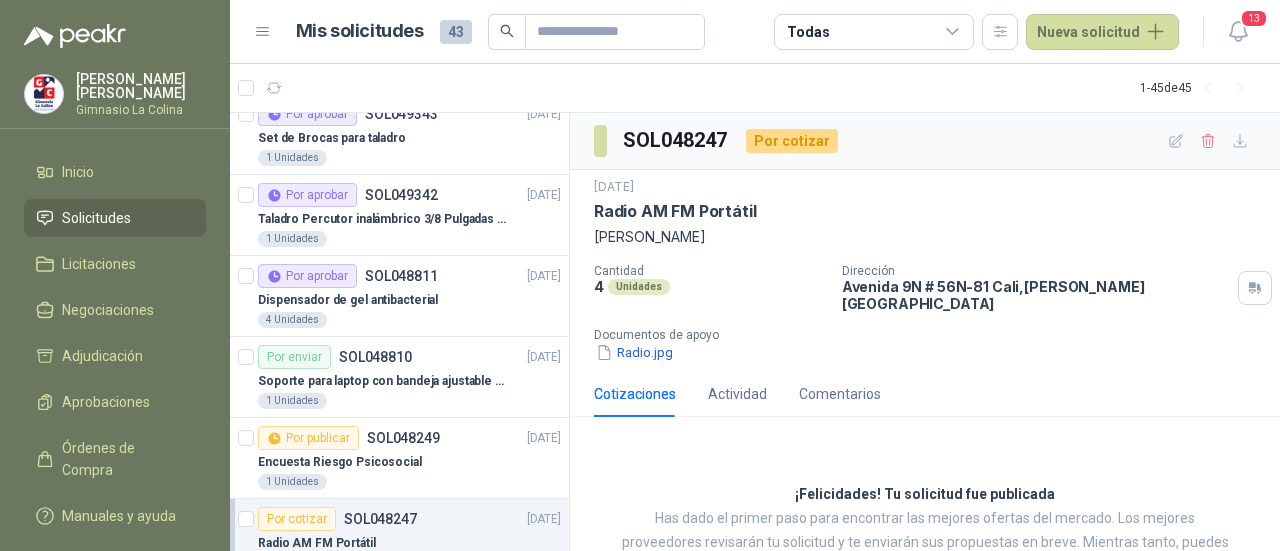 scroll, scrollTop: 0, scrollLeft: 0, axis: both 